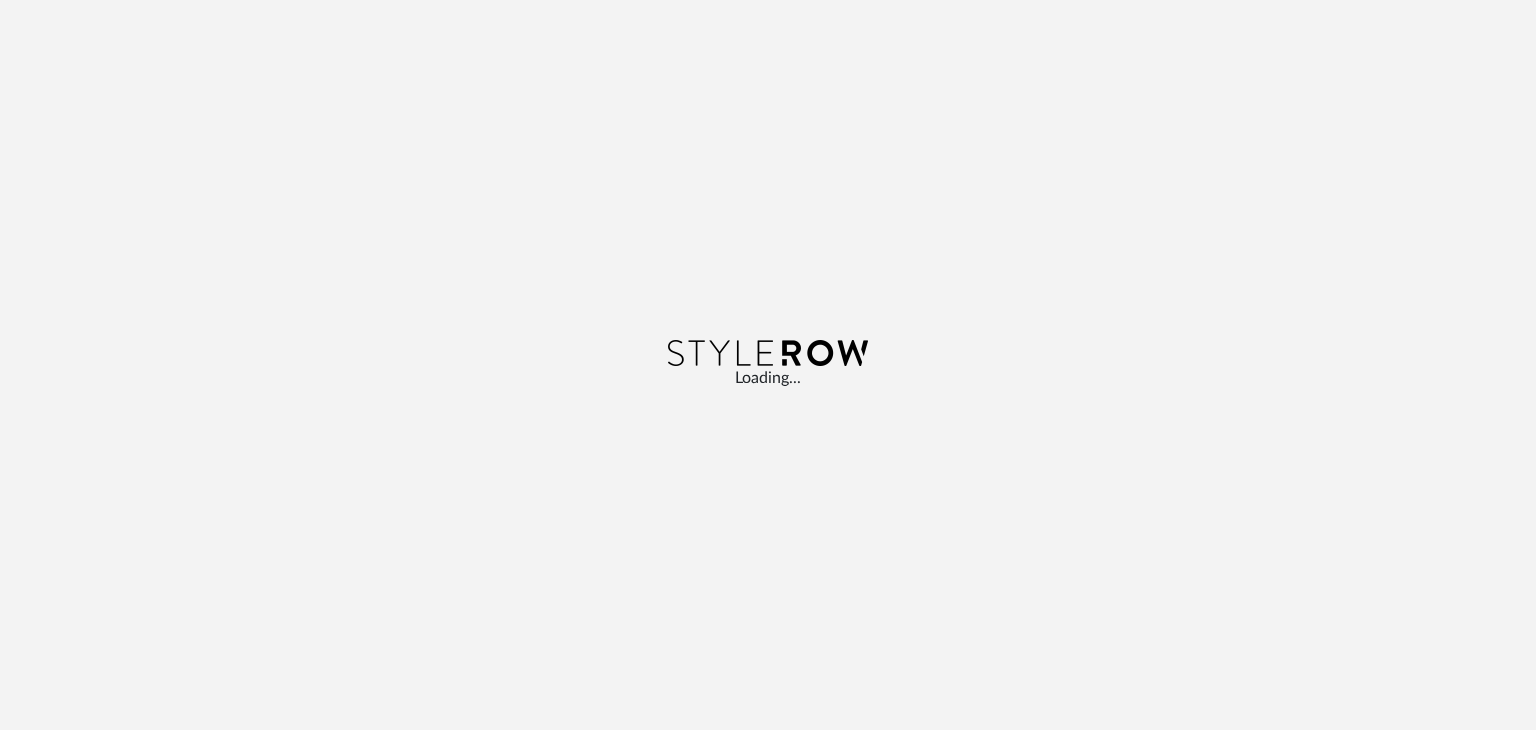 scroll, scrollTop: 0, scrollLeft: 0, axis: both 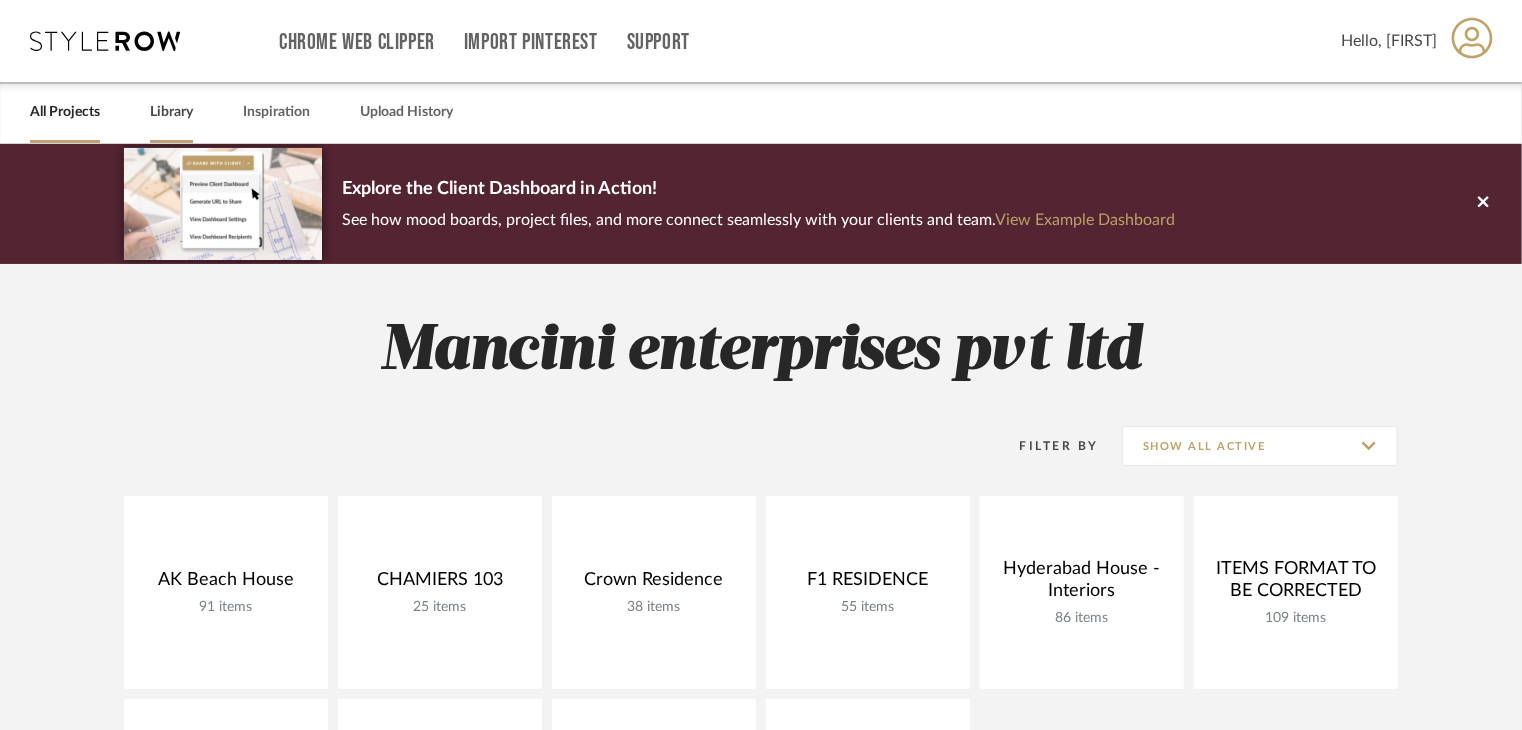 click on "Library" at bounding box center (171, 112) 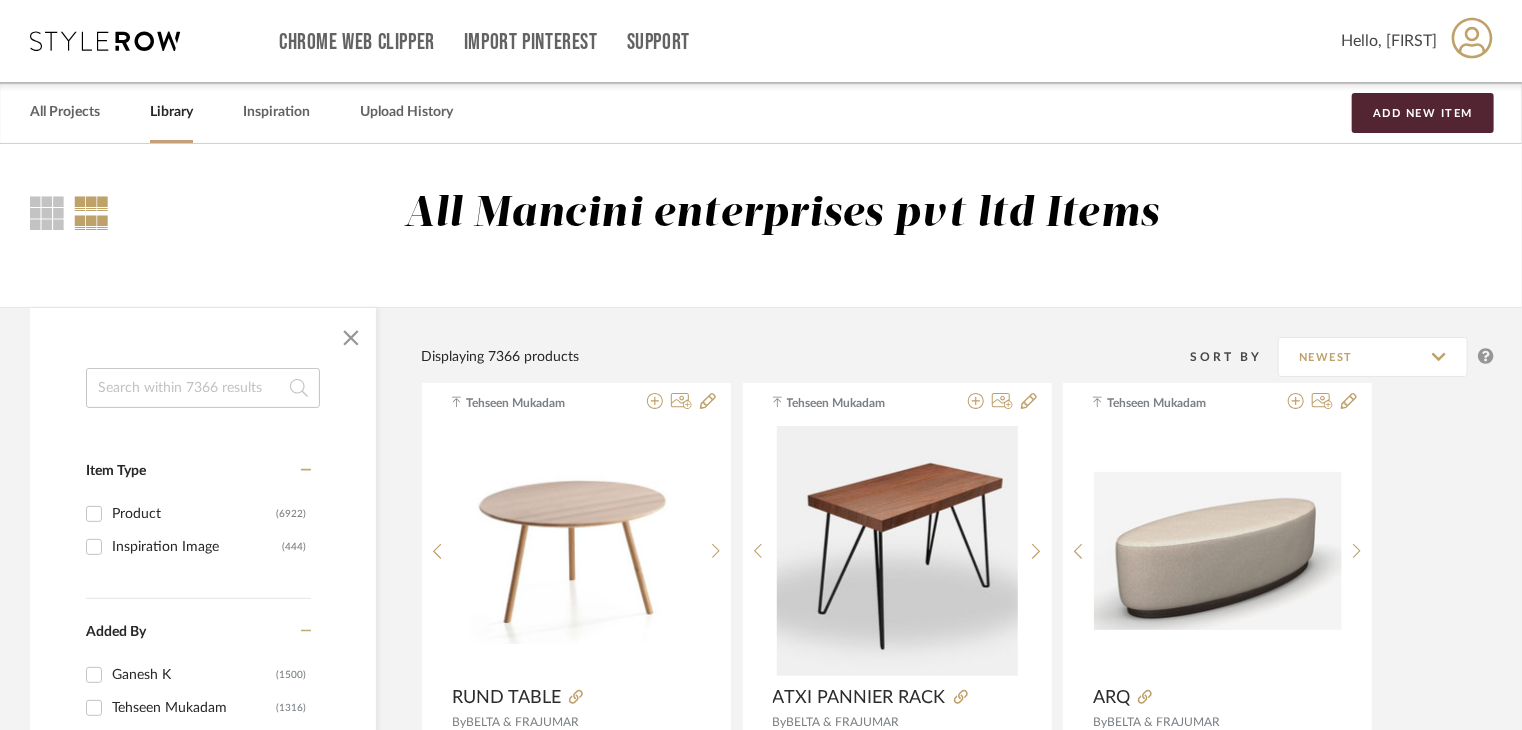 click 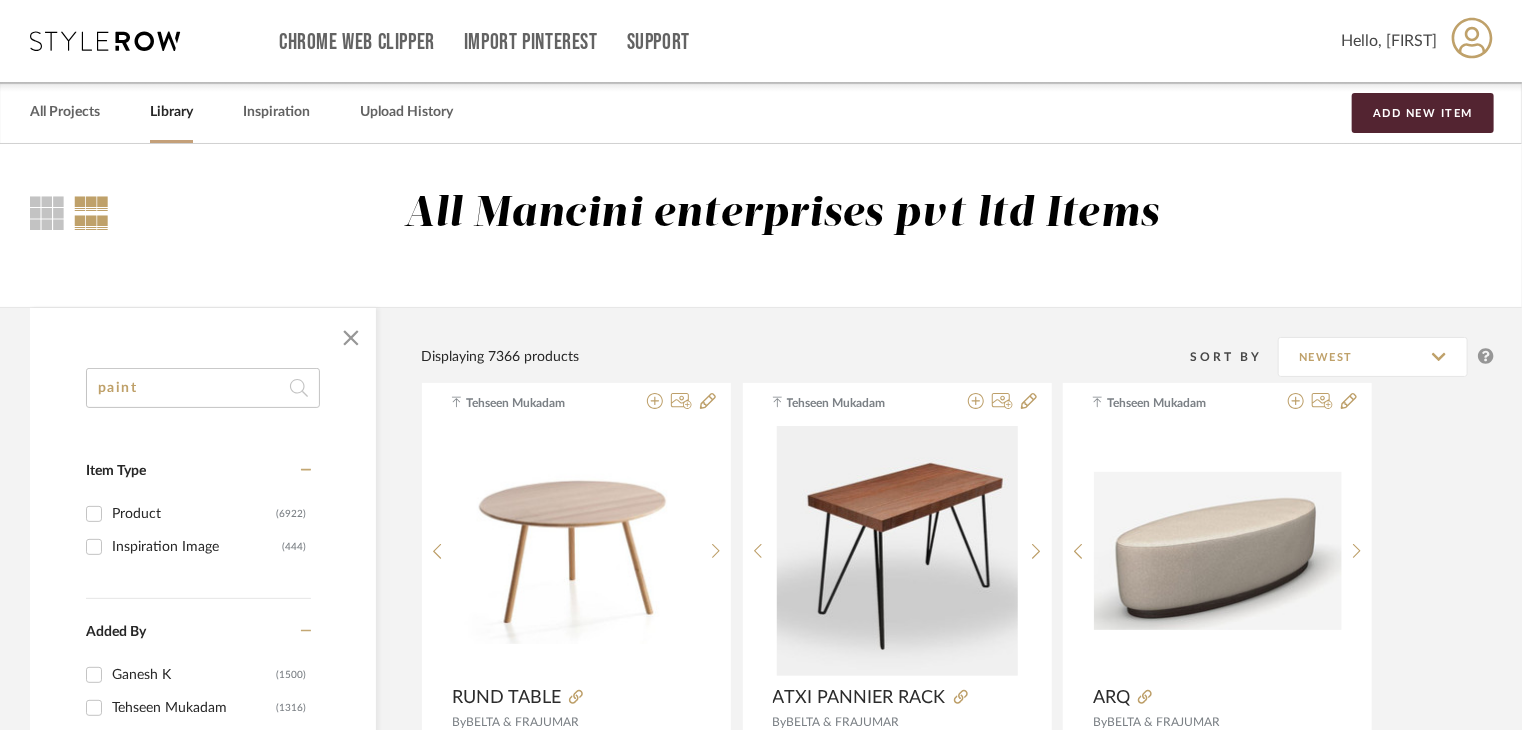 type on "paint" 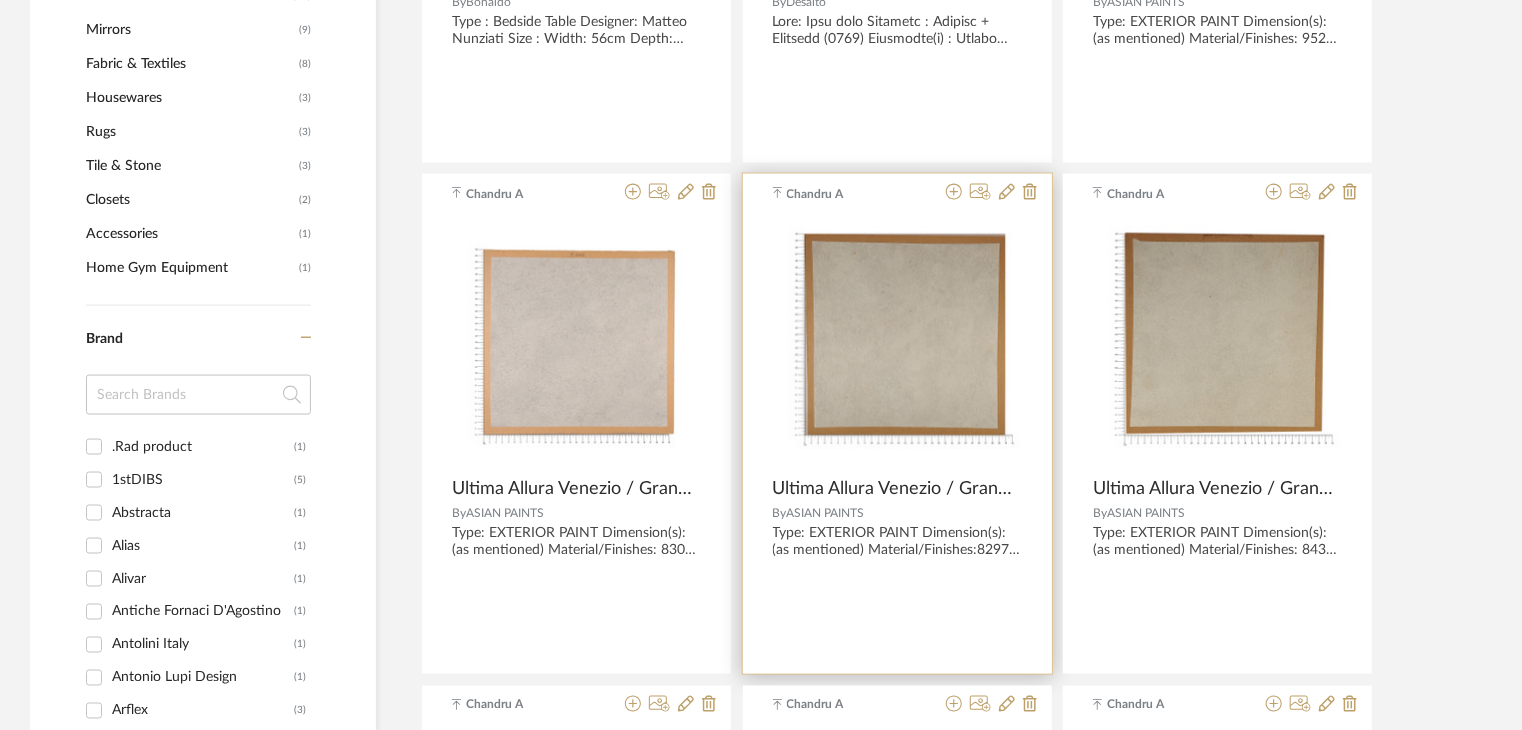 scroll, scrollTop: 1300, scrollLeft: 0, axis: vertical 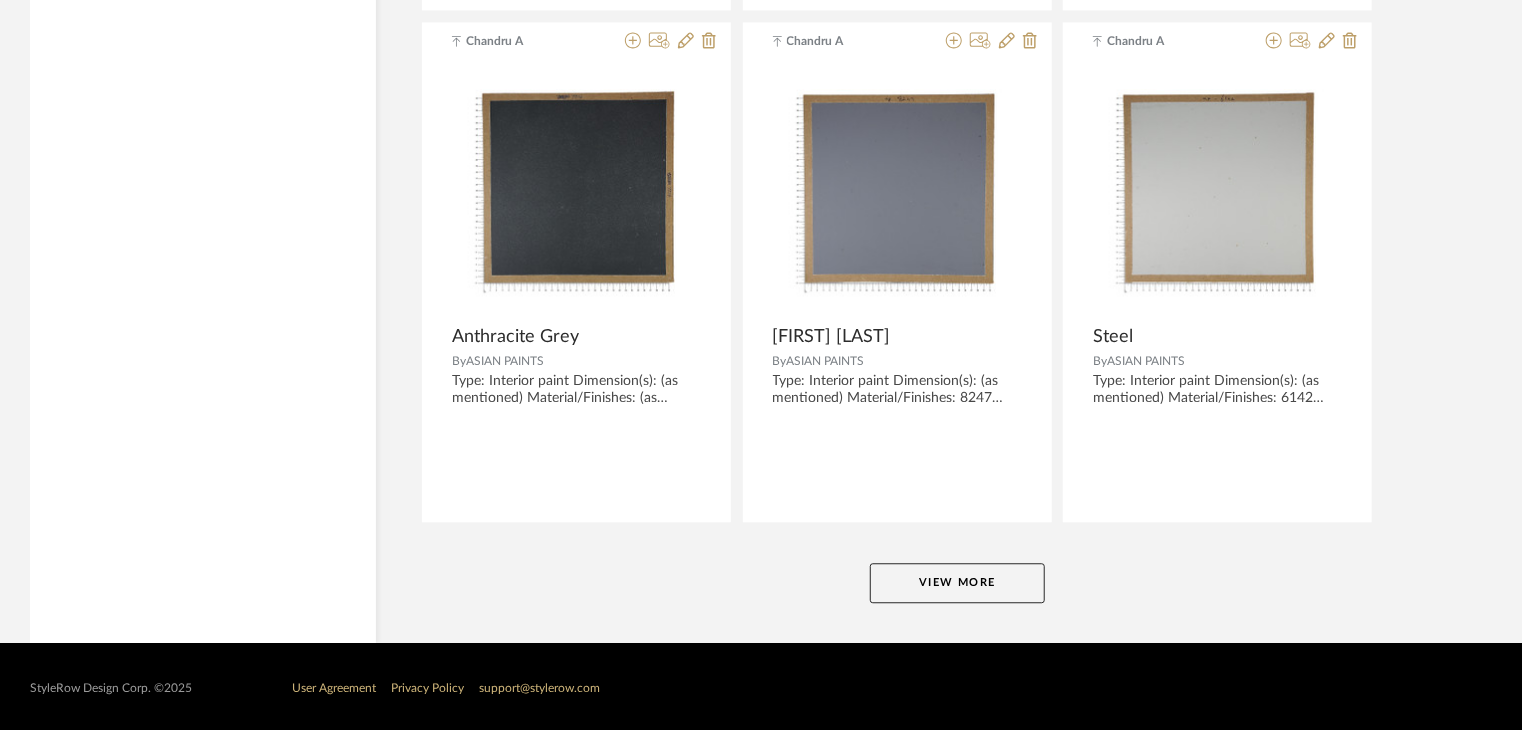 click on "View More" 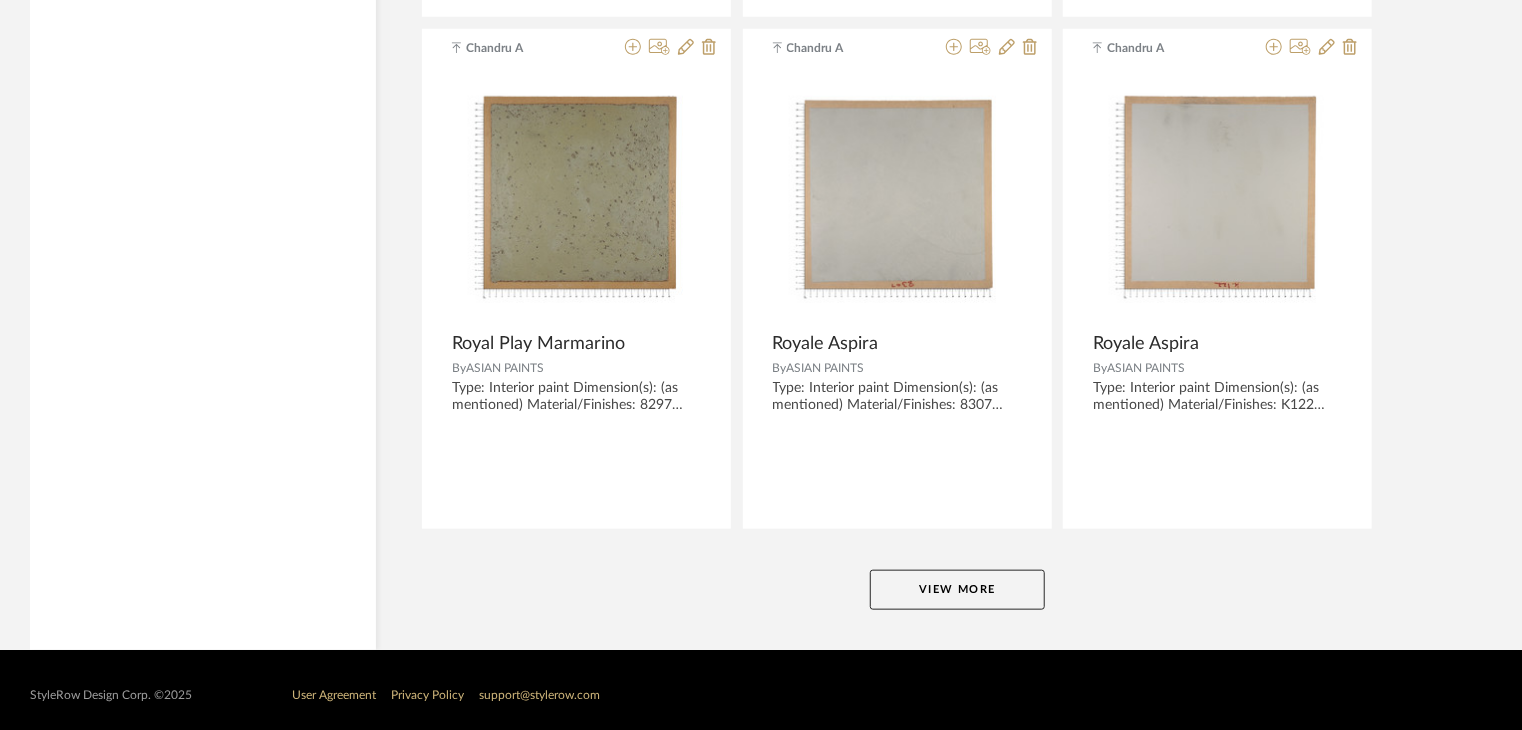 scroll, scrollTop: 12180, scrollLeft: 0, axis: vertical 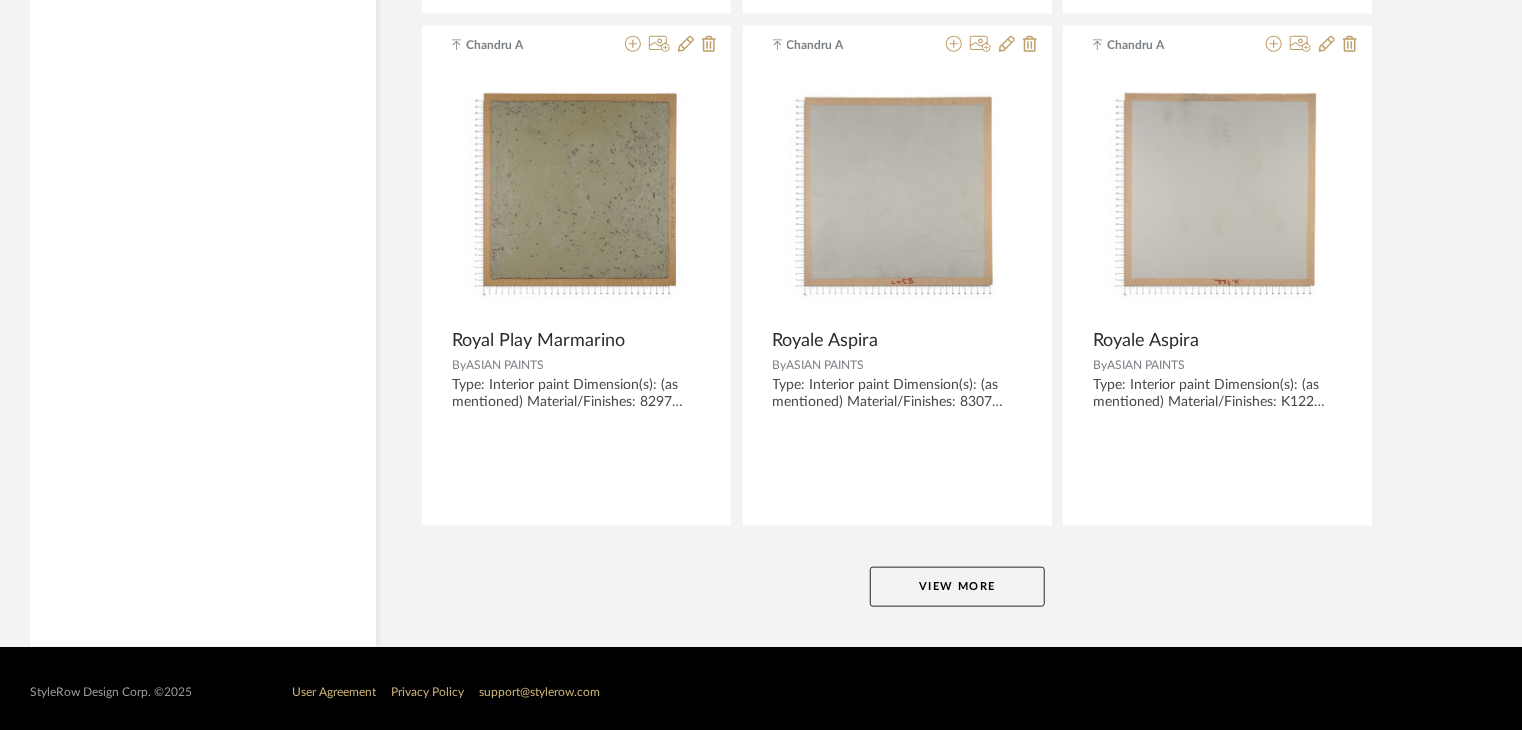 drag, startPoint x: 1011, startPoint y: 584, endPoint x: 1014, endPoint y: 556, distance: 28.160255 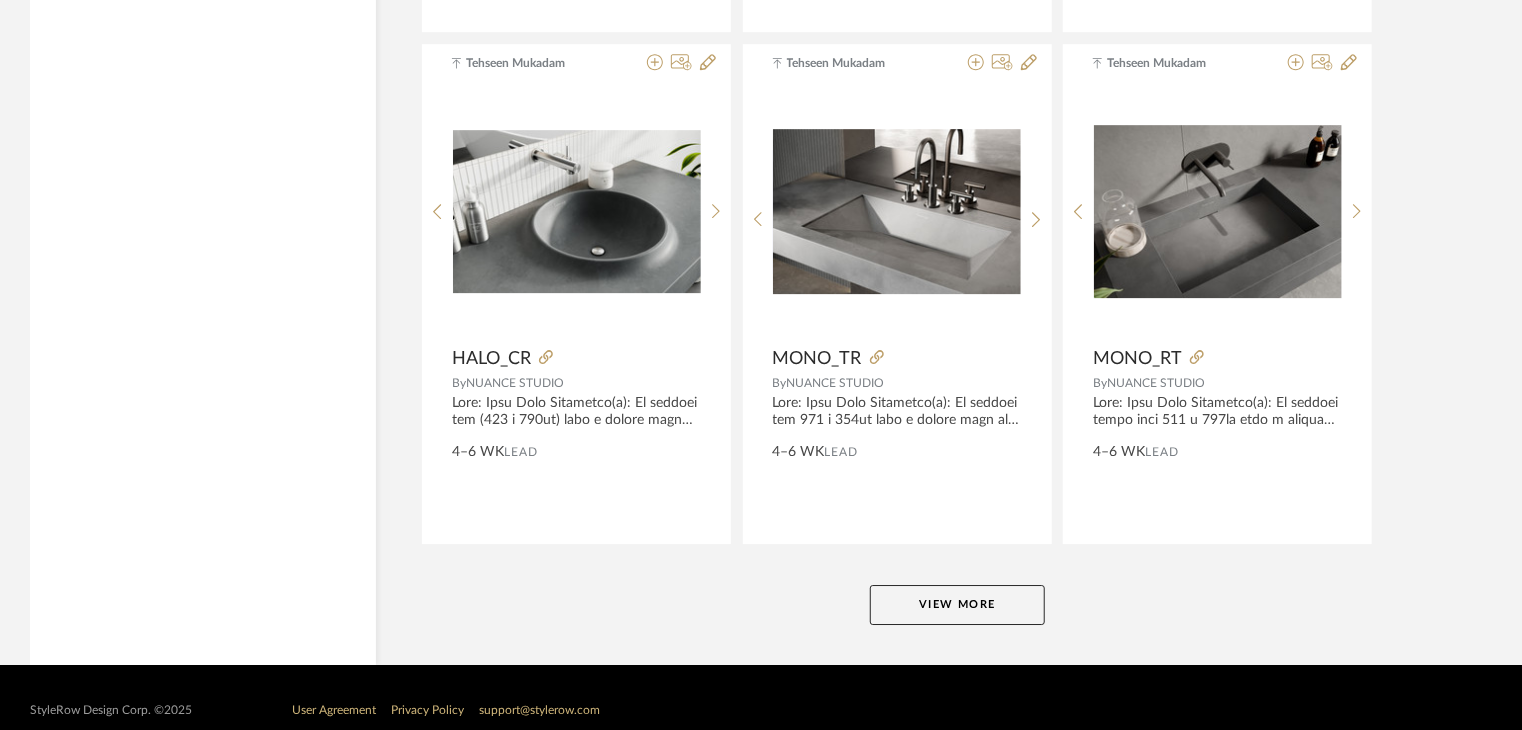 scroll, scrollTop: 18312, scrollLeft: 0, axis: vertical 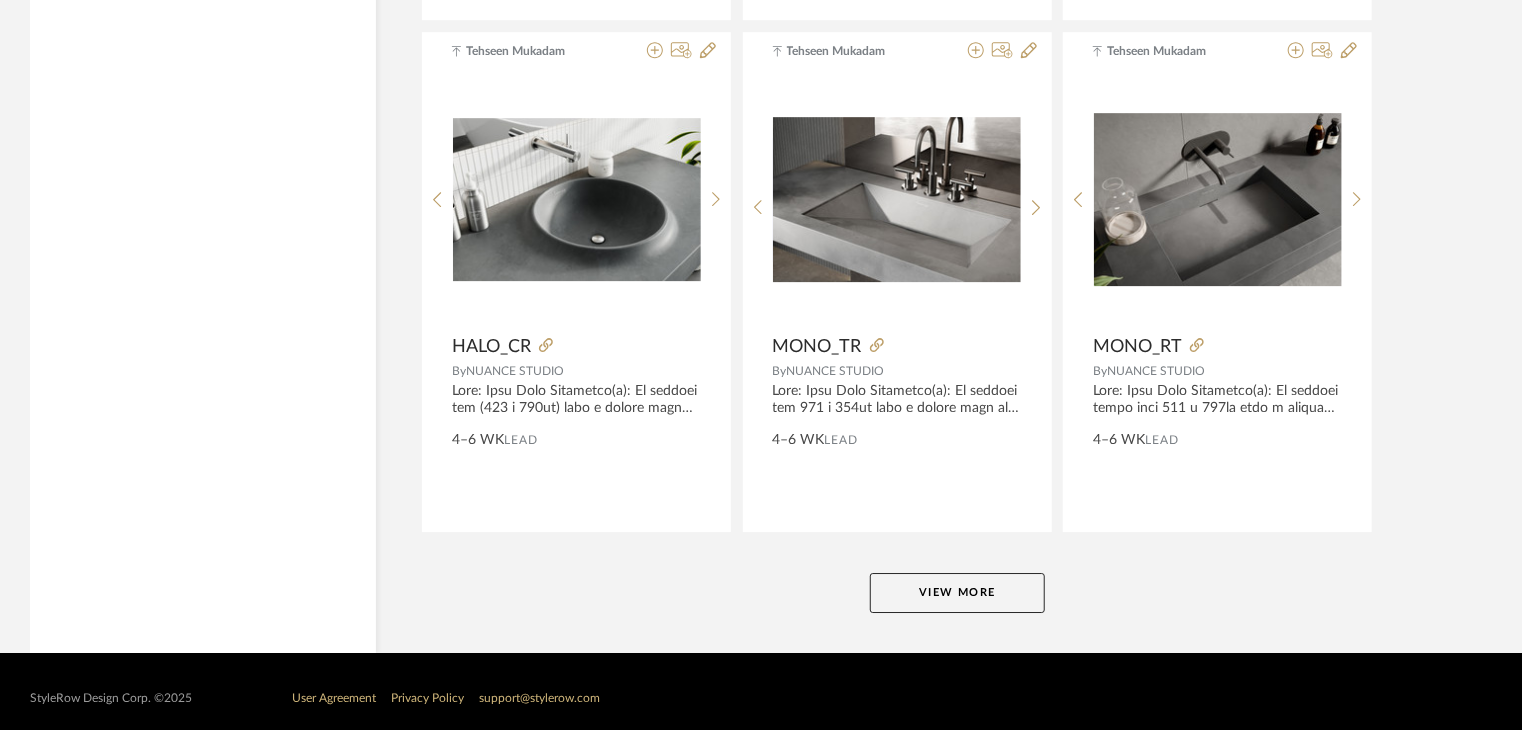 click on "View More" 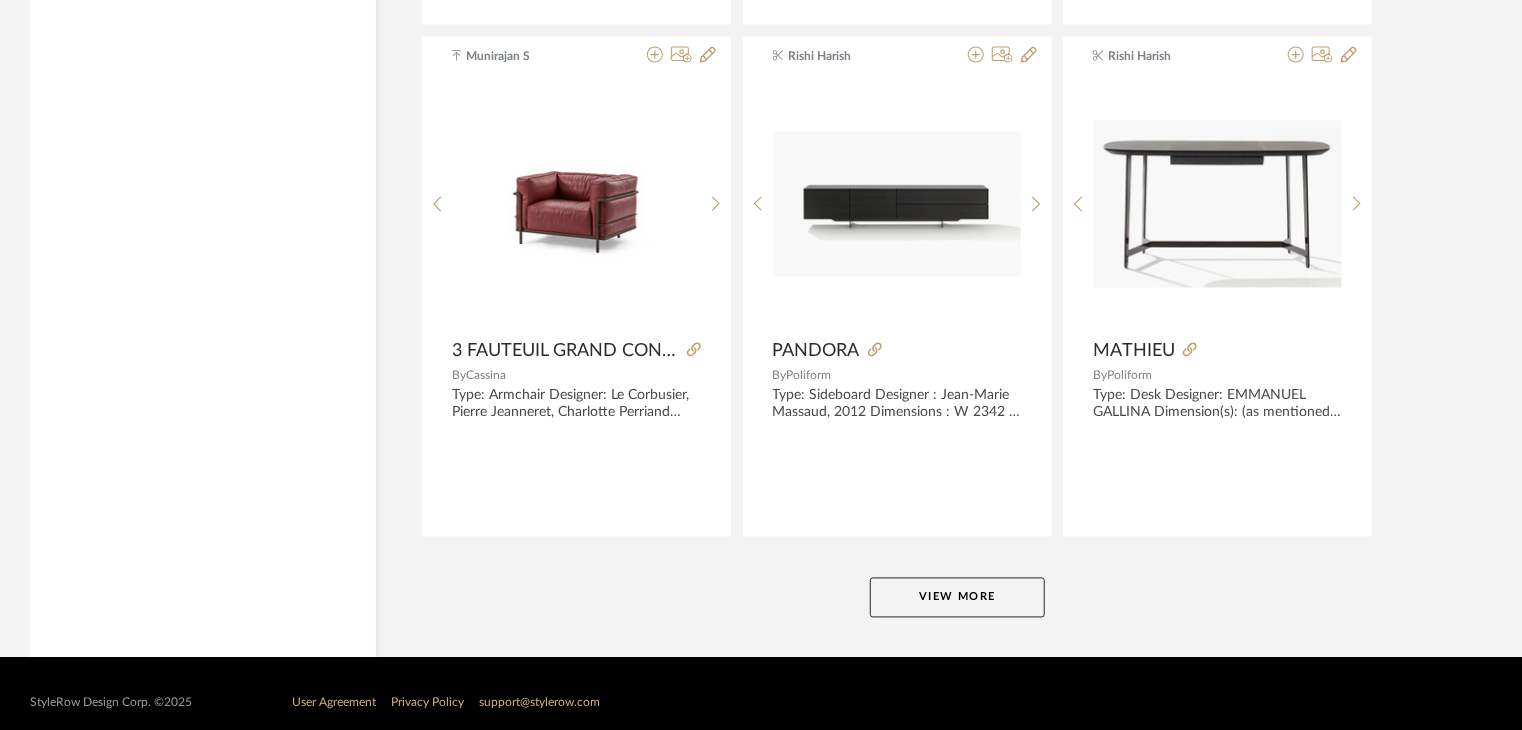 scroll, scrollTop: 24446, scrollLeft: 0, axis: vertical 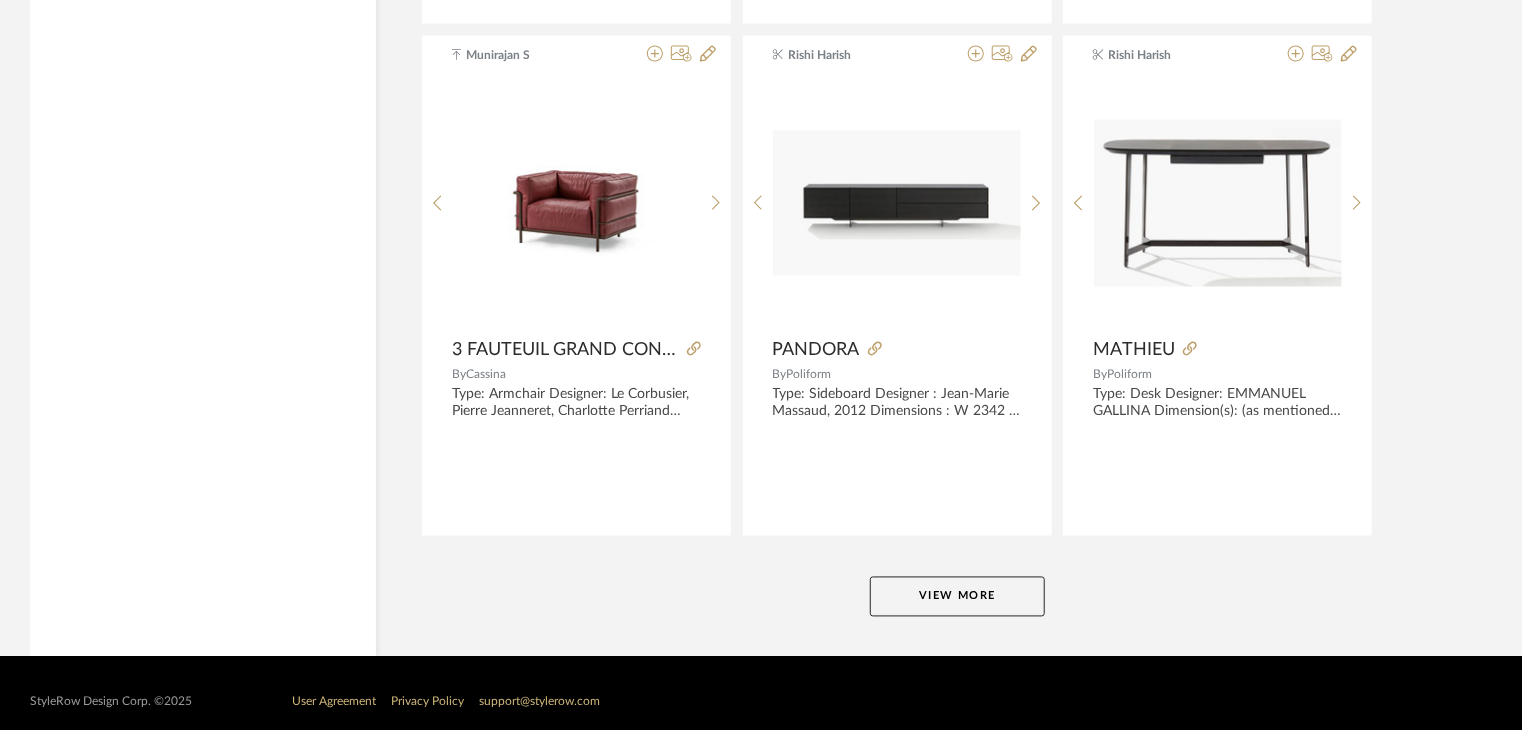 click on "View More" 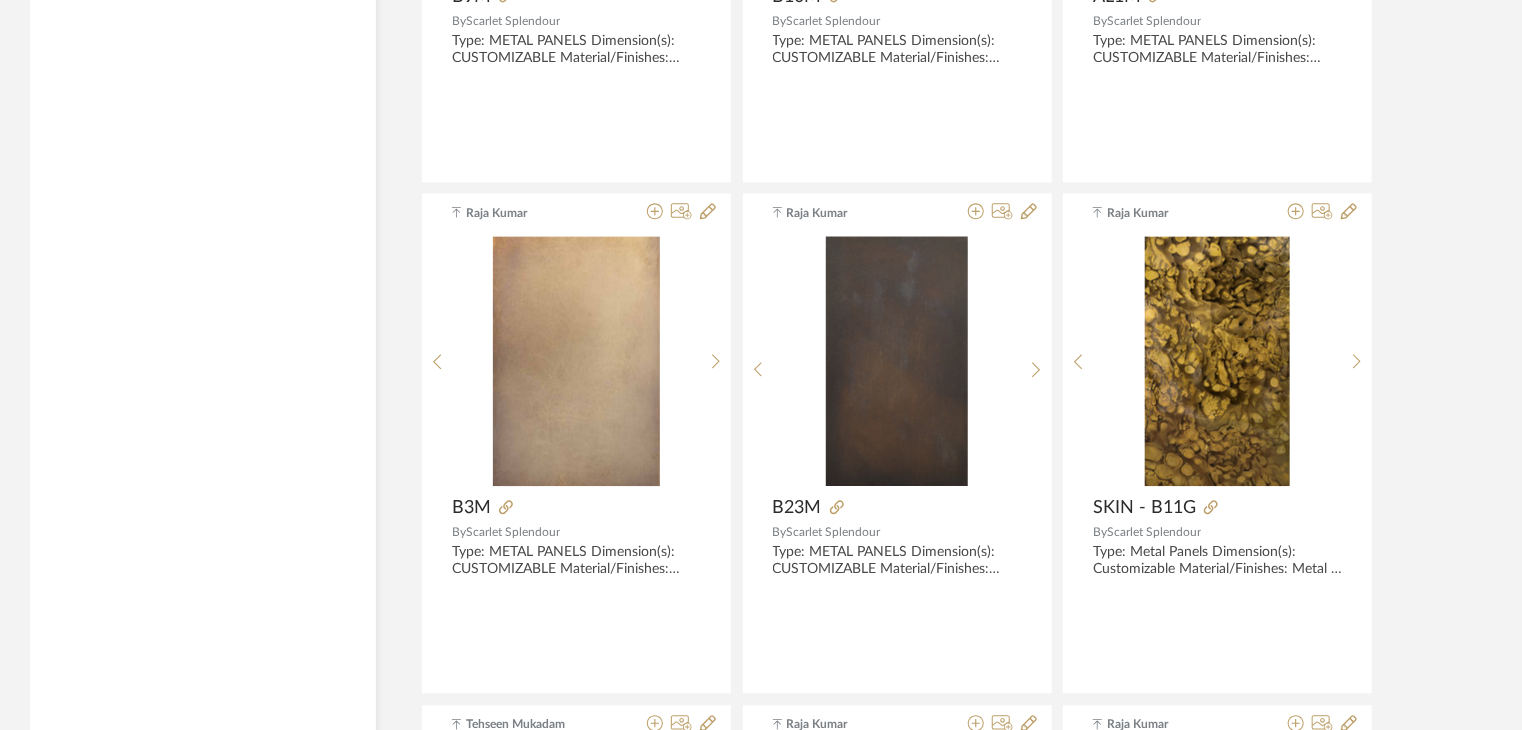 scroll, scrollTop: 28879, scrollLeft: 0, axis: vertical 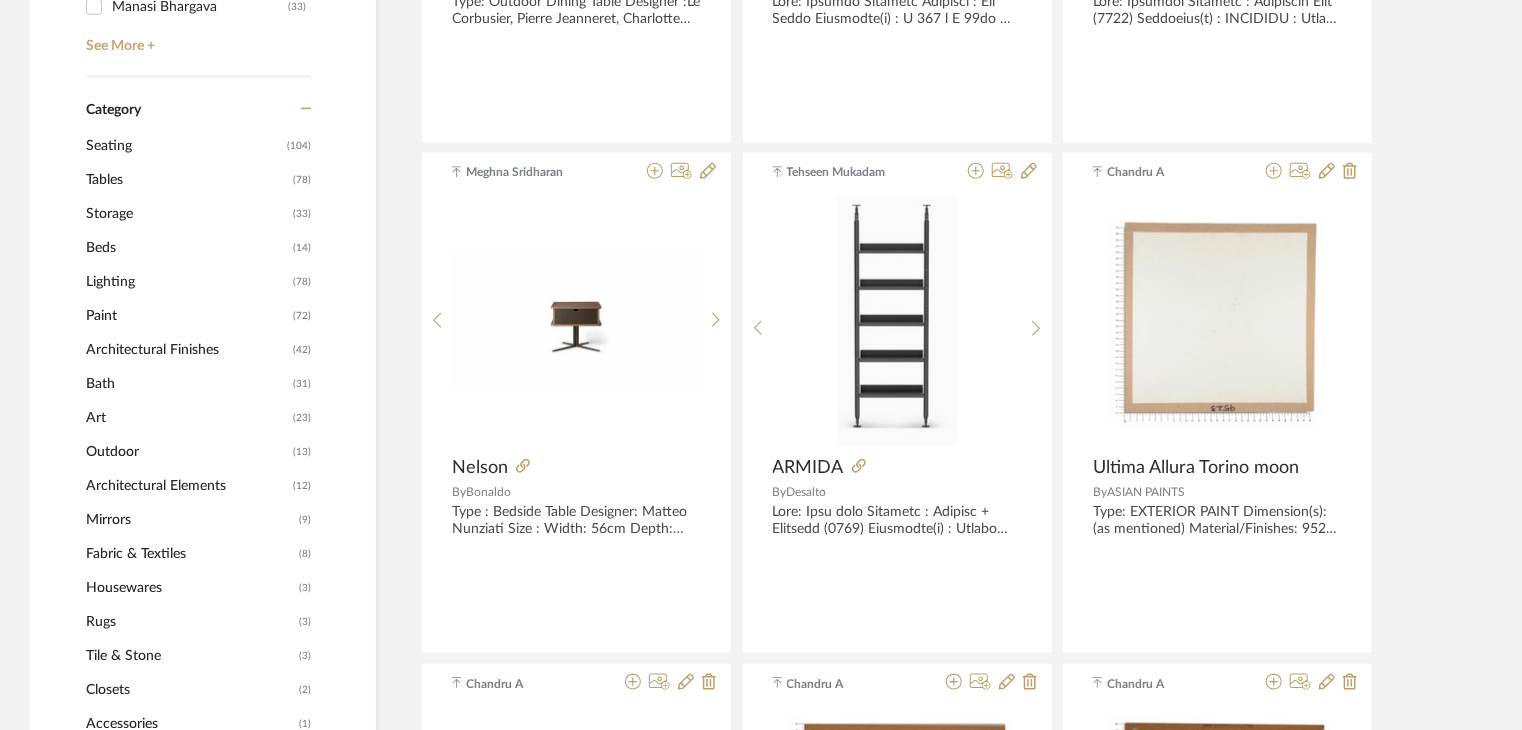 click on "Architectural Elements" 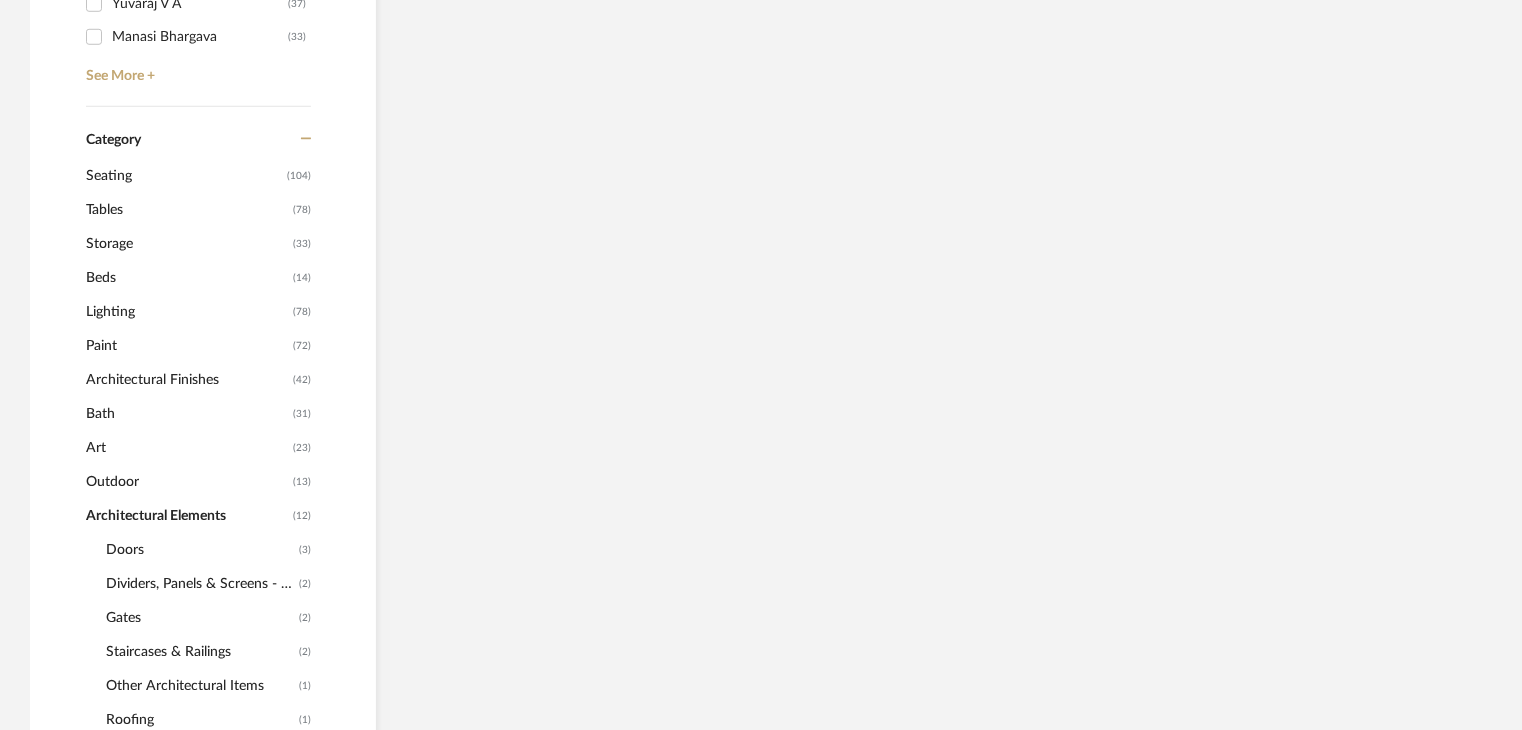 scroll, scrollTop: 829, scrollLeft: 0, axis: vertical 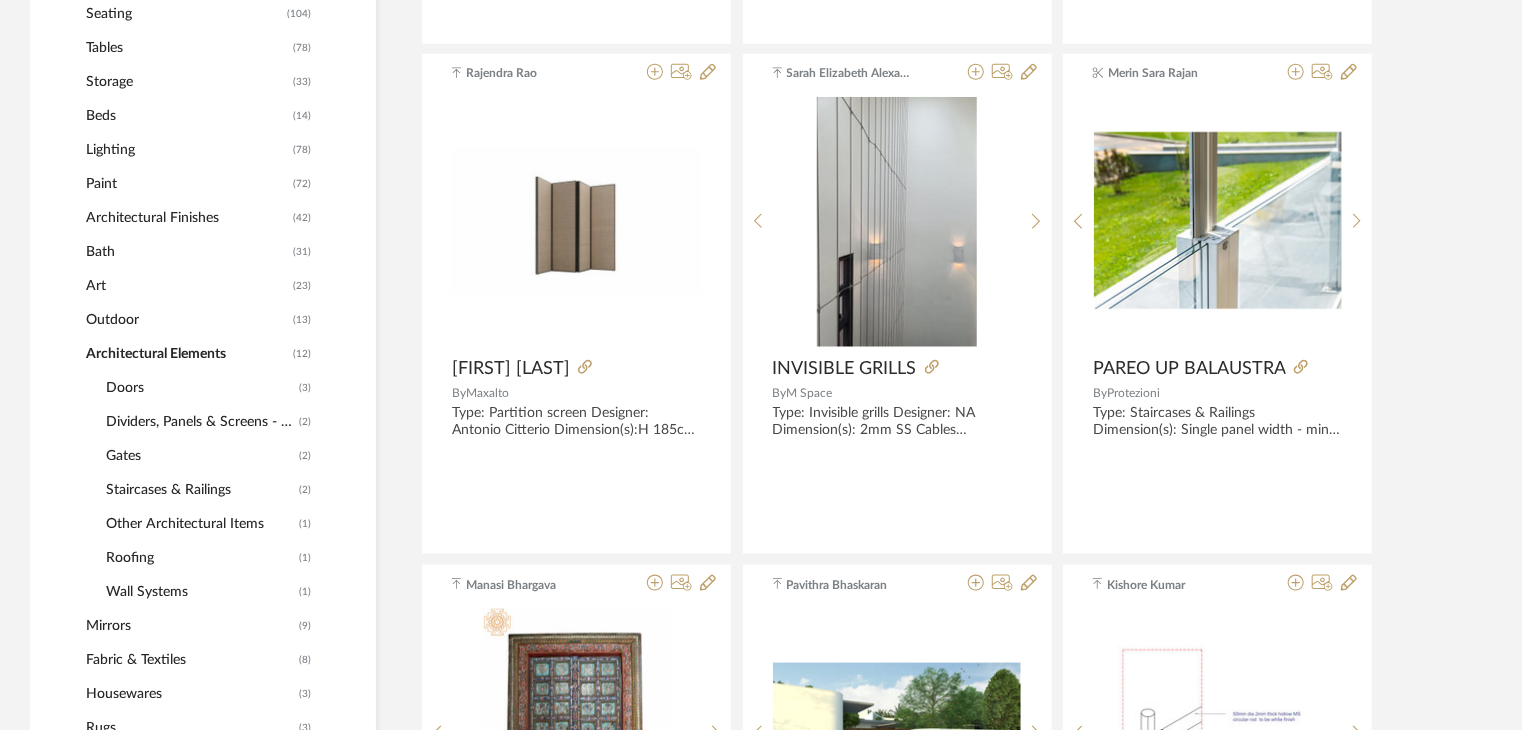click on "Architectural Finishes" 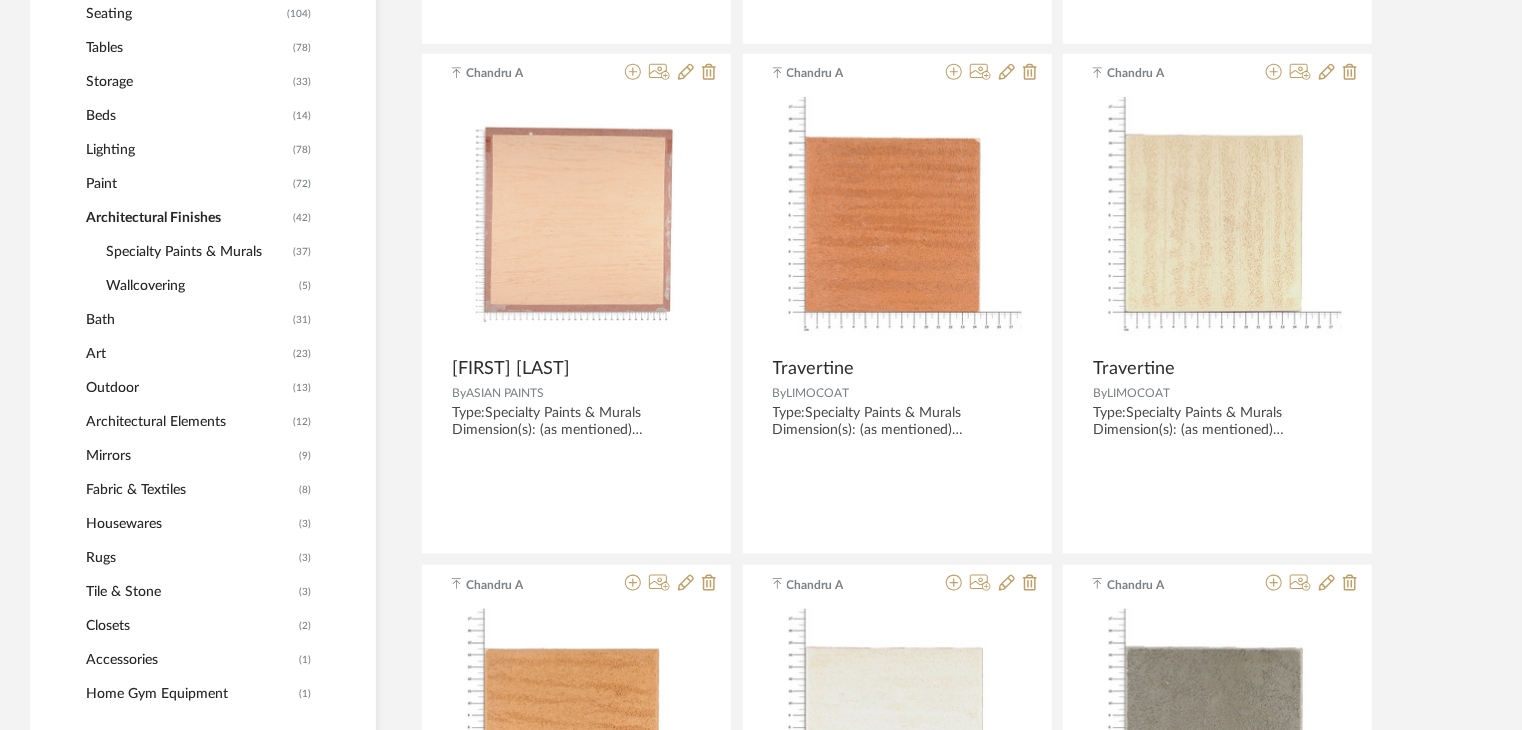 click on "Specialty Paints & Murals" 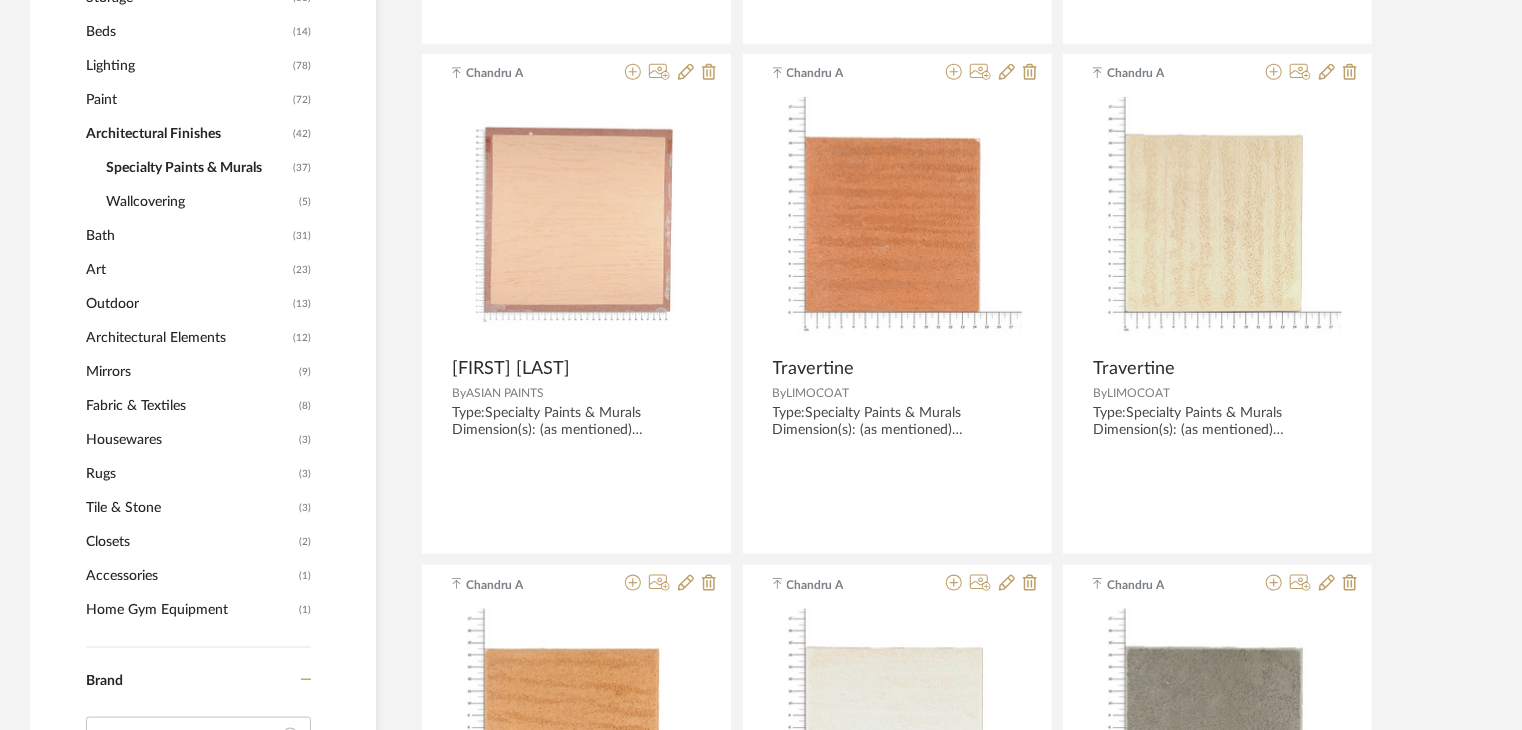 scroll, scrollTop: 845, scrollLeft: 0, axis: vertical 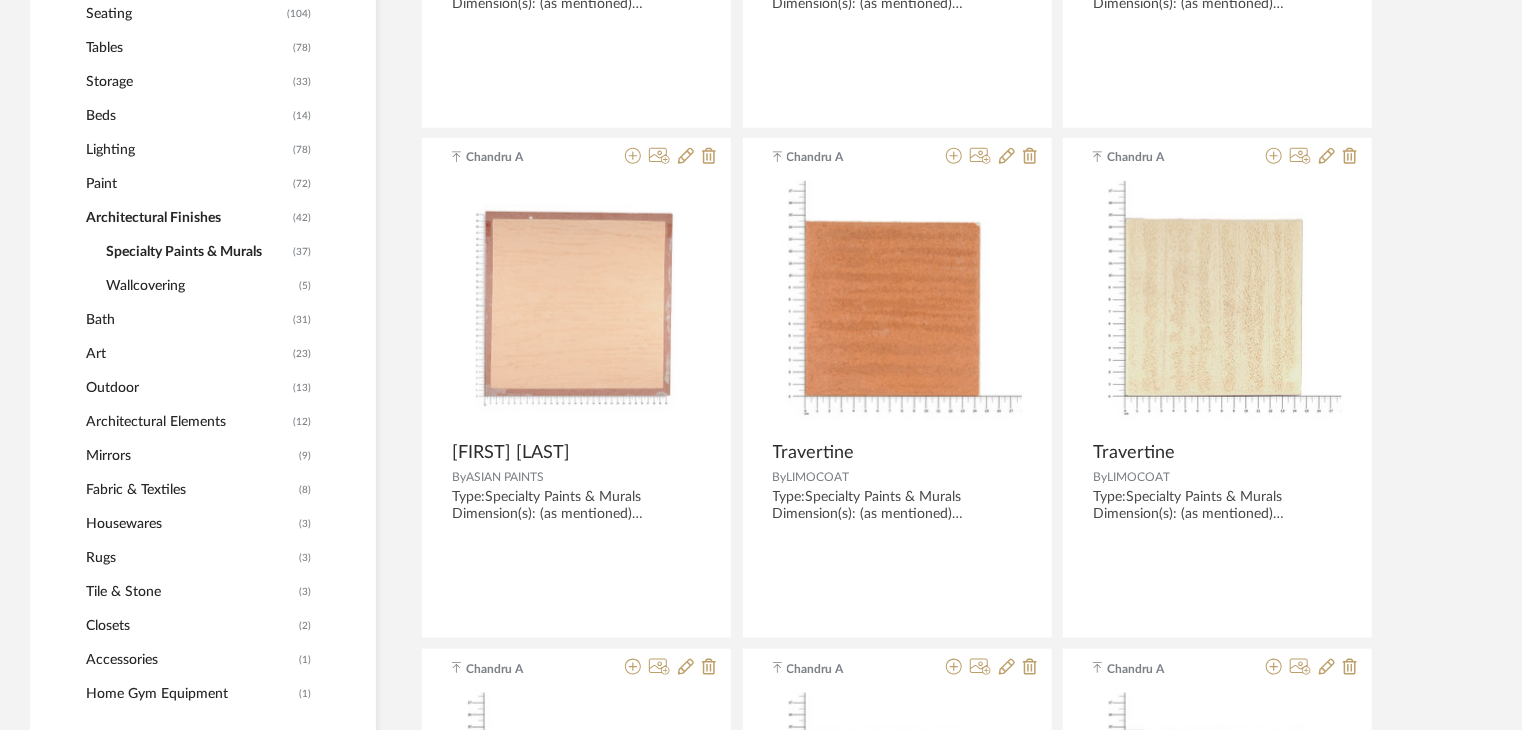 click on "Paint" 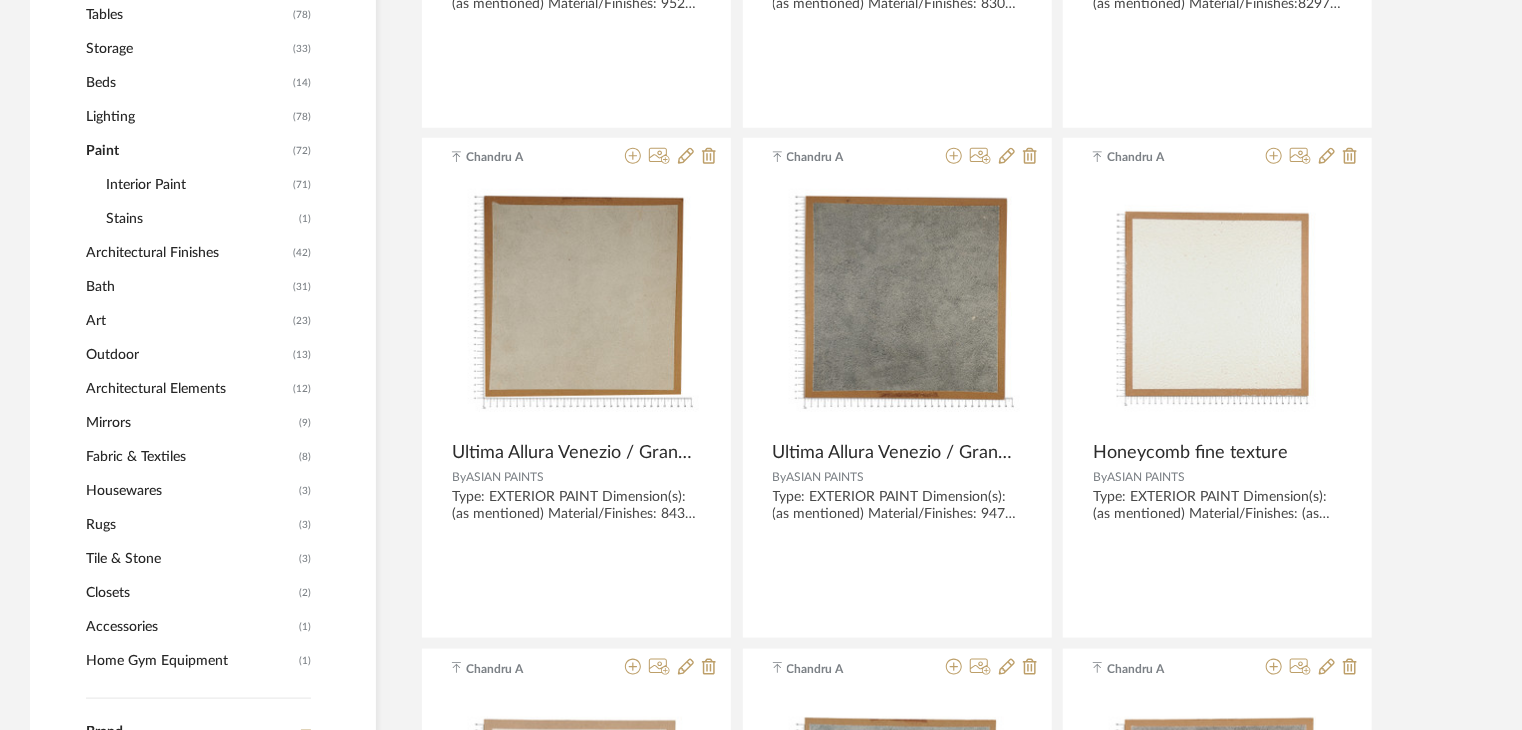 scroll, scrollTop: 812, scrollLeft: 0, axis: vertical 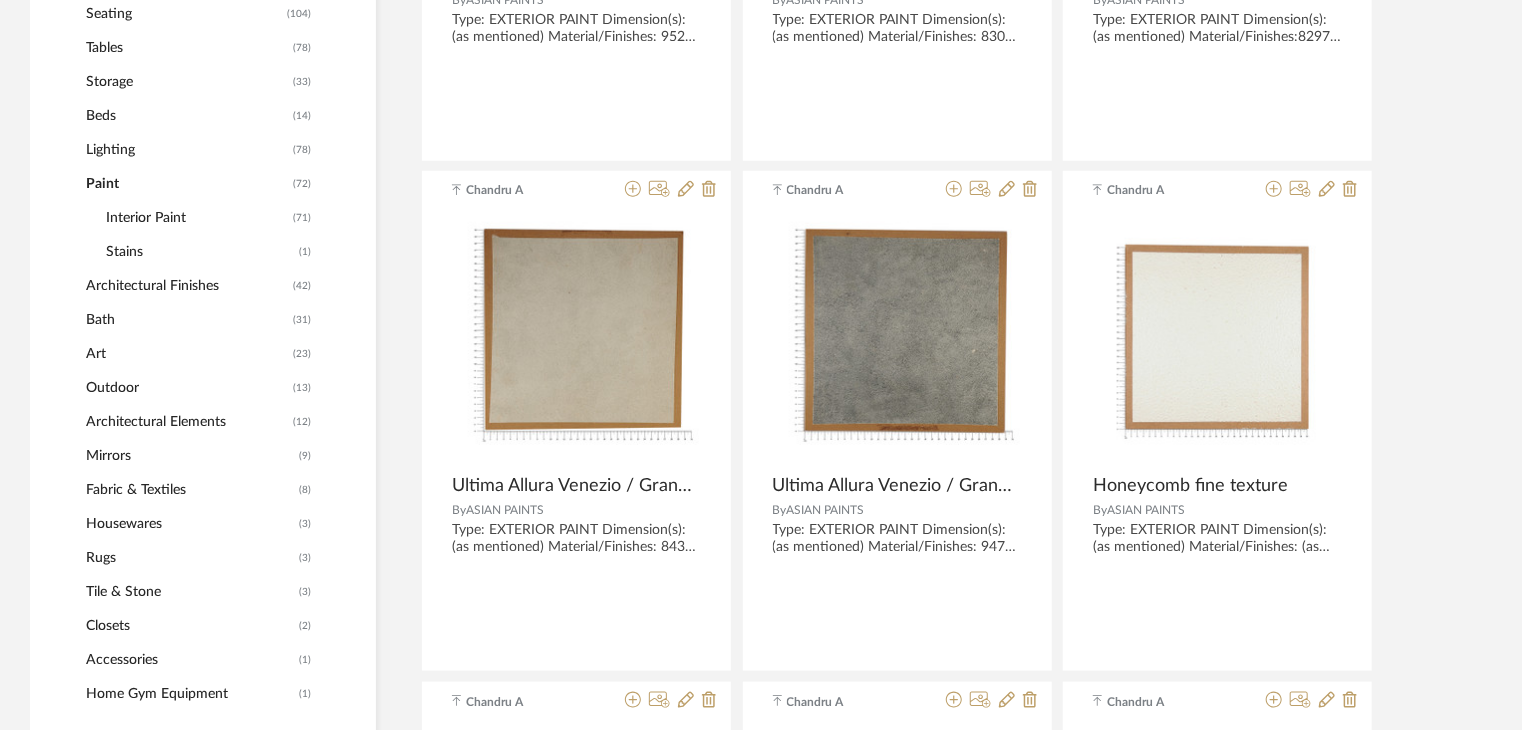 click on "Architectural Finishes" 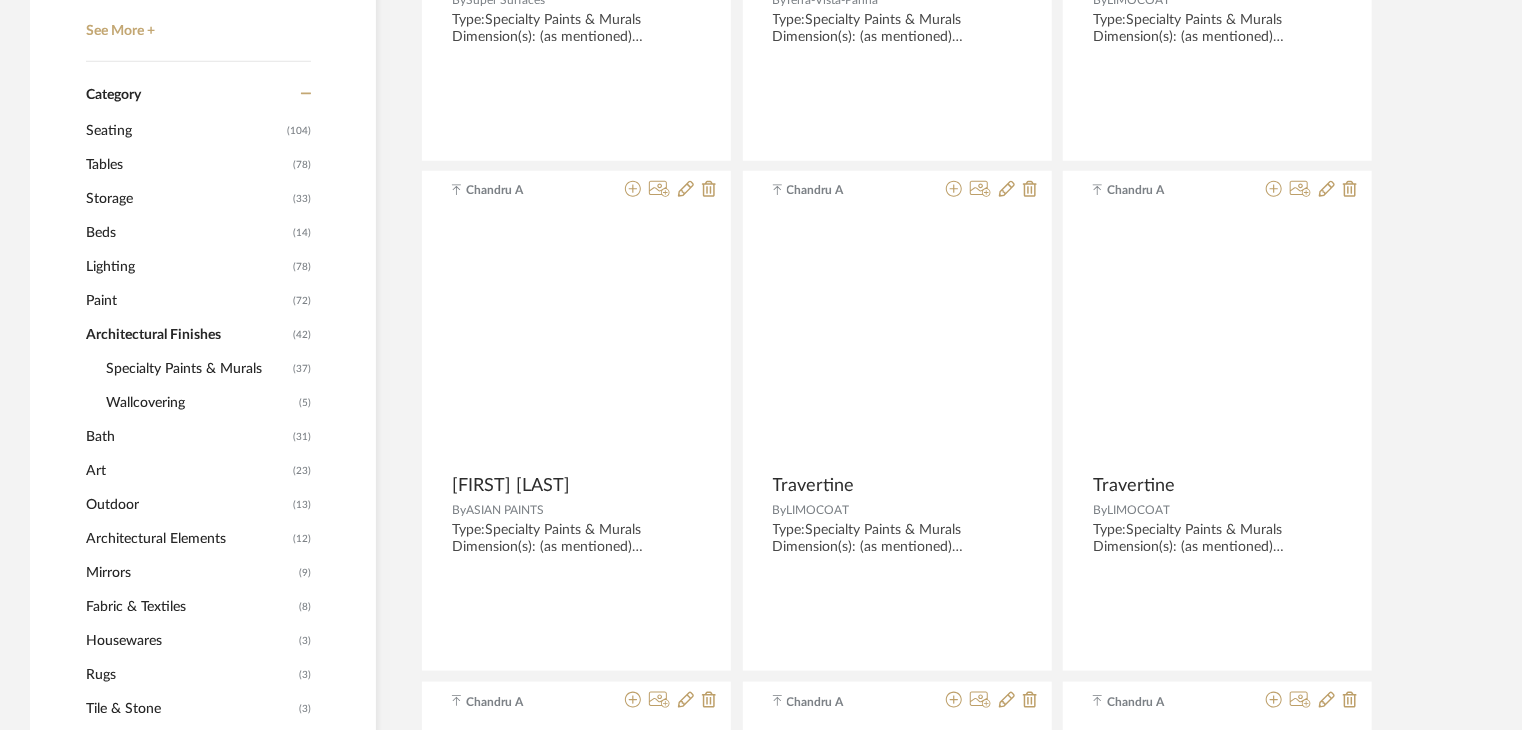 scroll, scrollTop: 929, scrollLeft: 0, axis: vertical 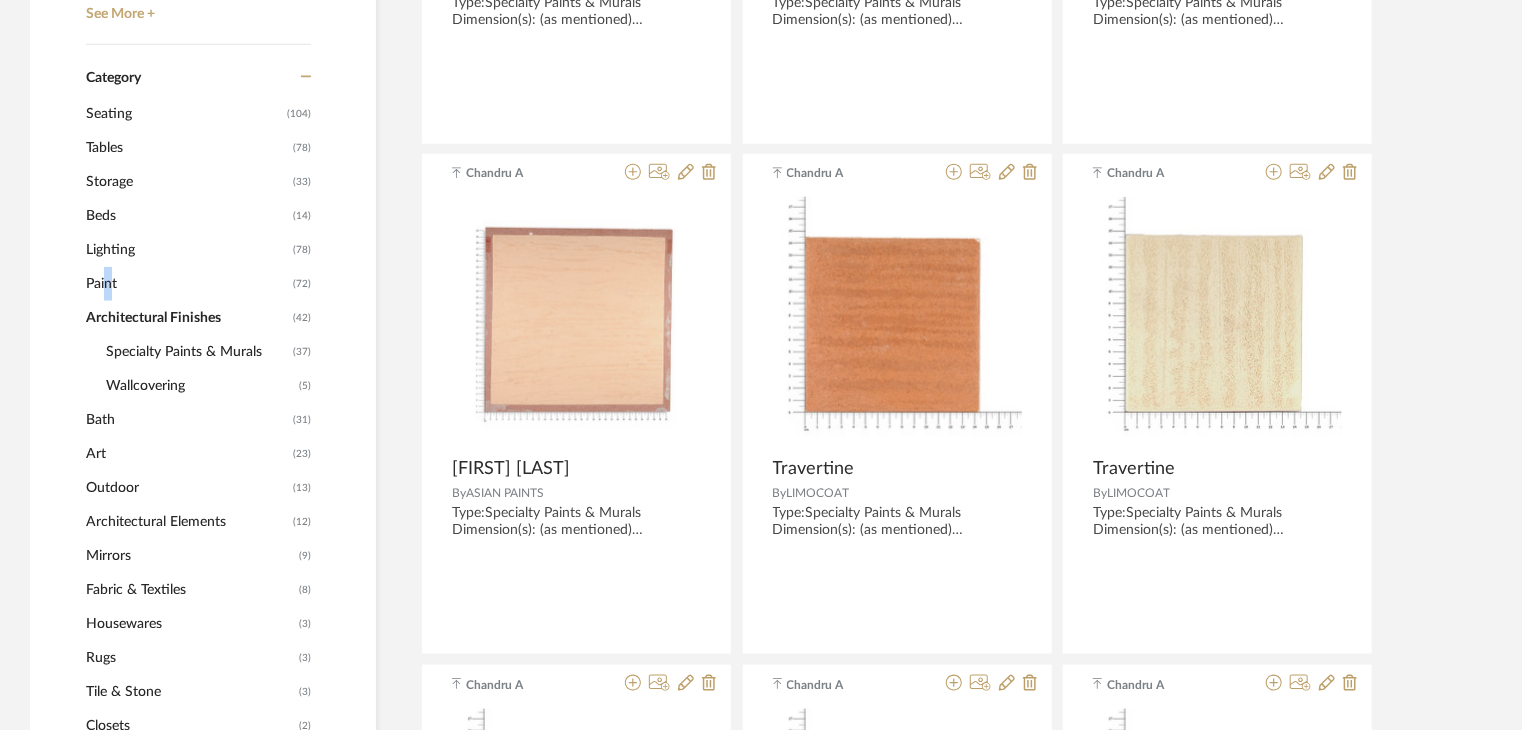 click on "Paint" 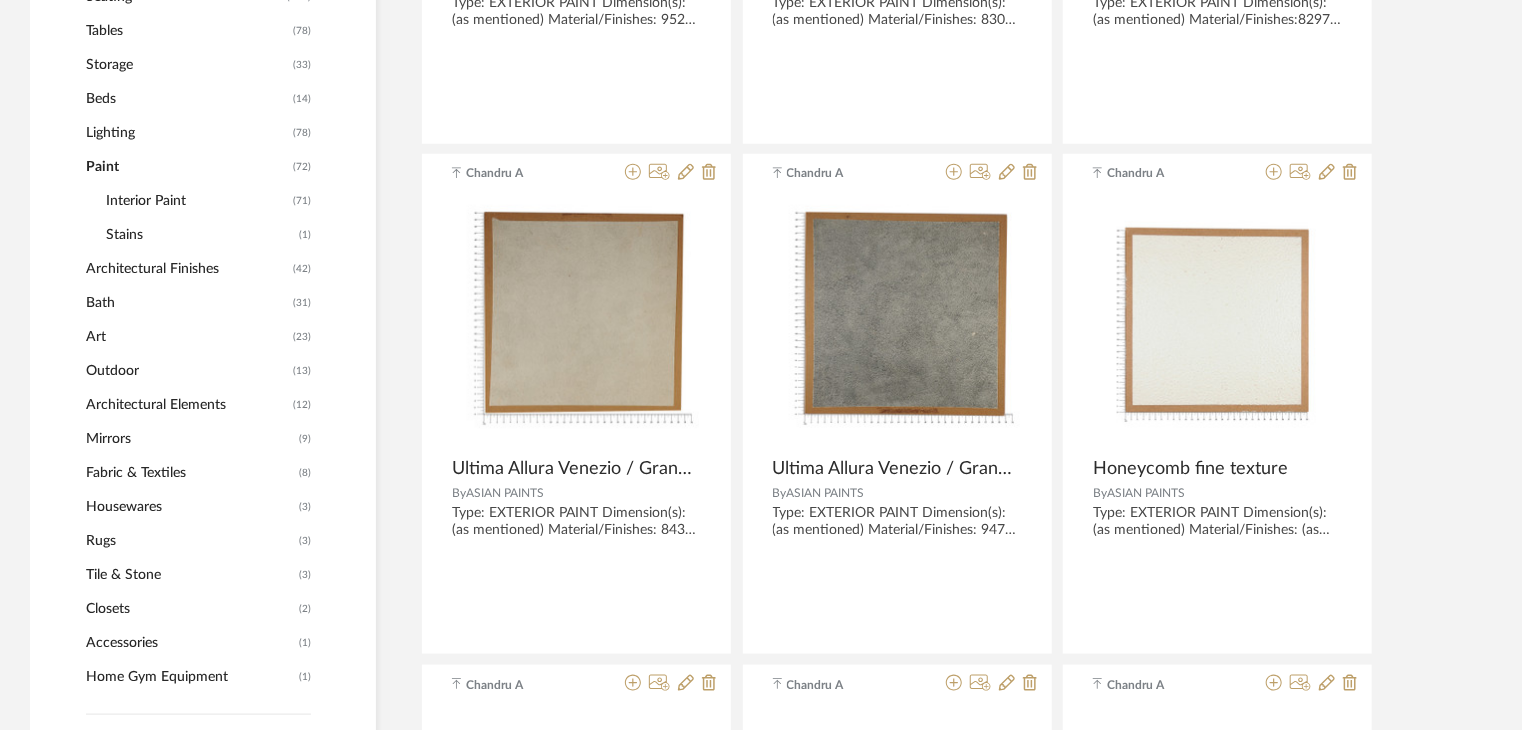 click on "Interior Paint" 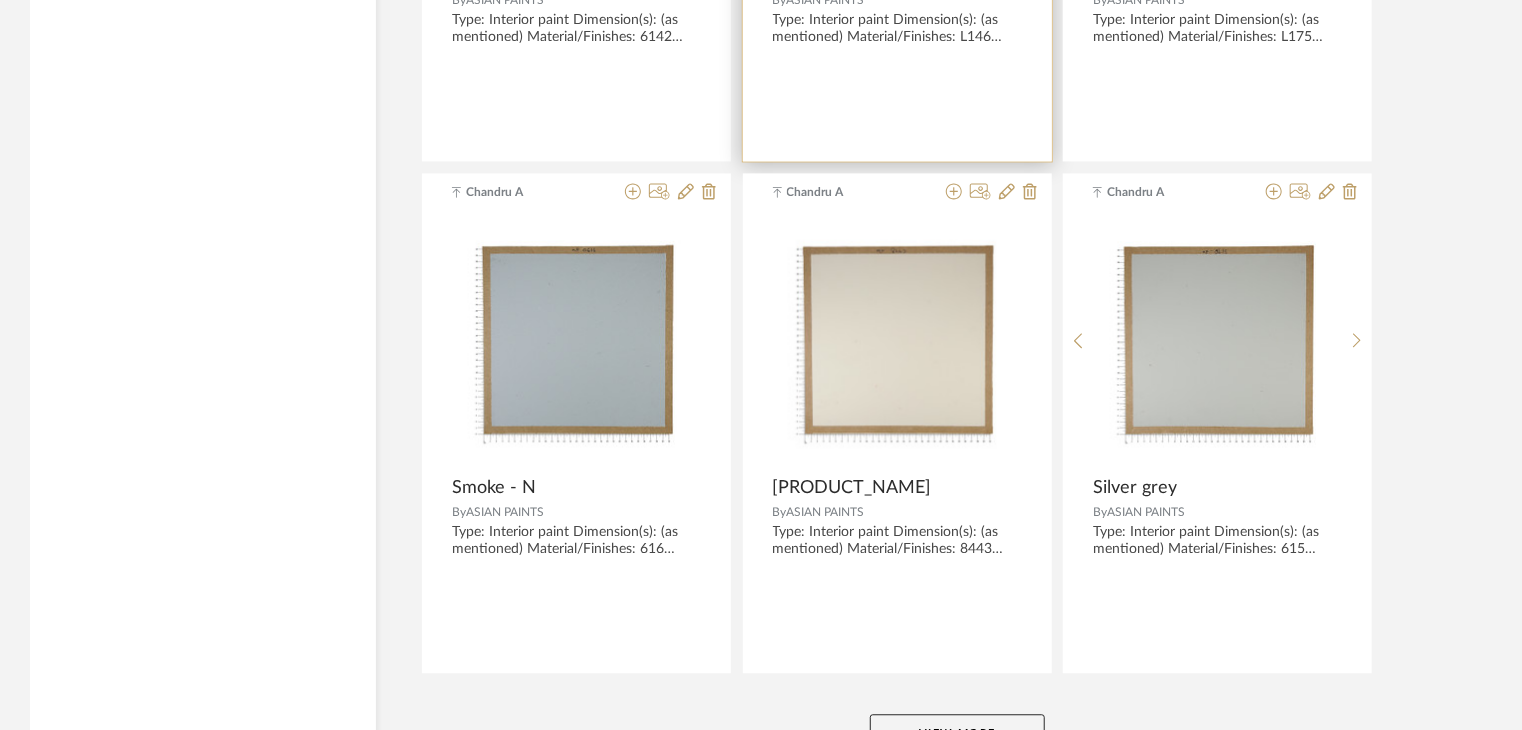 scroll, scrollTop: 6076, scrollLeft: 0, axis: vertical 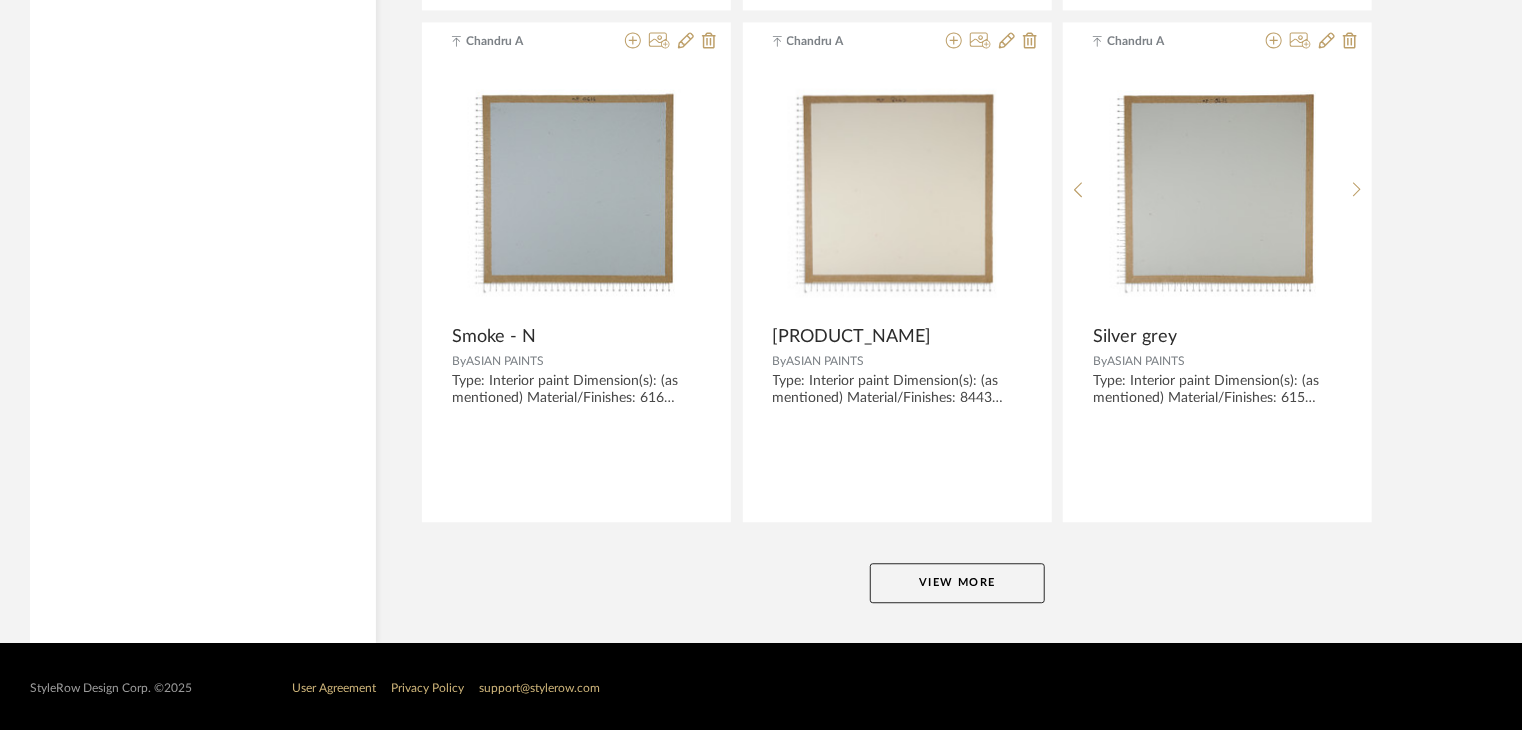click on "View More" 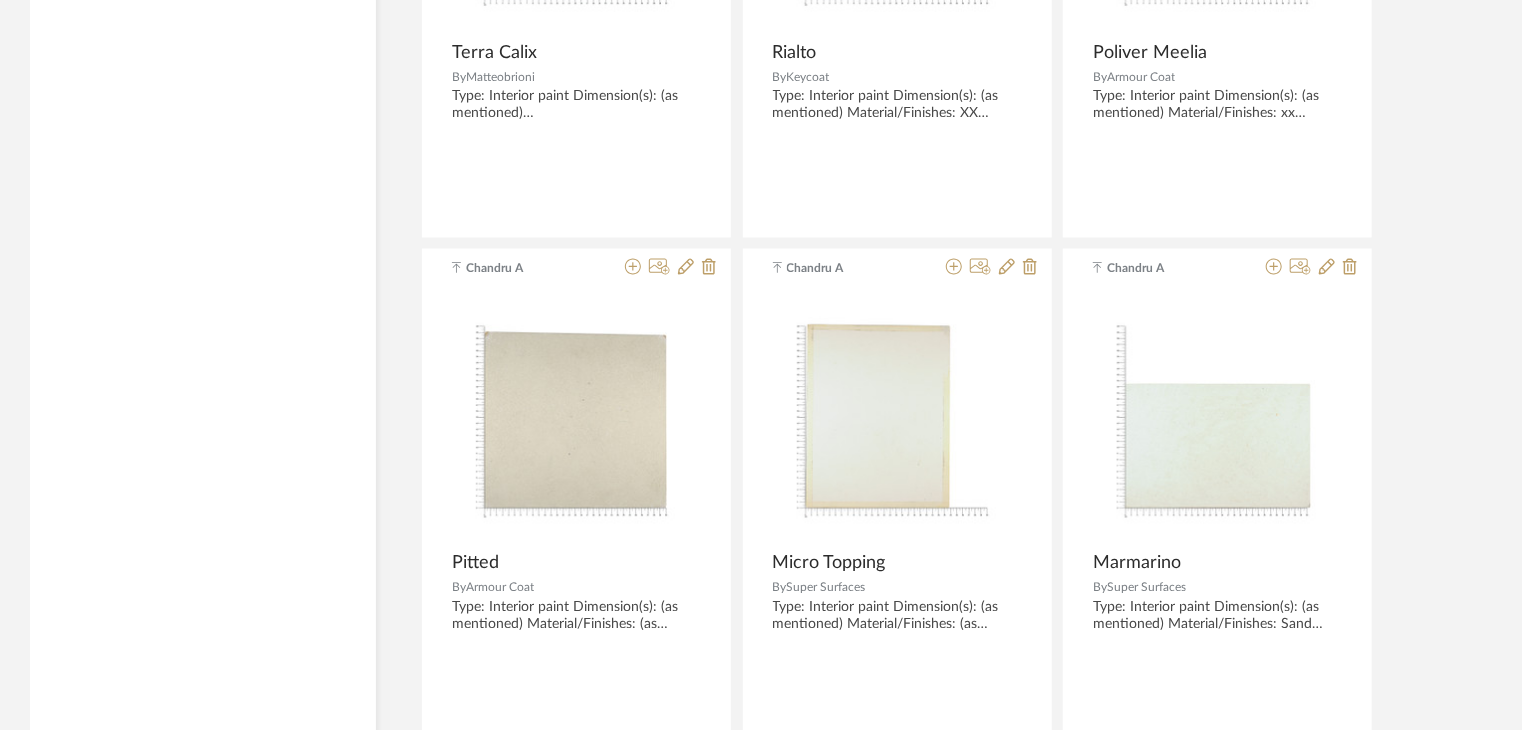 scroll, scrollTop: 9129, scrollLeft: 0, axis: vertical 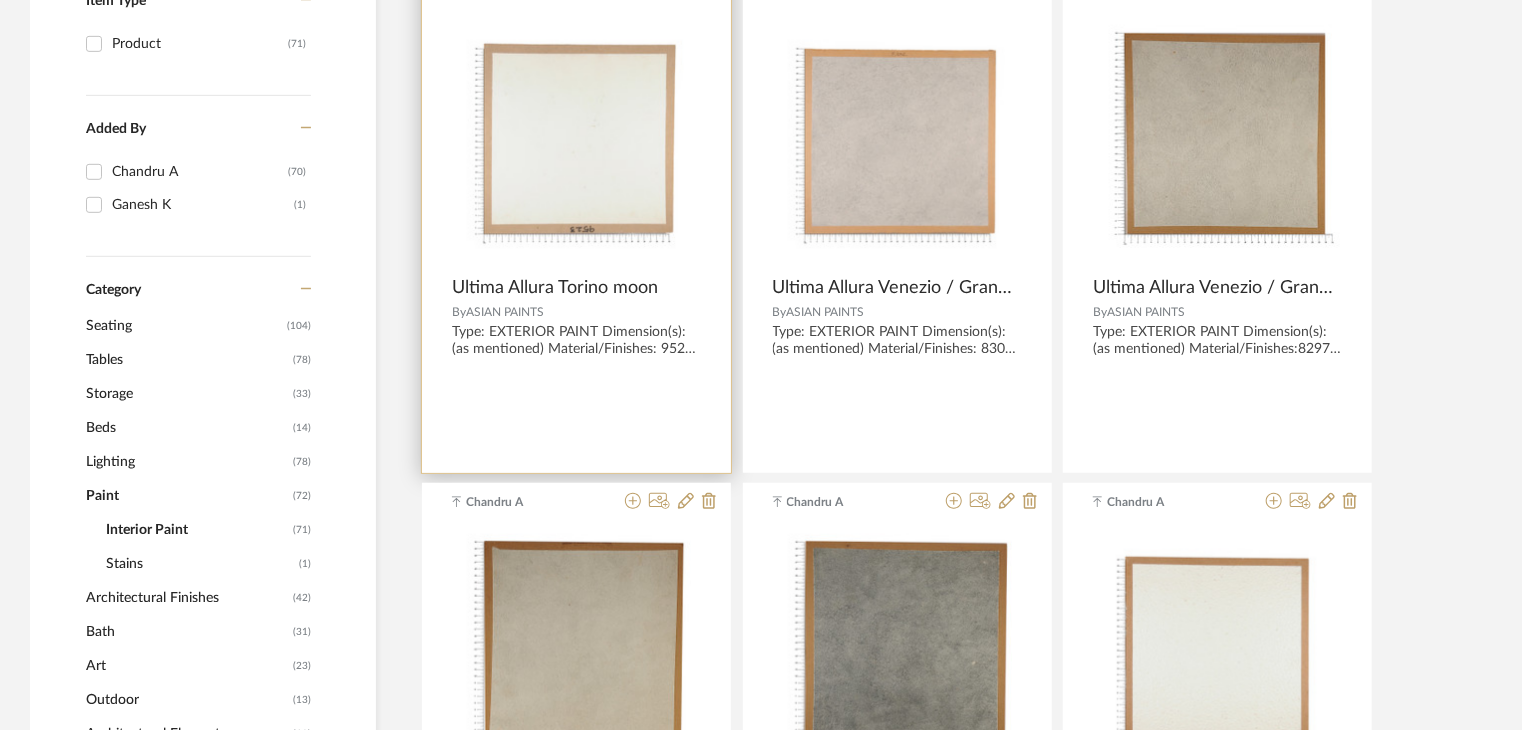 click at bounding box center (576, 141) 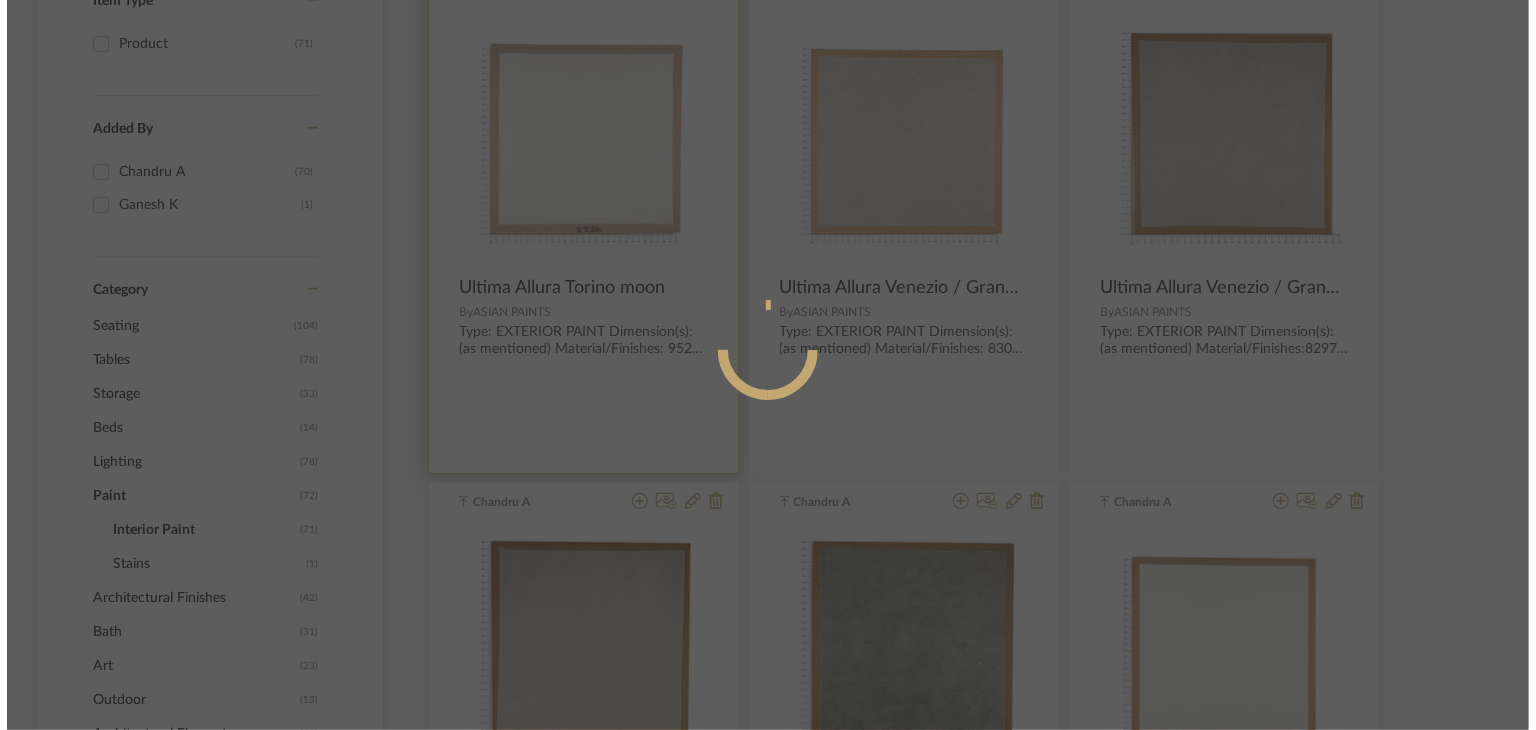 scroll, scrollTop: 0, scrollLeft: 0, axis: both 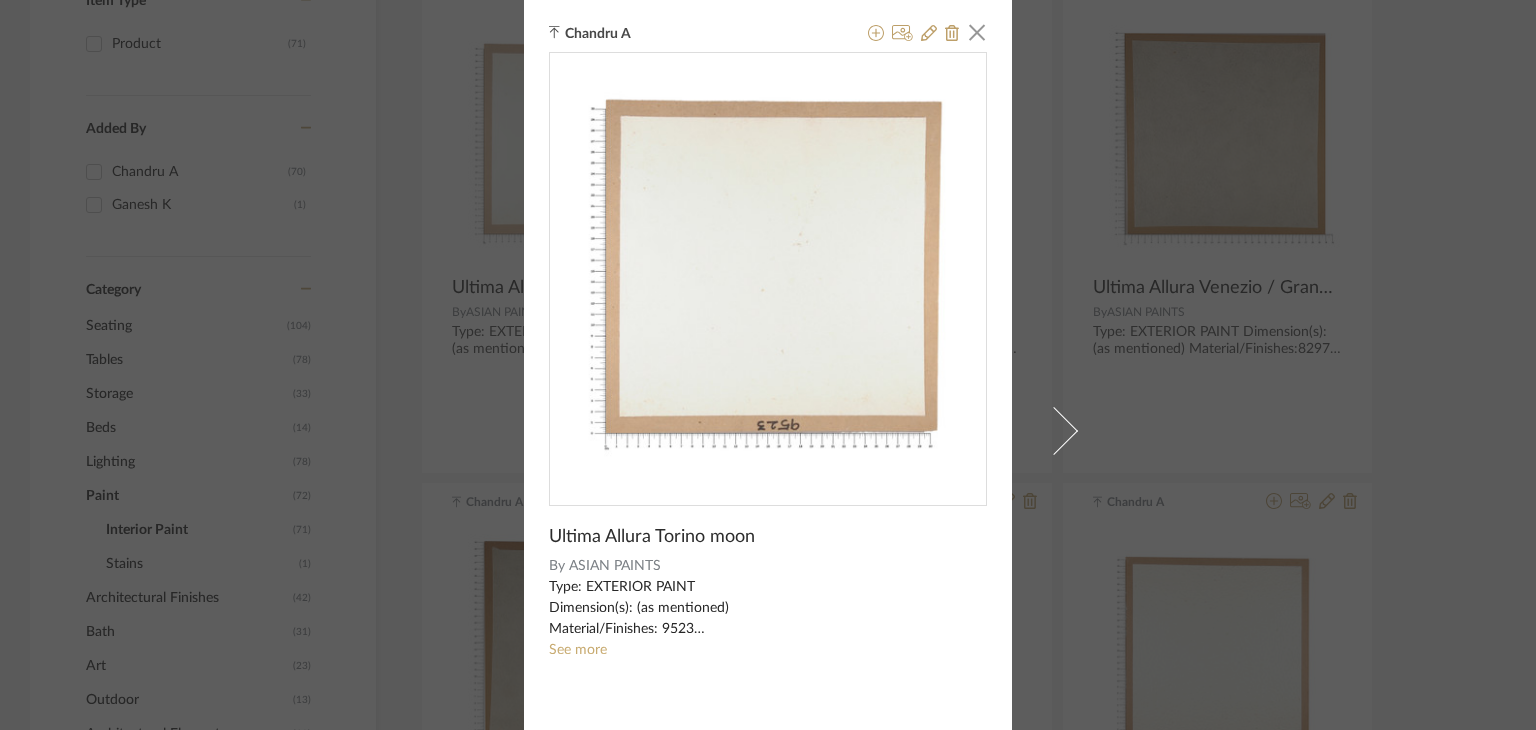 click on "Type: EXTERIOR PAINT
Dimension(s): (as mentioned)
Material/Finishes: 9523
Installation requirements, if any: (as applicable)
Price: (as mentioned)
Lead time: (as mentioned)
Sample available: supplier stock
Sample Internal reference number: PN-EX-004-9523
as per the internal sample warehouse) Point of
contact:
Contact number: [PHONE]
Email address: [EMAIL]
Address: [ADDRESS]
Additional contact information: See more" at bounding box center [768, 619] 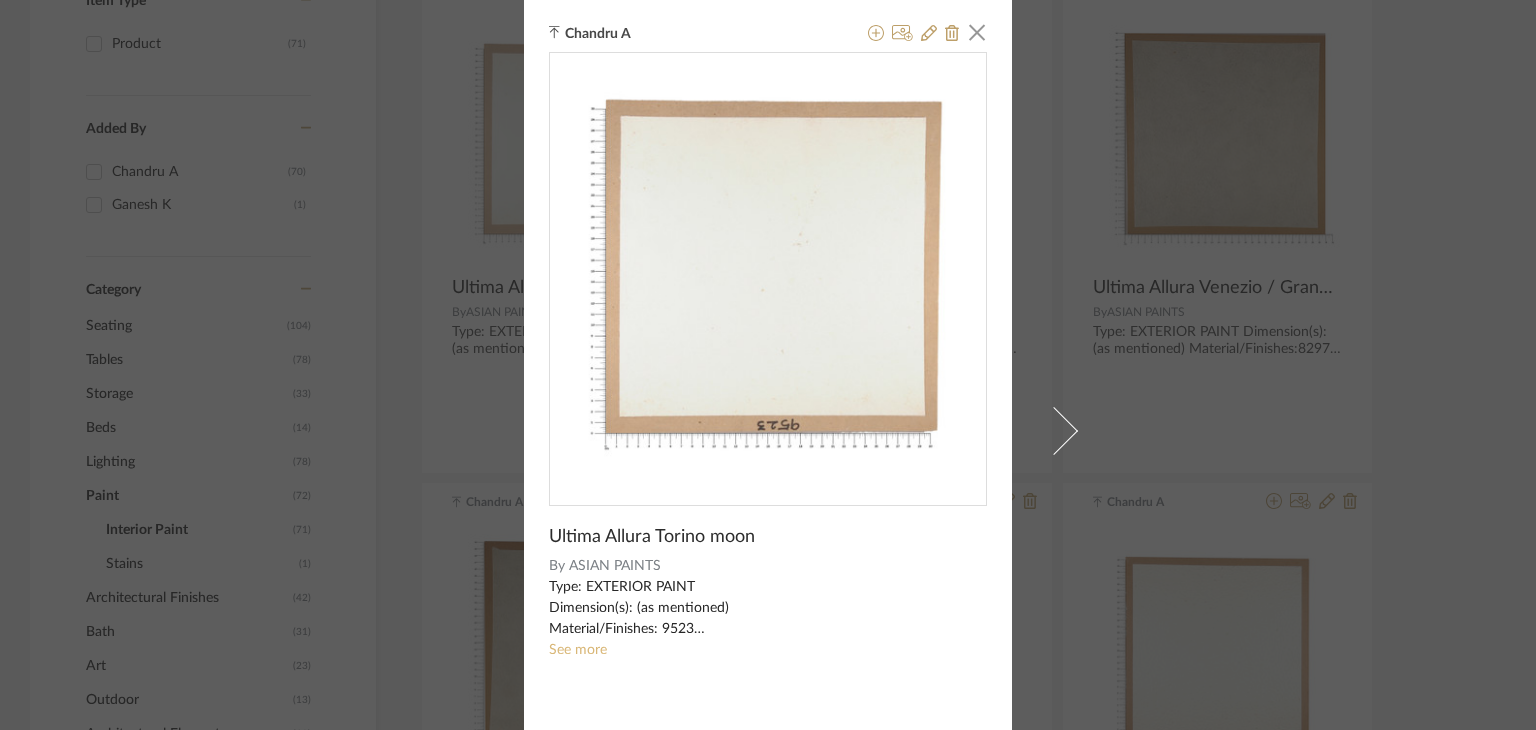 click on "See more" at bounding box center [578, 650] 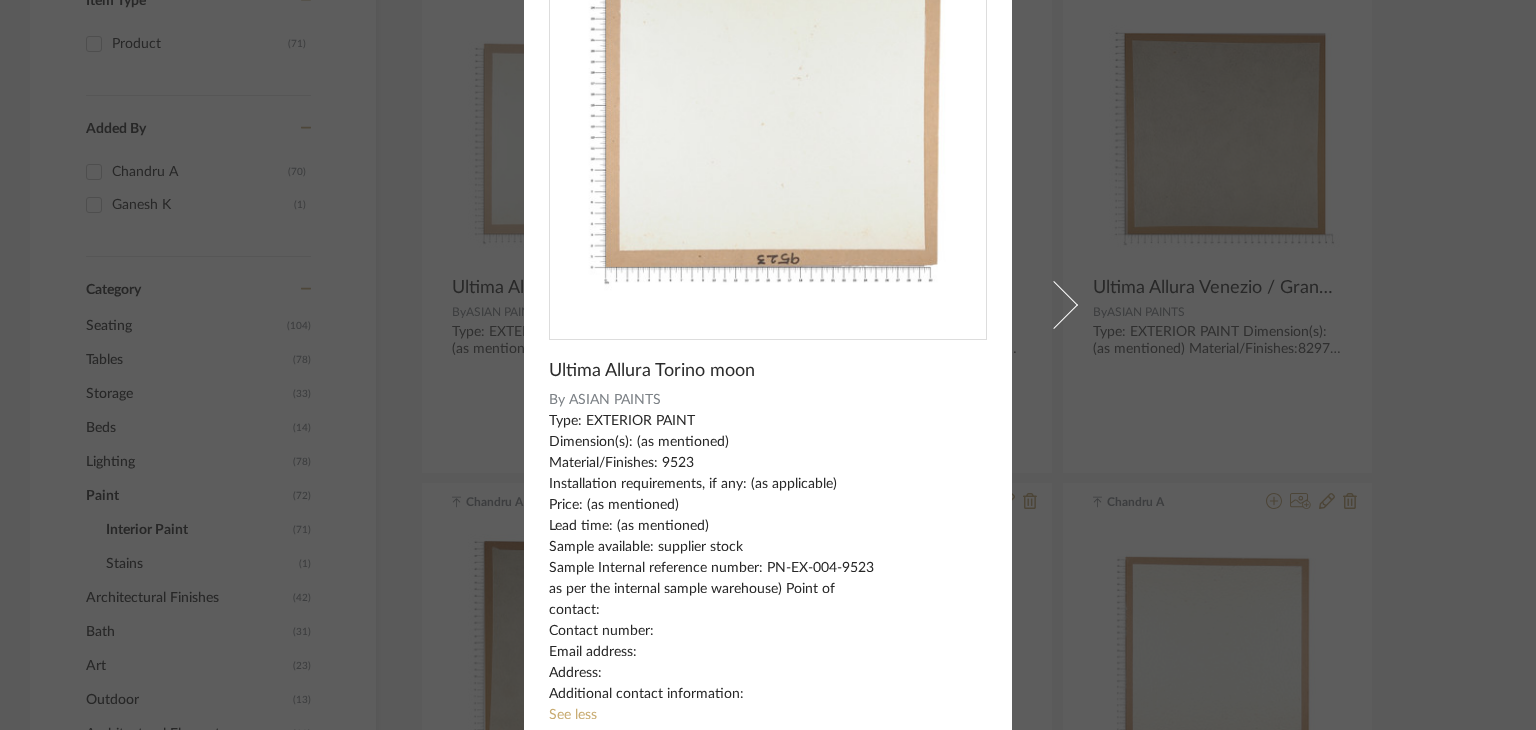 scroll, scrollTop: 212, scrollLeft: 0, axis: vertical 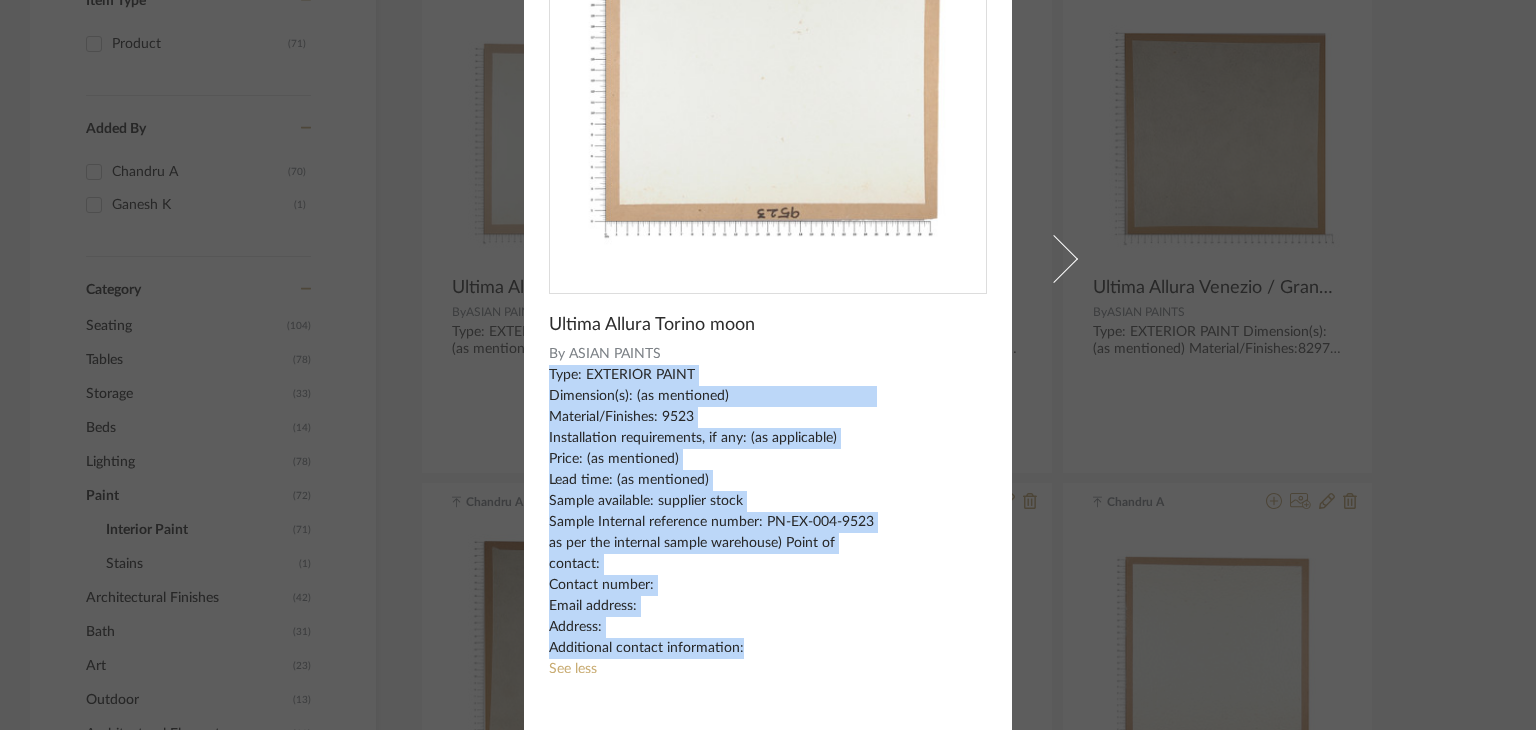 drag, startPoint x: 541, startPoint y: 369, endPoint x: 743, endPoint y: 648, distance: 344.44882 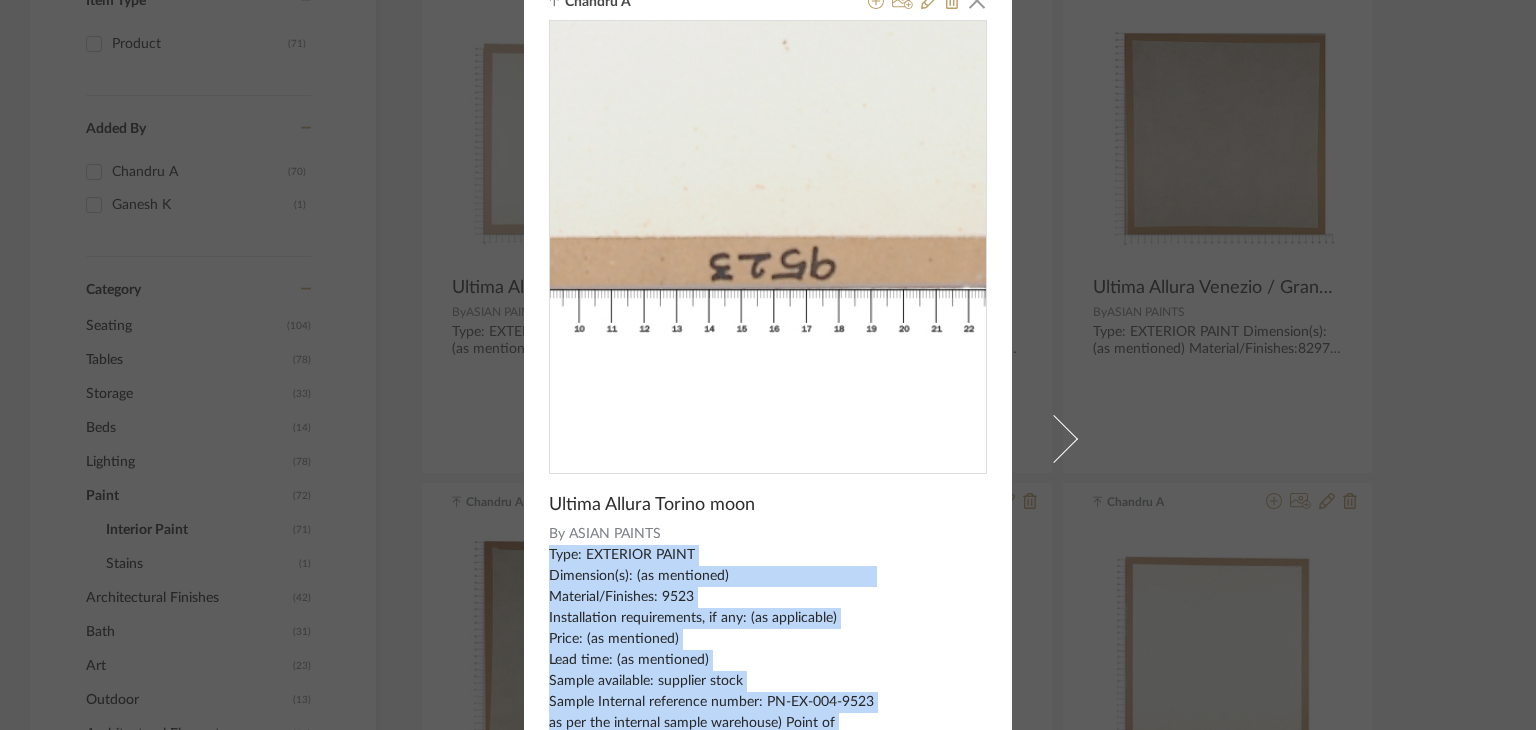 scroll, scrollTop: 0, scrollLeft: 0, axis: both 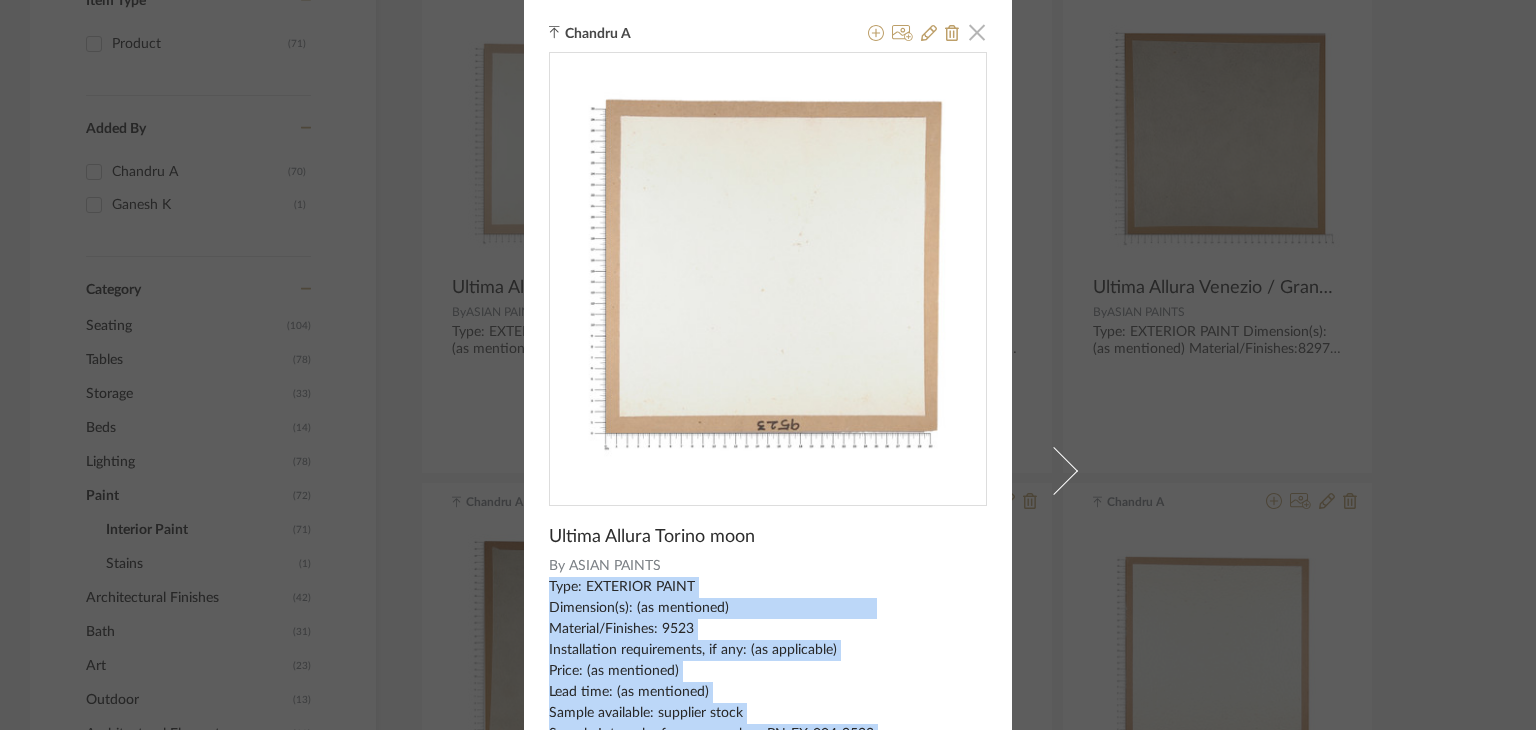 click 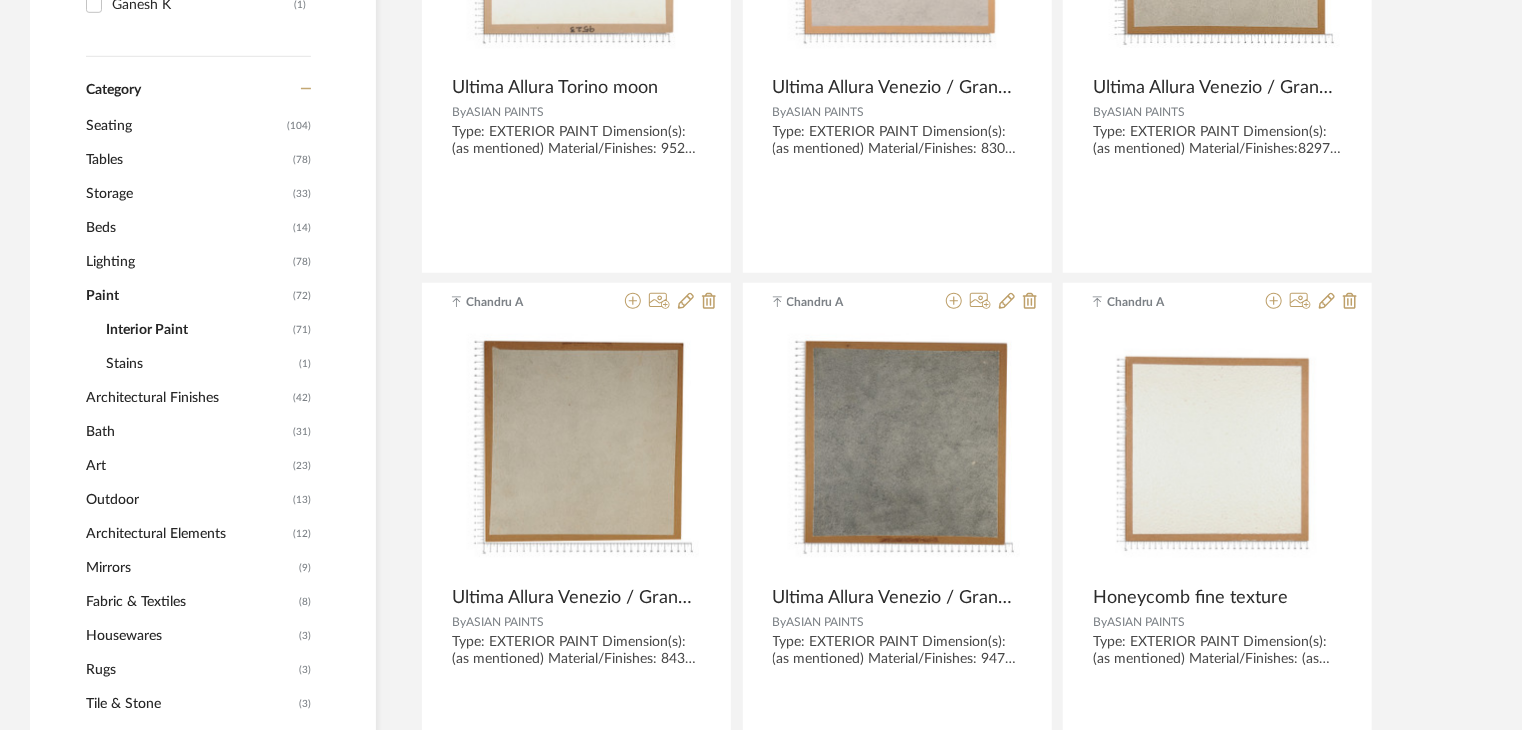 scroll, scrollTop: 800, scrollLeft: 0, axis: vertical 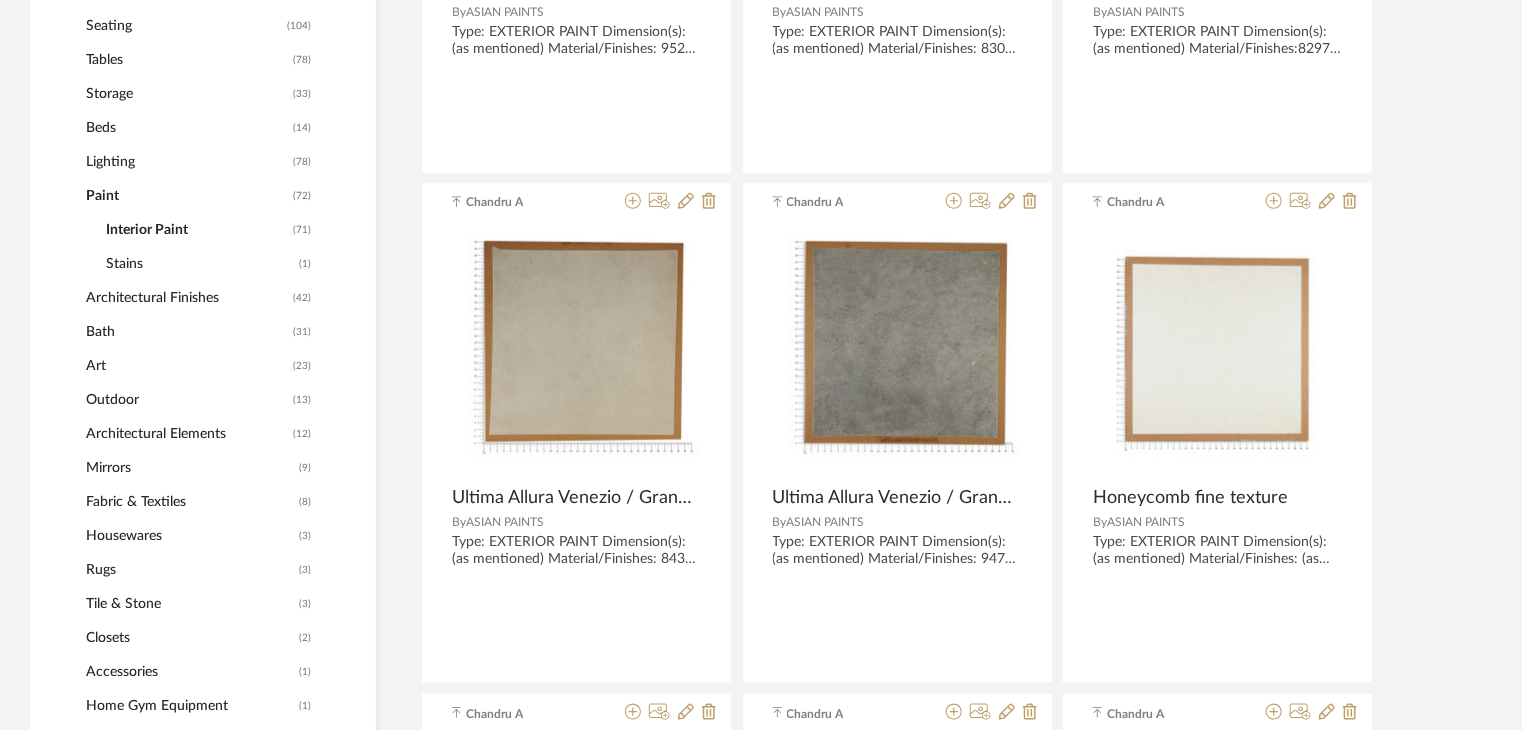 click on "Architectural Finishes" 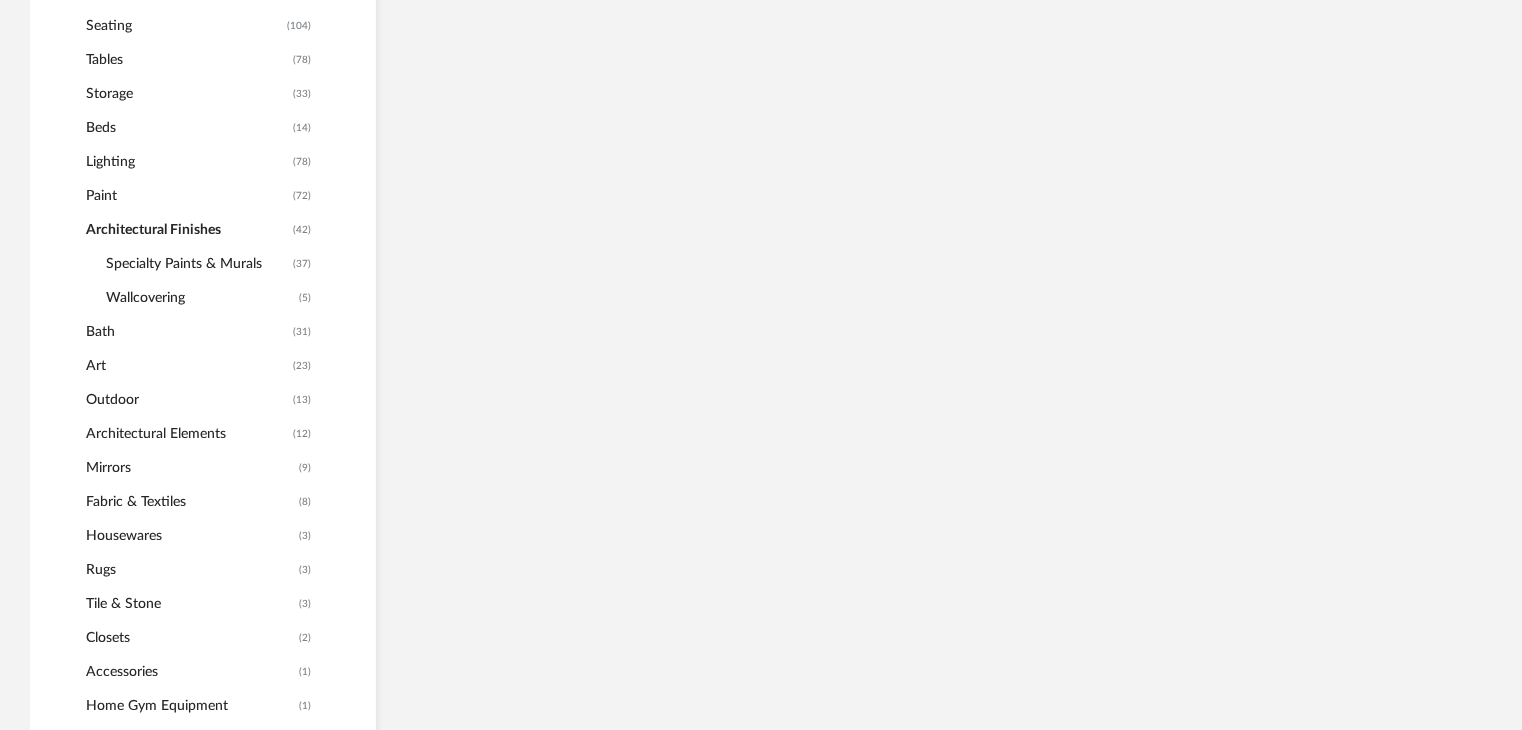 scroll, scrollTop: 916, scrollLeft: 0, axis: vertical 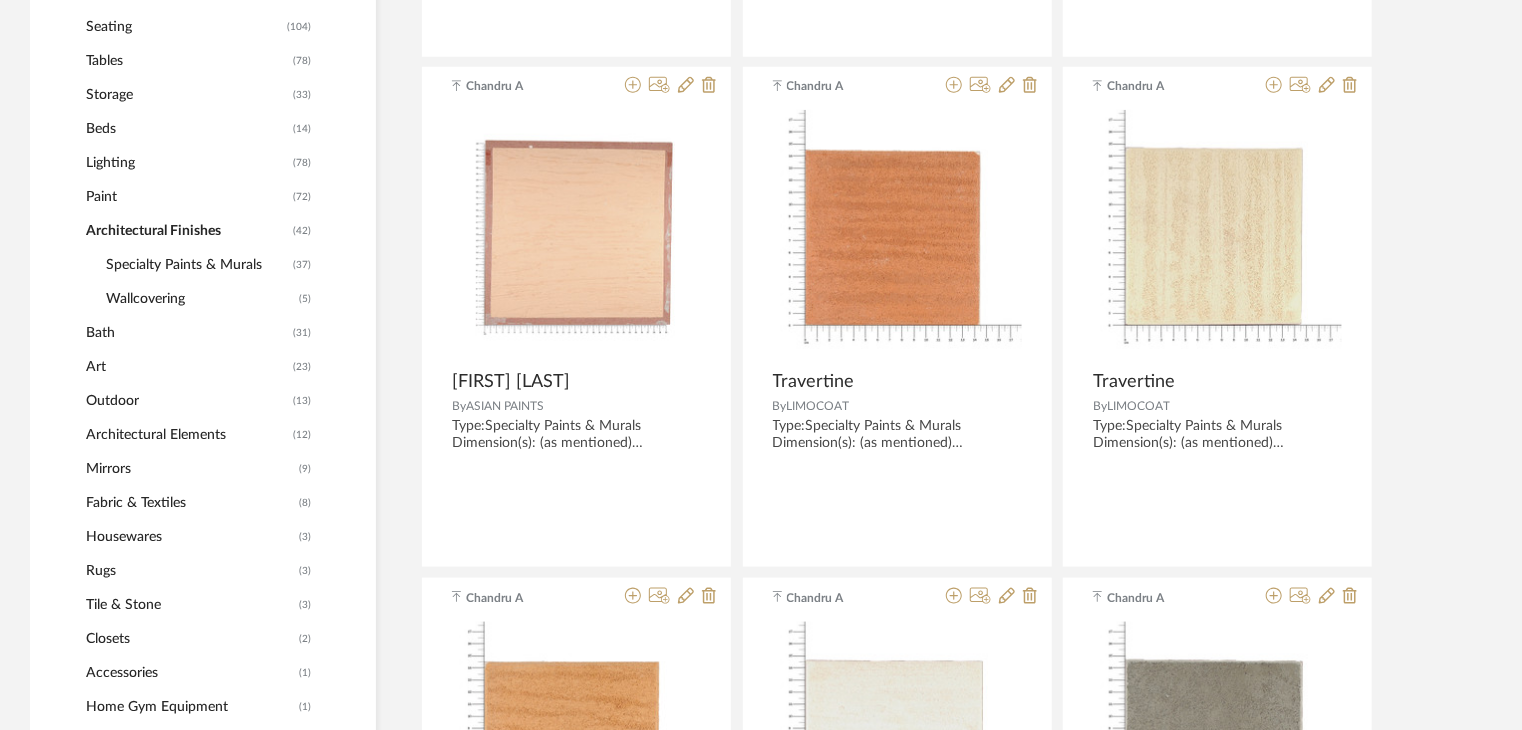 click on "Specialty Paints & Murals" 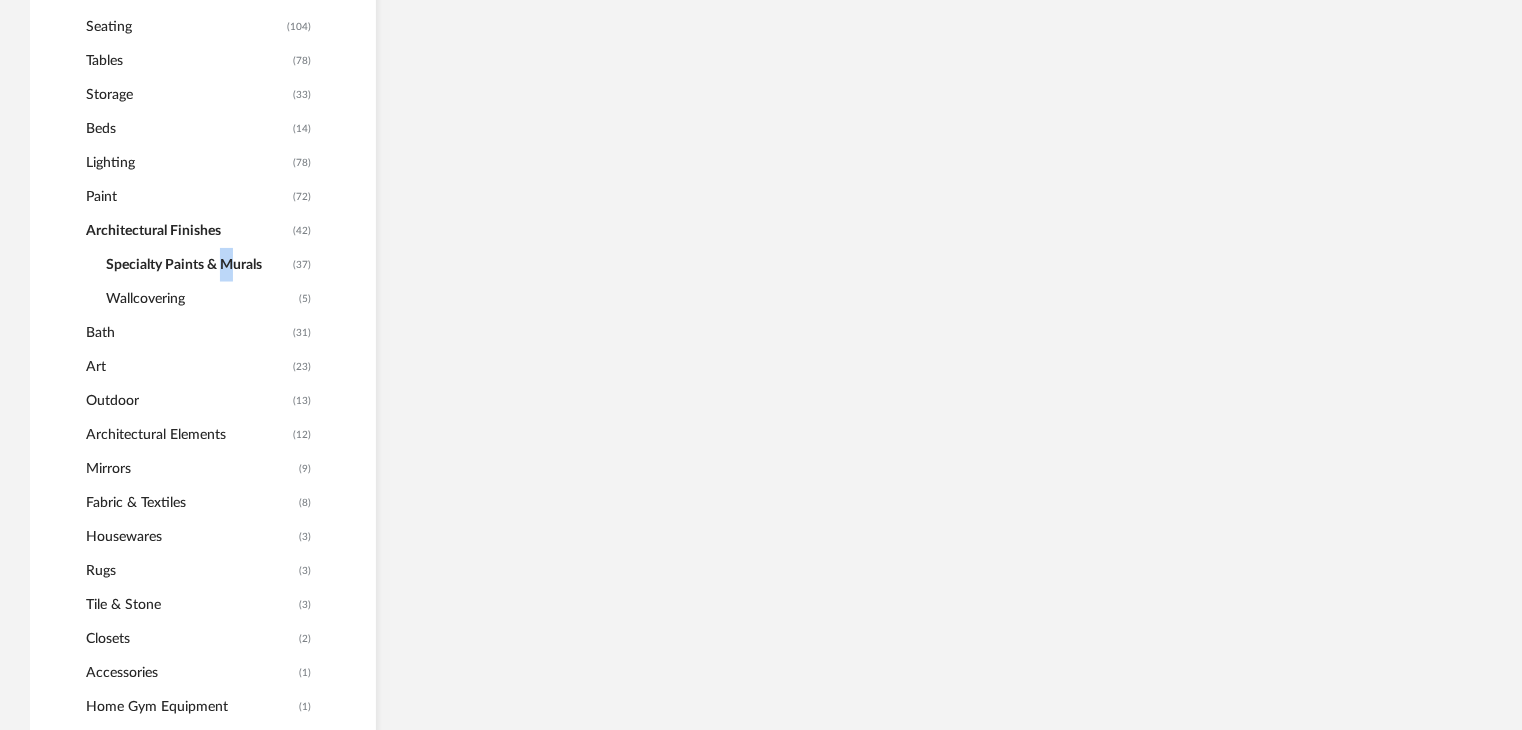 click on "Specialty Paints & Murals" 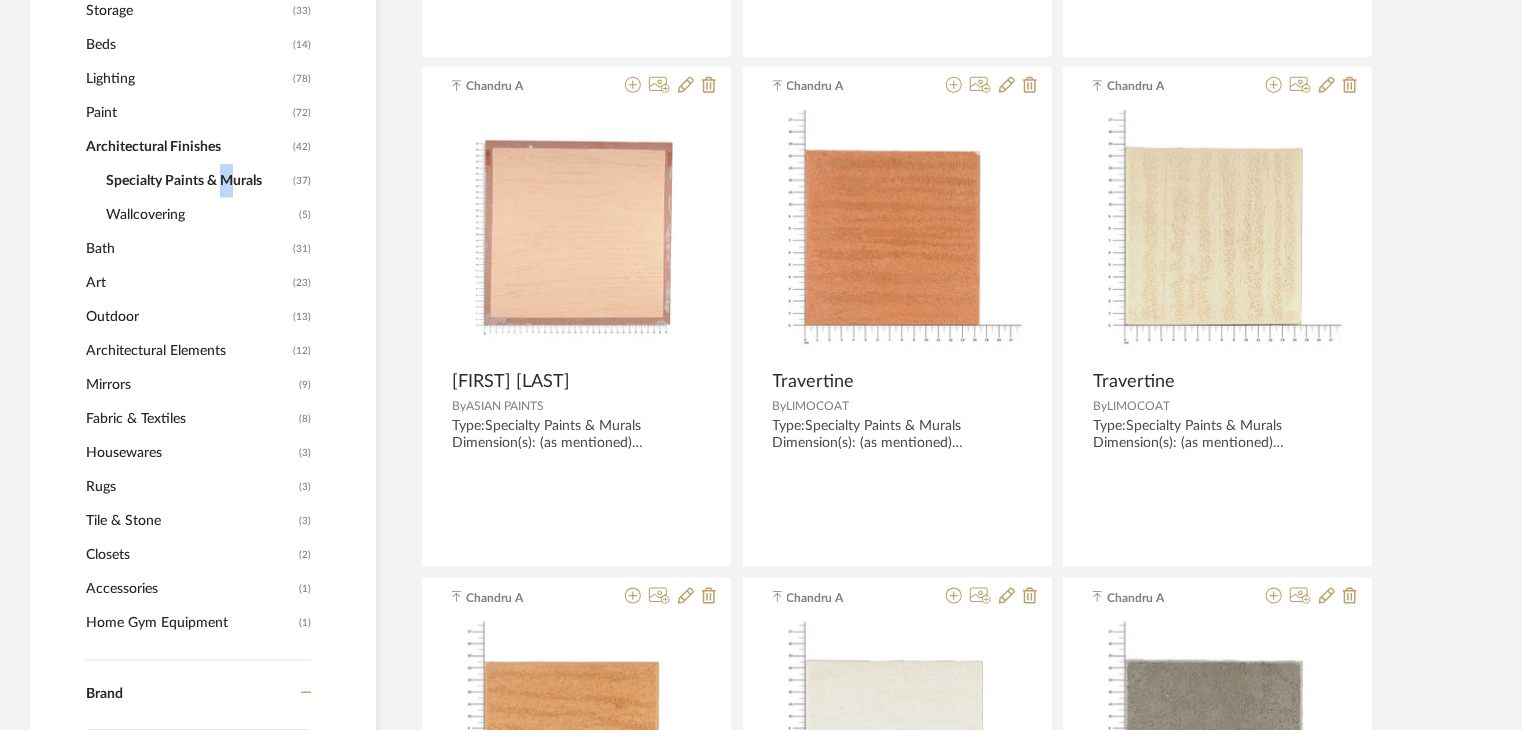 scroll, scrollTop: 832, scrollLeft: 0, axis: vertical 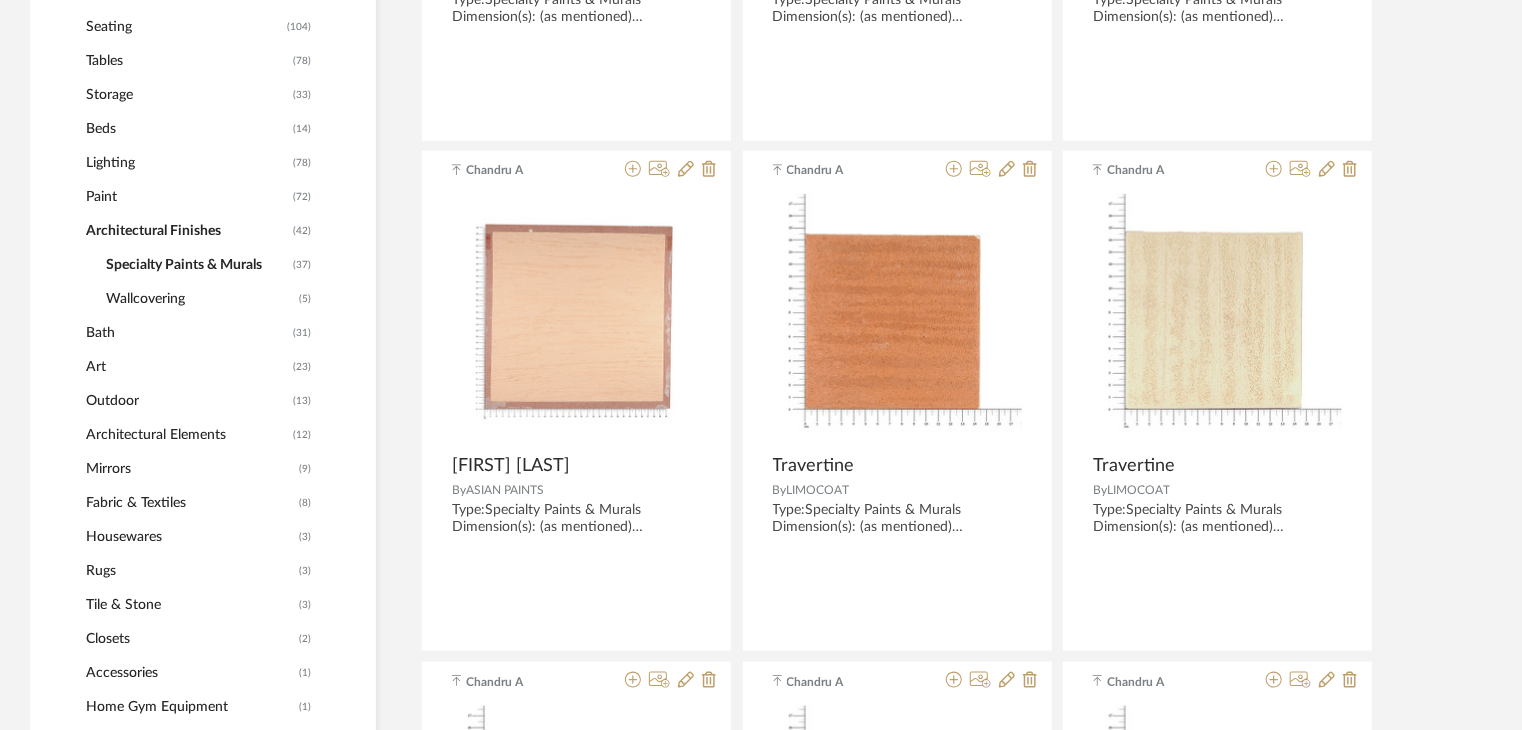 click on "Specialty Paints & Murals" 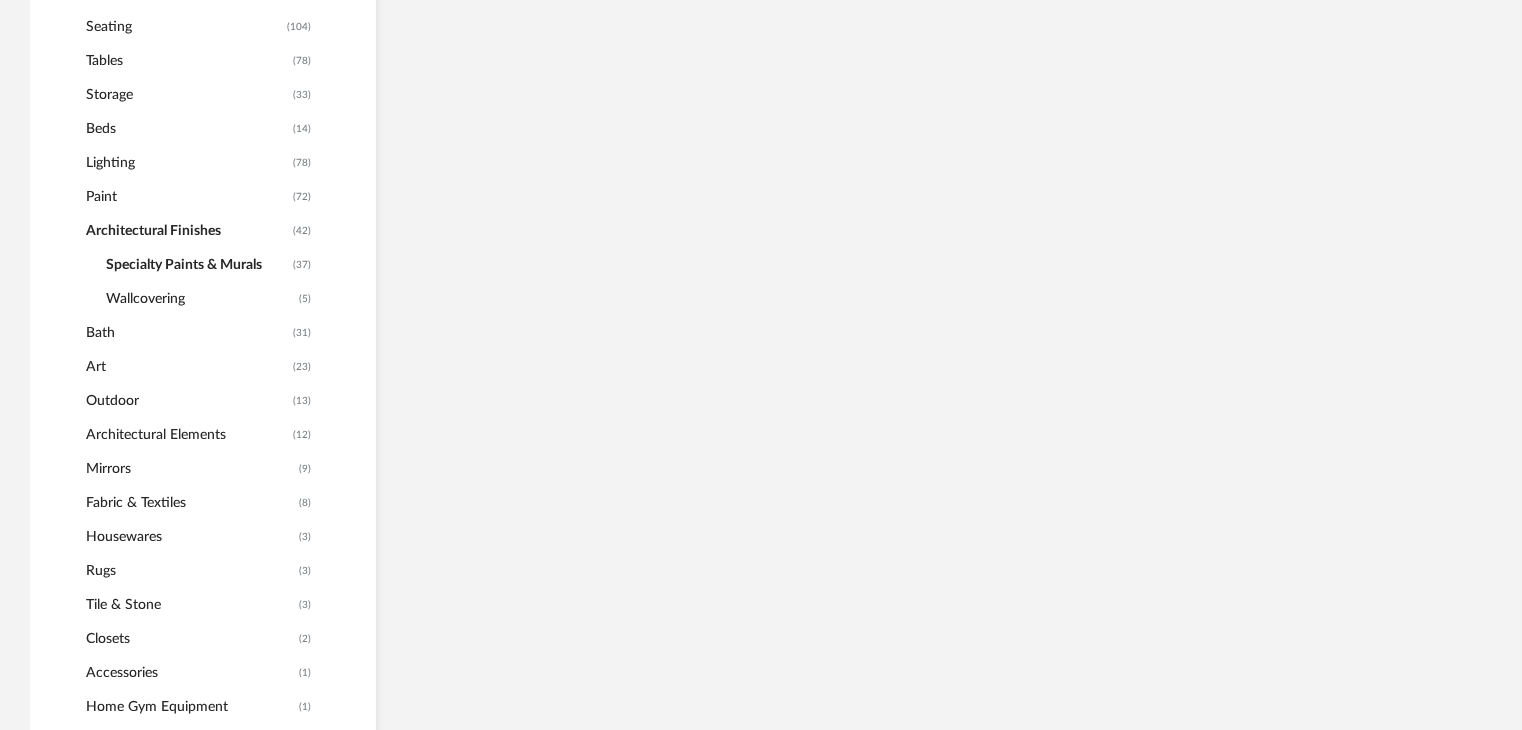click on "Specialty Paints & Murals" 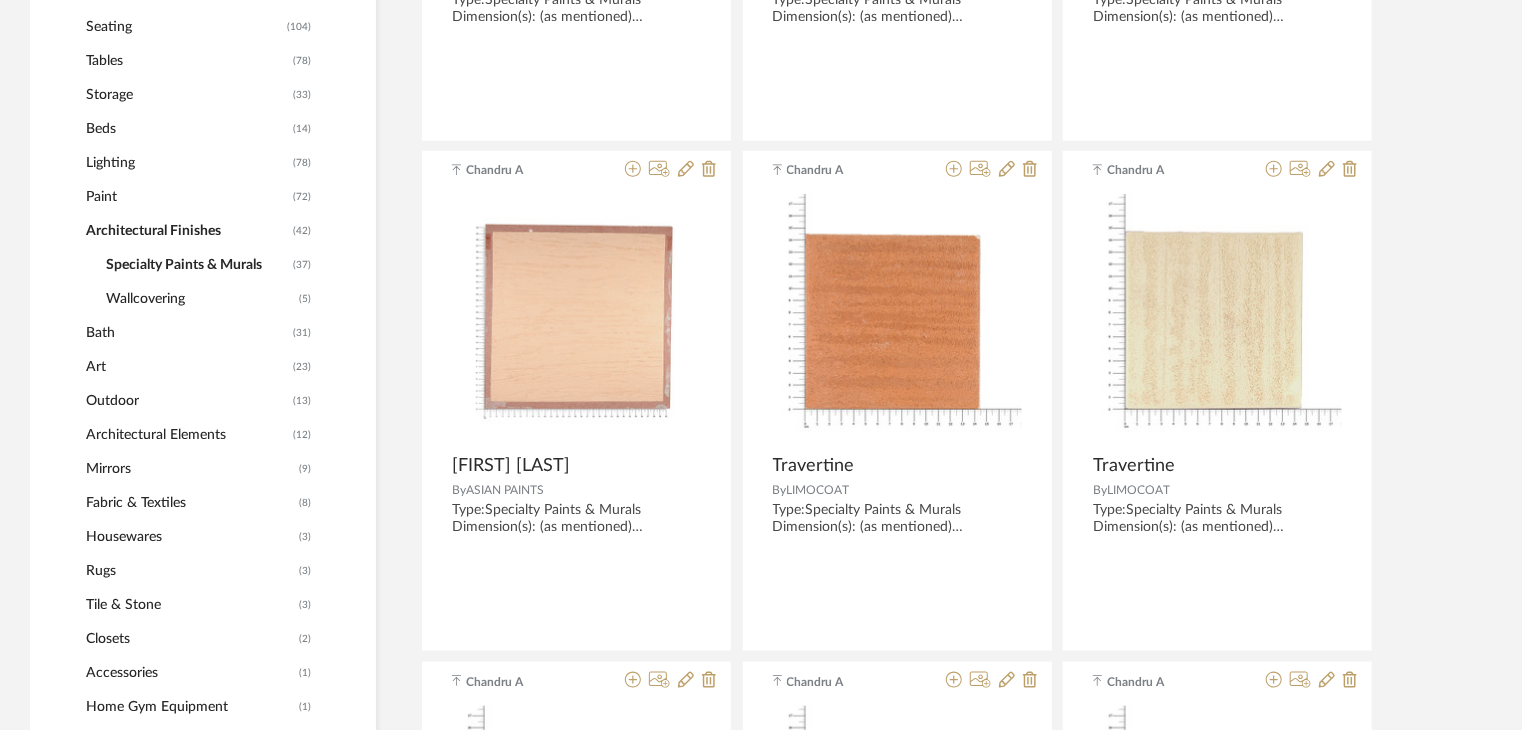 click on "Specialty Paints & Murals" 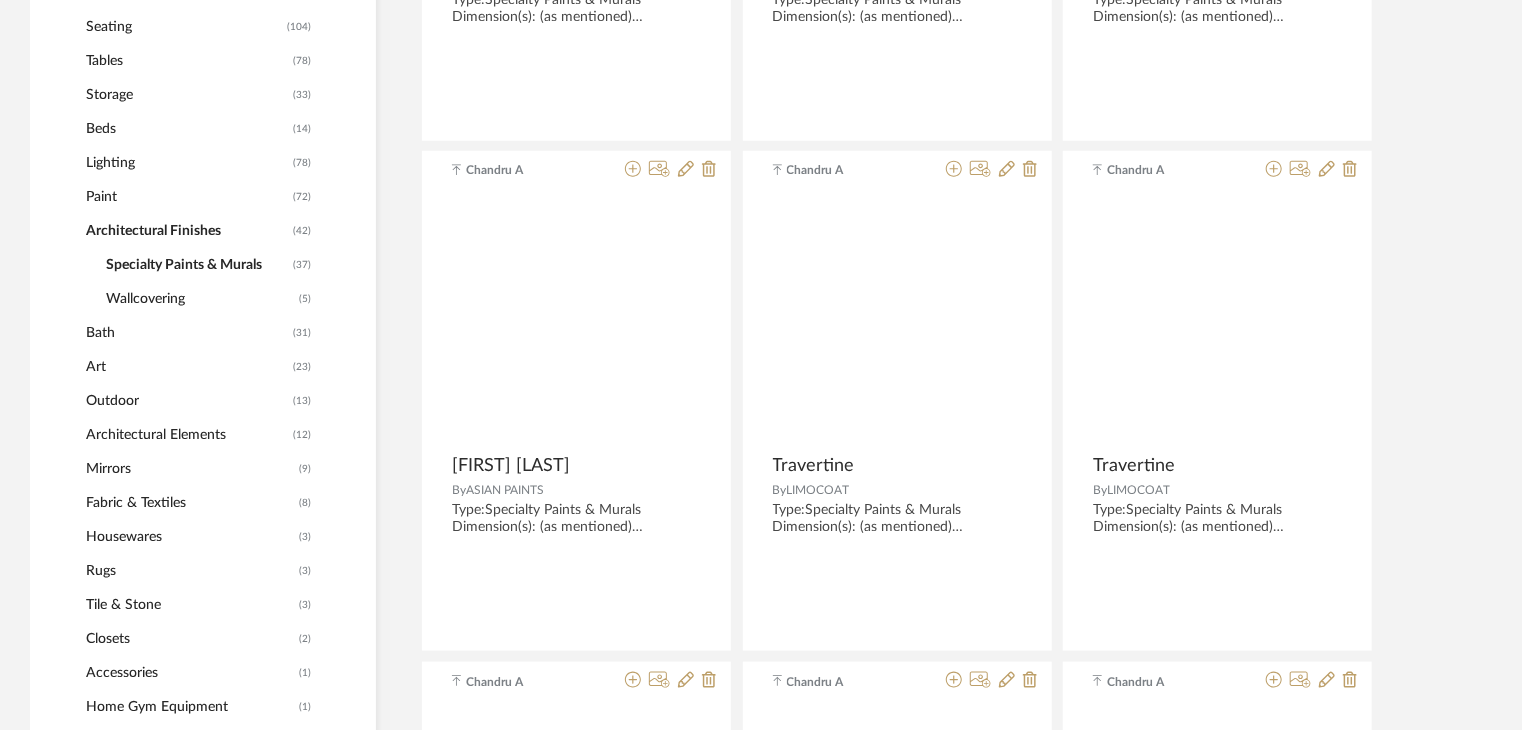 click on "Specialty Paints & Murals" 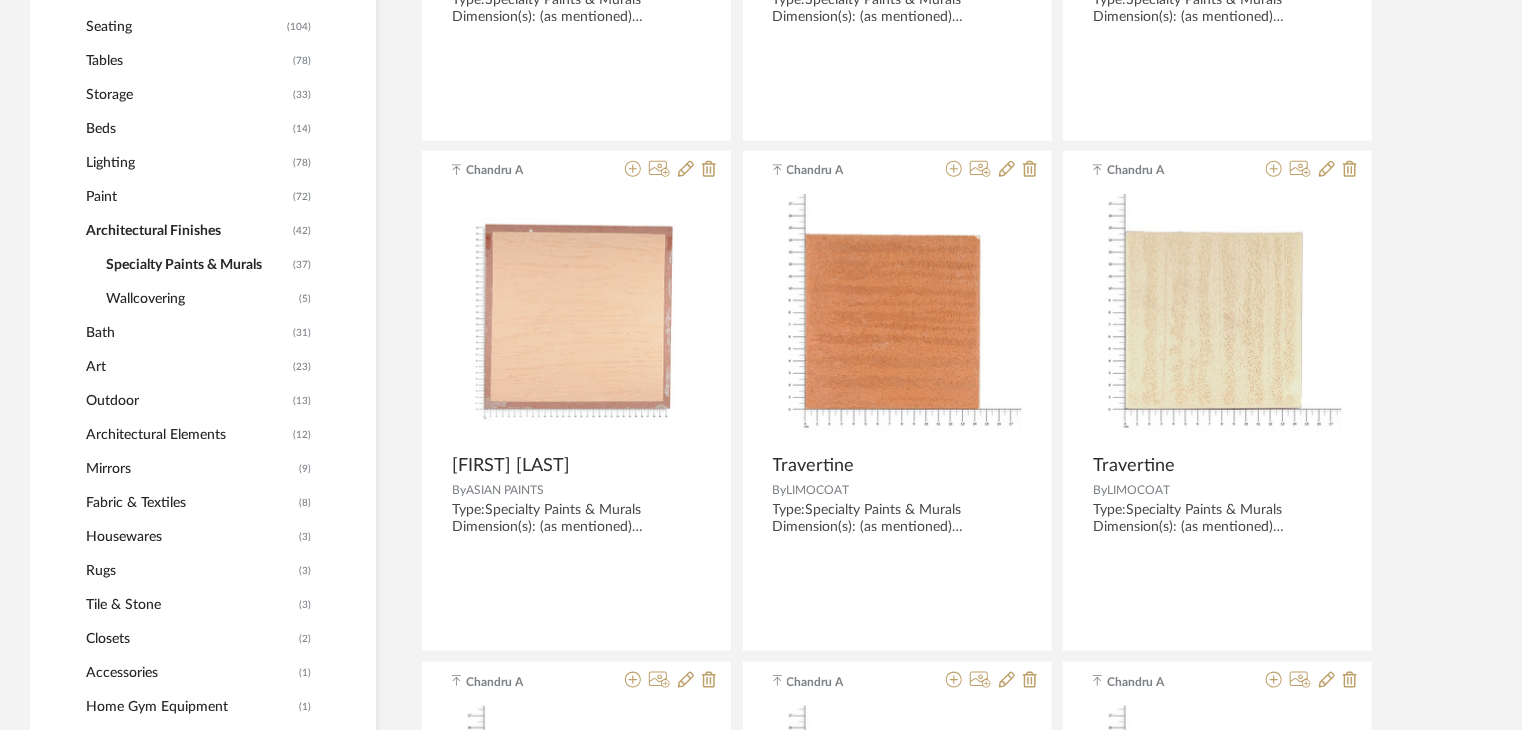 click on "Specialty Paints & Murals" 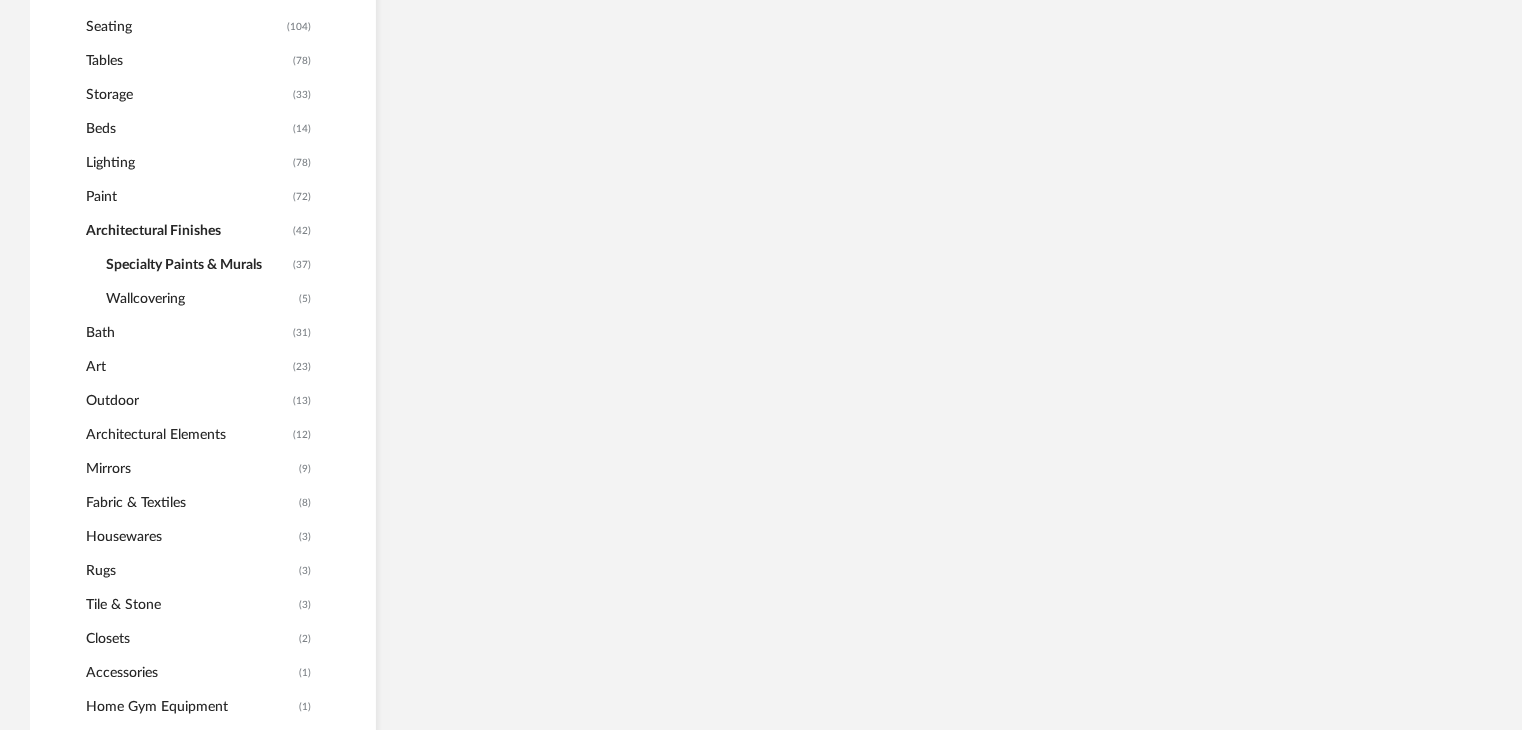 click on "Specialty Paints & Murals" 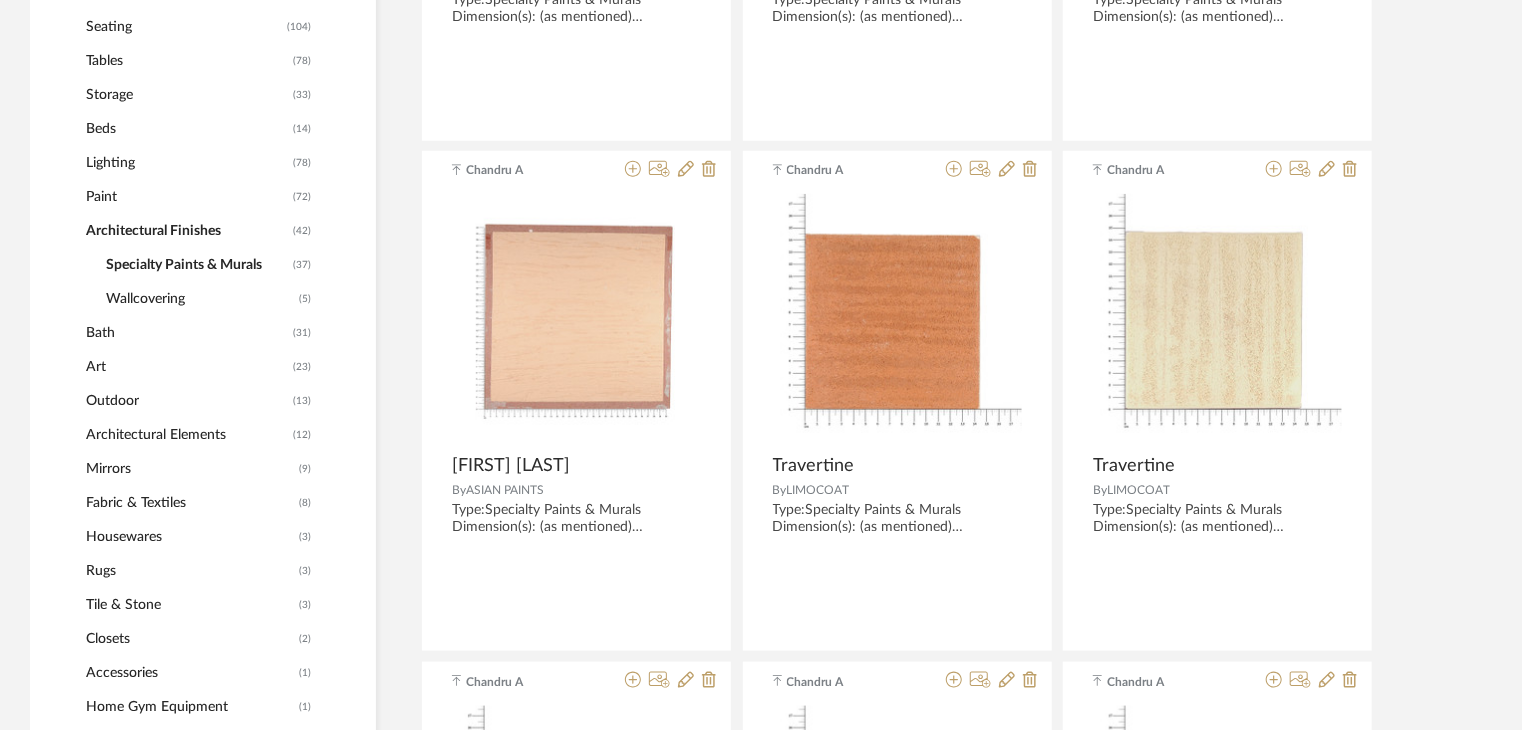 click on "Paint" 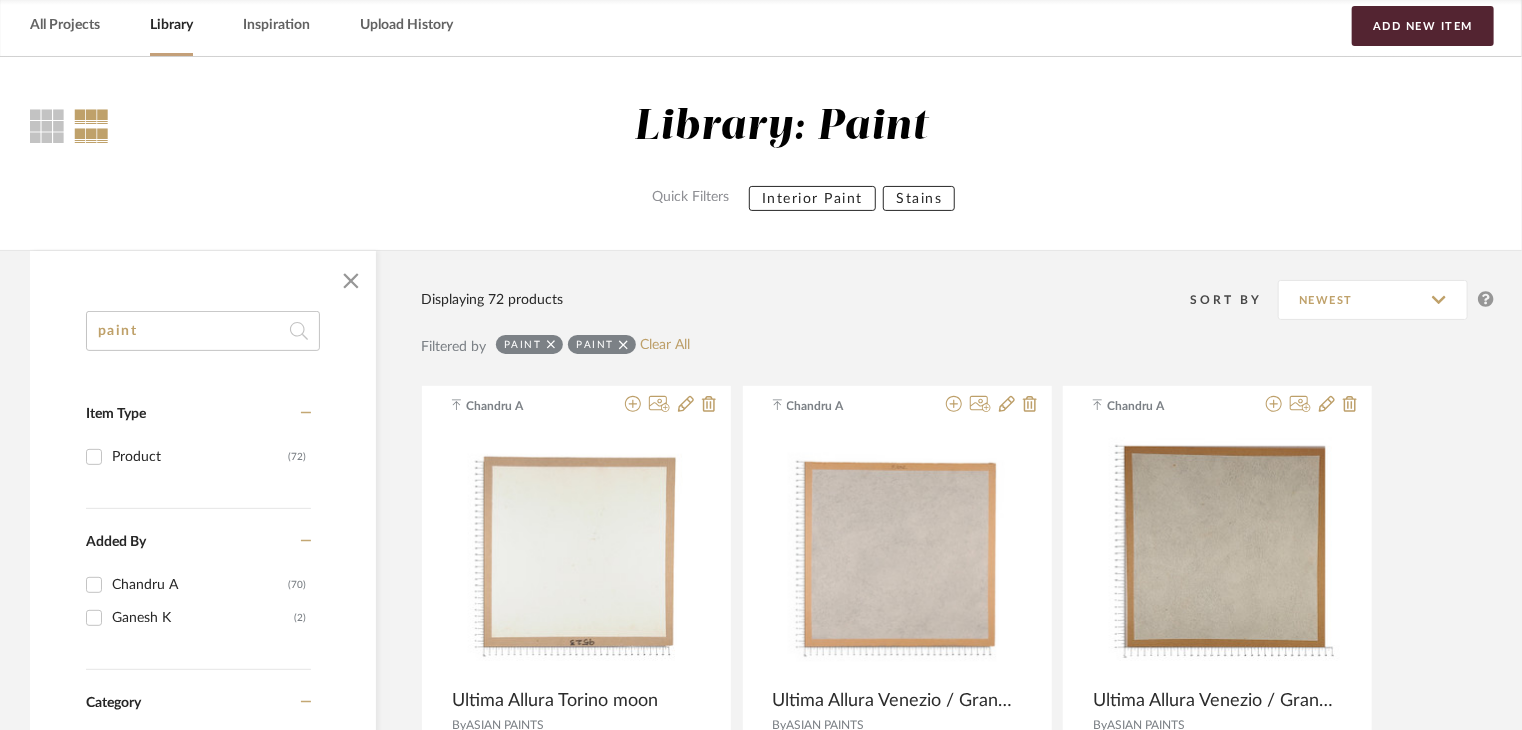 scroll, scrollTop: 0, scrollLeft: 0, axis: both 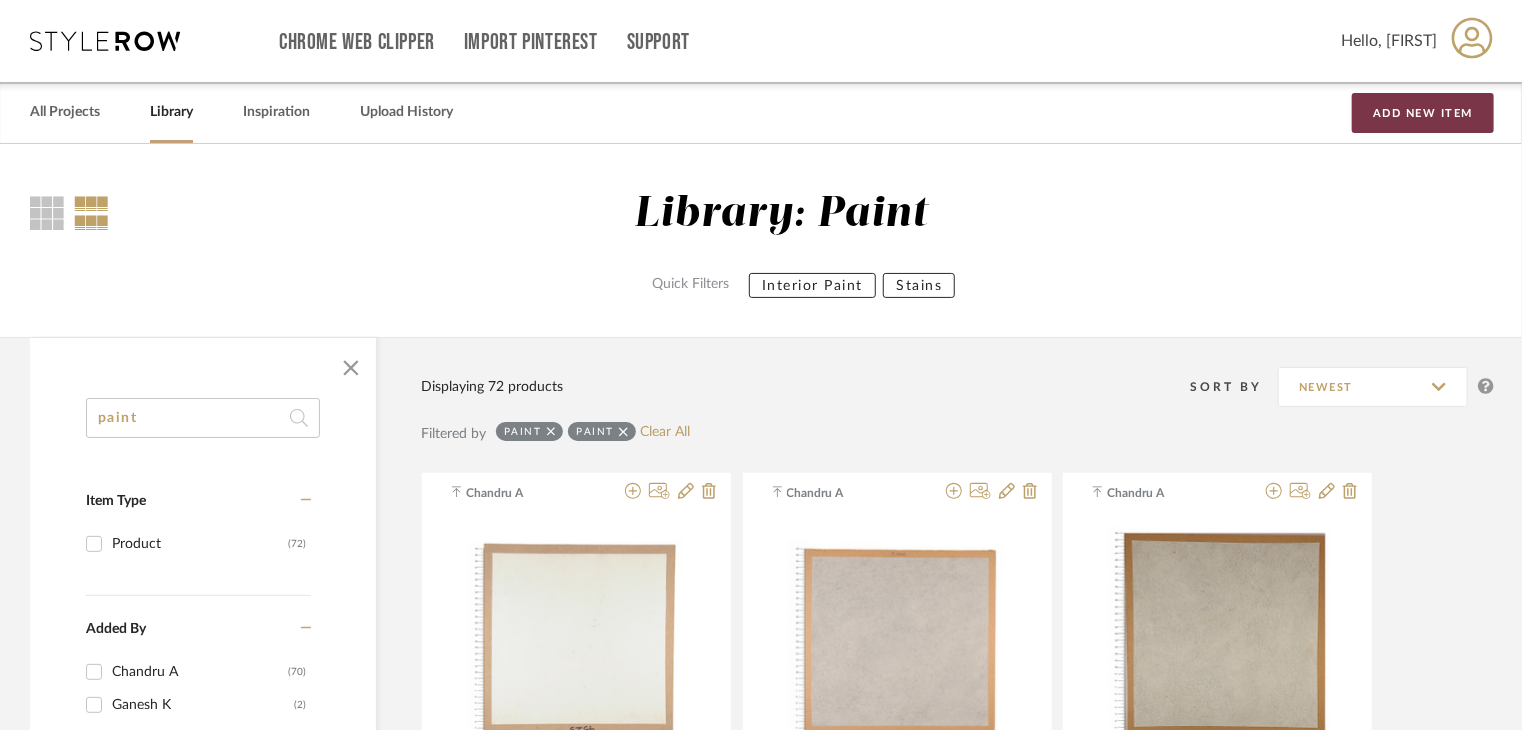 click on "Add New Item" at bounding box center [1423, 113] 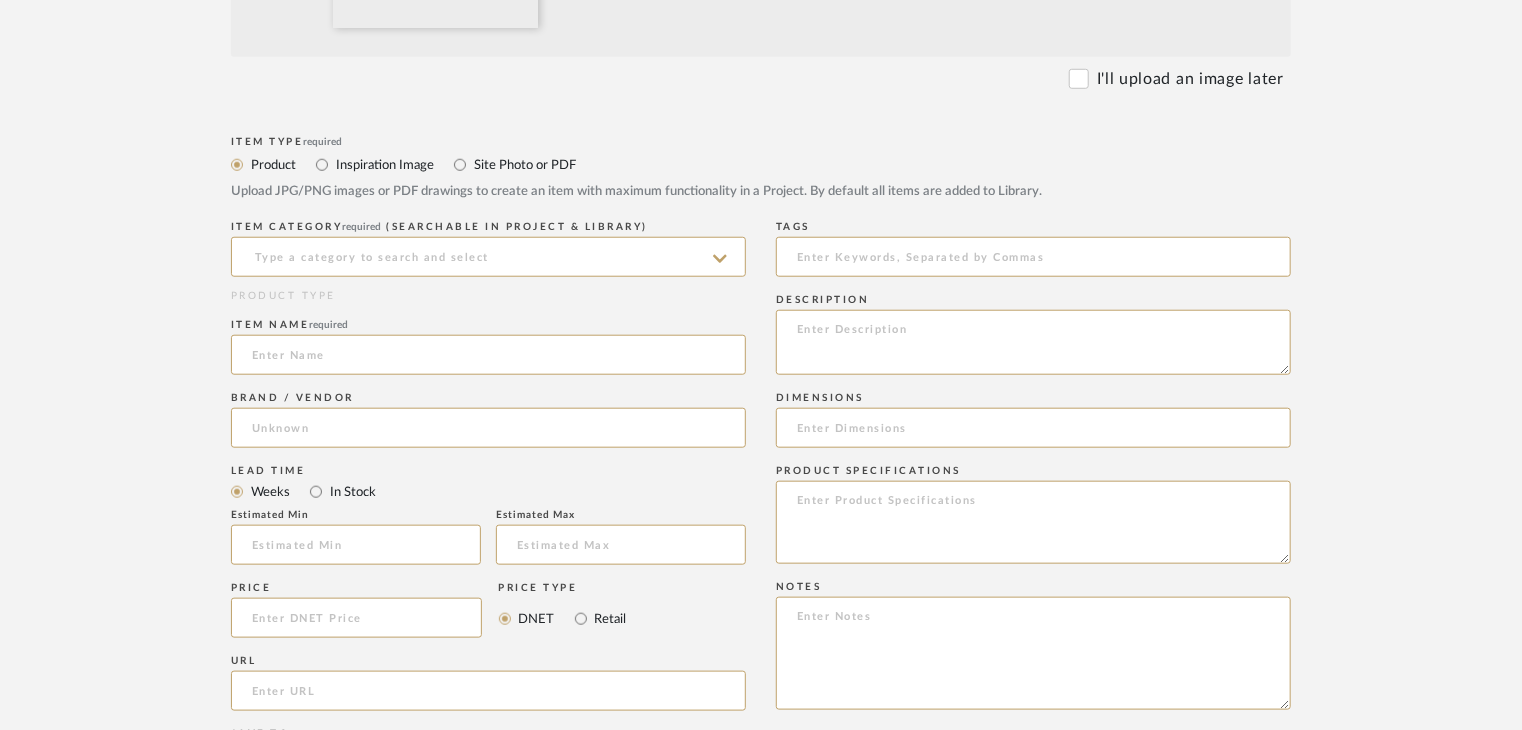 scroll, scrollTop: 800, scrollLeft: 0, axis: vertical 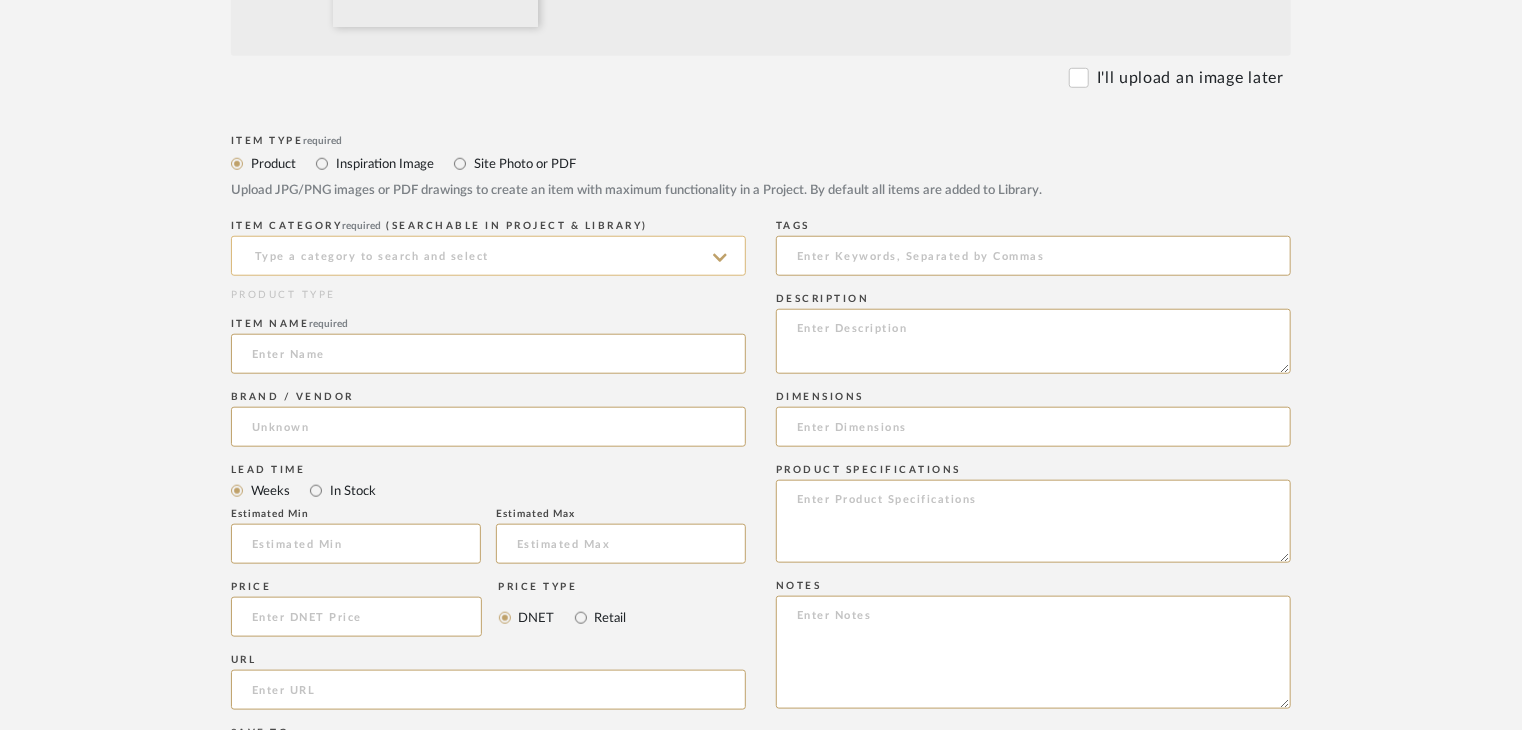 click 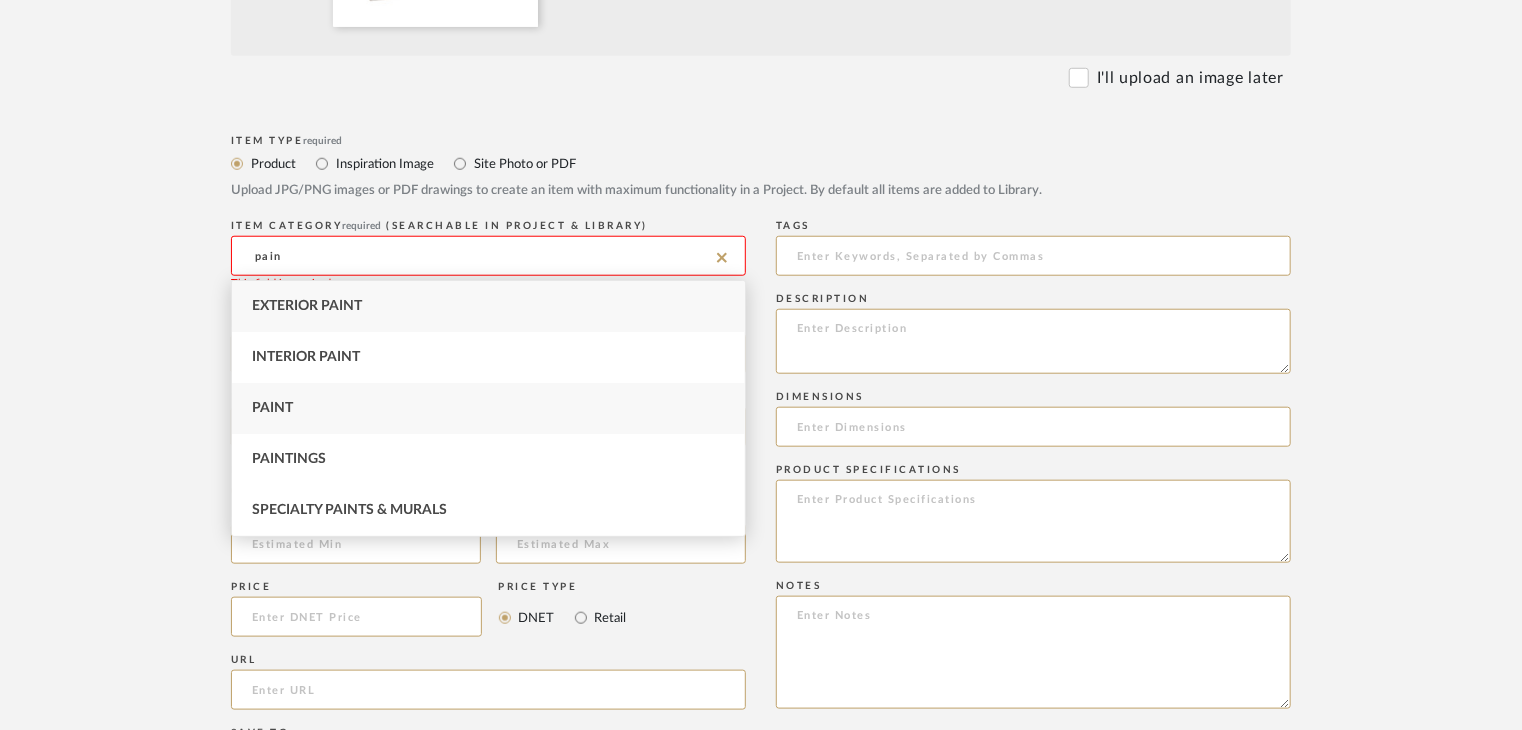 click on "Paint" at bounding box center [488, 408] 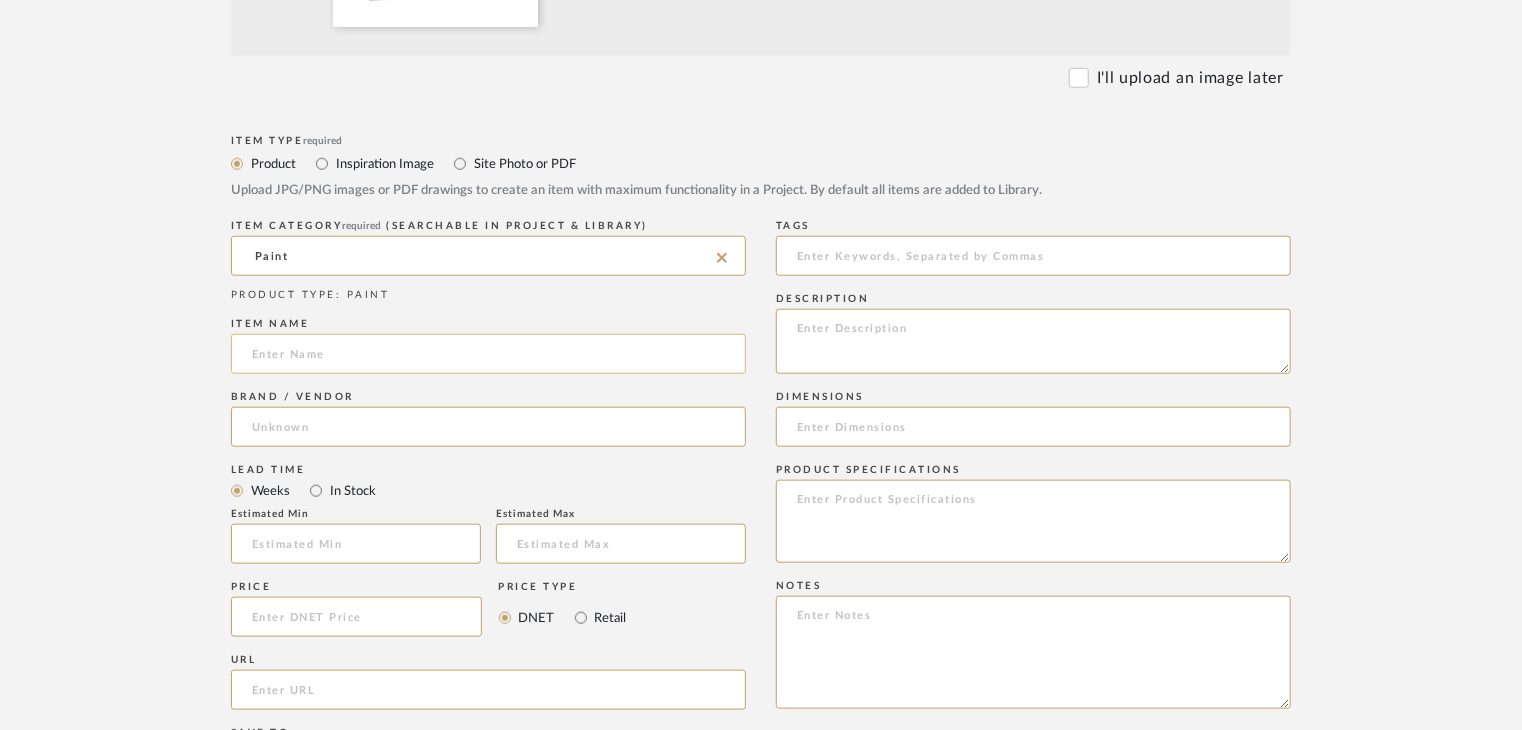 click 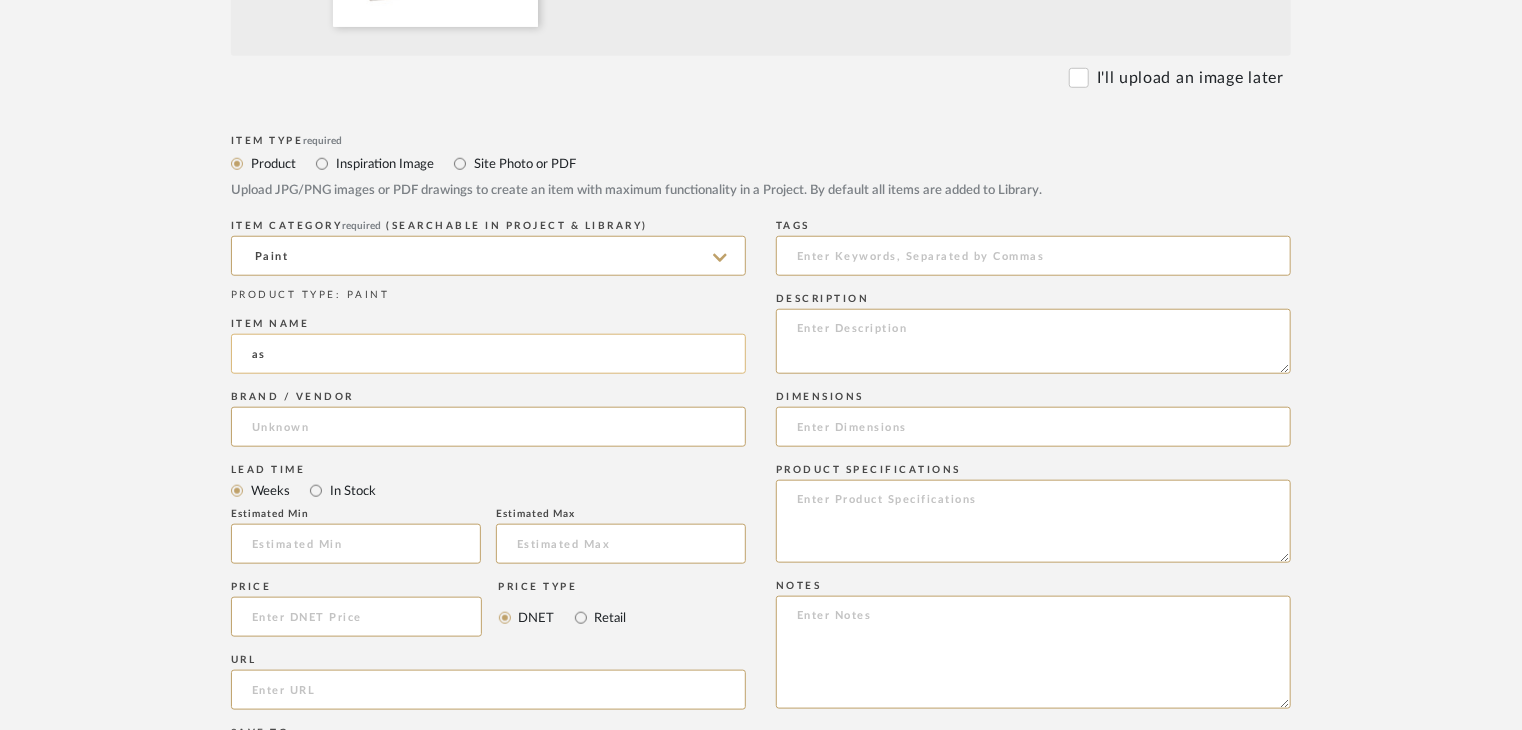 type on "a" 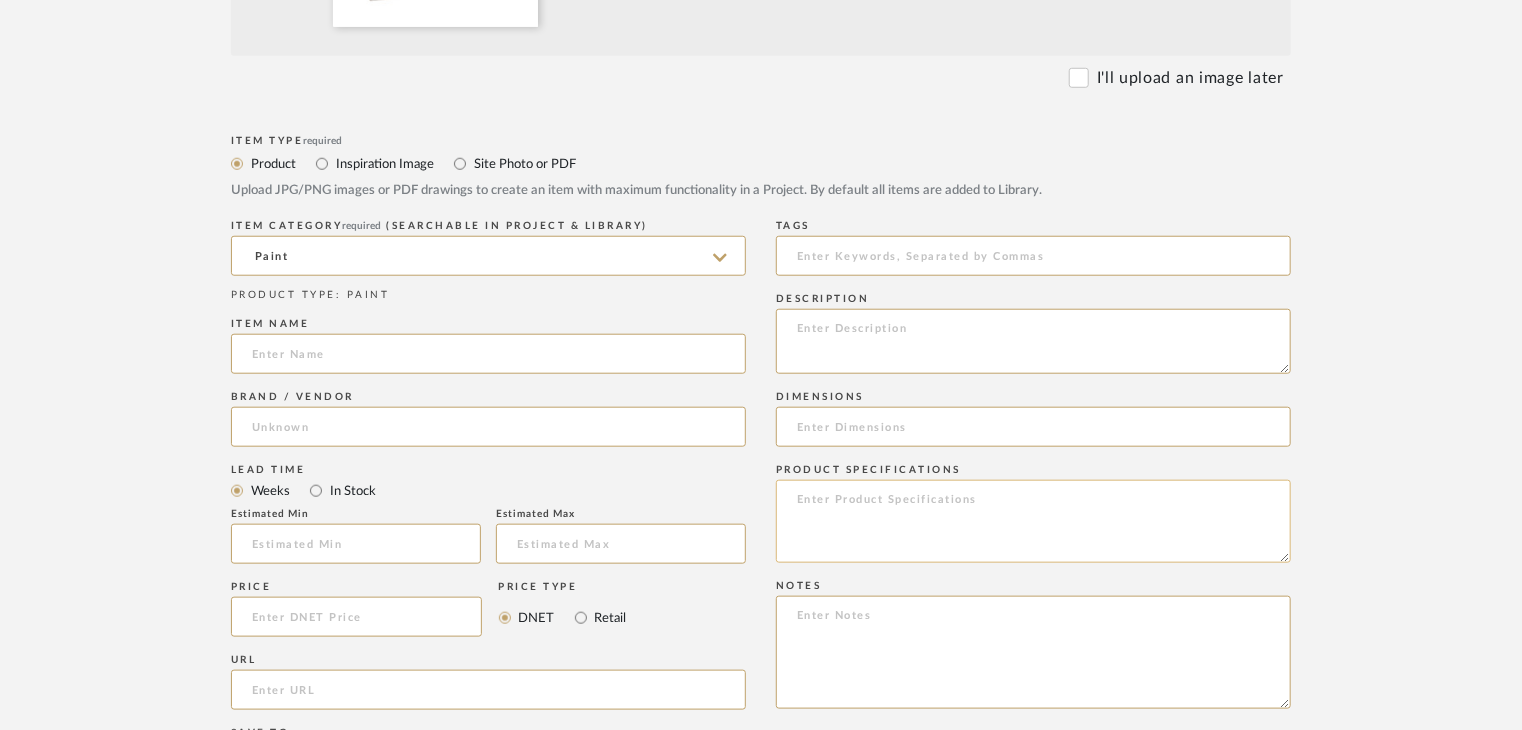 paste on "Colour Spectra" 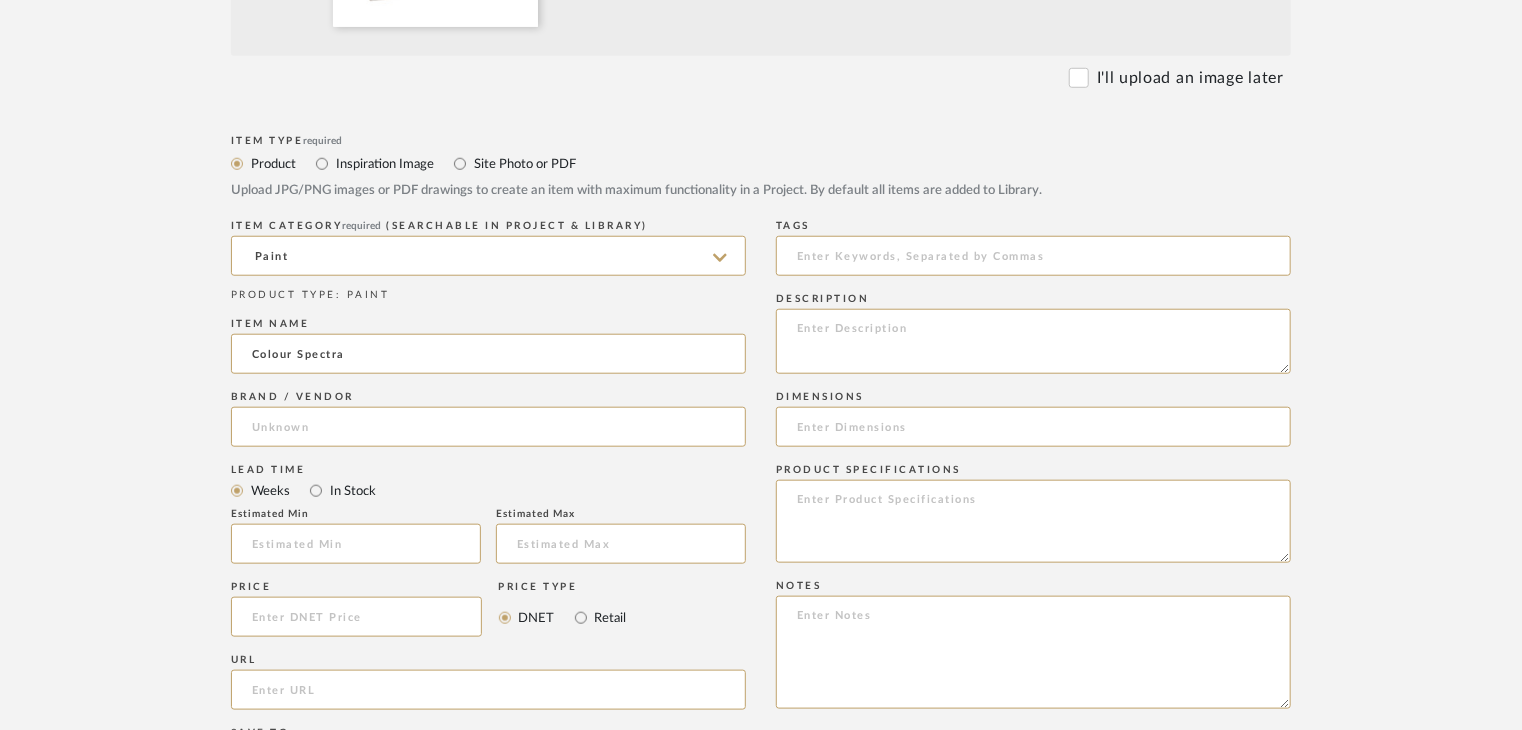 type on "Colour Spectra" 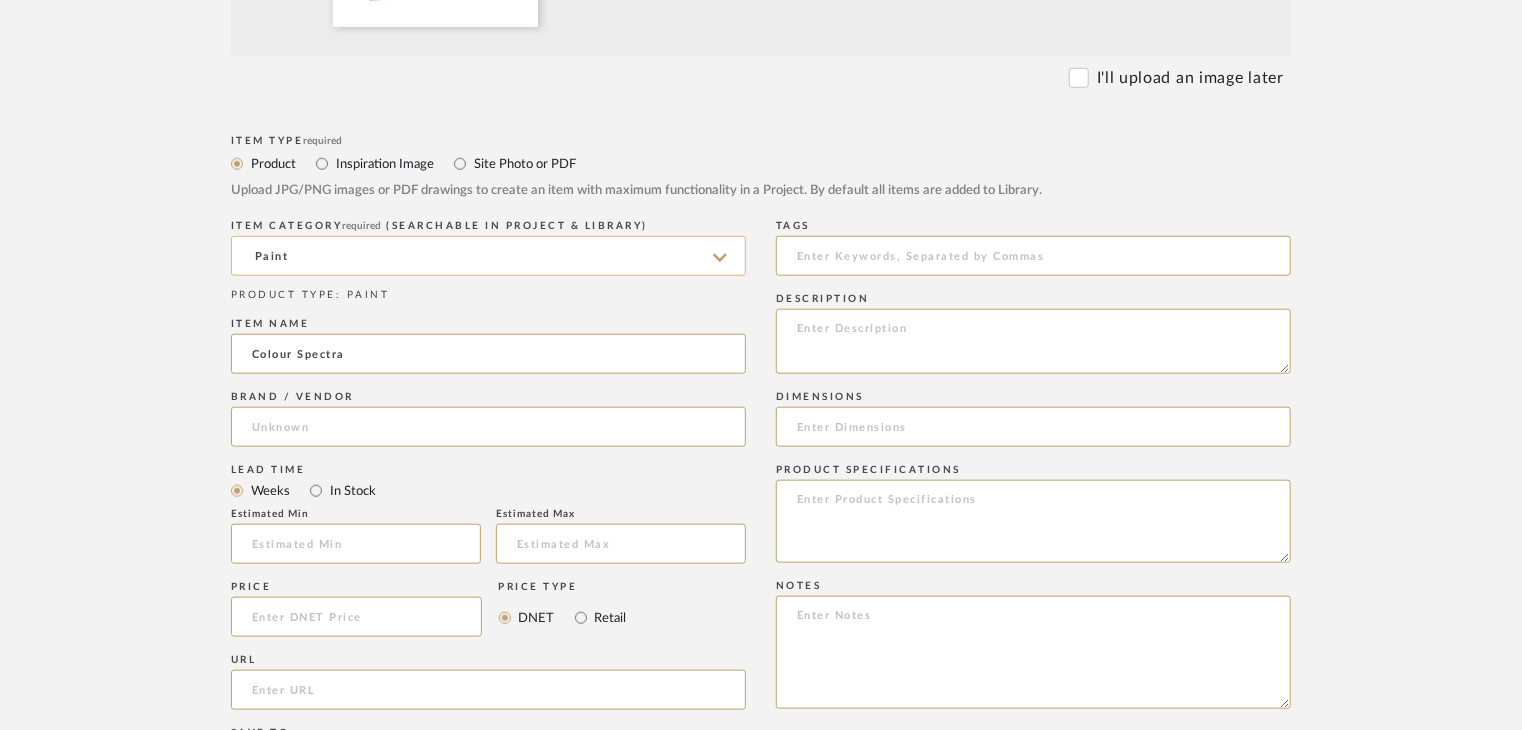 click on "Paint" 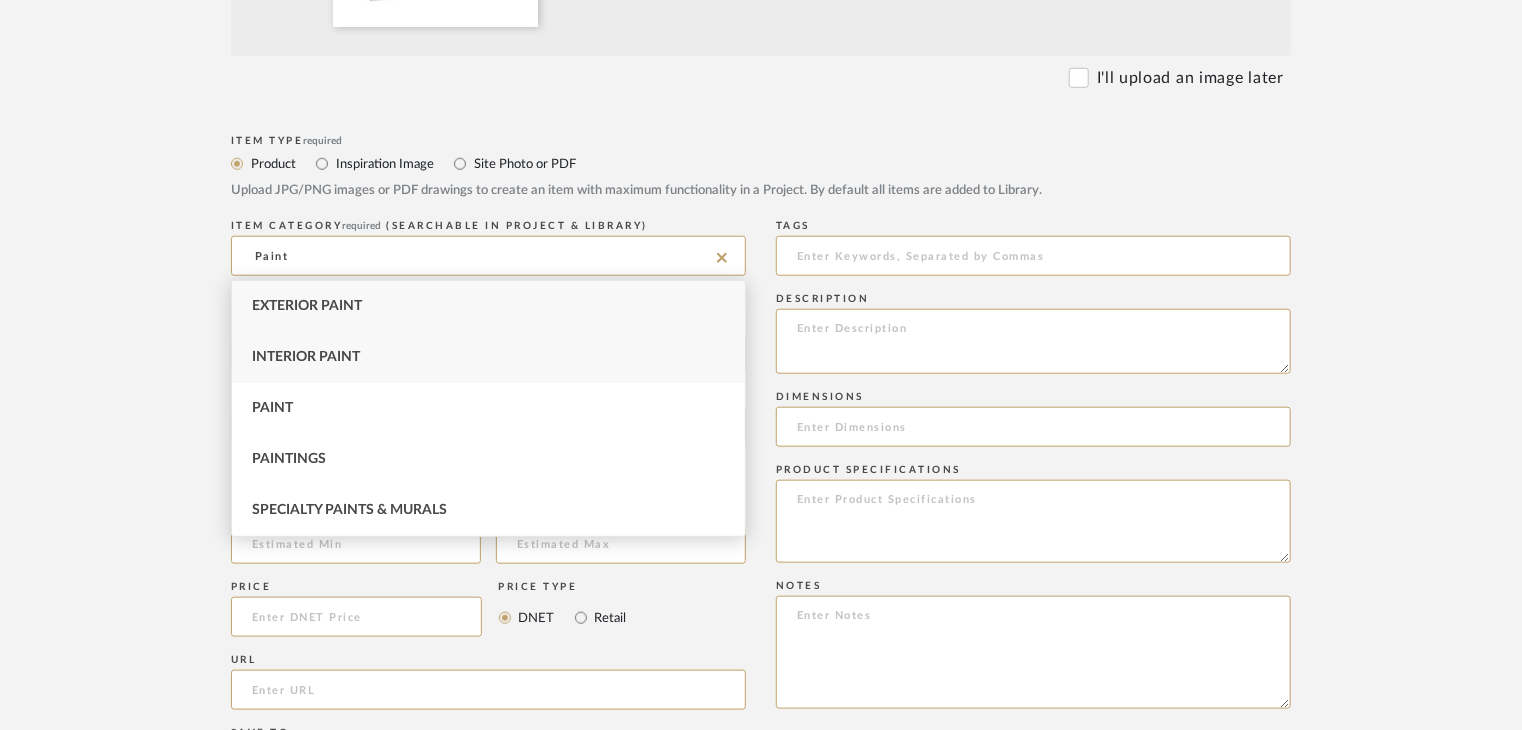 click on "Interior Paint" at bounding box center [488, 357] 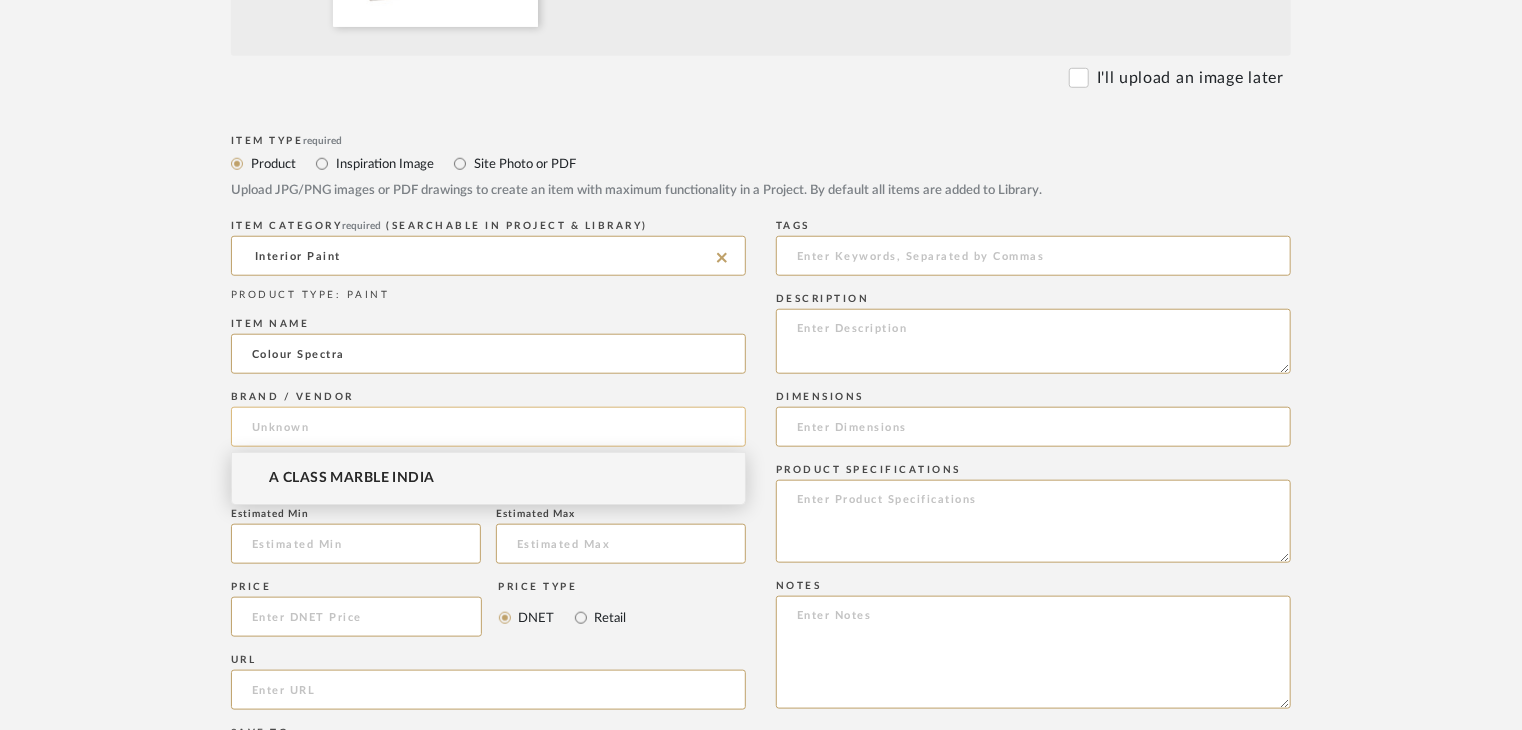 click 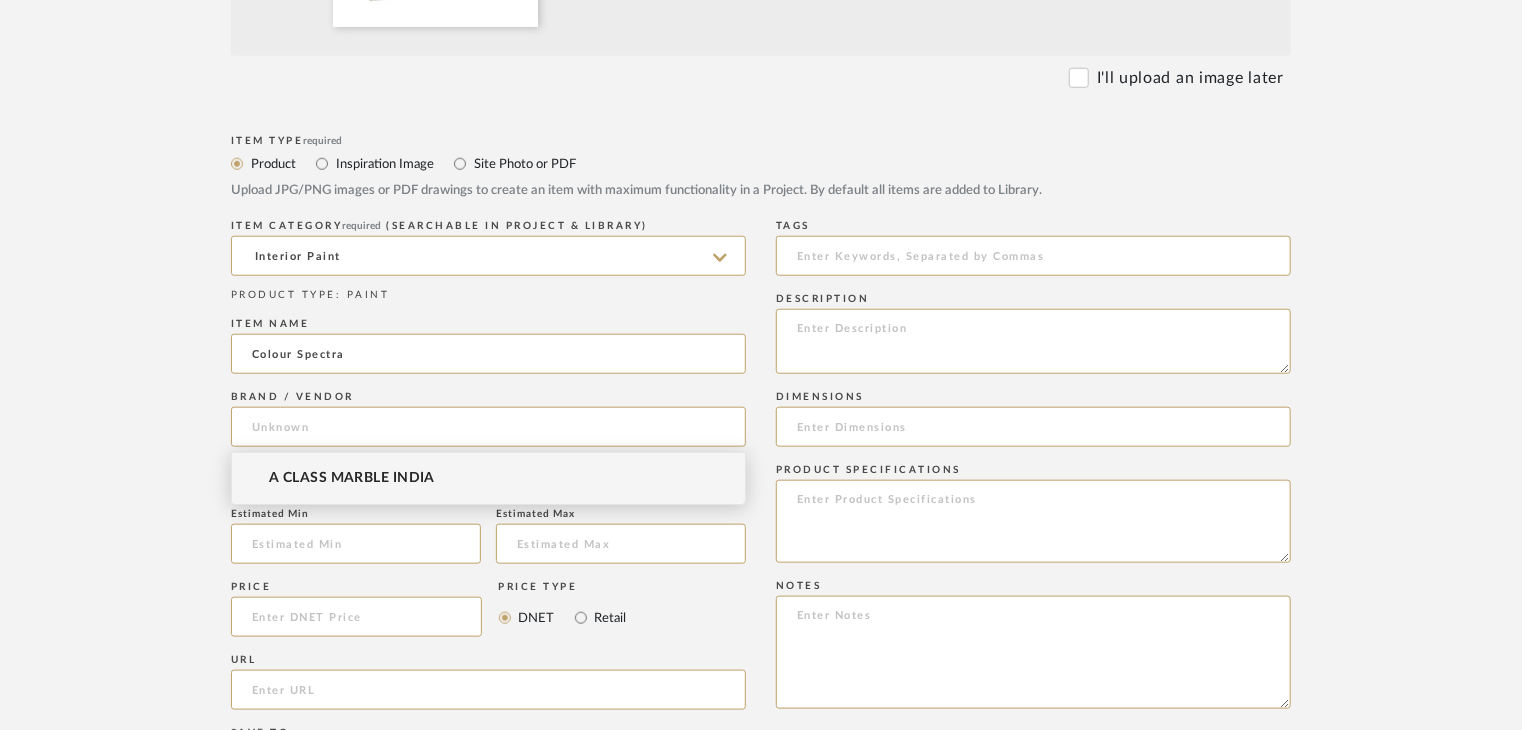 paste on "Asian Paints" 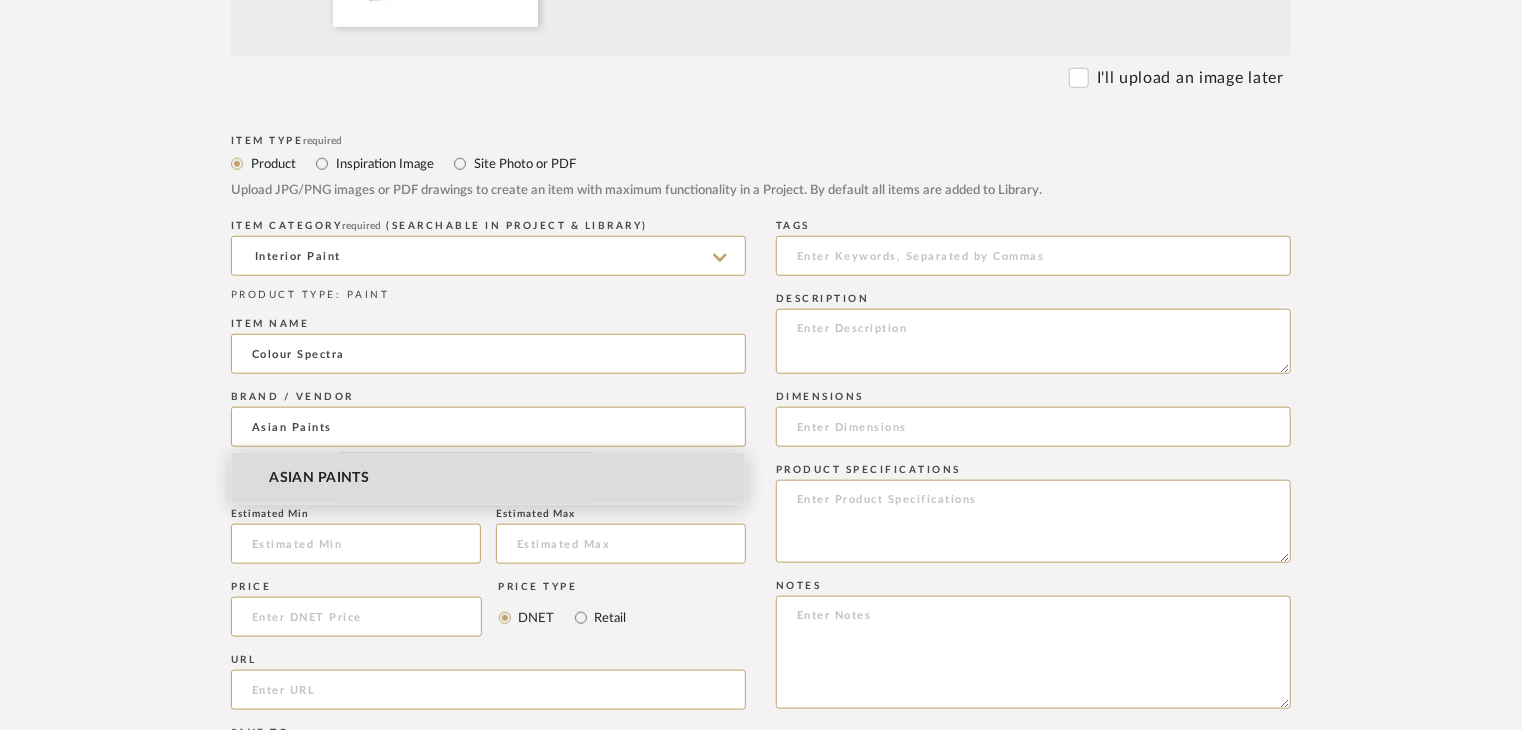 drag, startPoint x: 415, startPoint y: 469, endPoint x: 515, endPoint y: 455, distance: 100.97524 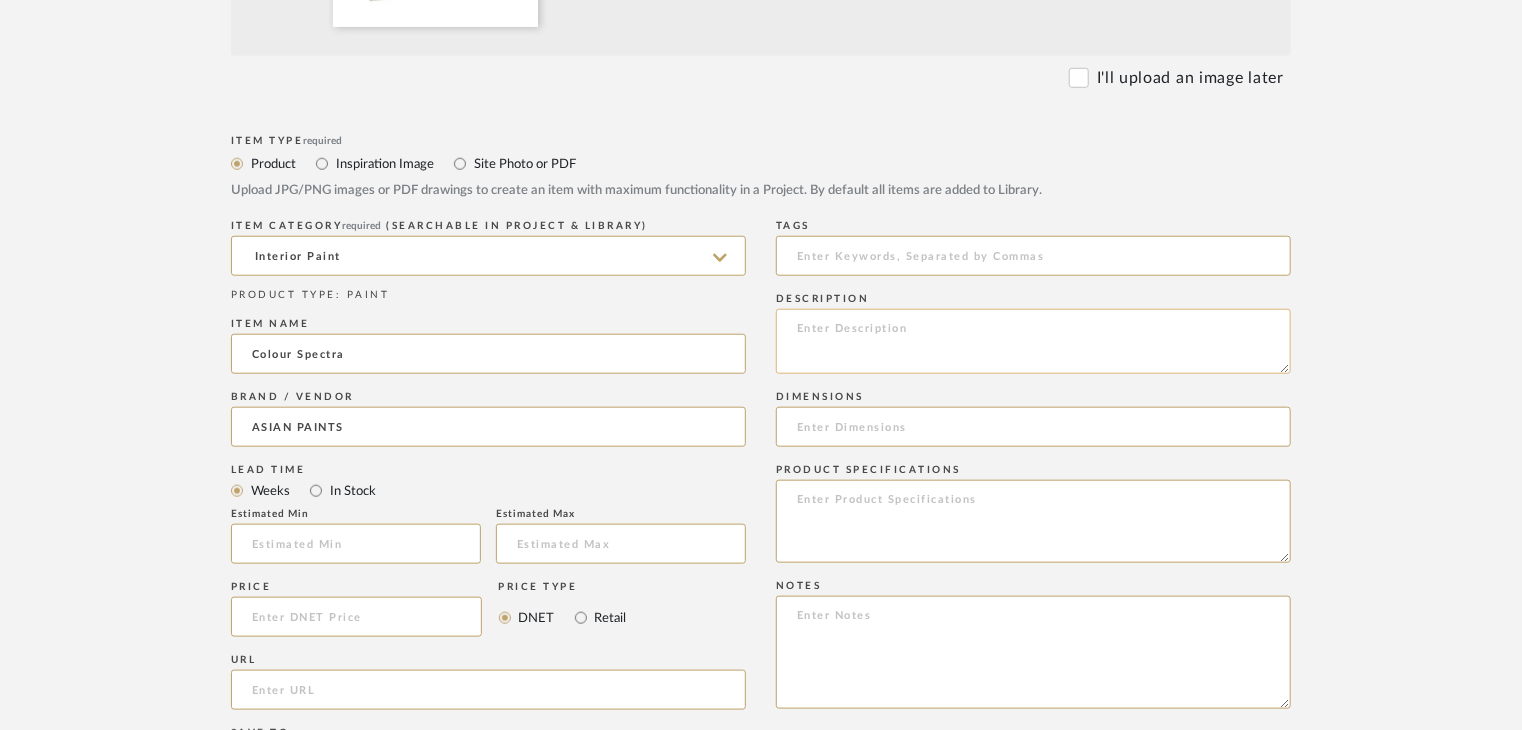 click 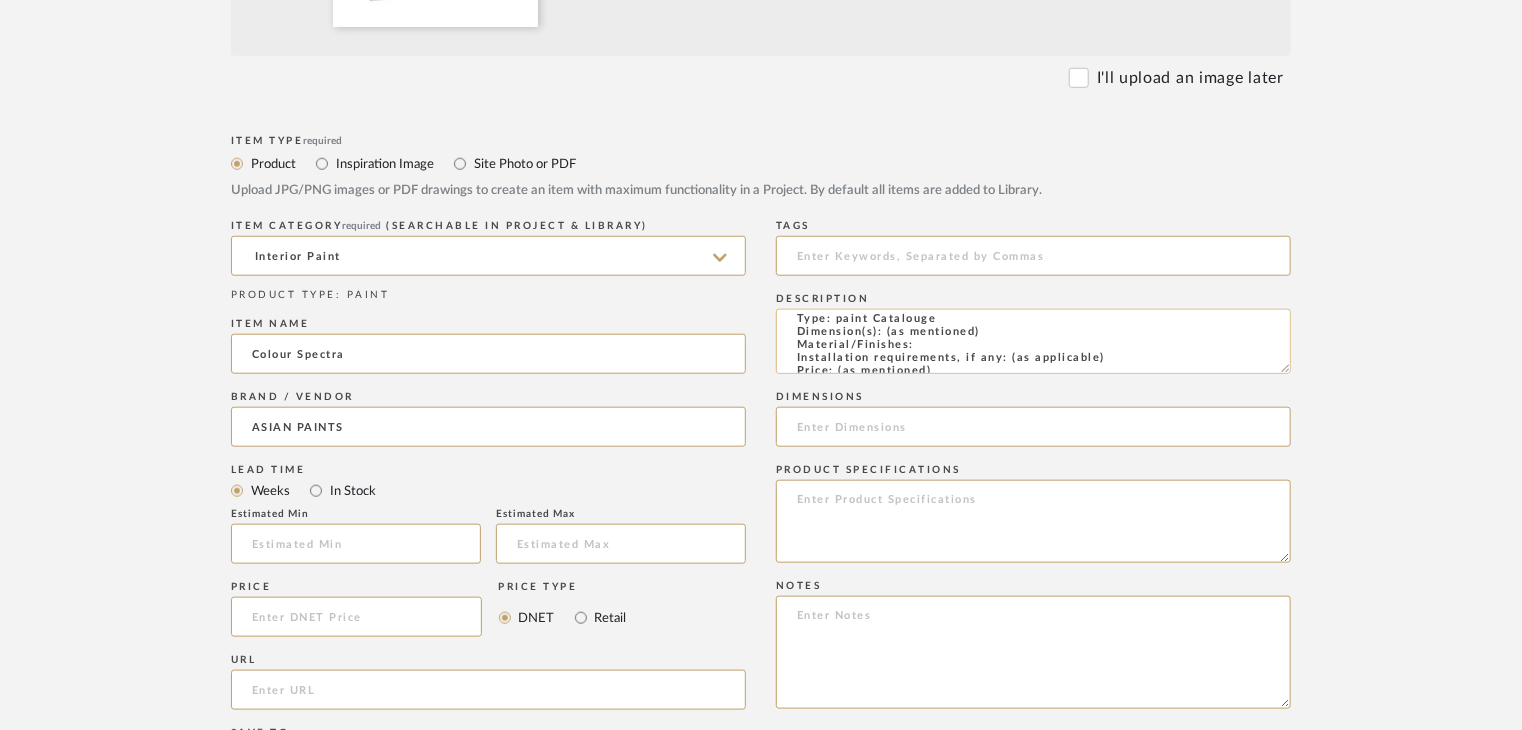 scroll, scrollTop: 0, scrollLeft: 0, axis: both 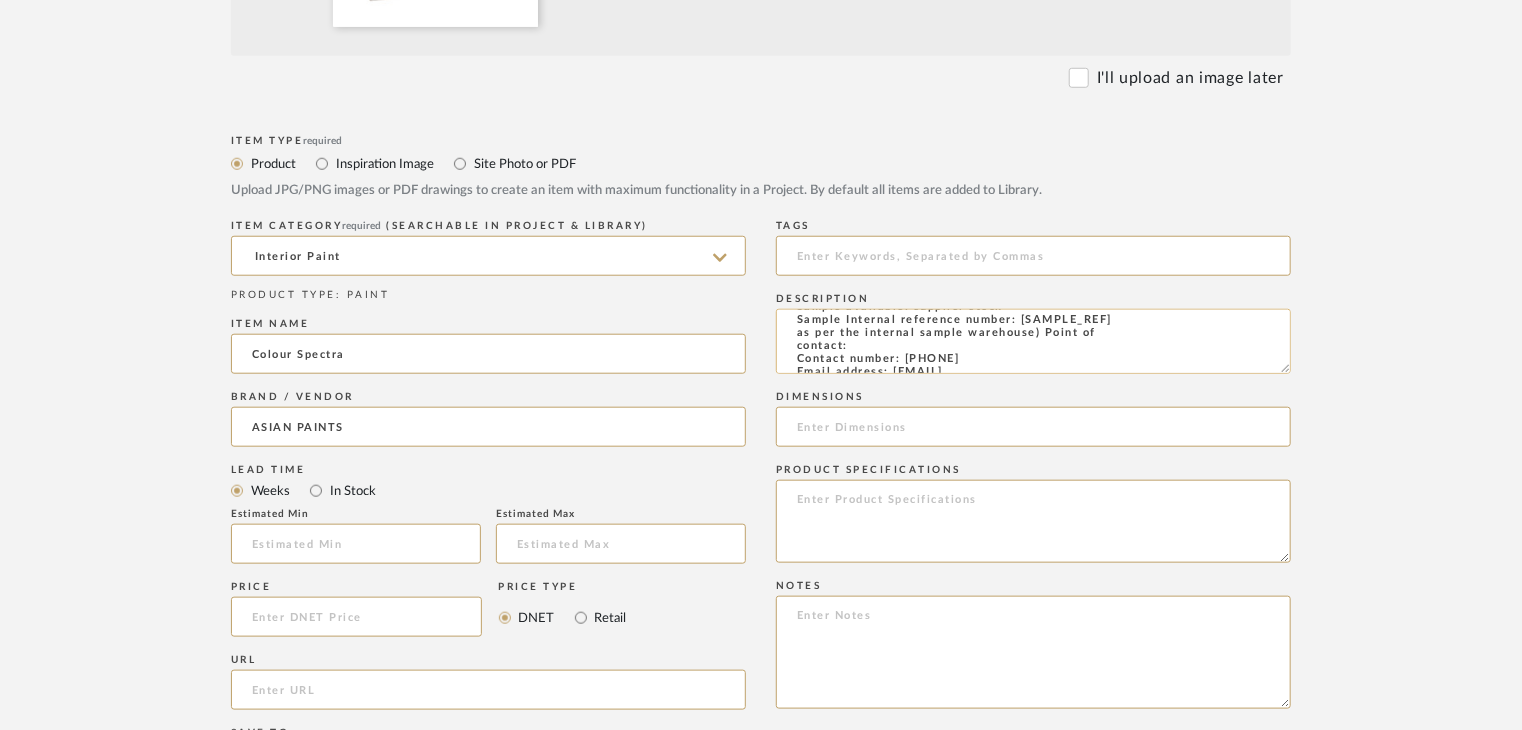 click on "Type: paint Catalouge
Dimension(s): (as mentioned)
Material/Finishes:
Installation requirements, if any: (as applicable)
Price: (as mentioned)
Lead time: (as mentioned)
Sample available: supplier stock
Sample Internal reference number: [SAMPLE_REF]
as per the internal sample warehouse) Point of
contact:
Contact number: [PHONE]
Email address: [EMAIL]
Address: [ADDRESS]
Additional contact information:" 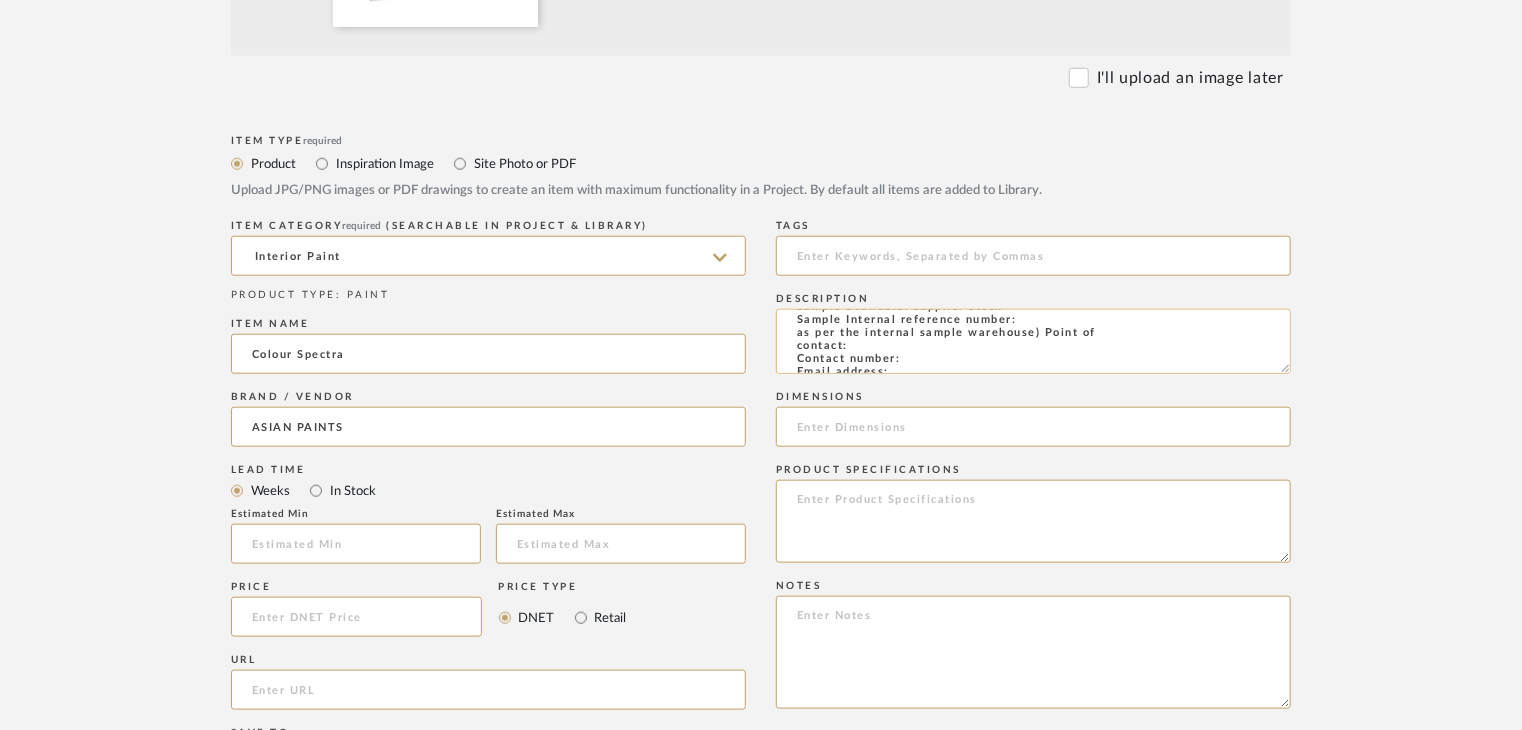 paste on "PT-IP-CT-01" 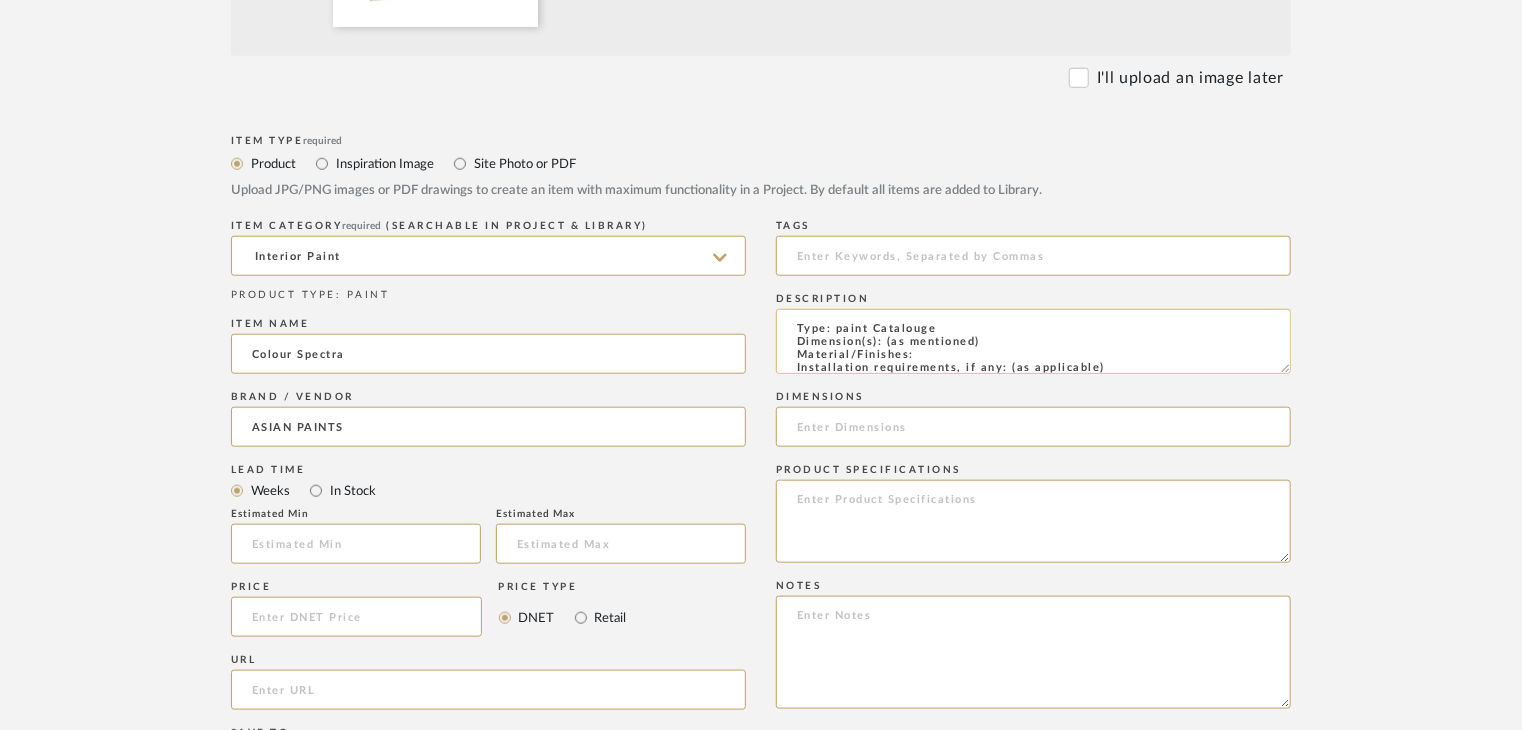 scroll, scrollTop: 0, scrollLeft: 0, axis: both 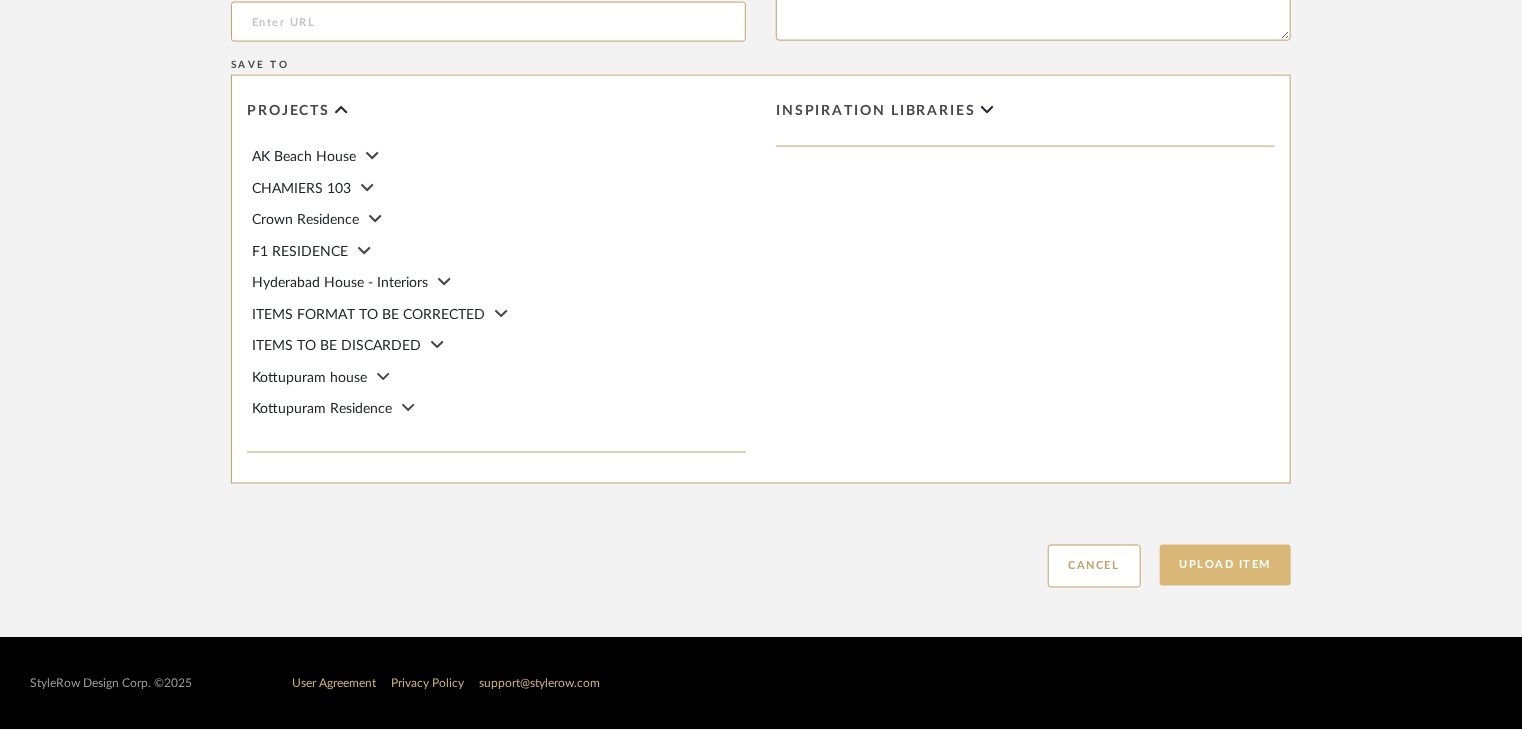 click on "Upload Item" 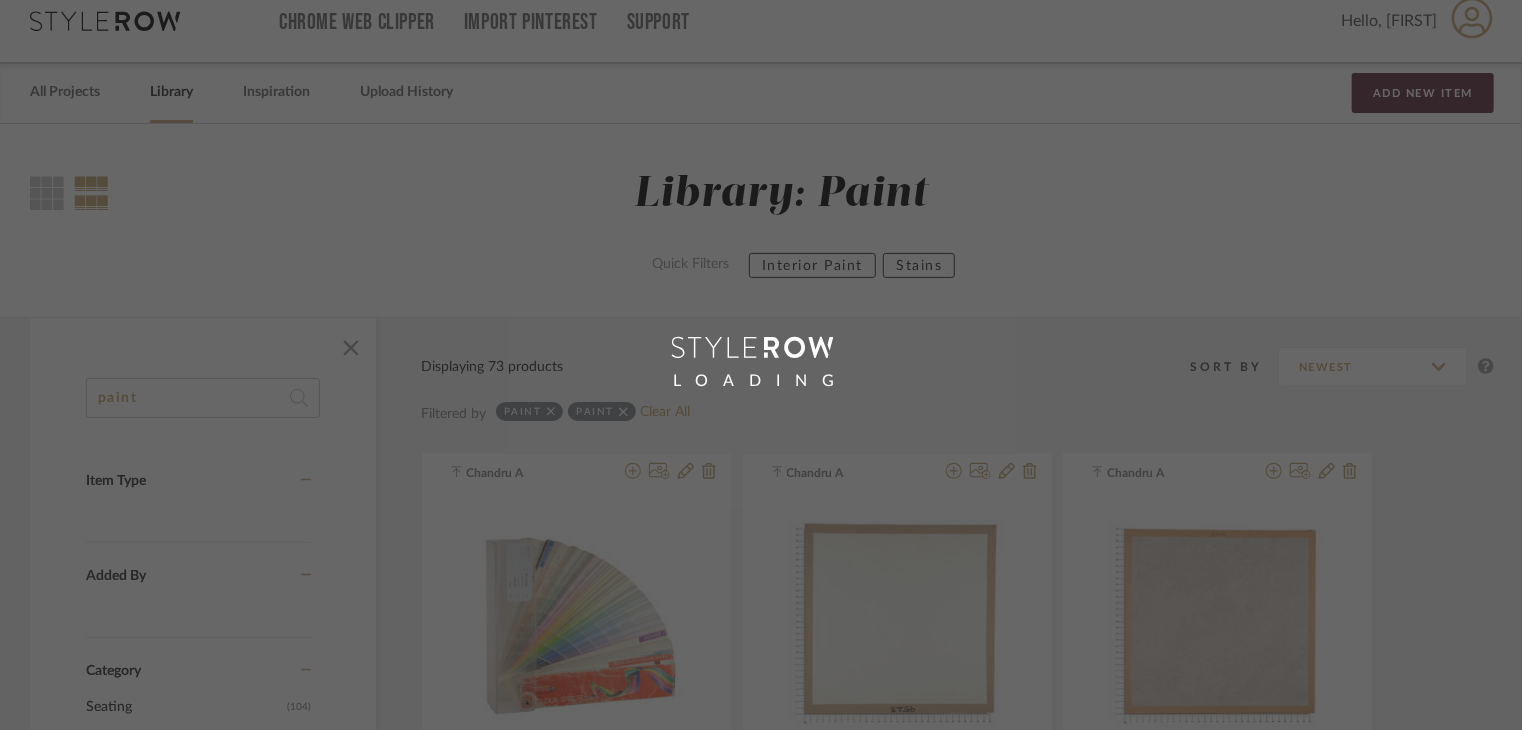 scroll, scrollTop: 0, scrollLeft: 0, axis: both 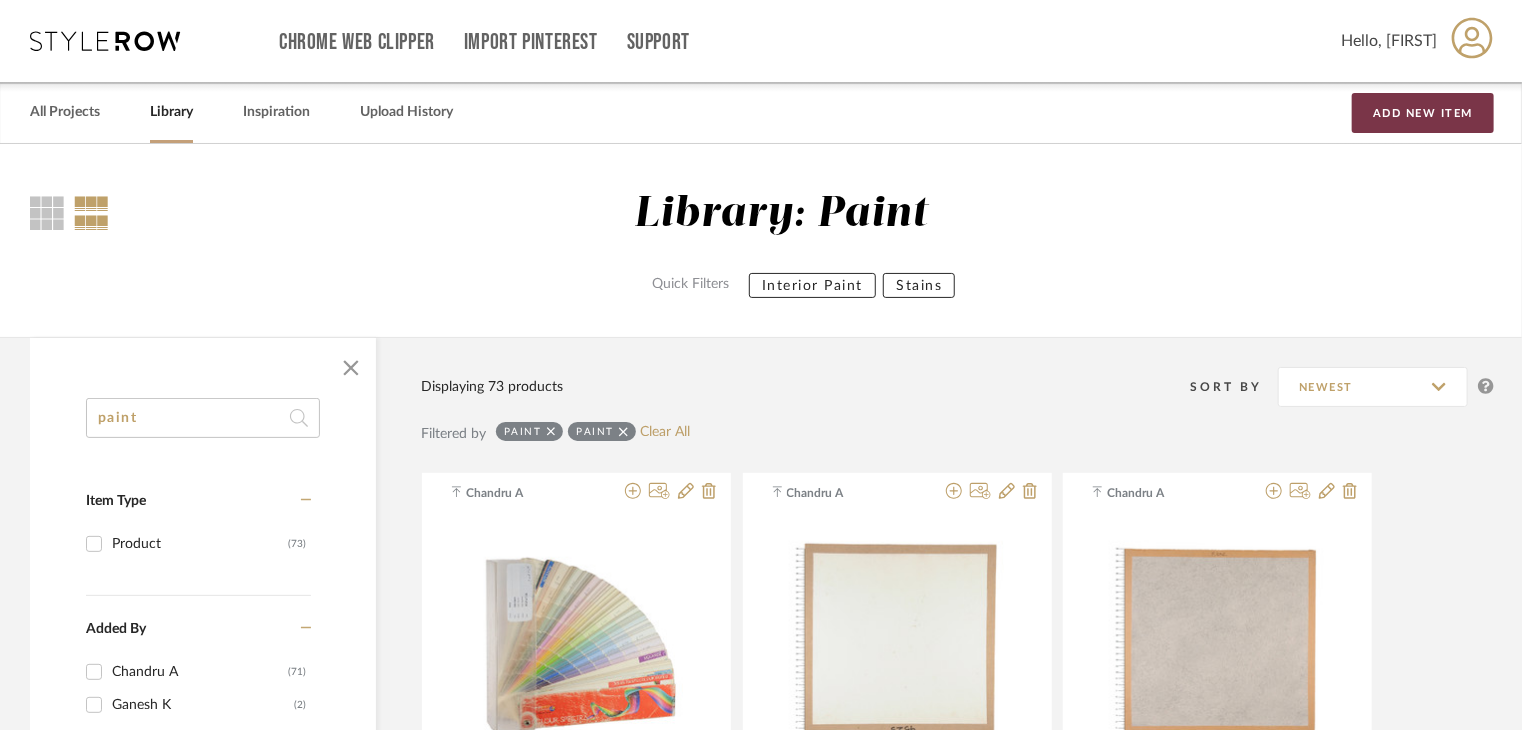 click on "Add New Item" at bounding box center [1423, 113] 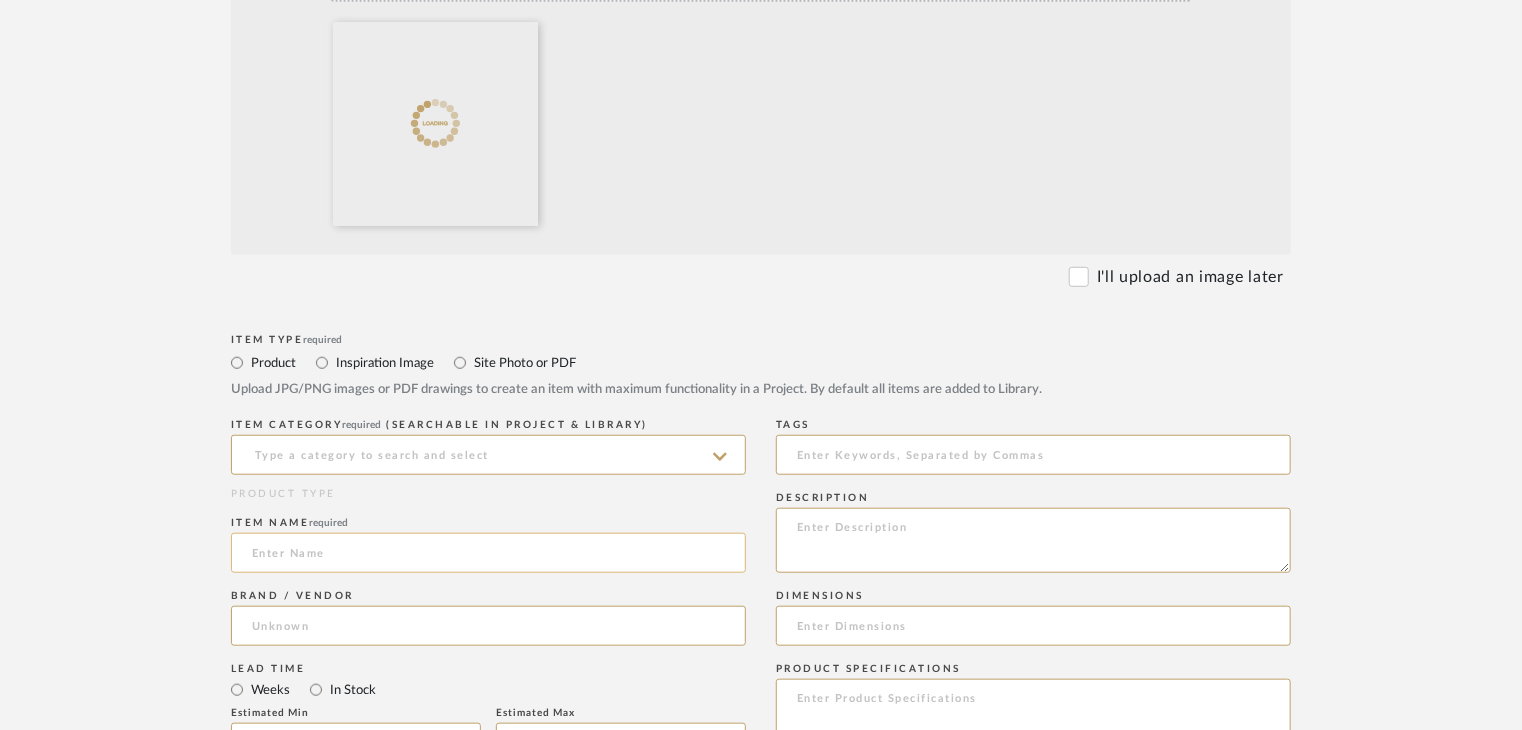scroll, scrollTop: 700, scrollLeft: 0, axis: vertical 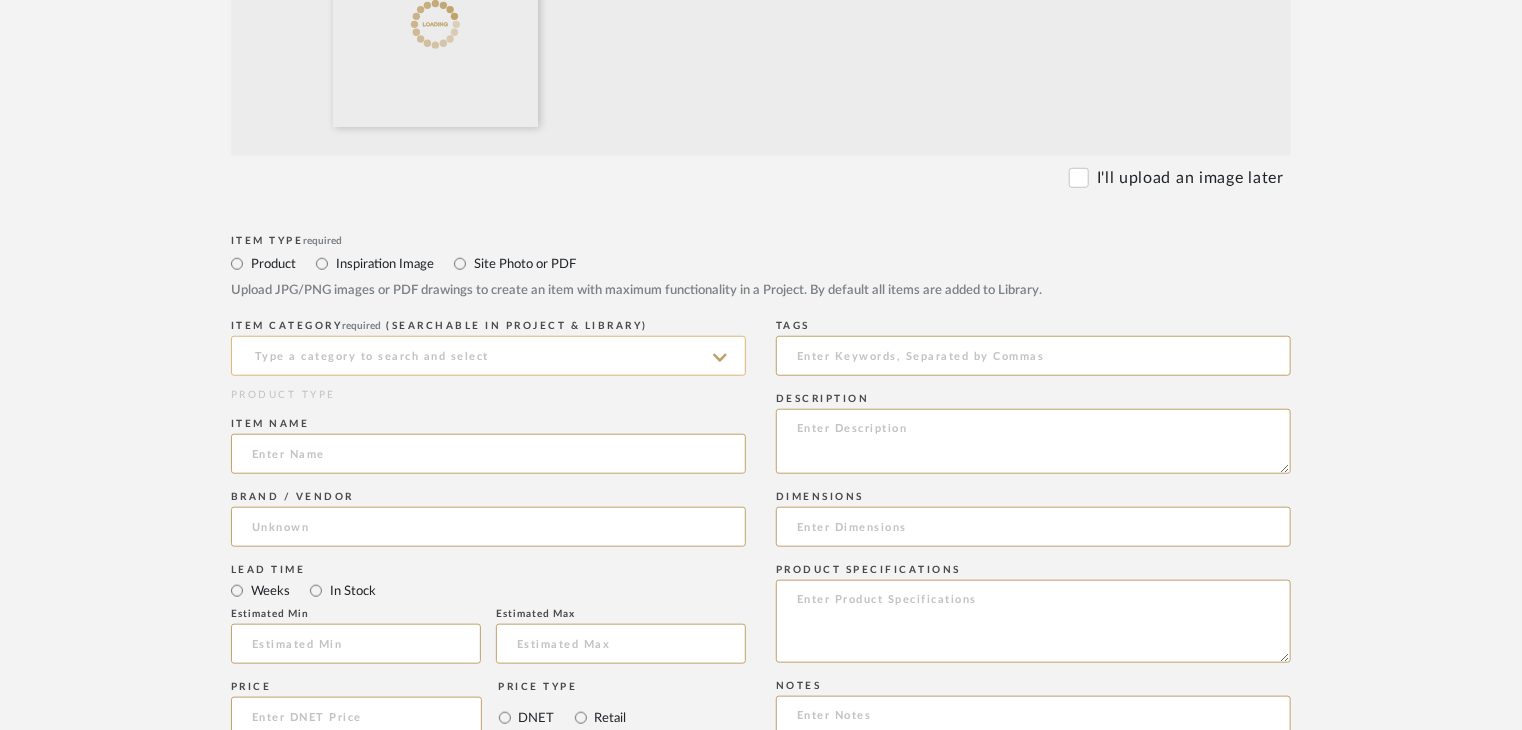 click 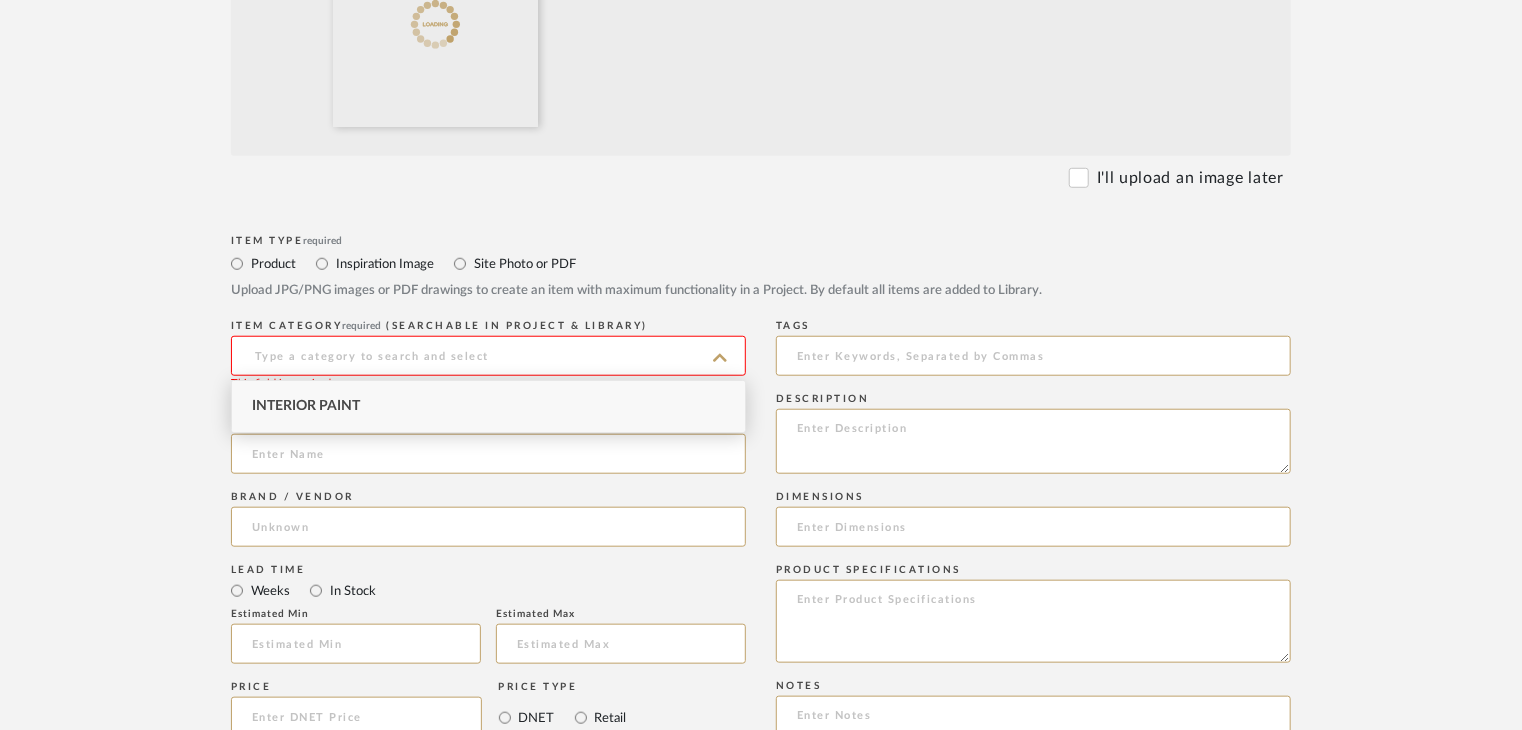 click on "Interior Paint" at bounding box center [488, 406] 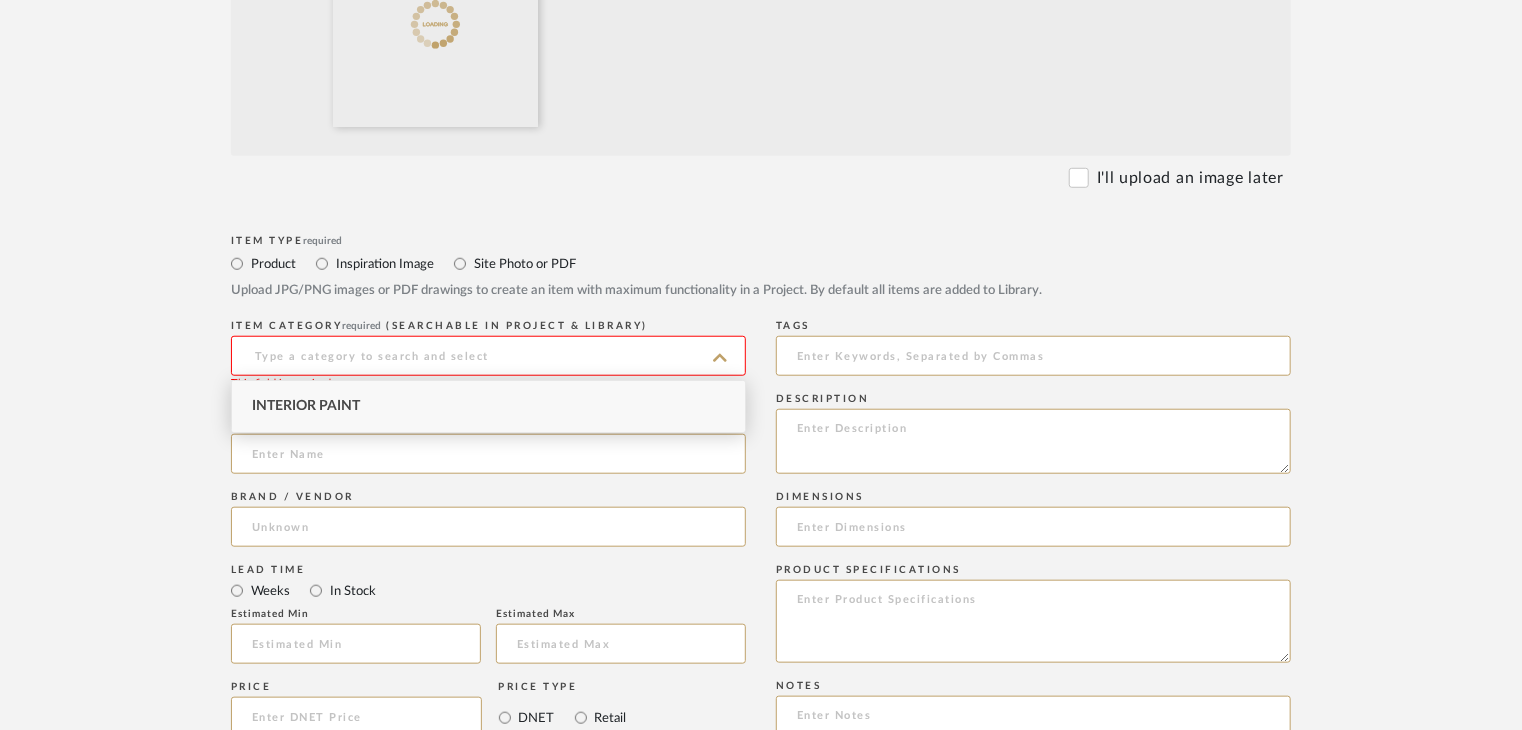 type on "Interior Paint" 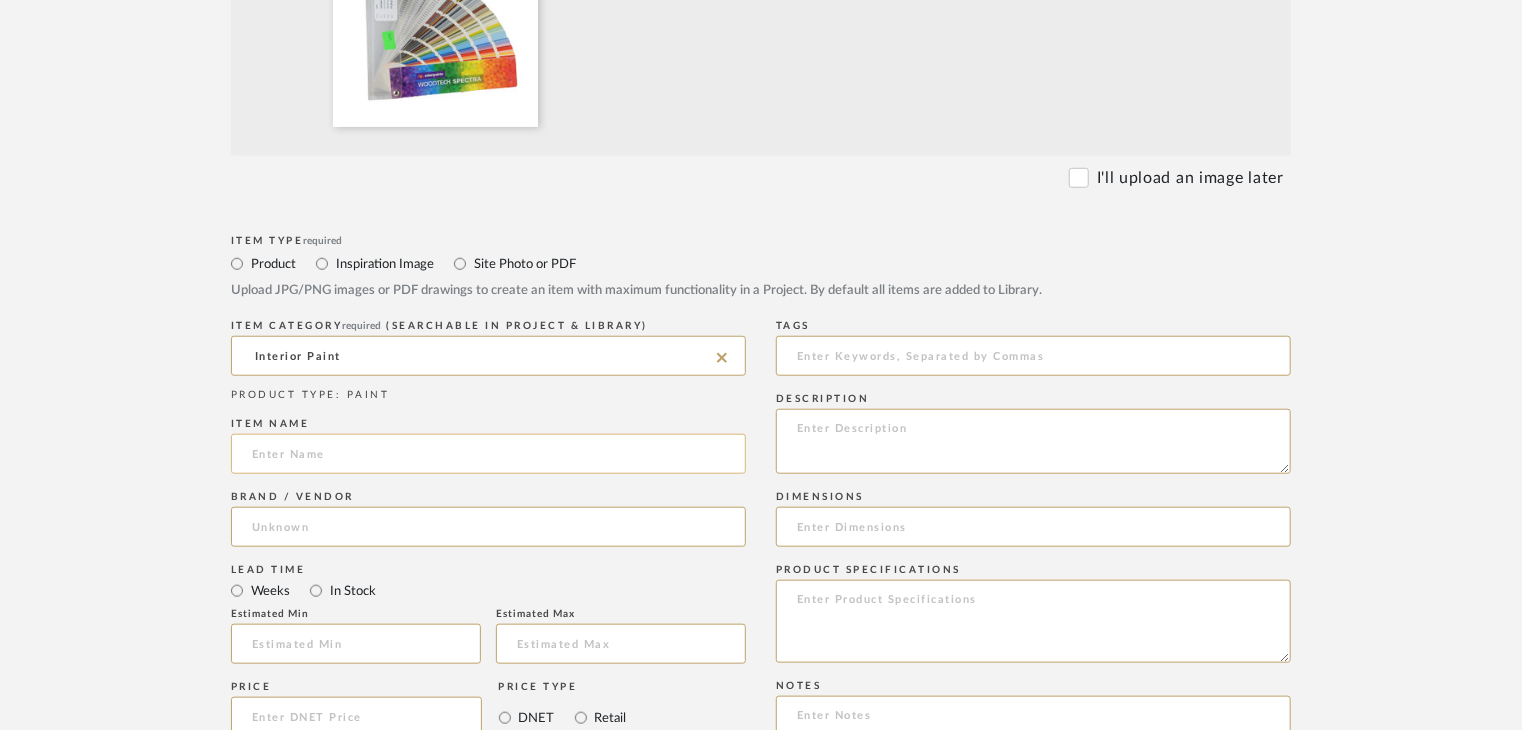 click 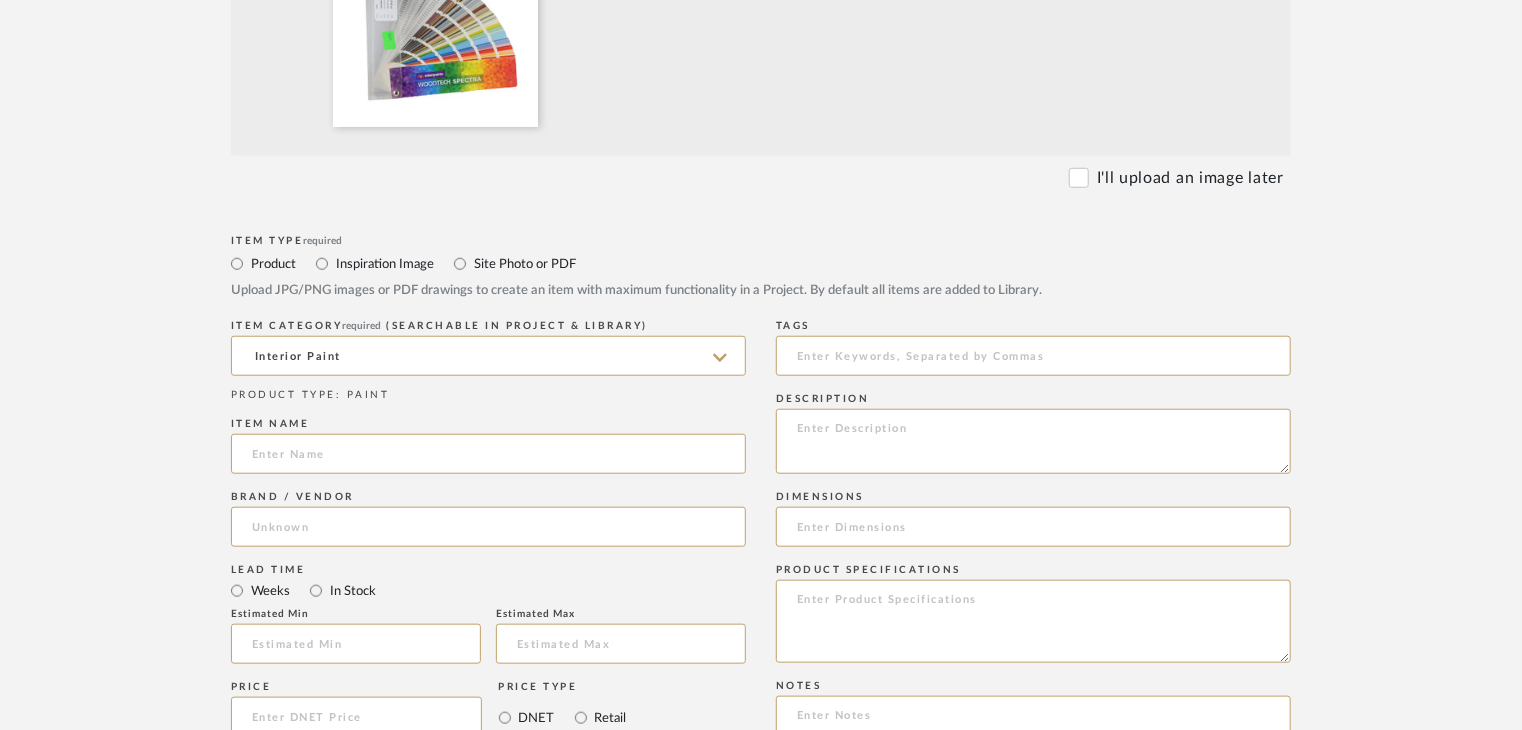 paste on "Woodtech Spectra" 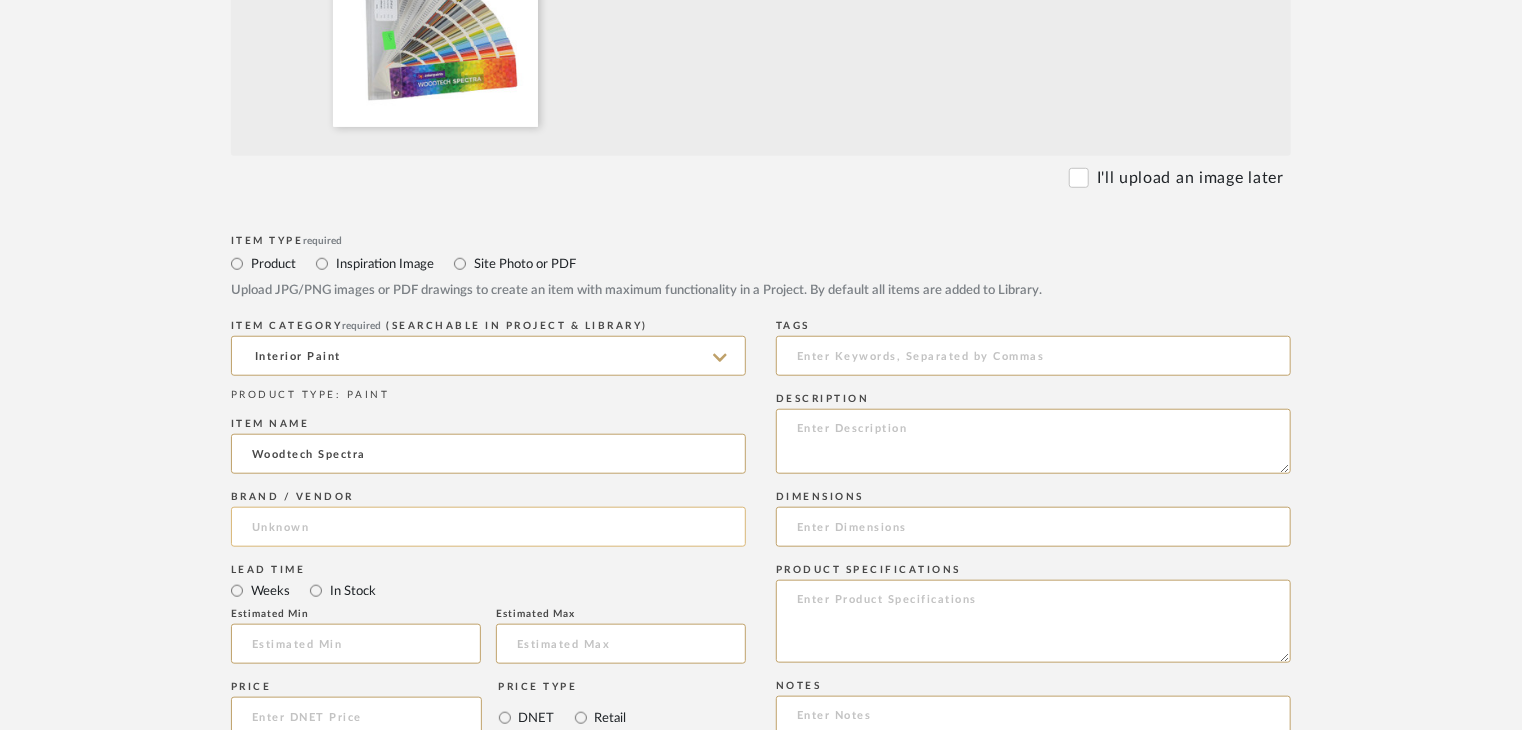 type on "Woodtech Spectra" 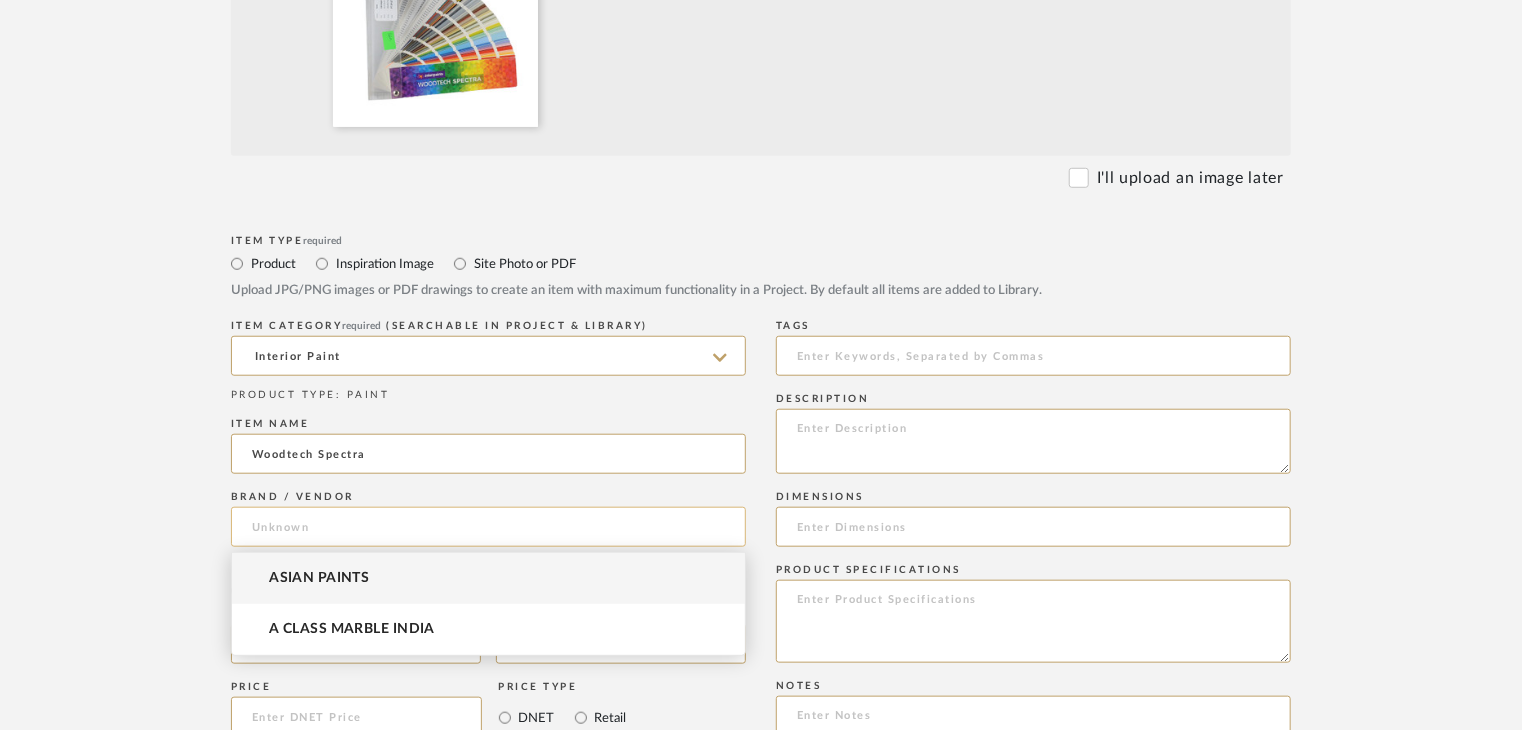click 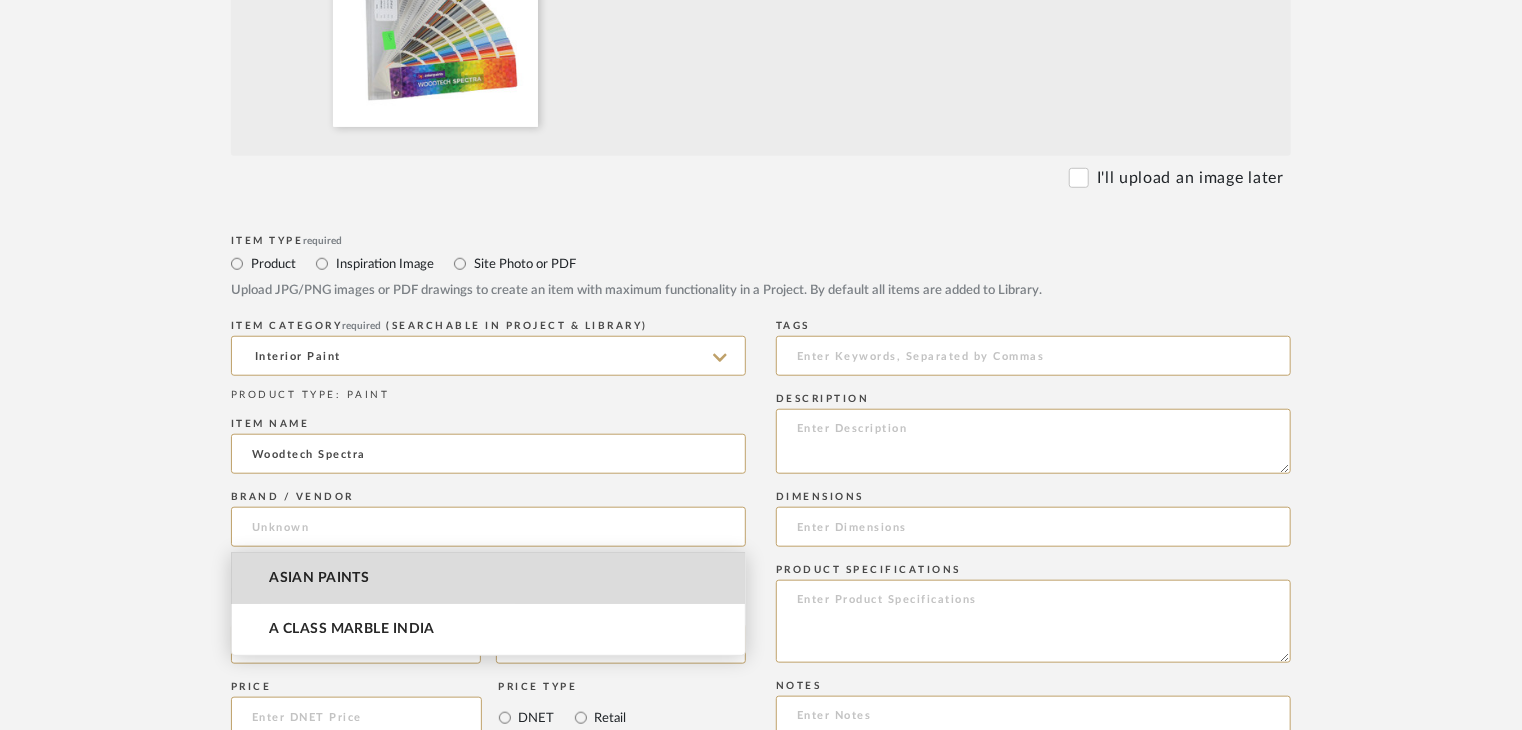 click on "ASIAN PAINTS" at bounding box center [488, 578] 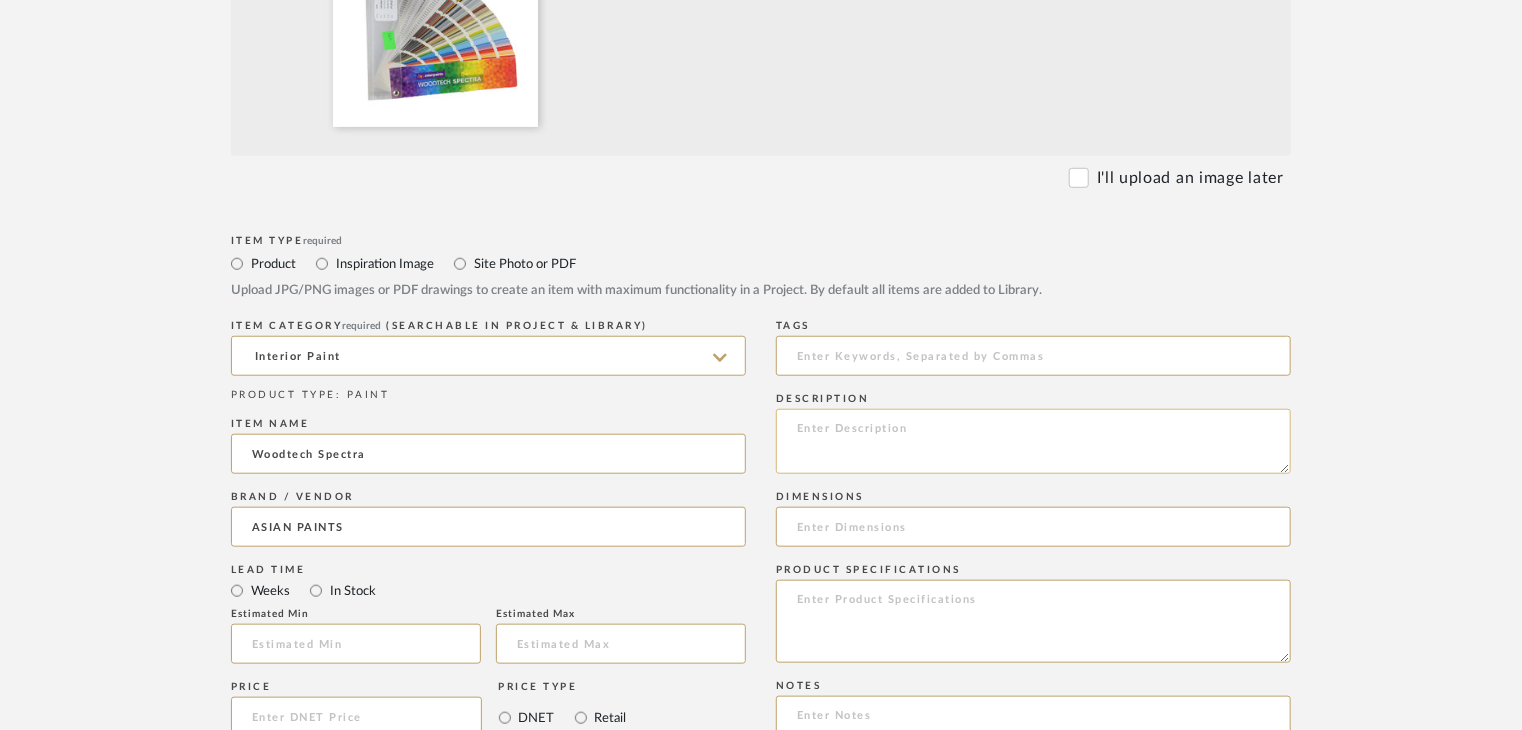 click 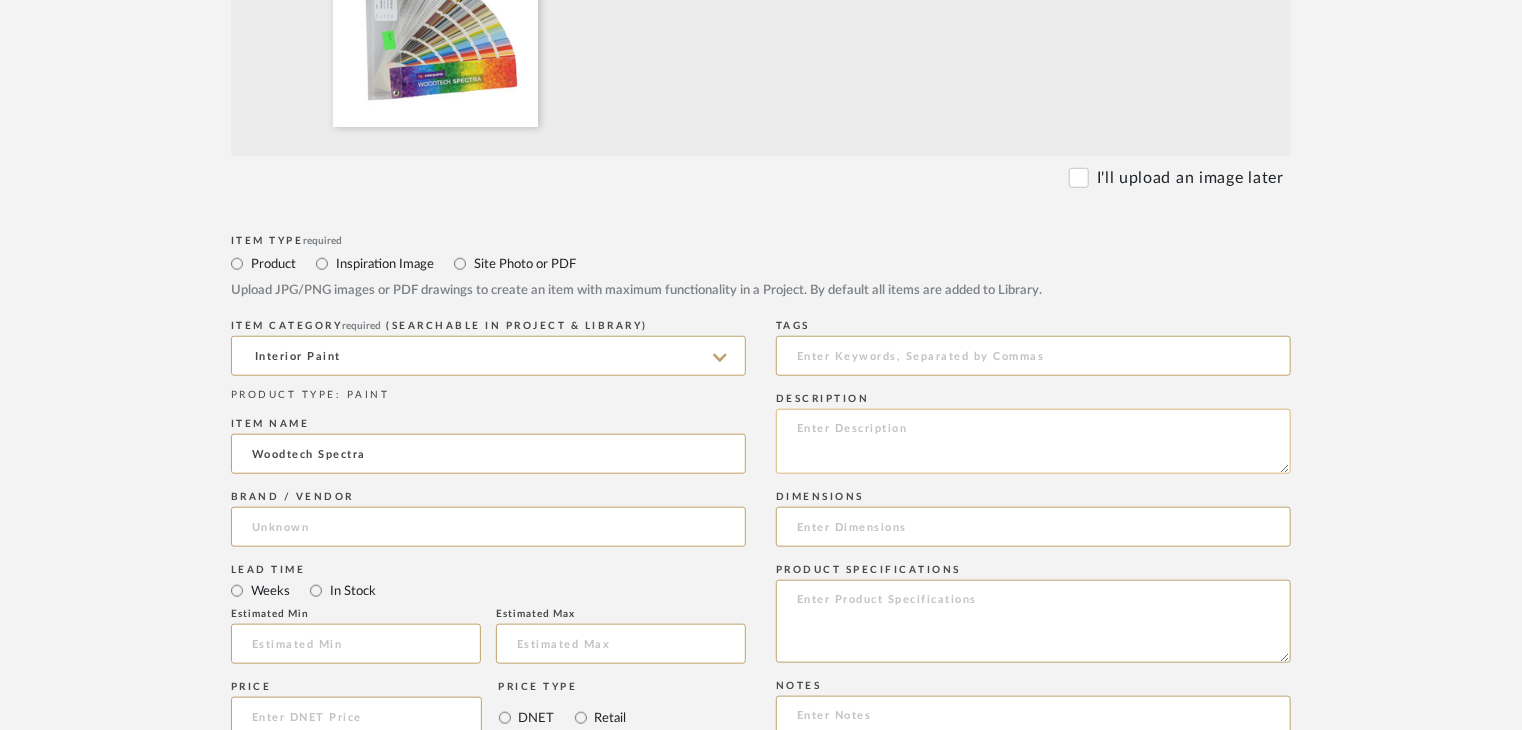 paste on "Type: paint Catalouge
Dimension(s): (as mentioned)
Material/Finishes:
Installation requirements, if any: (as applicable)
Price: (as mentioned)
Lead time: (as mentioned)
Sample available: supplier stock
Sample Internal reference number: [SAMPLE_REF]
as per the internal sample warehouse) Point of
contact:
Contact number: [PHONE]
Email address: [EMAIL]
Address: [ADDRESS]
Additional contact information:" 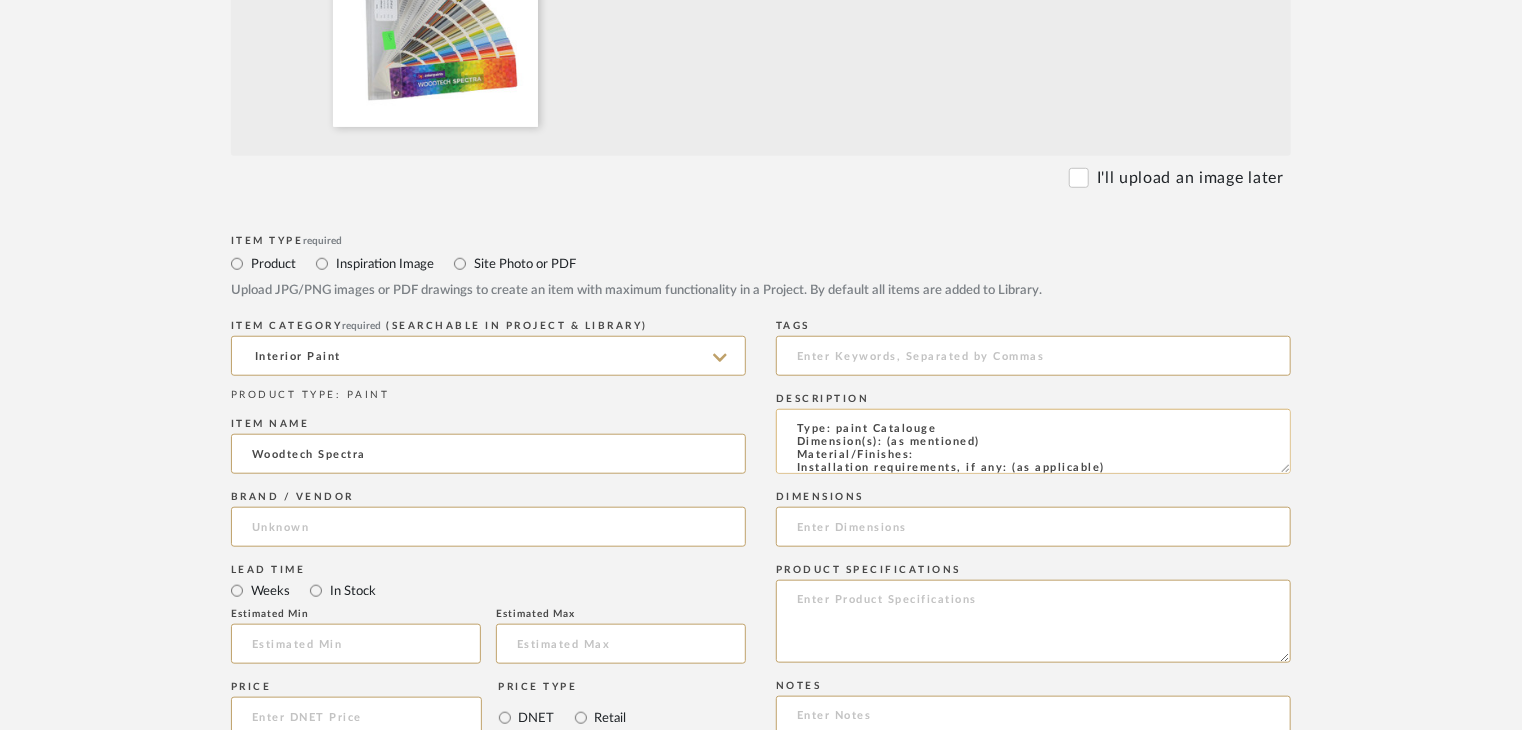 scroll, scrollTop: 137, scrollLeft: 0, axis: vertical 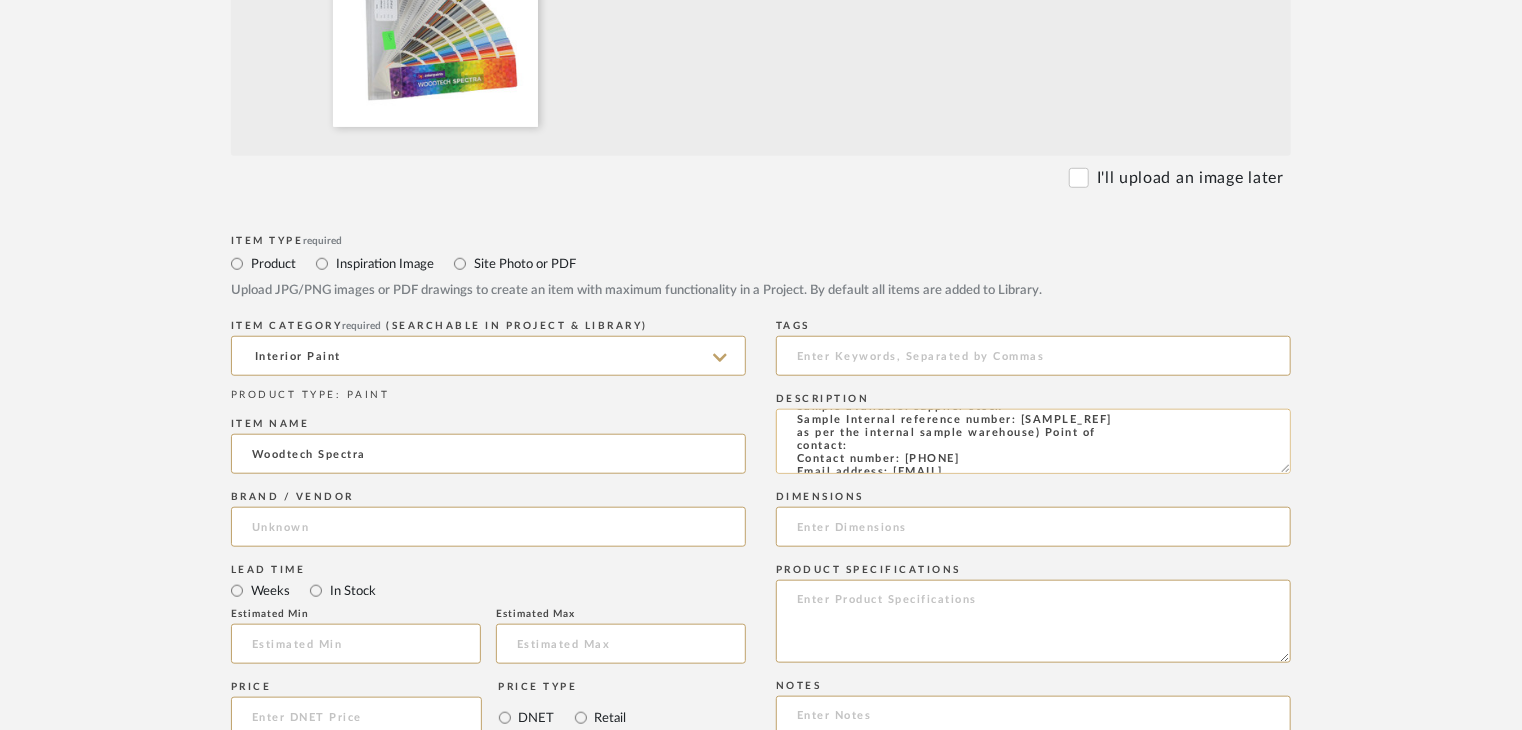 click on "Type: paint Catalouge
Dimension(s): (as mentioned)
Material/Finishes:
Installation requirements, if any: (as applicable)
Price: (as mentioned)
Lead time: (as mentioned)
Sample available: supplier stock
Sample Internal reference number: [SAMPLE_REF]
as per the internal sample warehouse) Point of
contact:
Contact number: [PHONE]
Email address: [EMAIL]
Address: [ADDRESS]
Additional contact information:" 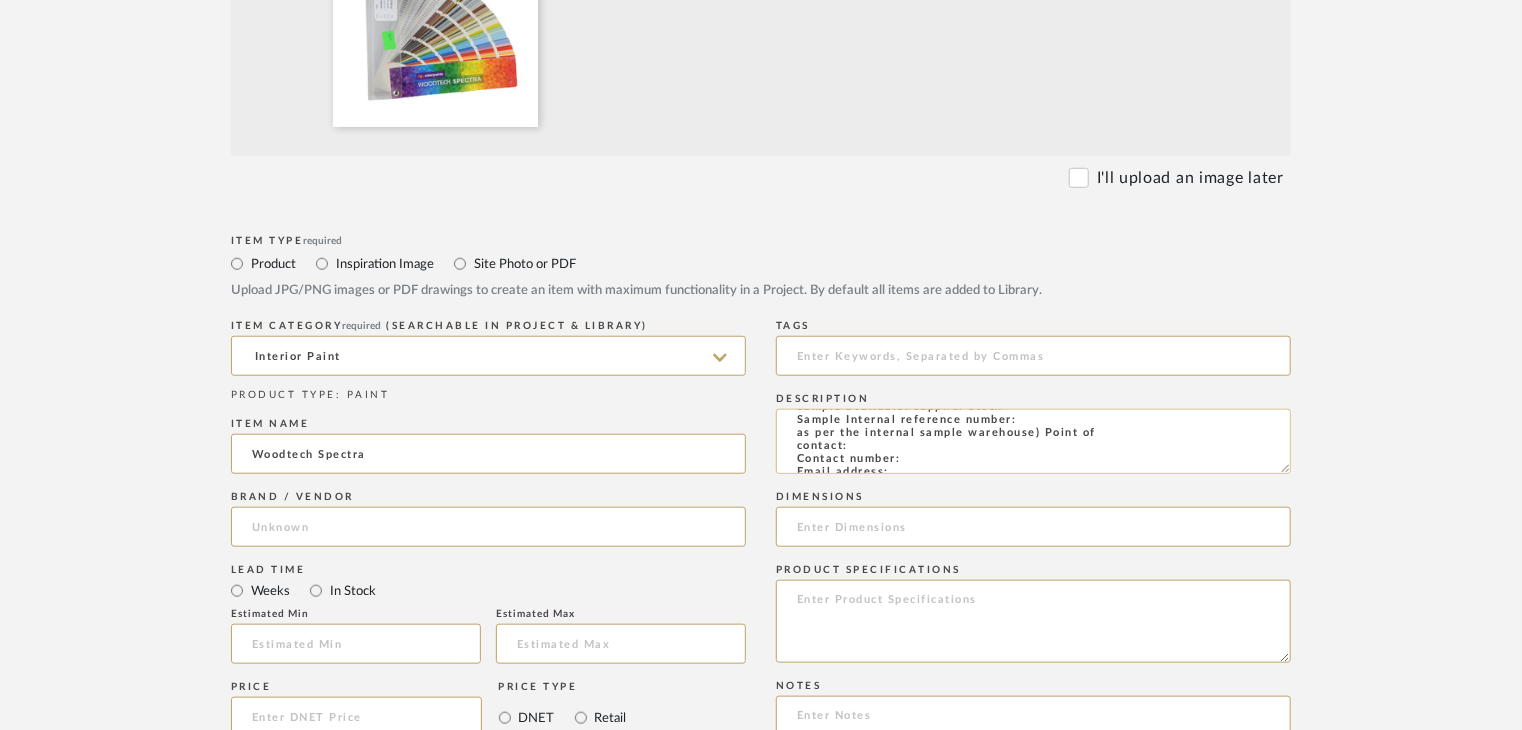 paste on "PT-IP-CT-02" 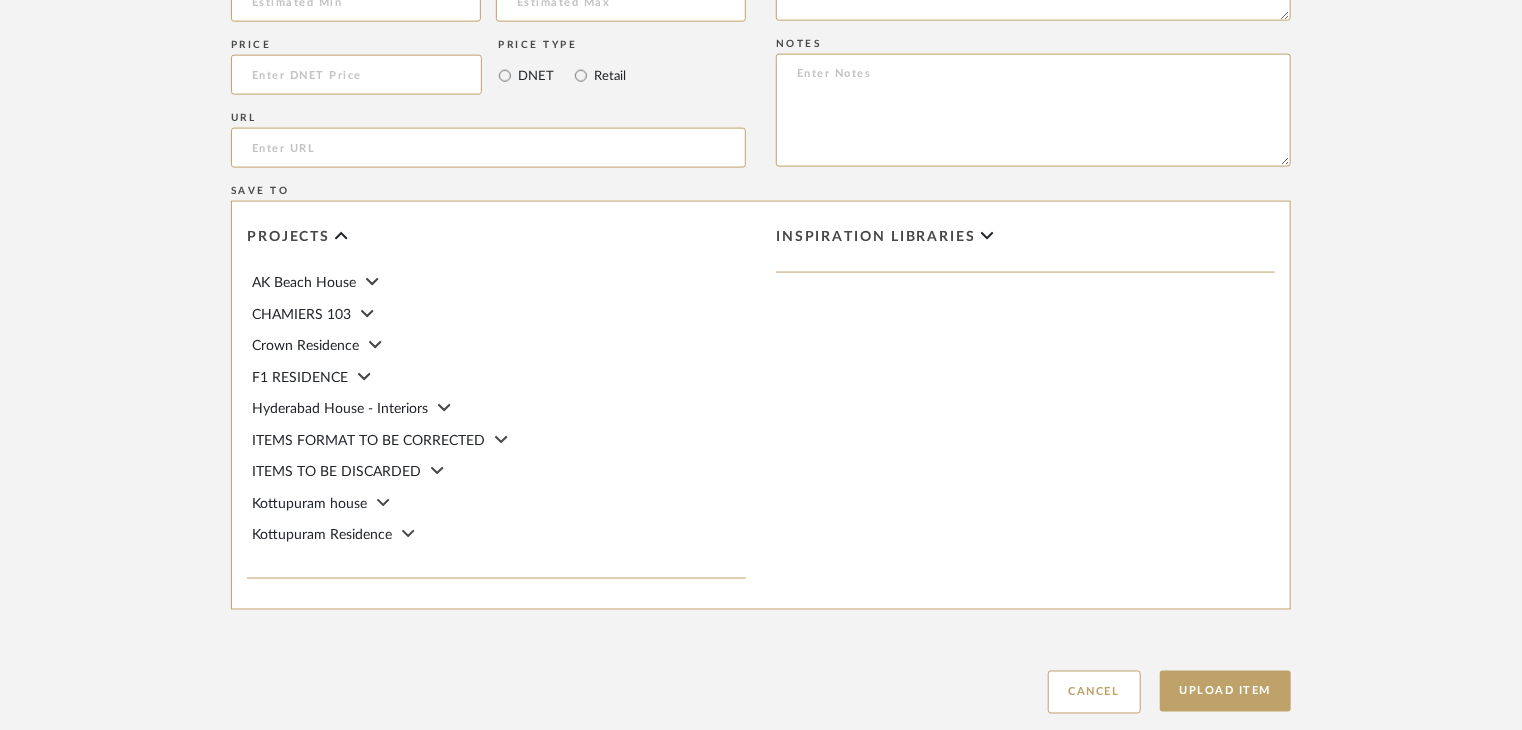 scroll, scrollTop: 1068, scrollLeft: 0, axis: vertical 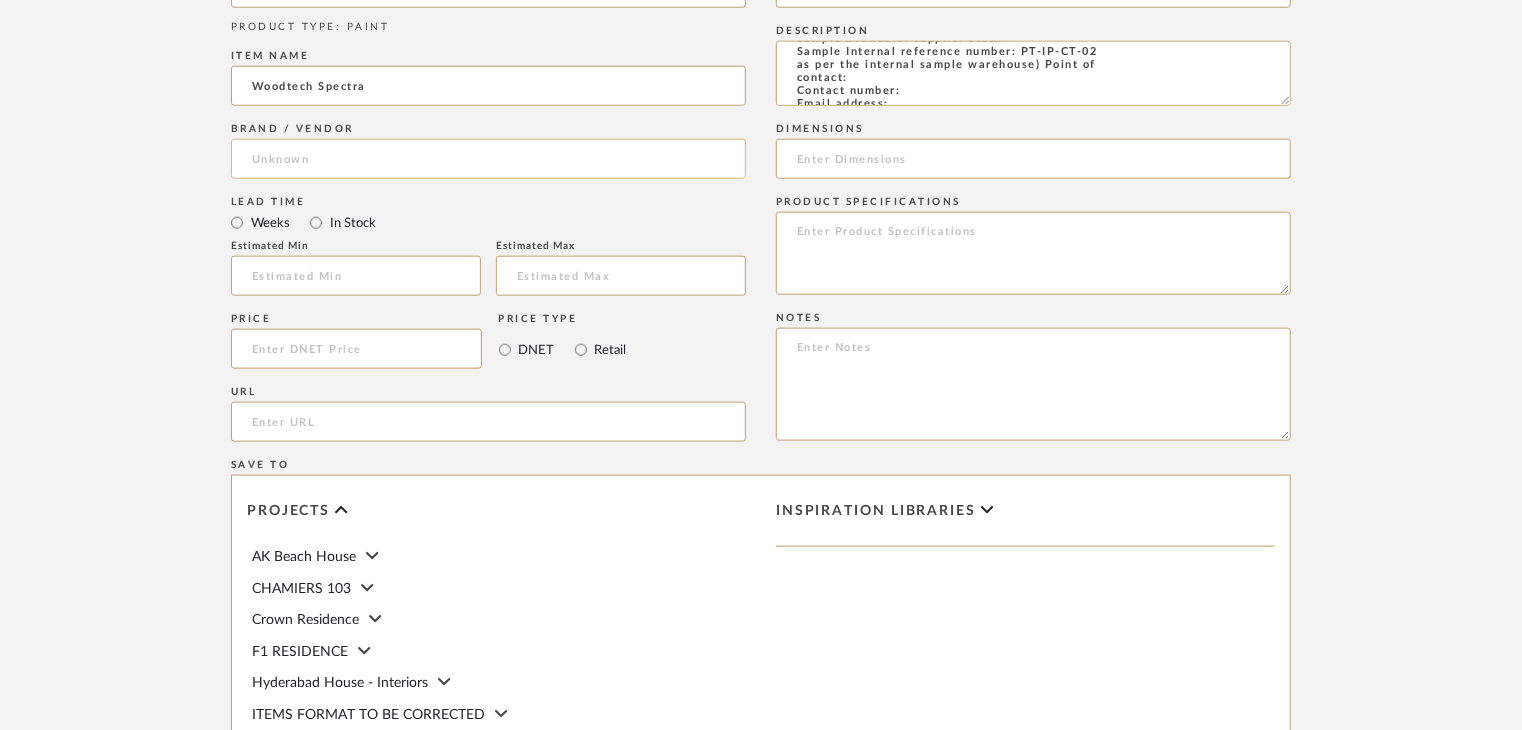 type on "Type: paint Catalouge
Dimension(s): (as mentioned)
Material/Finishes:
Installation requirements, if any: (as applicable)
Price: (as mentioned)
Lead time: (as mentioned)
Sample available: supplier stock
Sample Internal reference number: PT-IP-CT-02
as per the internal sample warehouse) Point of
contact:
Contact number:
Email address:
Address:
Additional contact information:" 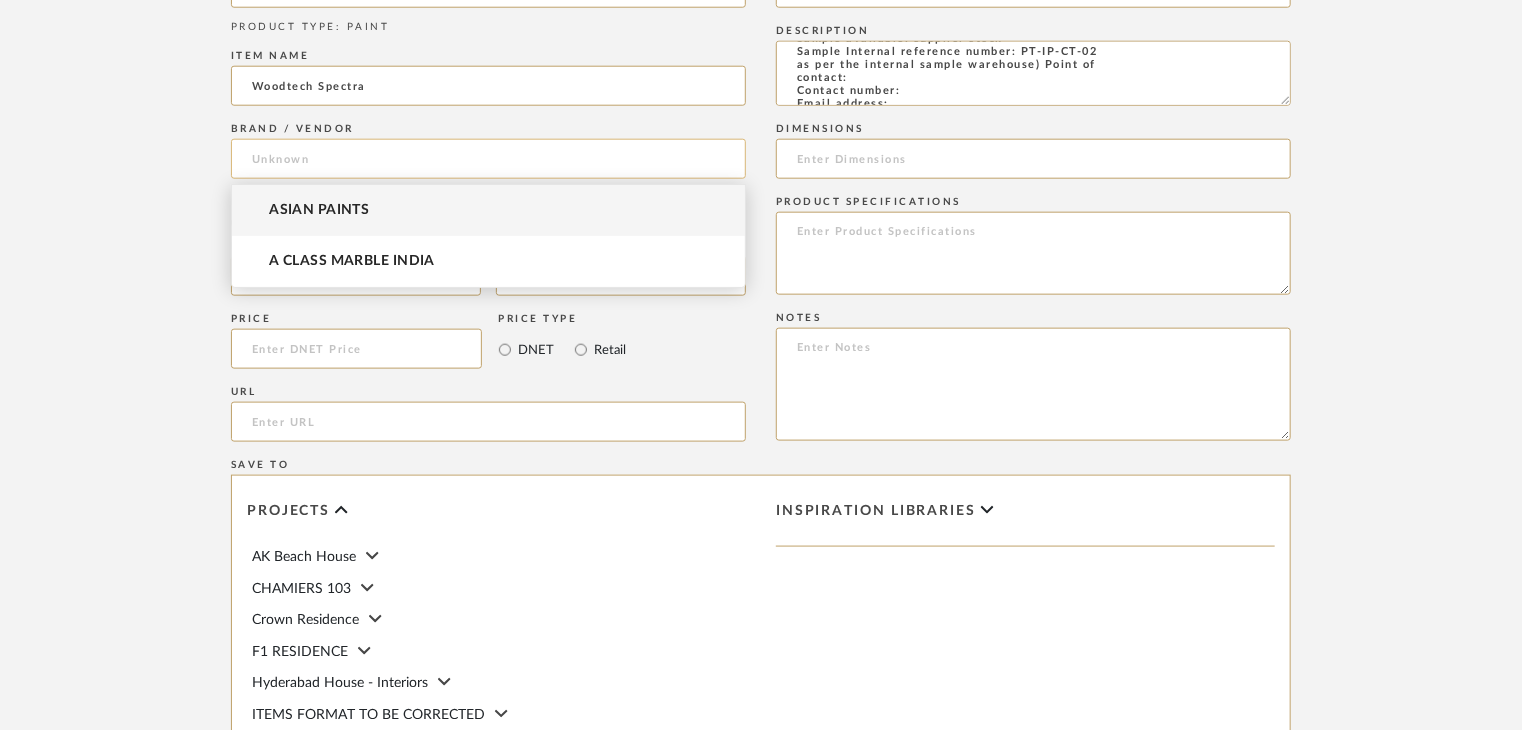click 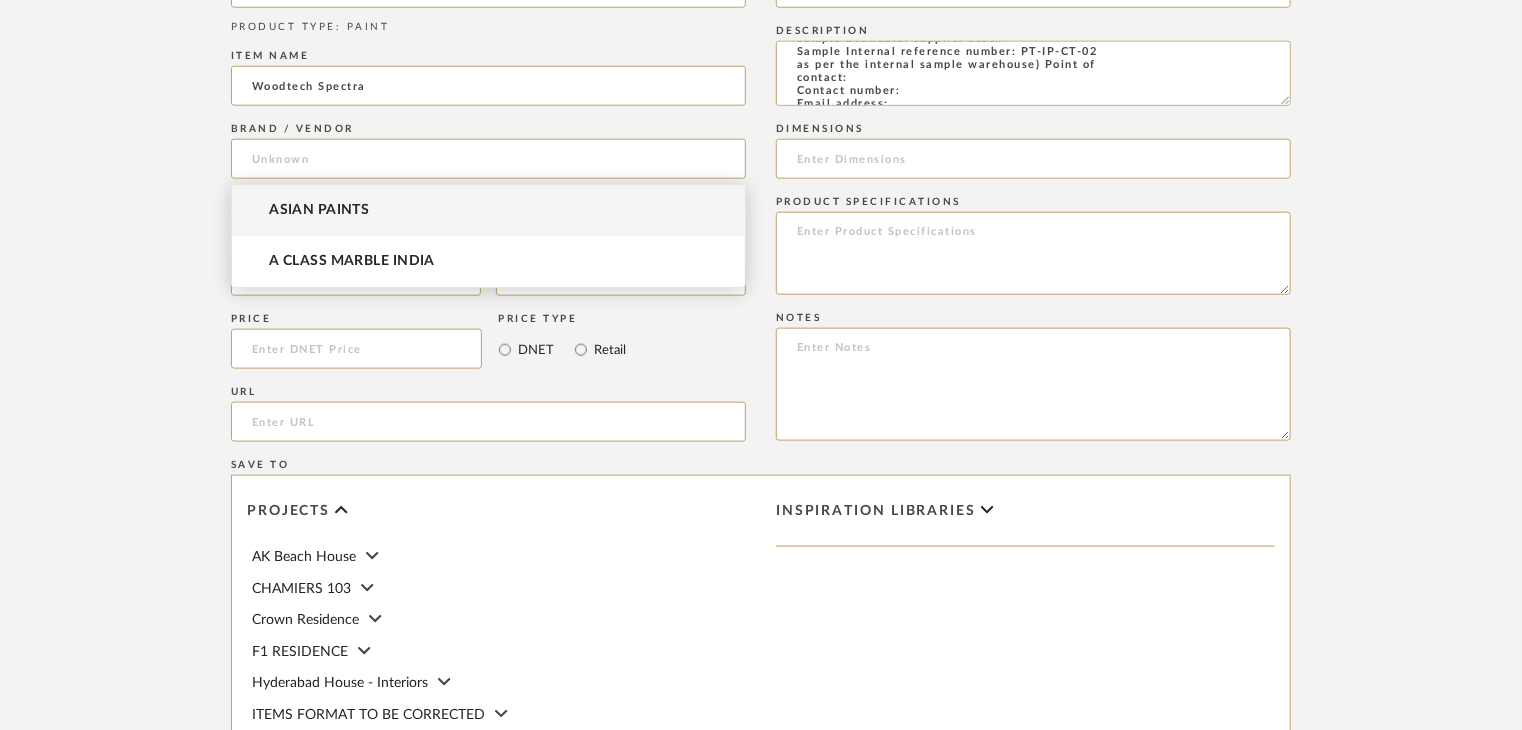 click on "ASIAN PAINTS" at bounding box center (319, 210) 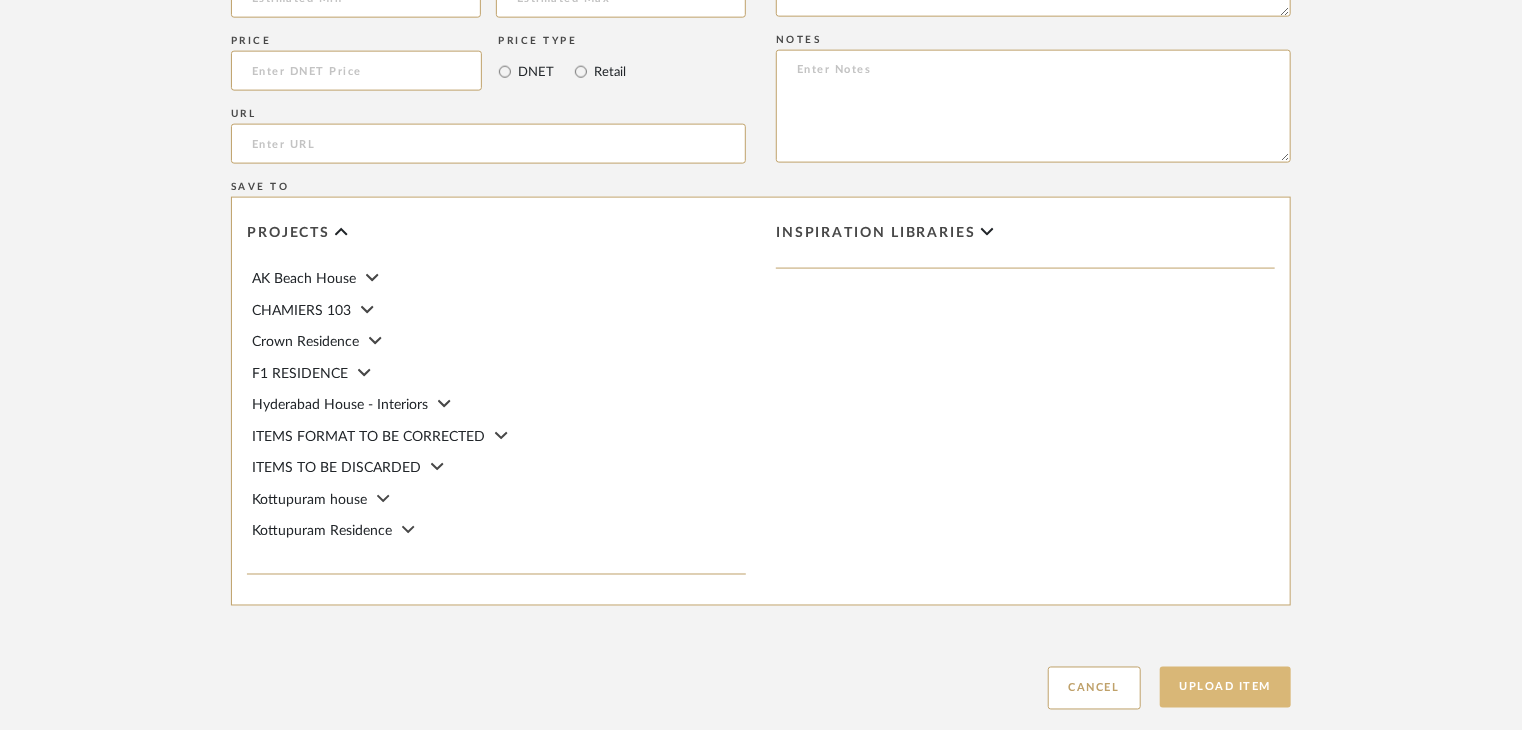 scroll, scrollTop: 1368, scrollLeft: 0, axis: vertical 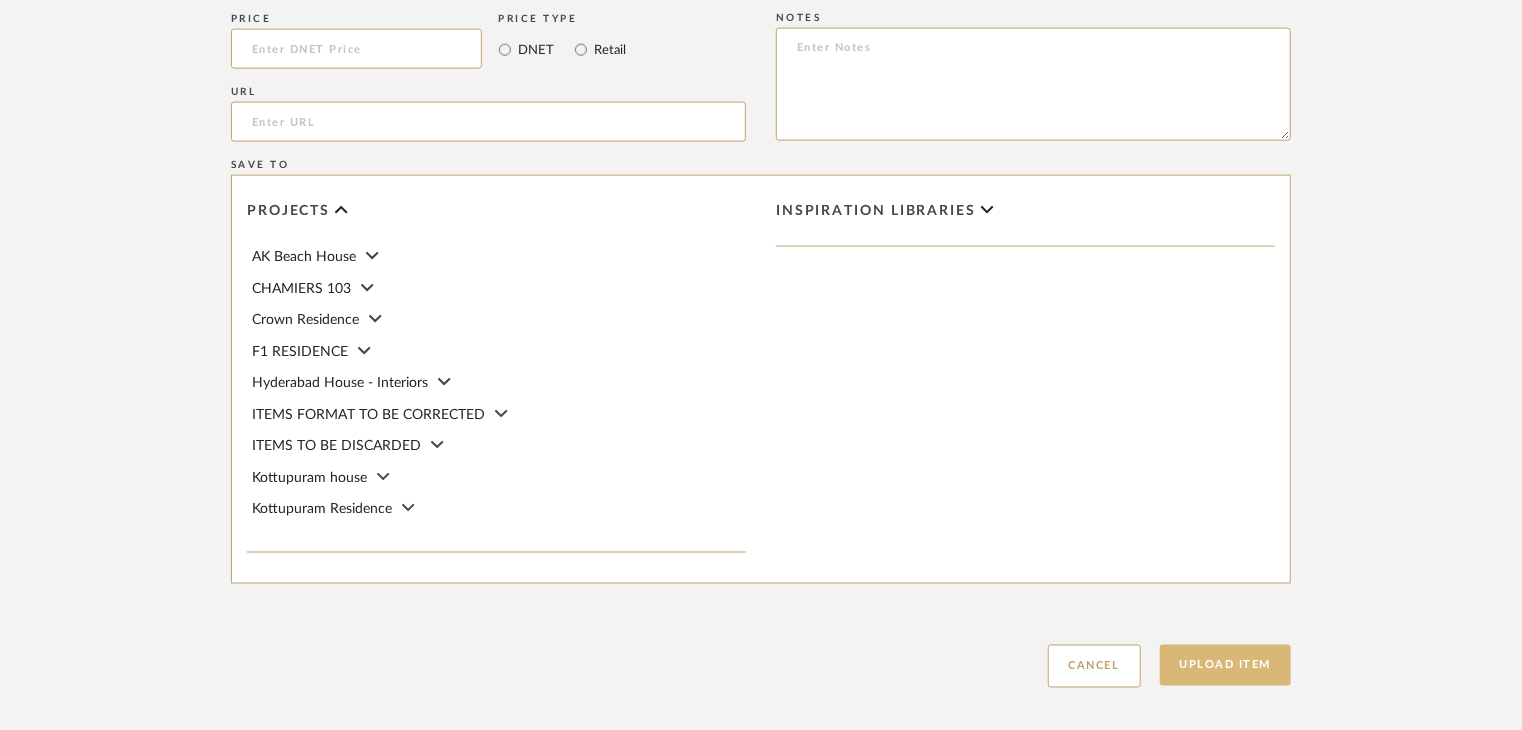 click on "Upload Item" 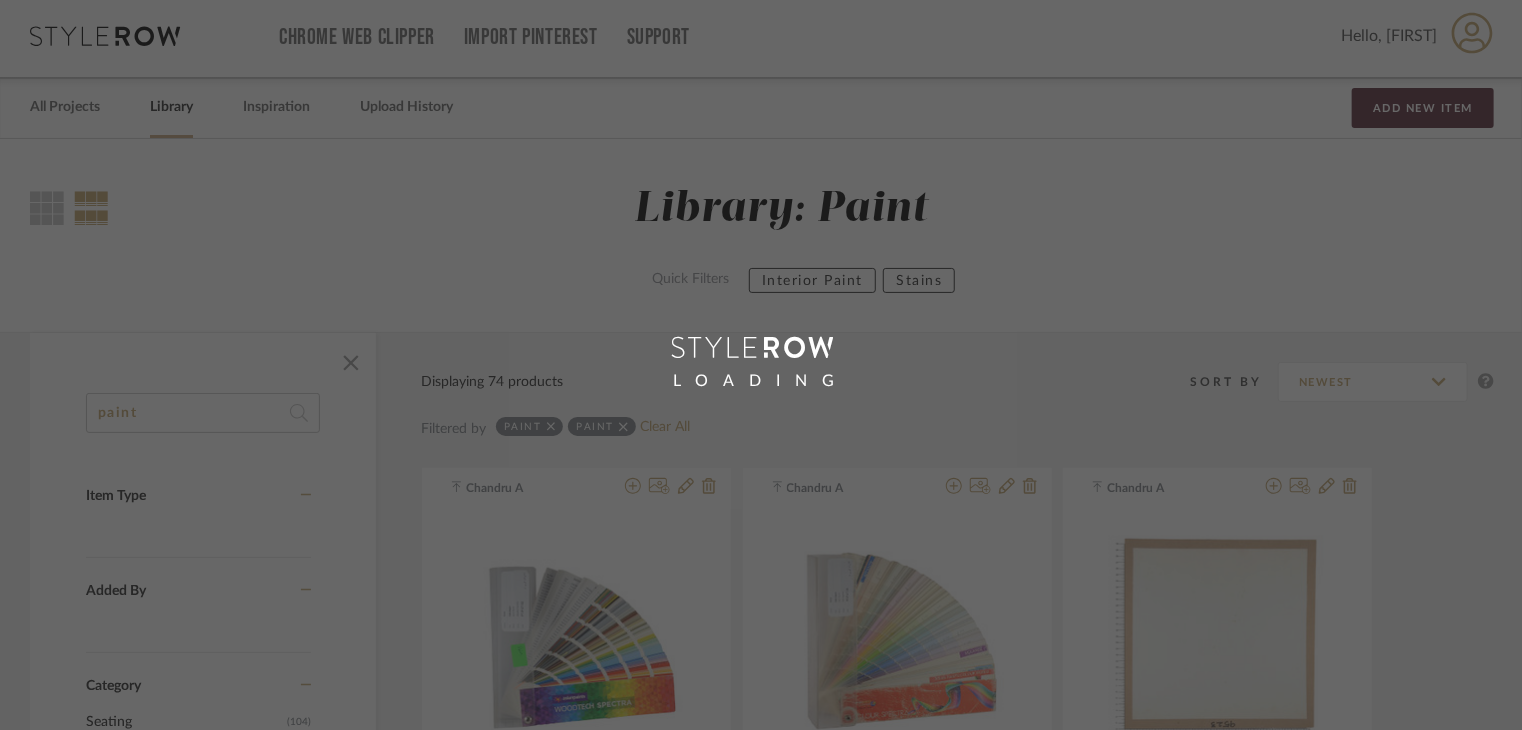 scroll, scrollTop: 0, scrollLeft: 0, axis: both 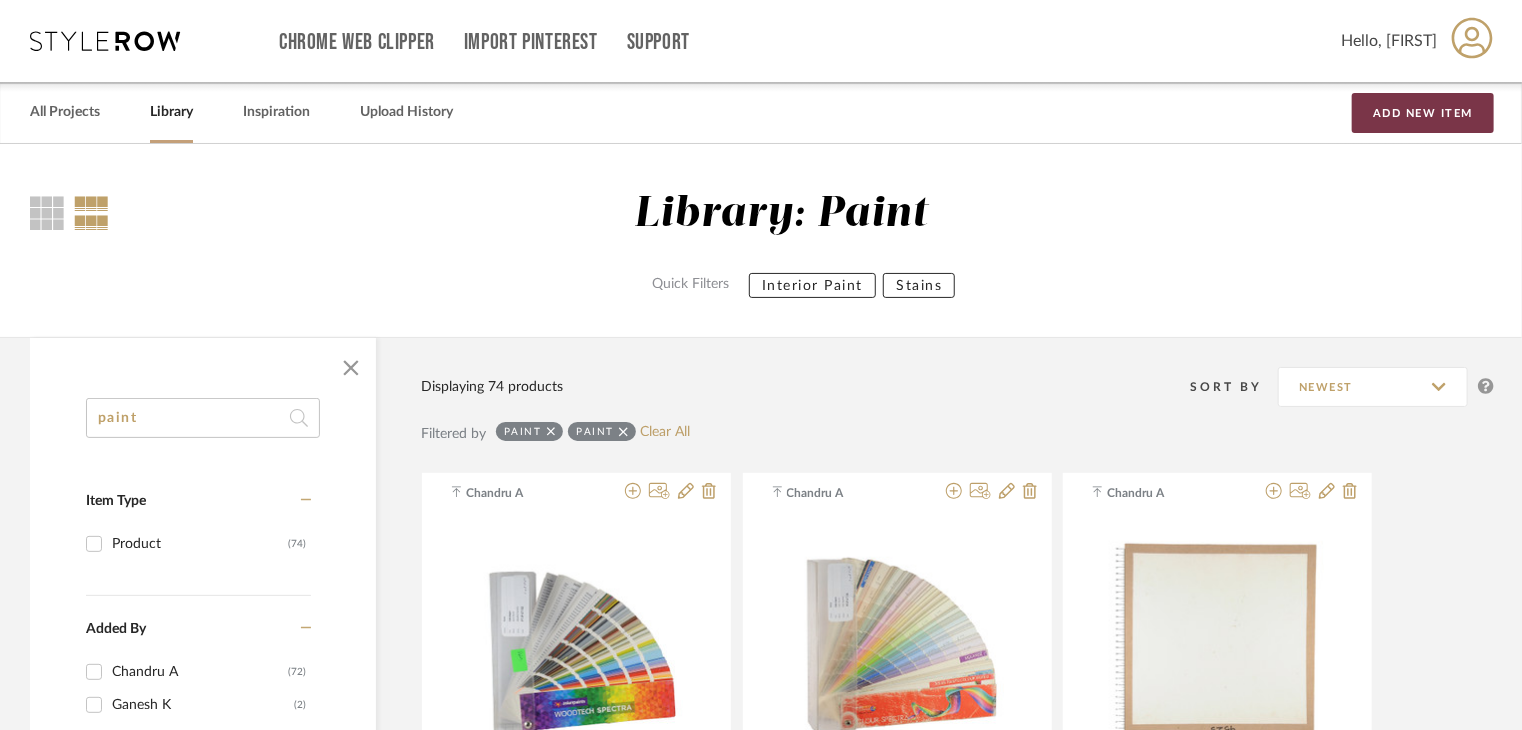 drag, startPoint x: 1396, startPoint y: 117, endPoint x: 1388, endPoint y: 124, distance: 10.630146 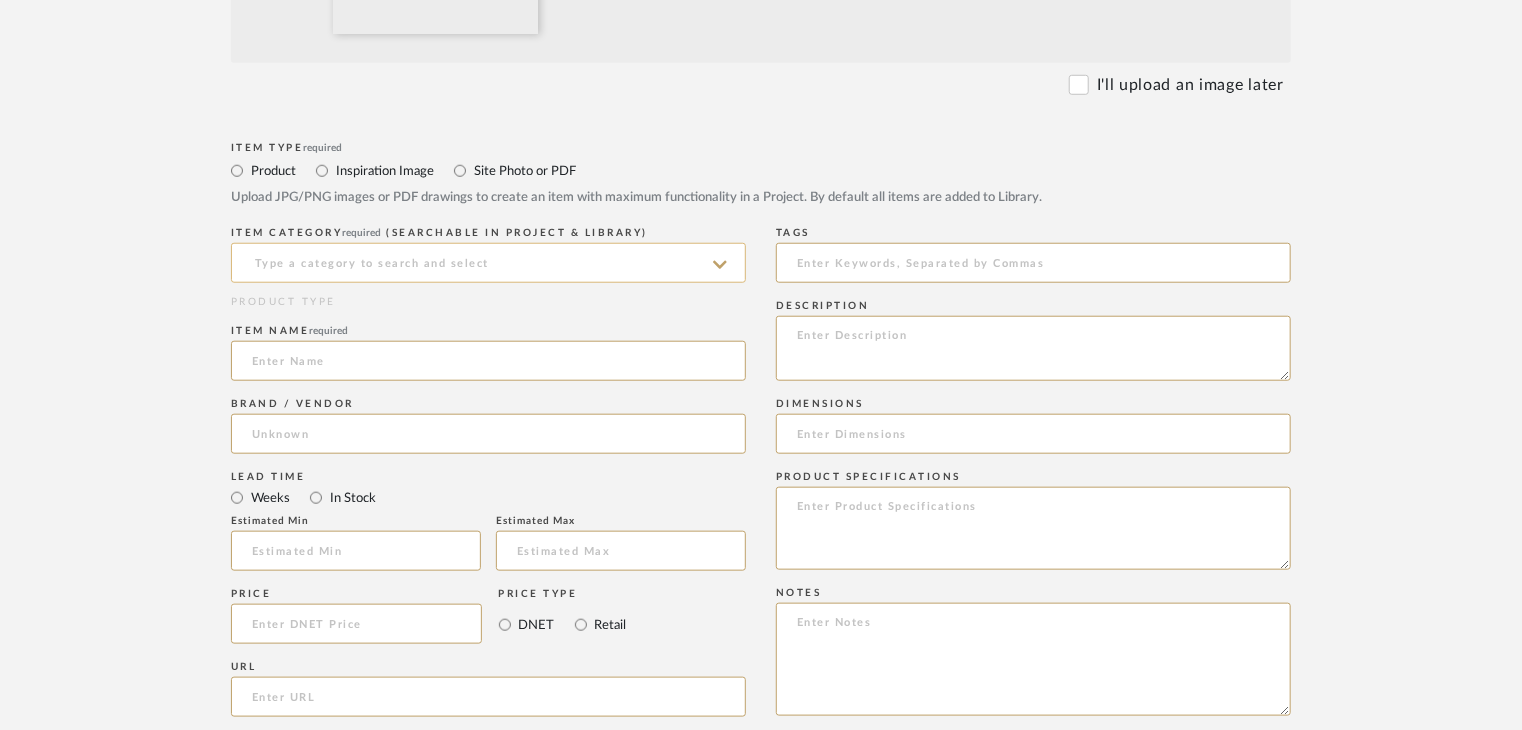 scroll, scrollTop: 800, scrollLeft: 0, axis: vertical 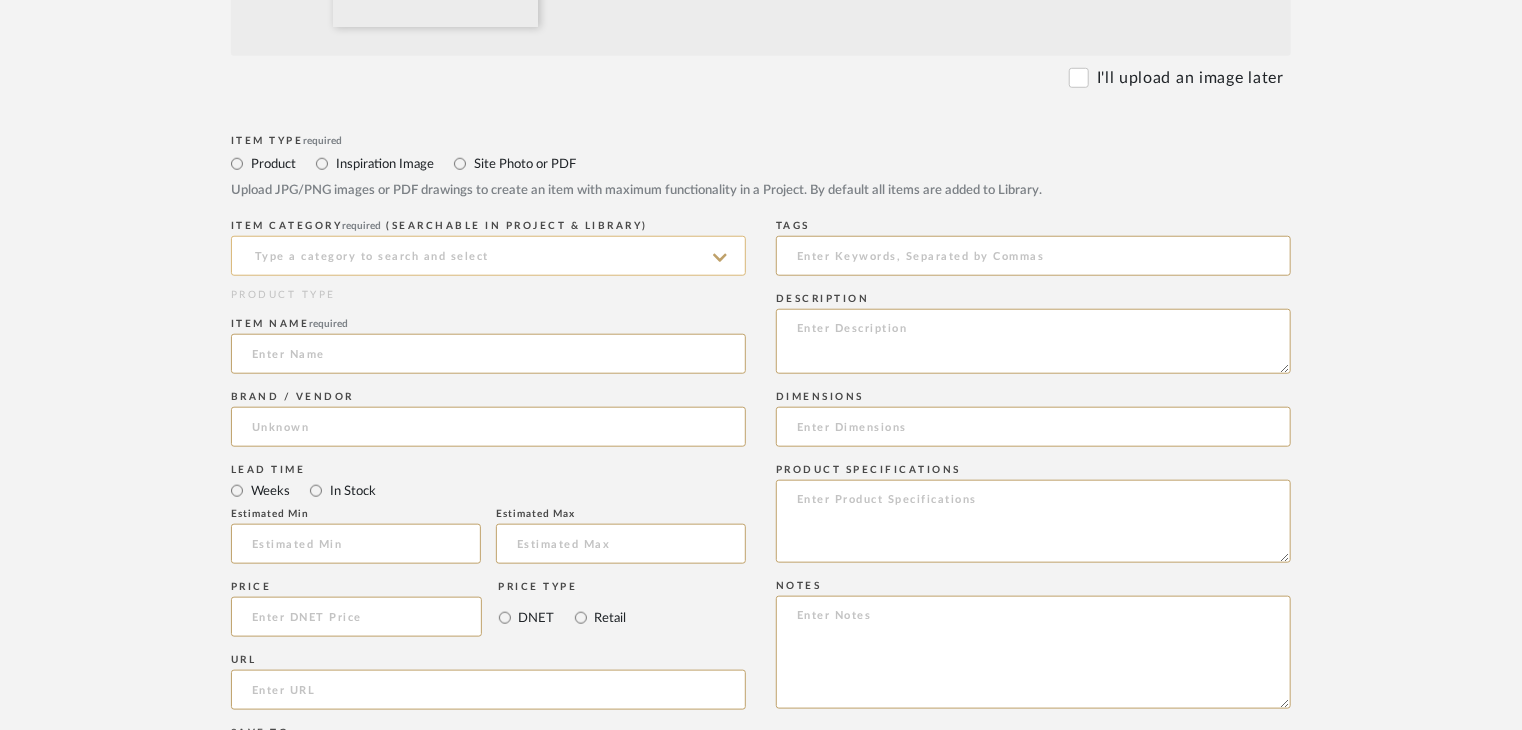 click 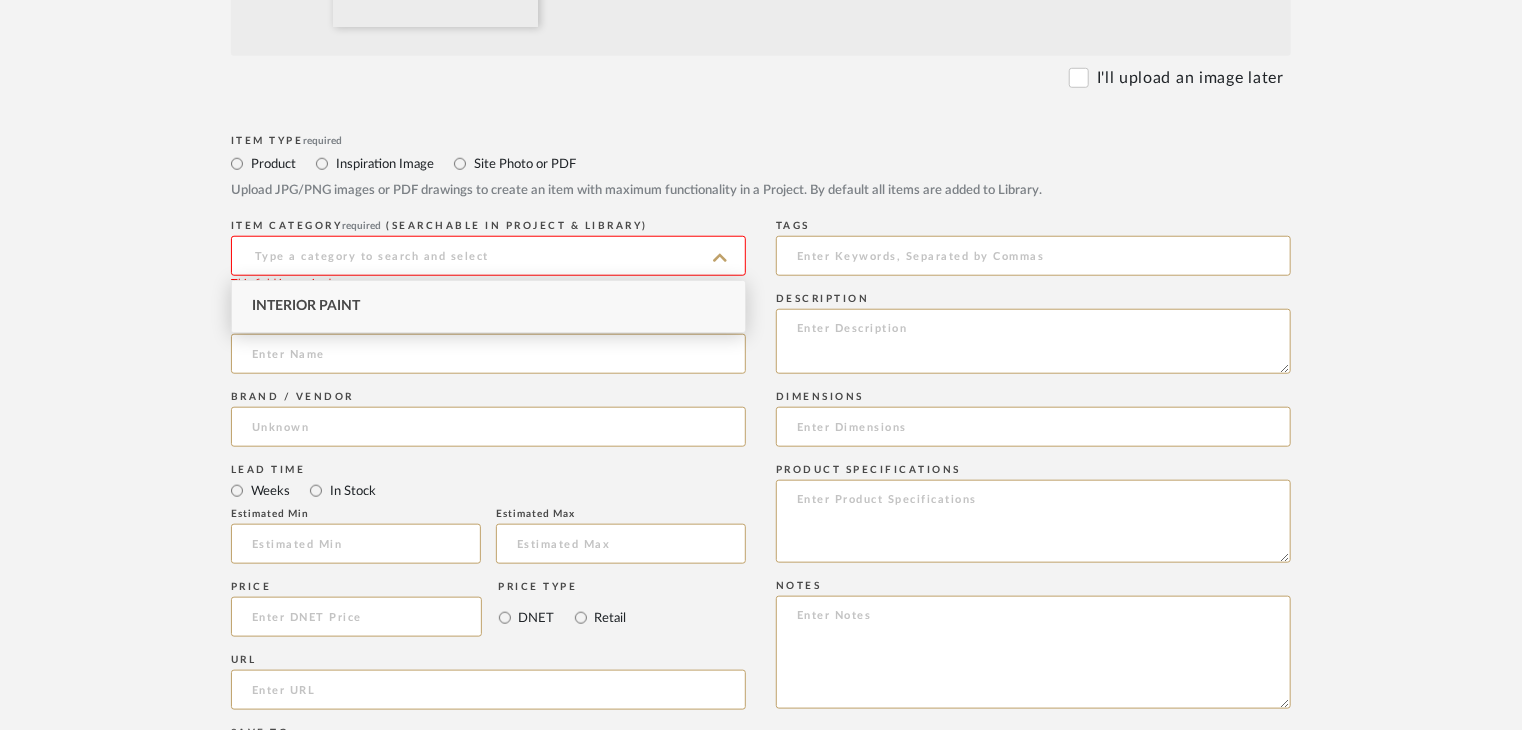 click on "Interior Paint" at bounding box center (488, 306) 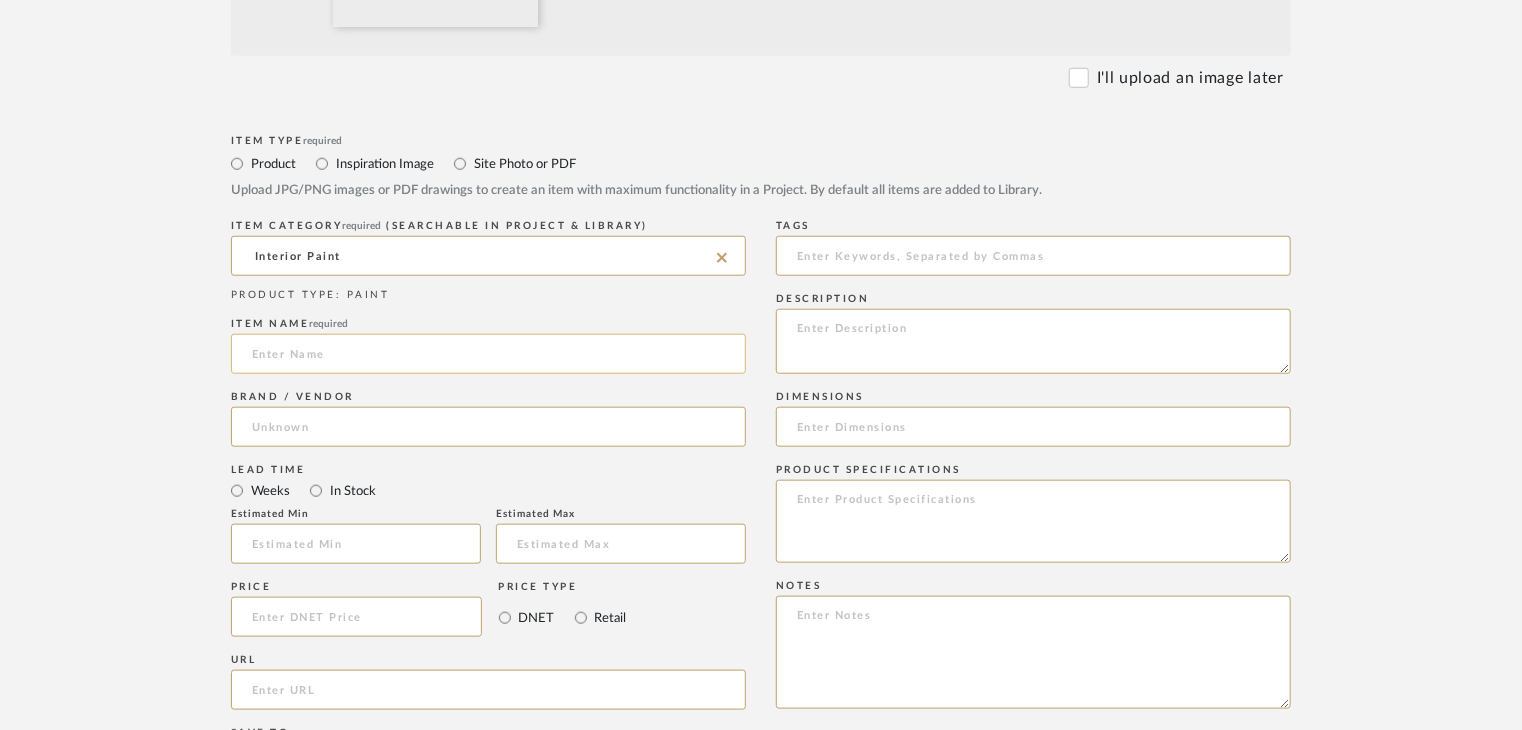 click 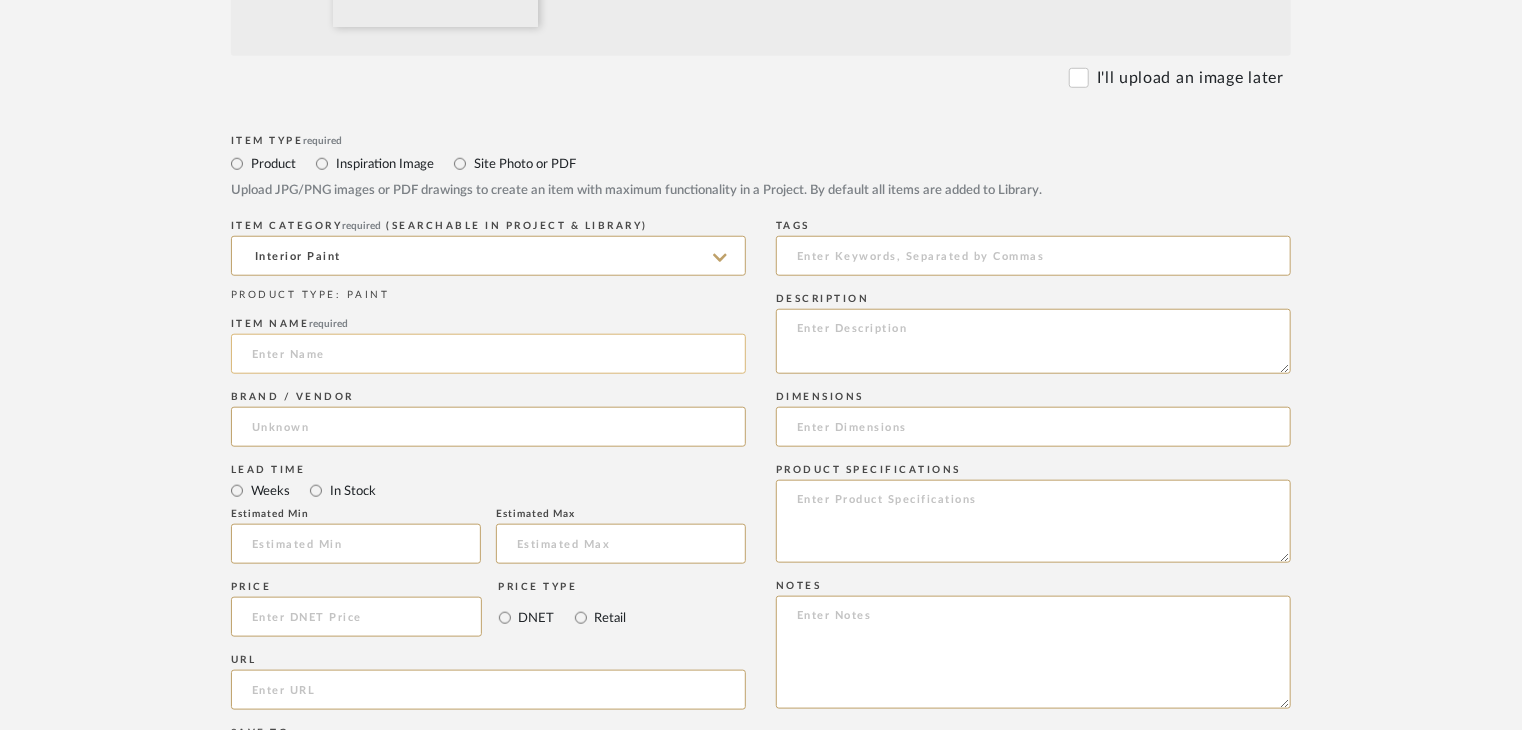 click 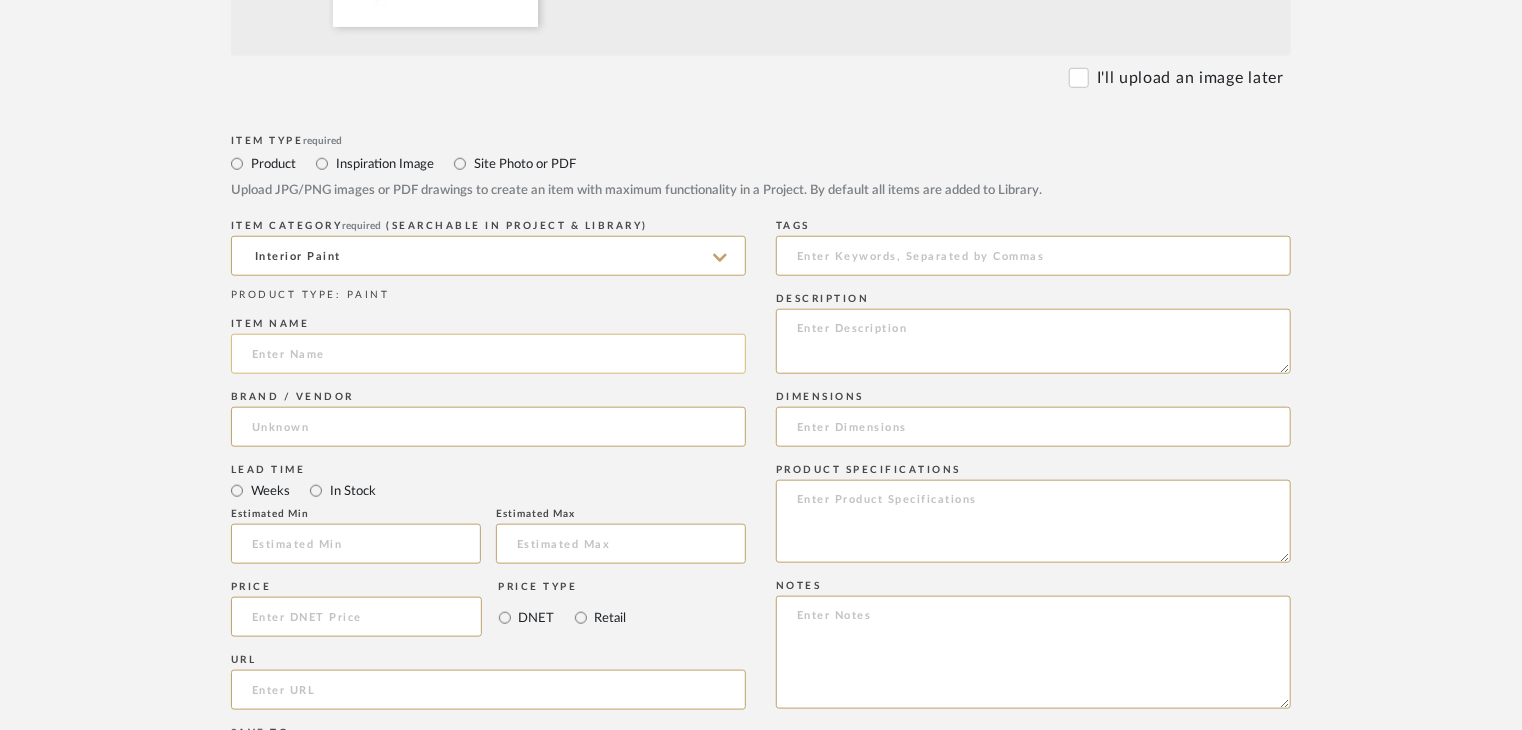 drag, startPoint x: 773, startPoint y: 346, endPoint x: 680, endPoint y: 346, distance: 93 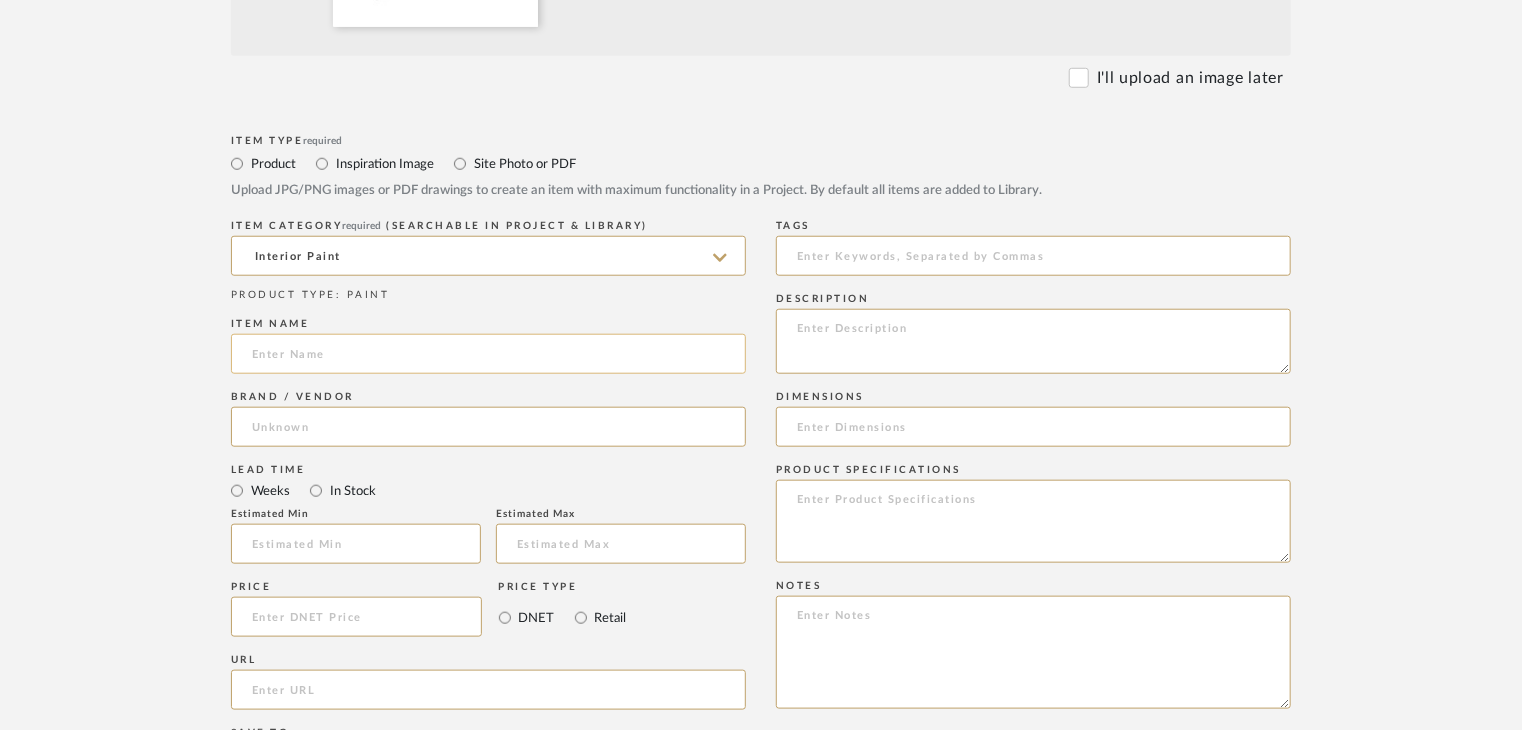 paste on "Cosmos" 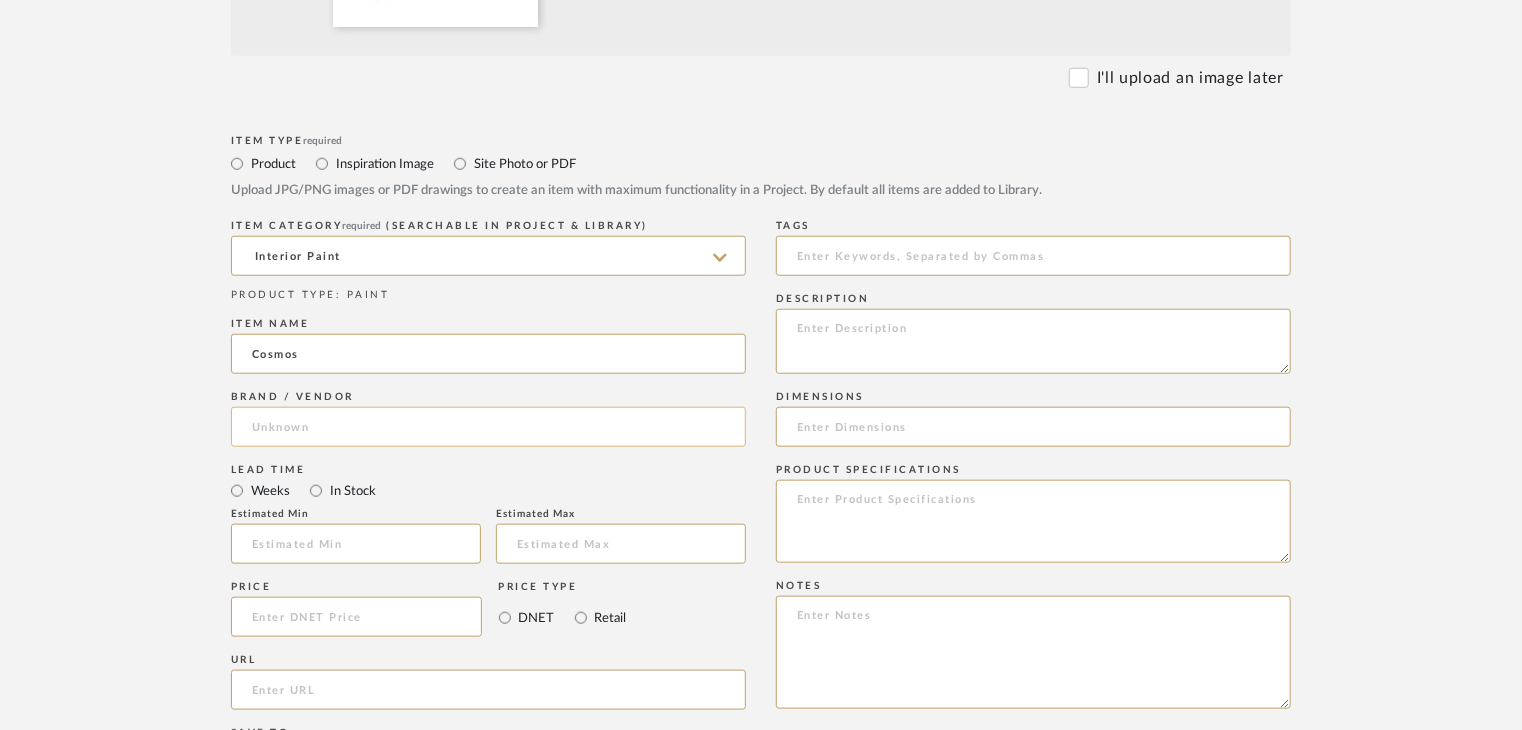 type on "Cosmos" 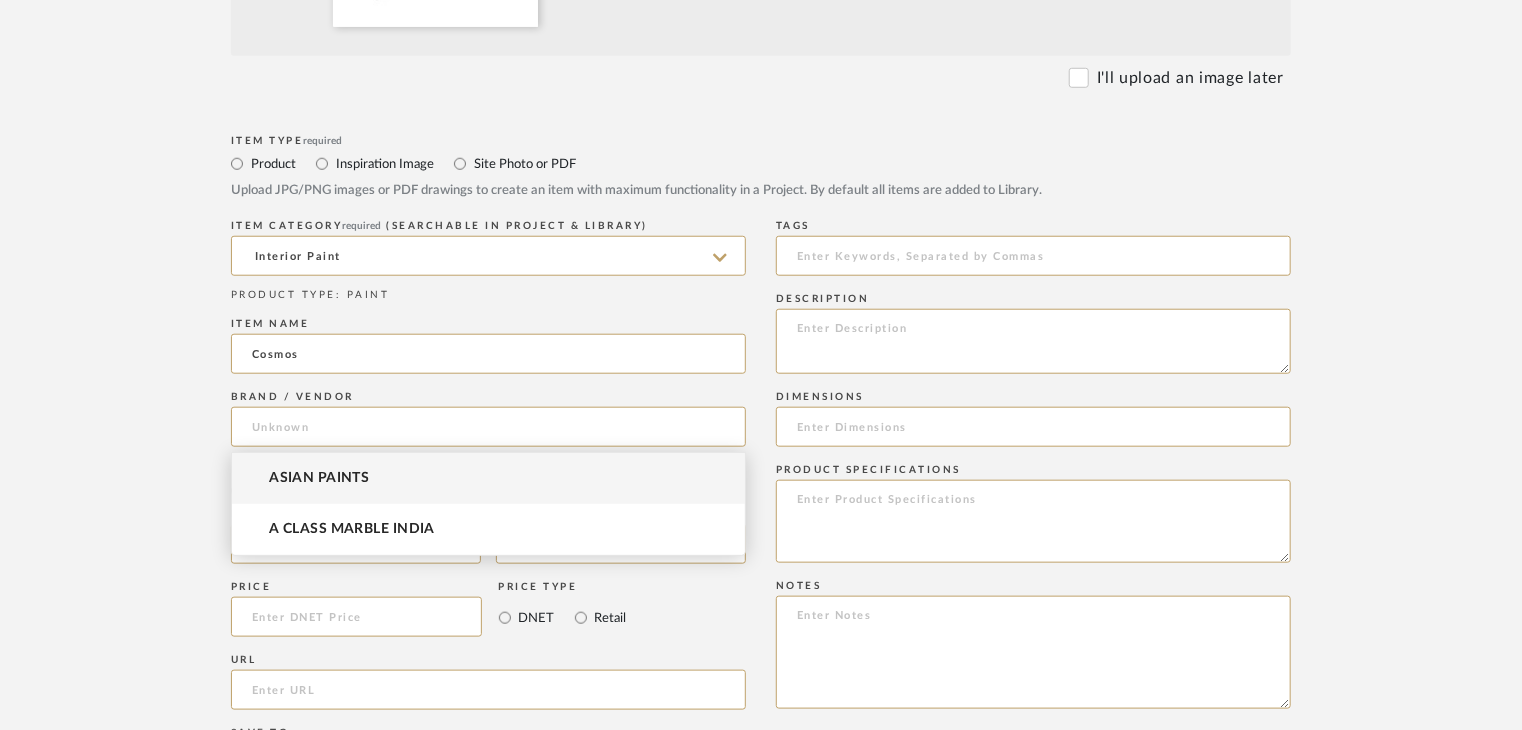 click on "ASIAN PAINTS" at bounding box center (488, 478) 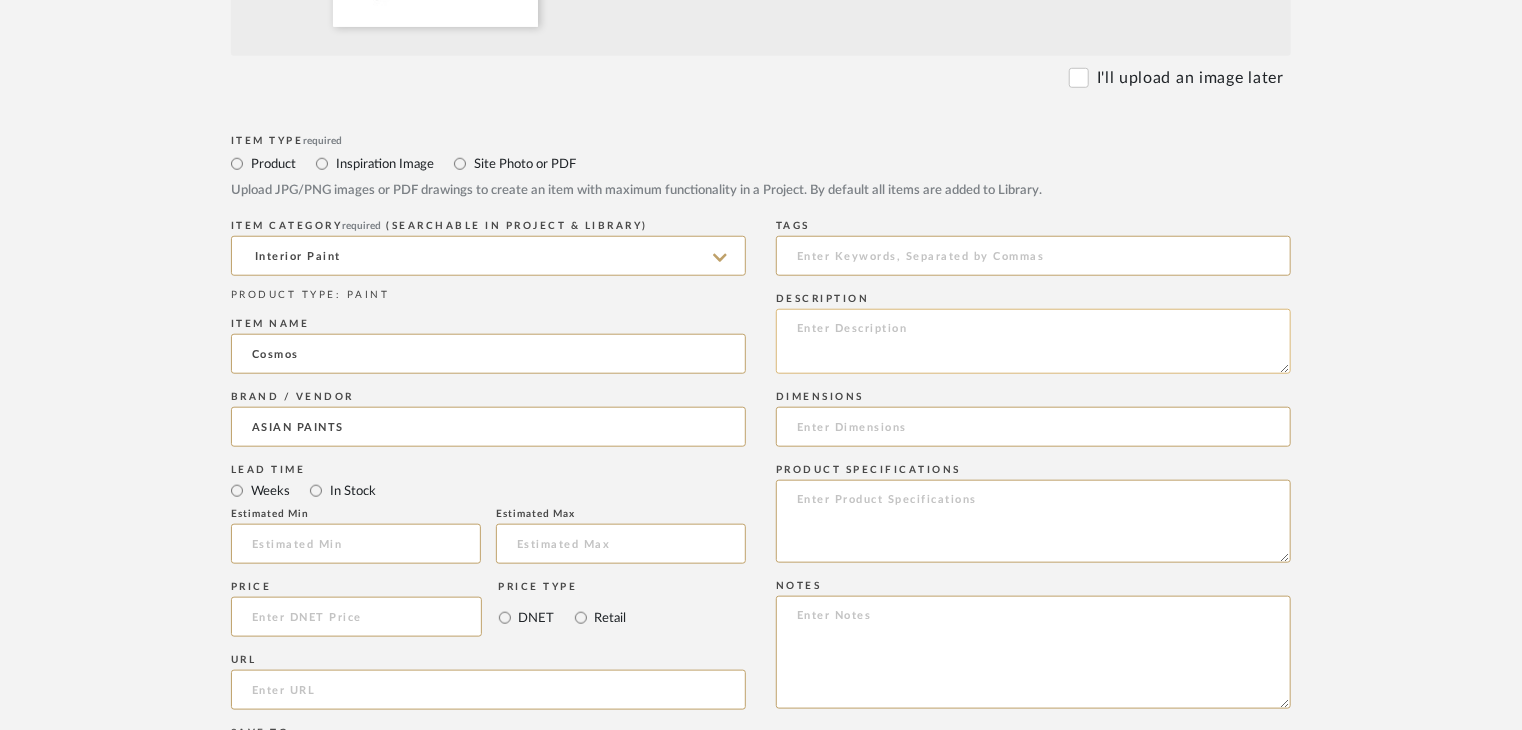 click 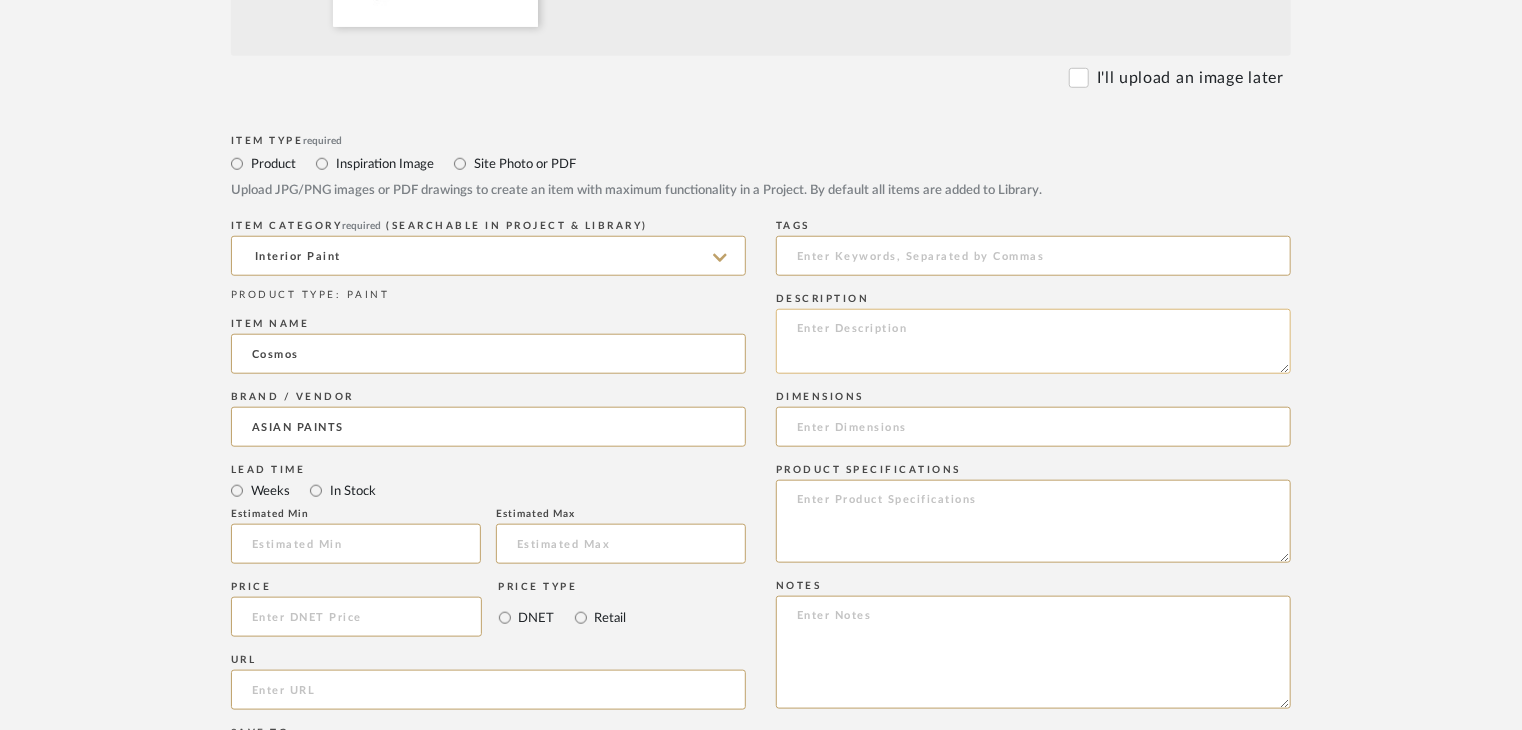 paste on "Type: paint Catalouge
Dimension(s): (as mentioned)
Material/Finishes:
Installation requirements, if any: (as applicable)
Price: (as mentioned)
Lead time: (as mentioned)
Sample available: supplier stock
Sample Internal reference number: [SAMPLE_REF]
as per the internal sample warehouse) Point of
contact:
Contact number: [PHONE]
Email address: [EMAIL]
Address: [ADDRESS]
Additional contact information:" 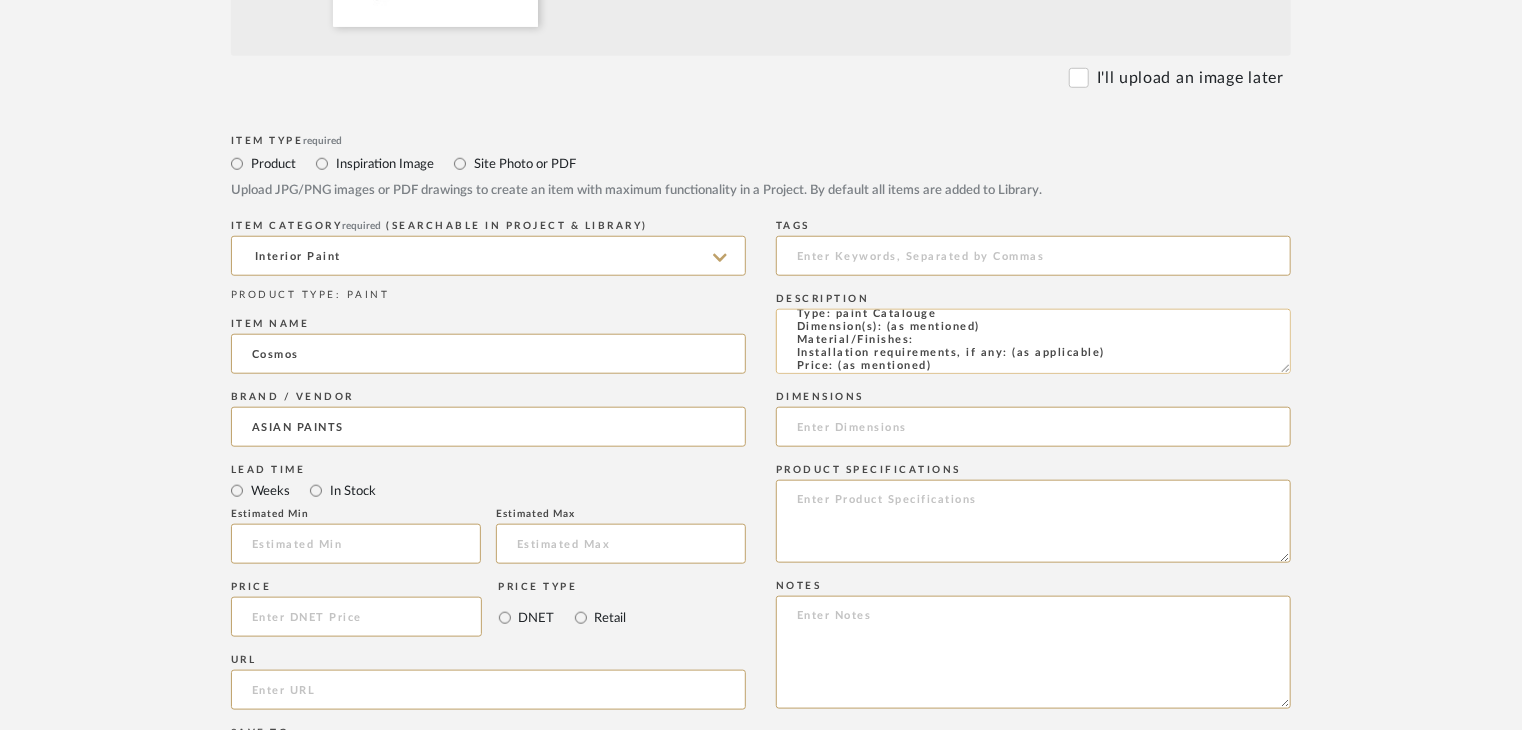 scroll, scrollTop: 0, scrollLeft: 0, axis: both 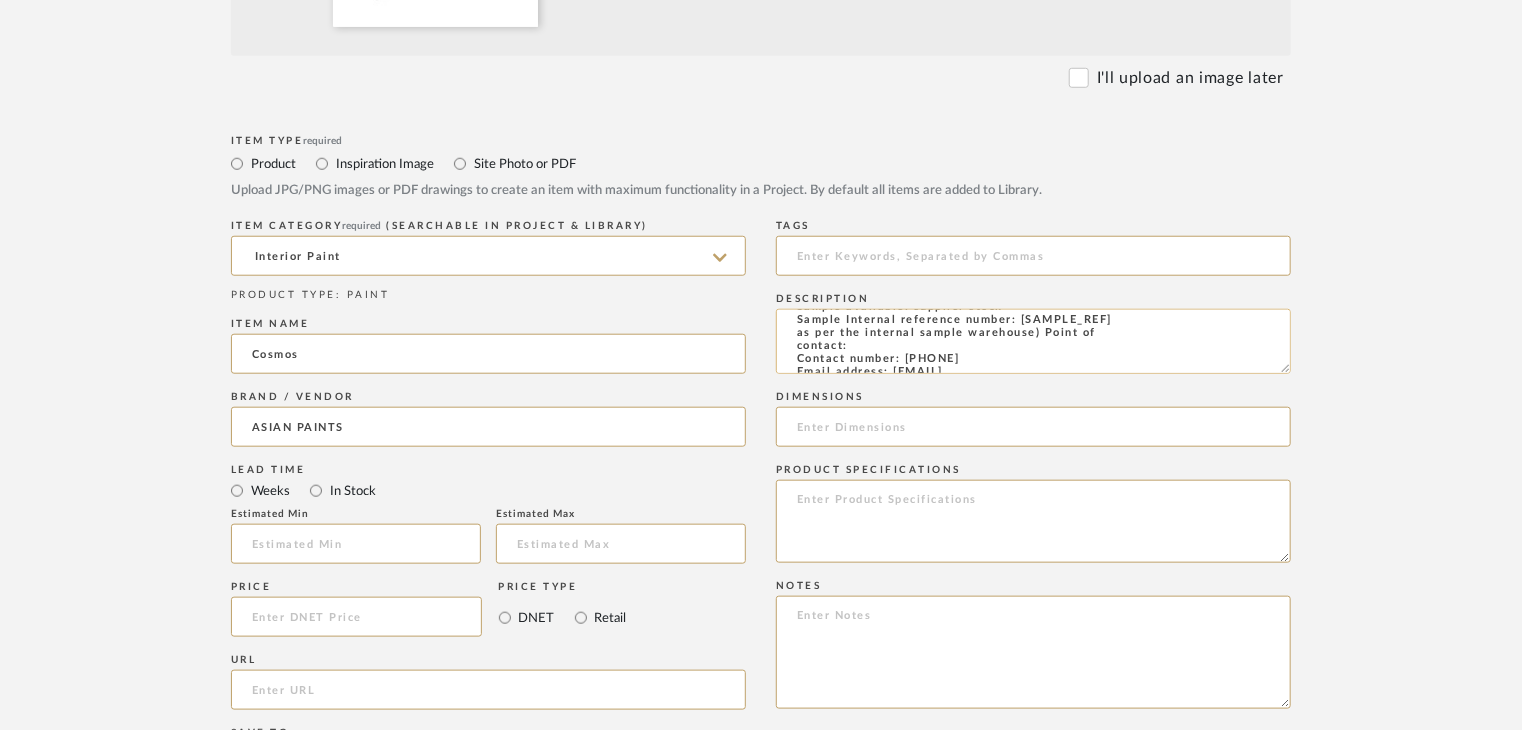 click on "Type: paint Catalouge
Dimension(s): (as mentioned)
Material/Finishes:
Installation requirements, if any: (as applicable)
Price: (as mentioned)
Lead time: (as mentioned)
Sample available: supplier stock
Sample Internal reference number: [SAMPLE_REF]
as per the internal sample warehouse) Point of
contact:
Contact number: [PHONE]
Email address: [EMAIL]
Address: [ADDRESS]
Additional contact information:" 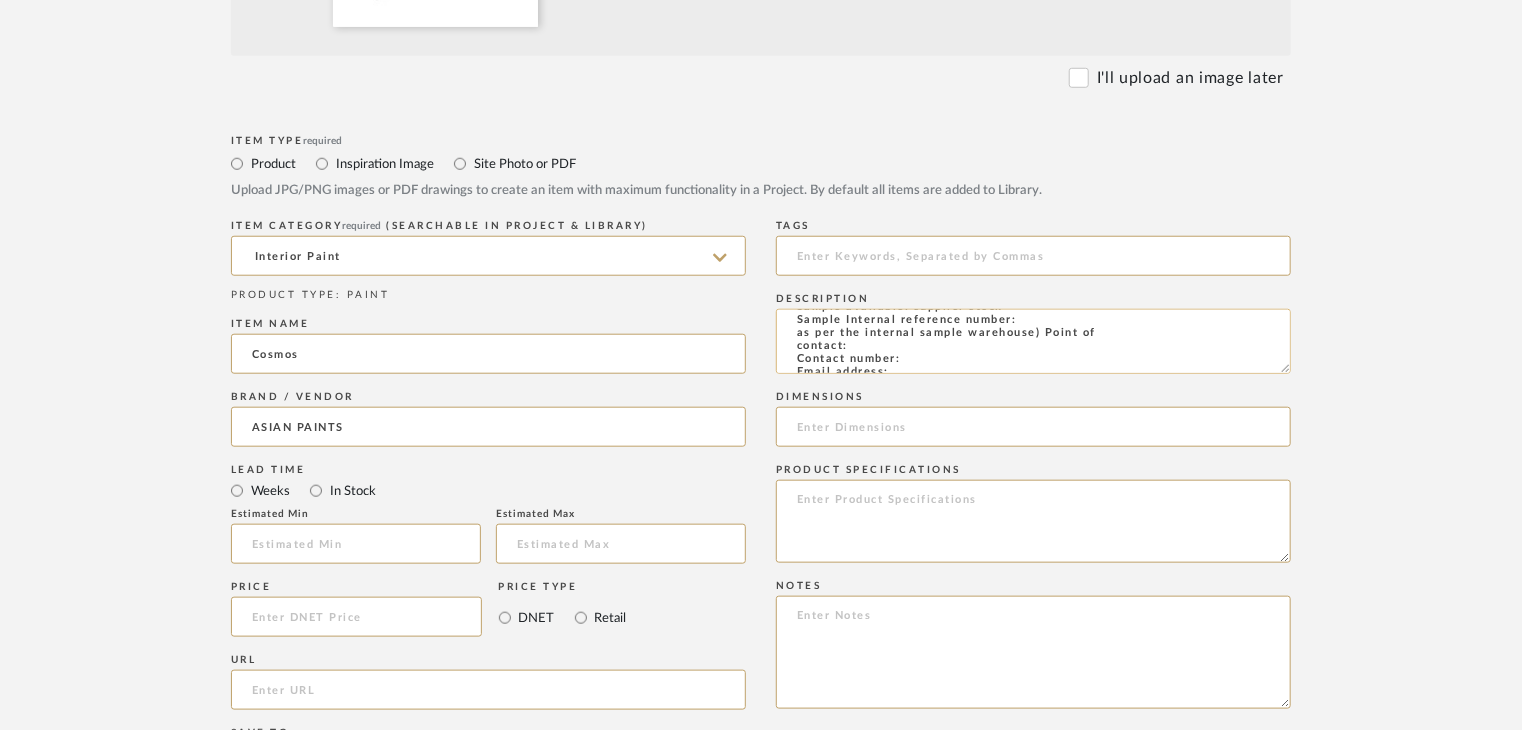 paste on "PT-IP-CT-03" 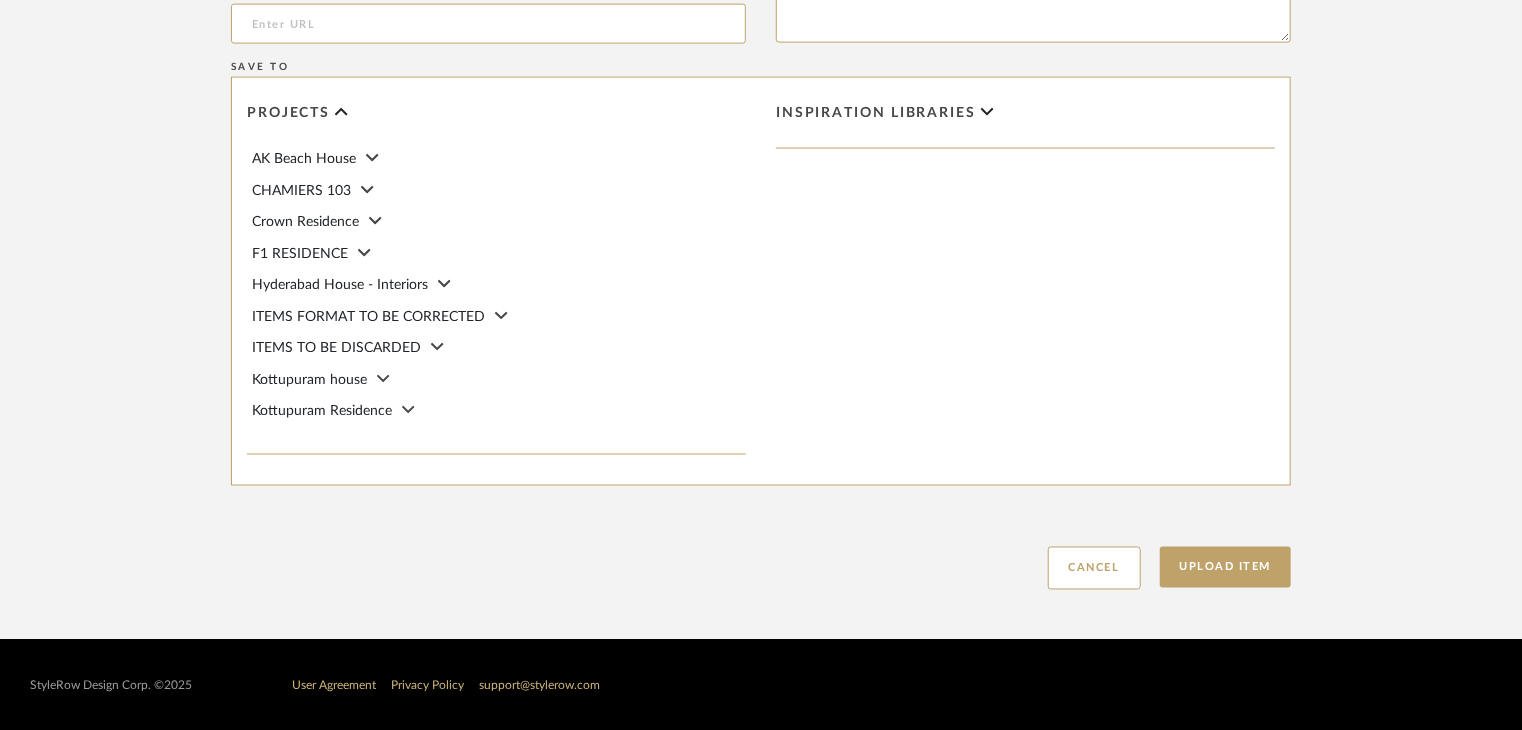 scroll, scrollTop: 1468, scrollLeft: 0, axis: vertical 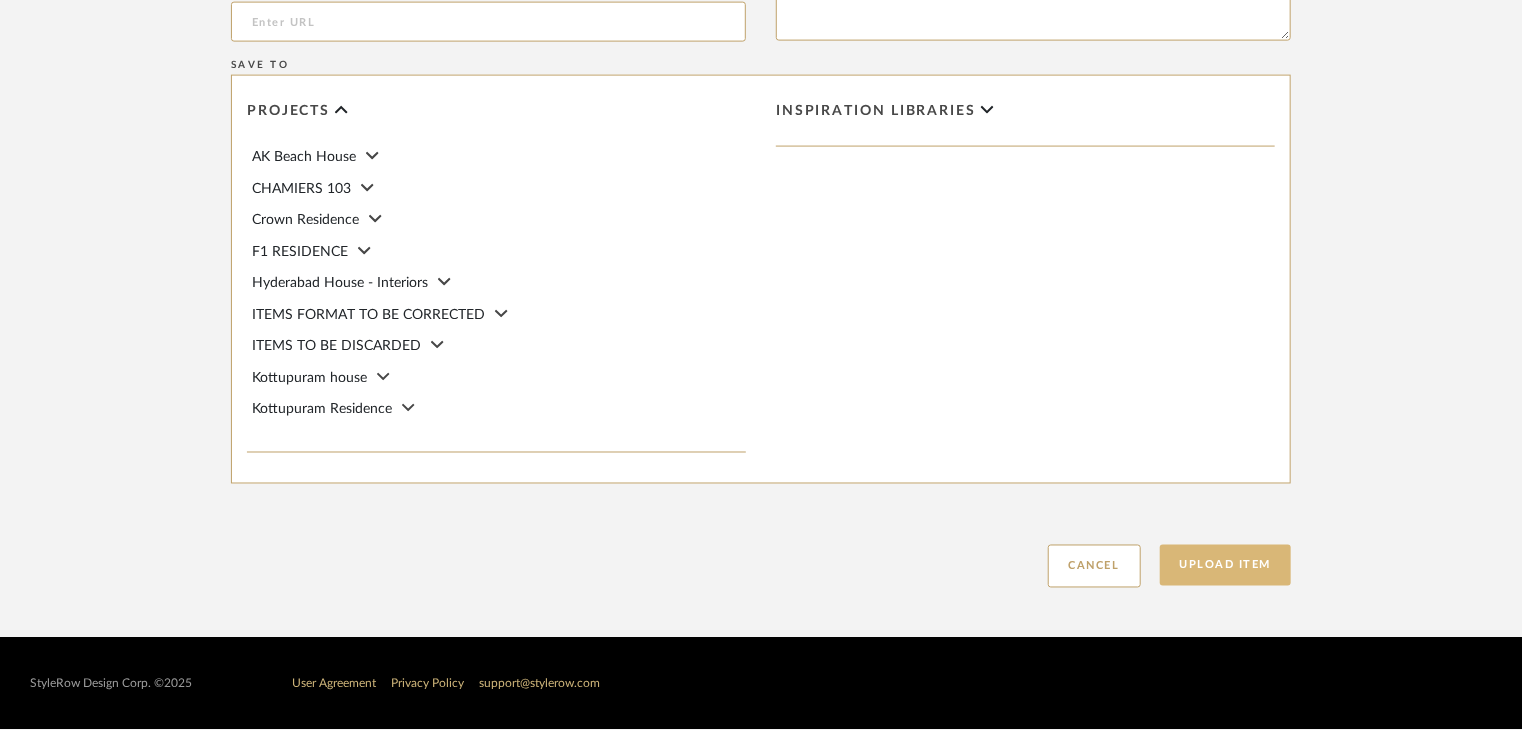 type on "Type: paint Catalouge
Dimension(s): (as mentioned)
Material/Finishes:
Installation requirements, if any: (as applicable)
Price: (as mentioned)
Lead time: (as mentioned)
Sample available: supplier stock
Sample Internal reference number: PT-IP-CT-03
as per the internal sample warehouse) Point of
contact:
Contact number:
Email address:
Address:
Additional contact information:" 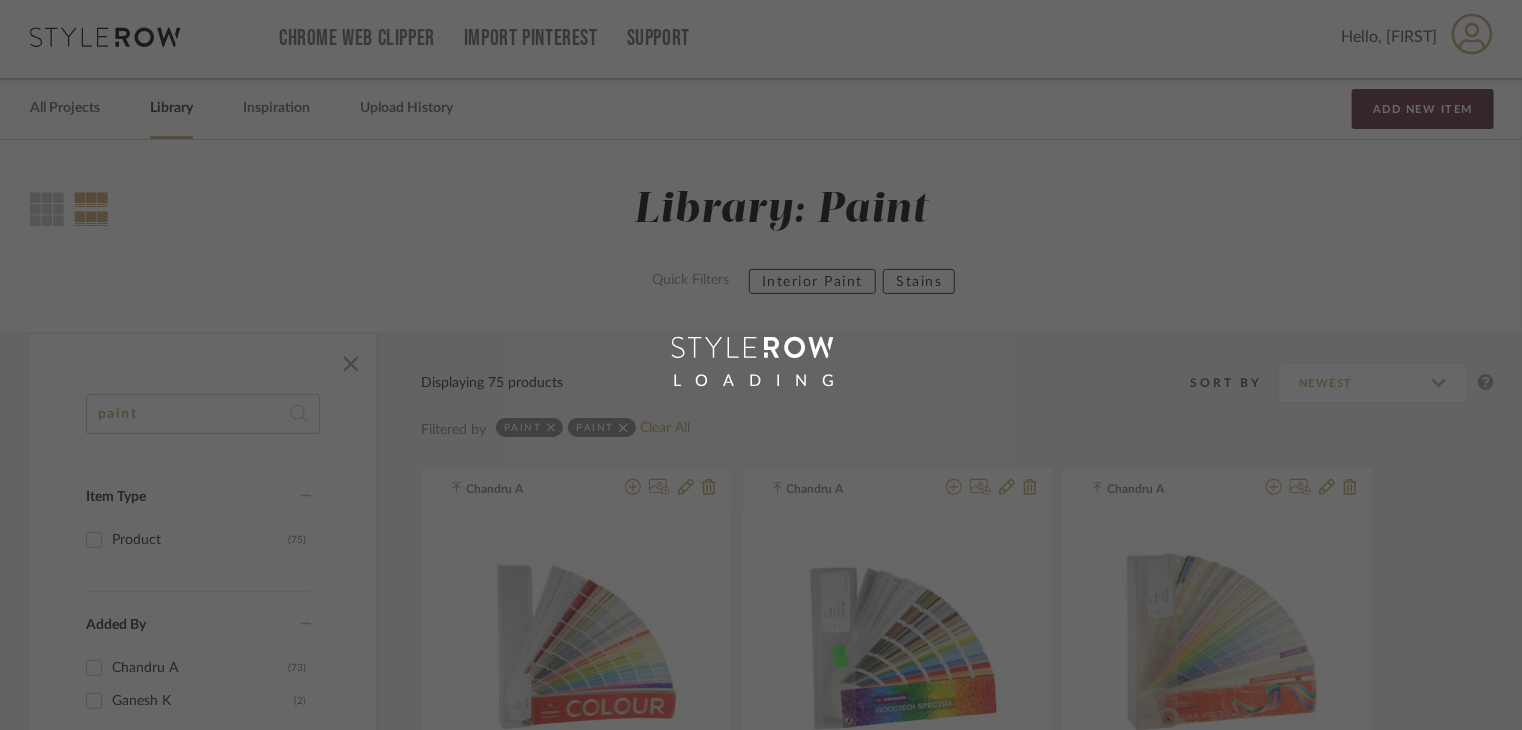 scroll, scrollTop: 0, scrollLeft: 0, axis: both 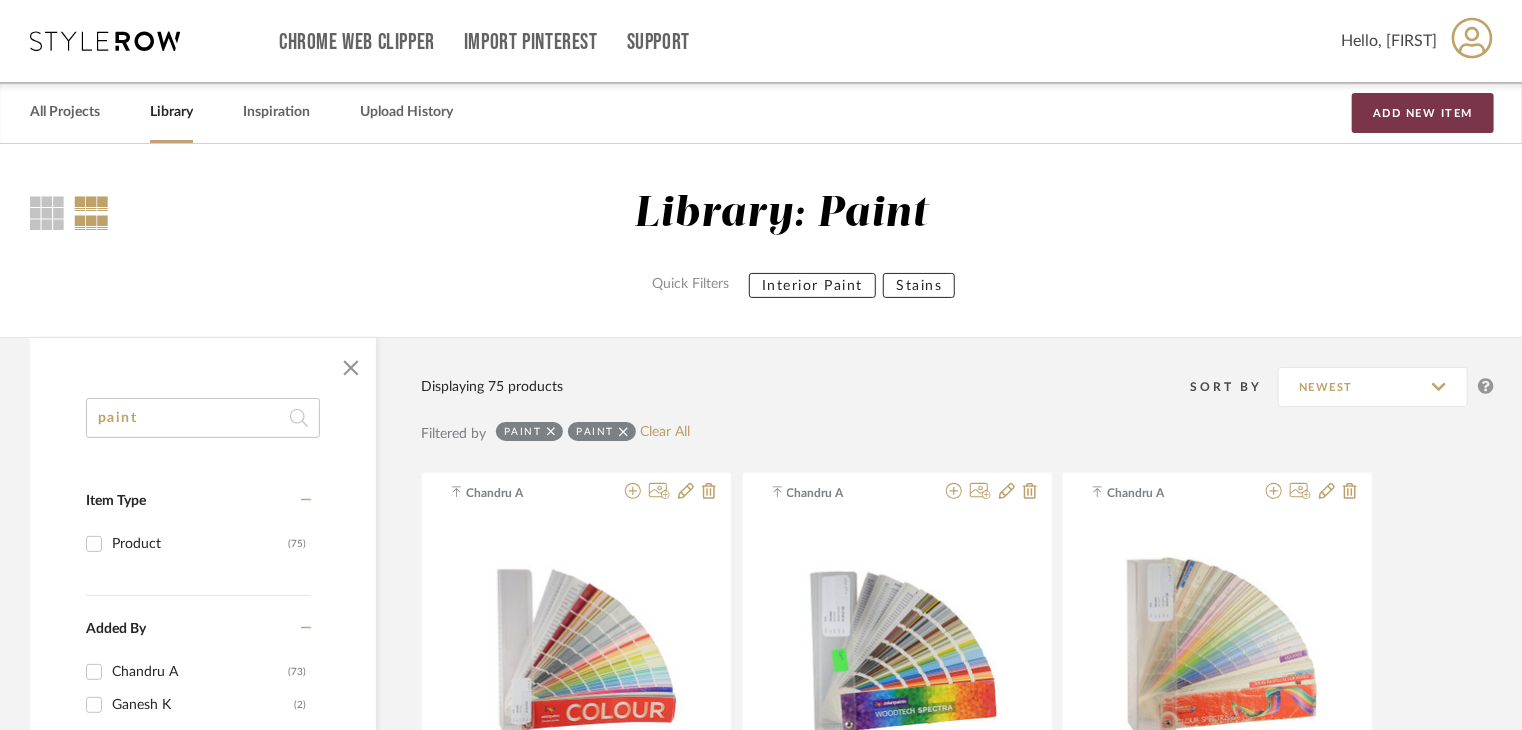 click on "Add New Item" at bounding box center (1423, 113) 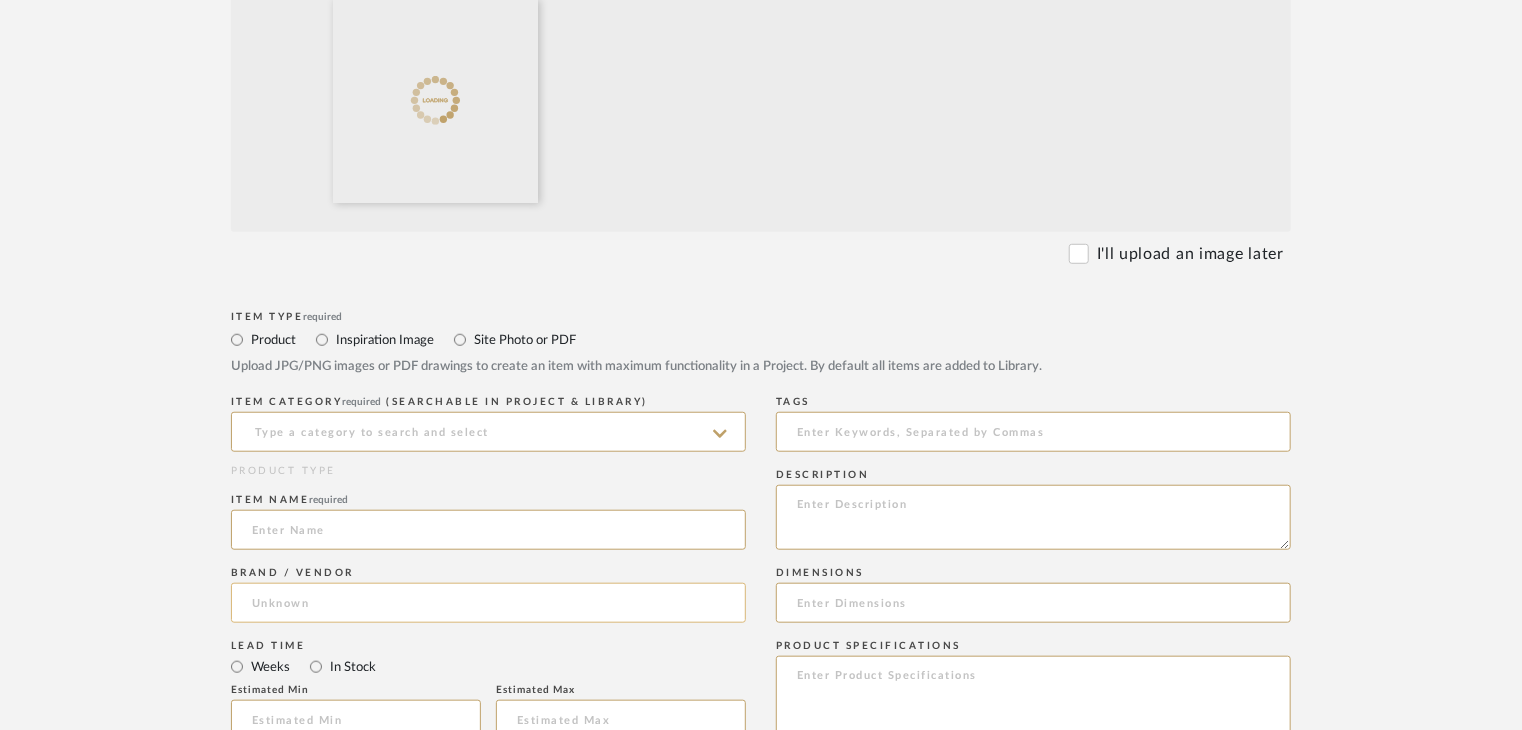 scroll, scrollTop: 800, scrollLeft: 0, axis: vertical 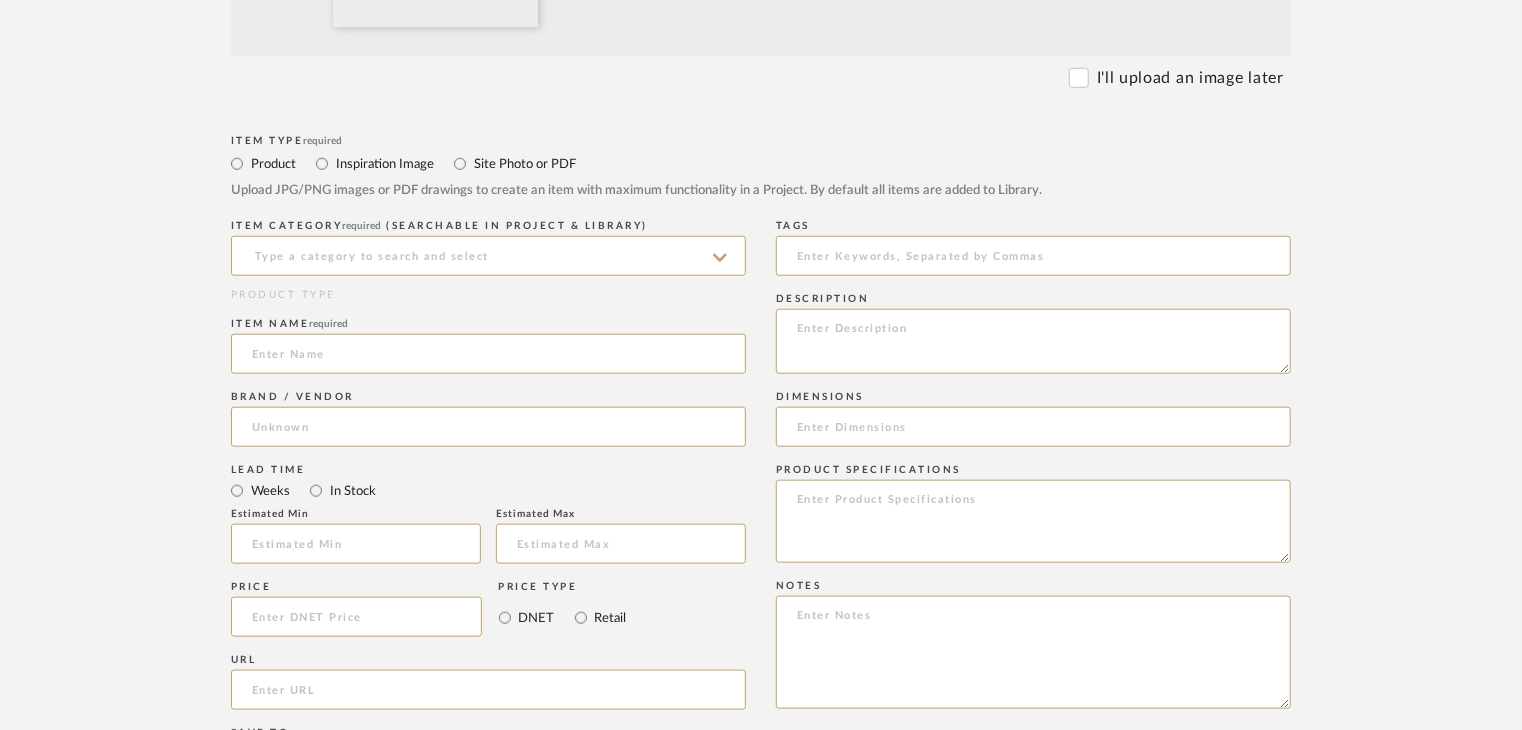 click on "ITEM CATEGORY  required (Searchable in Project & Library)" 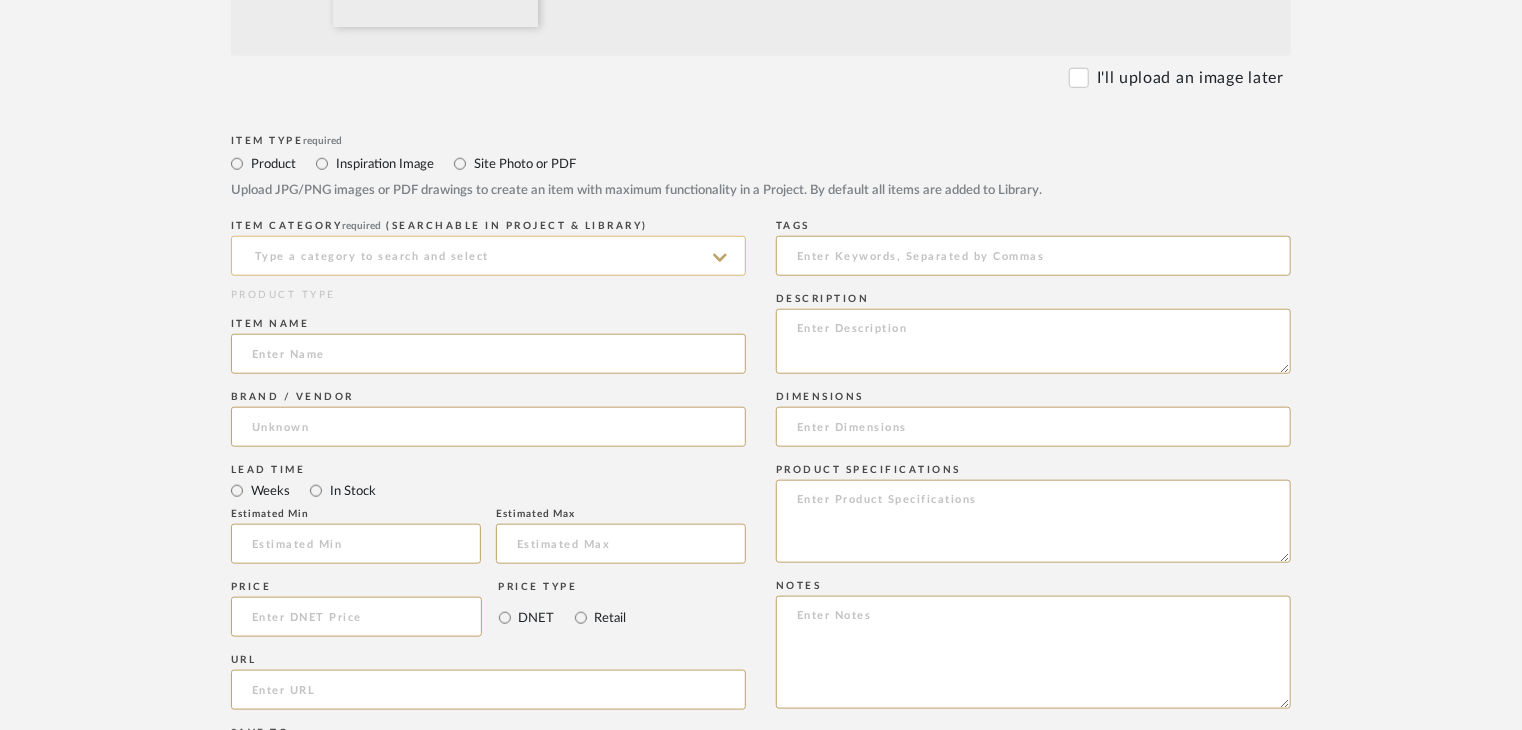 click 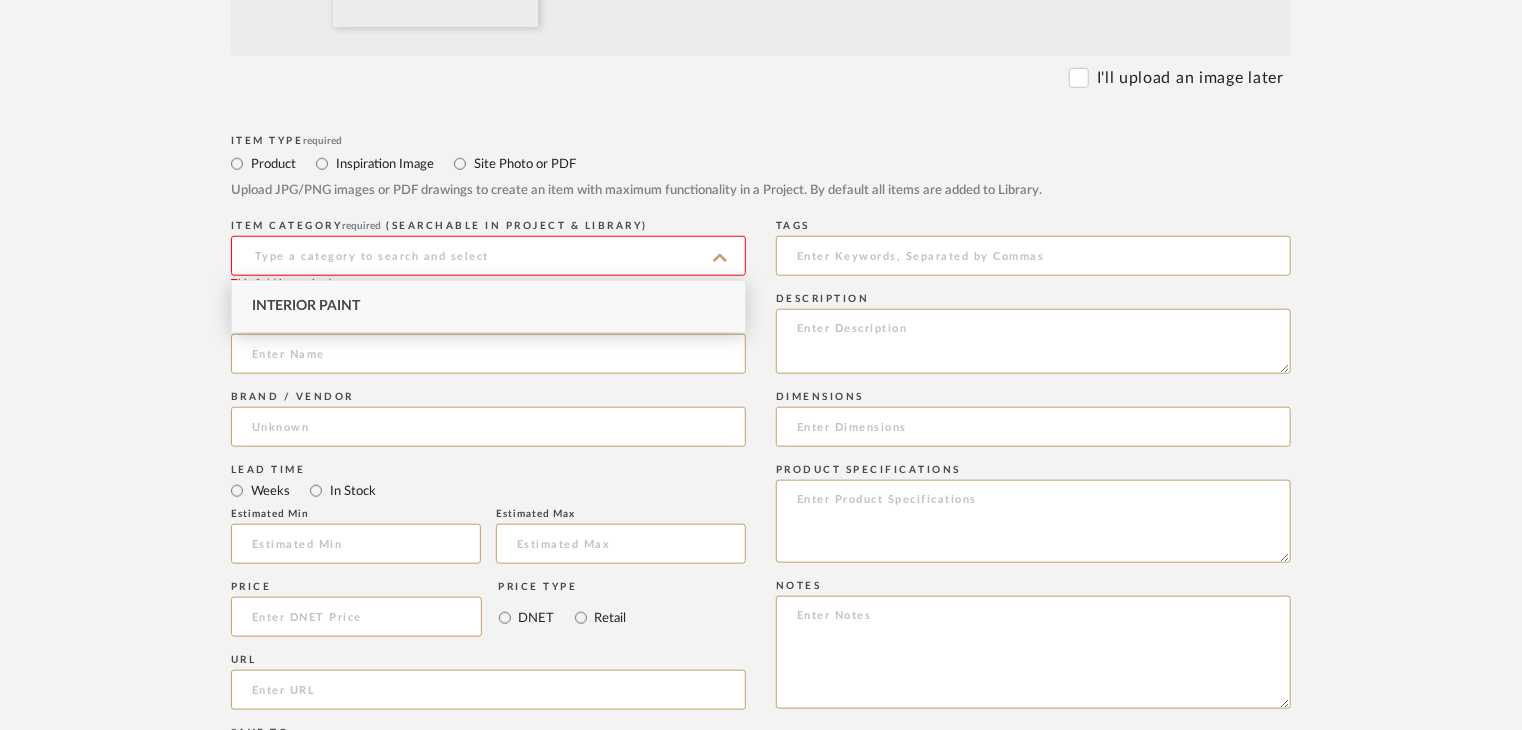 click on "Interior Paint" at bounding box center [488, 306] 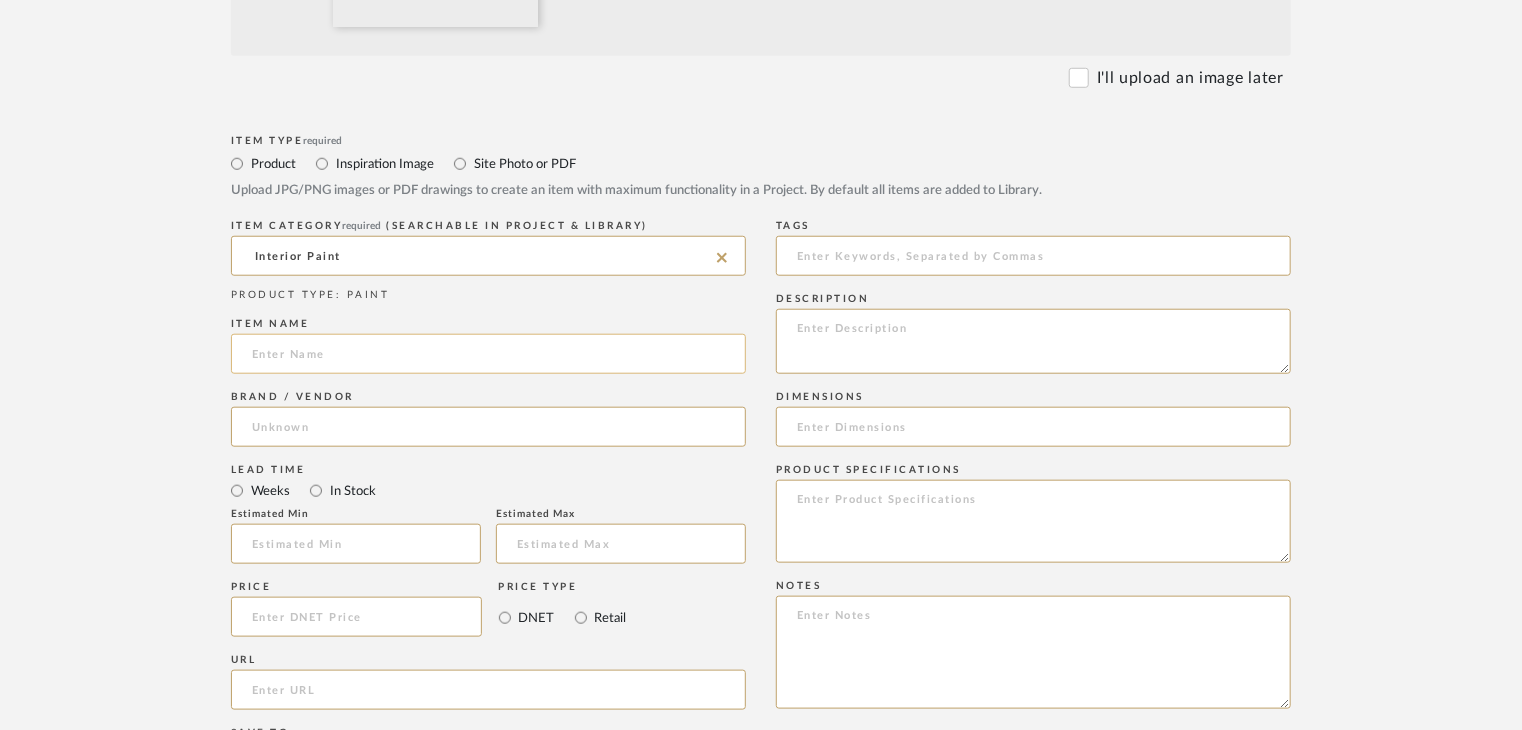 click 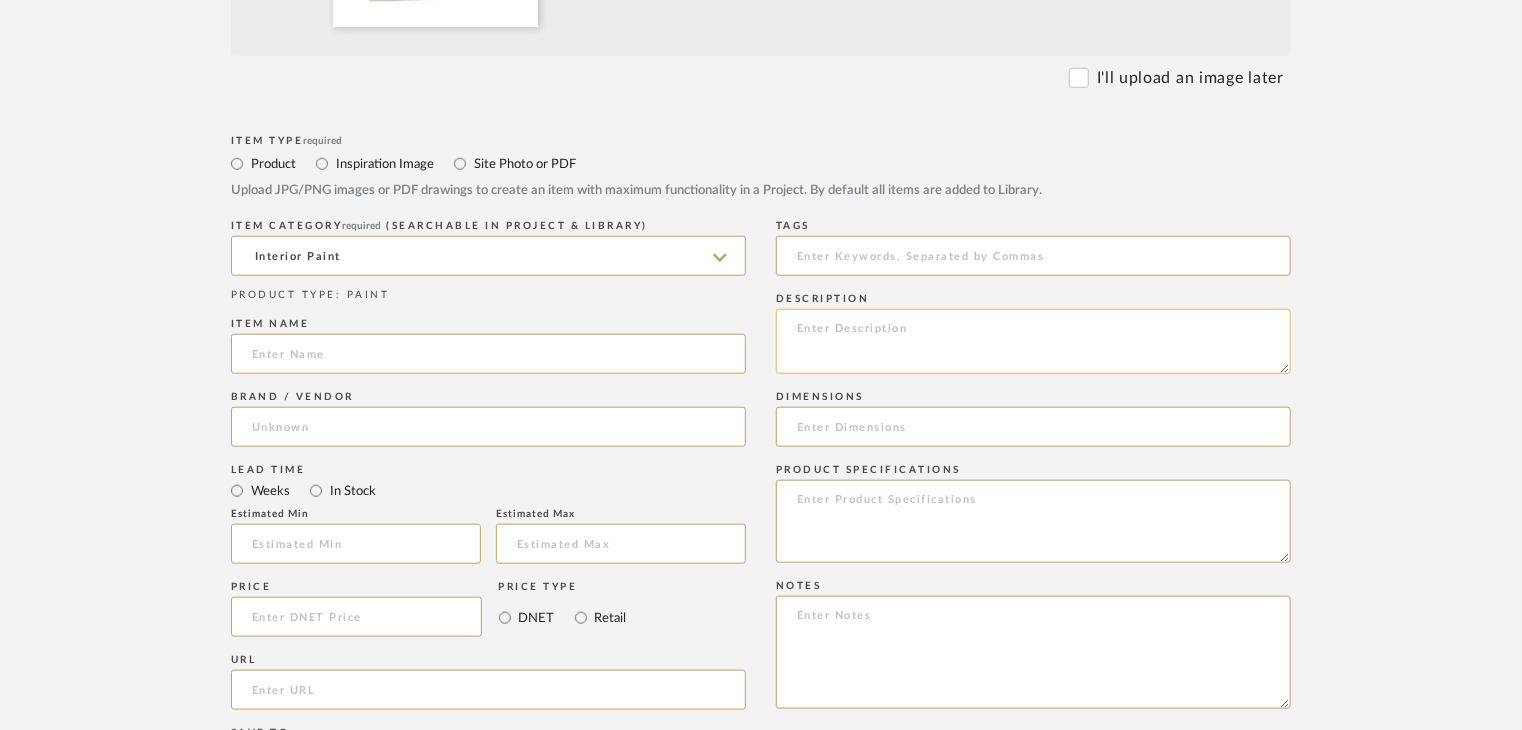 paste on "Cosmos" 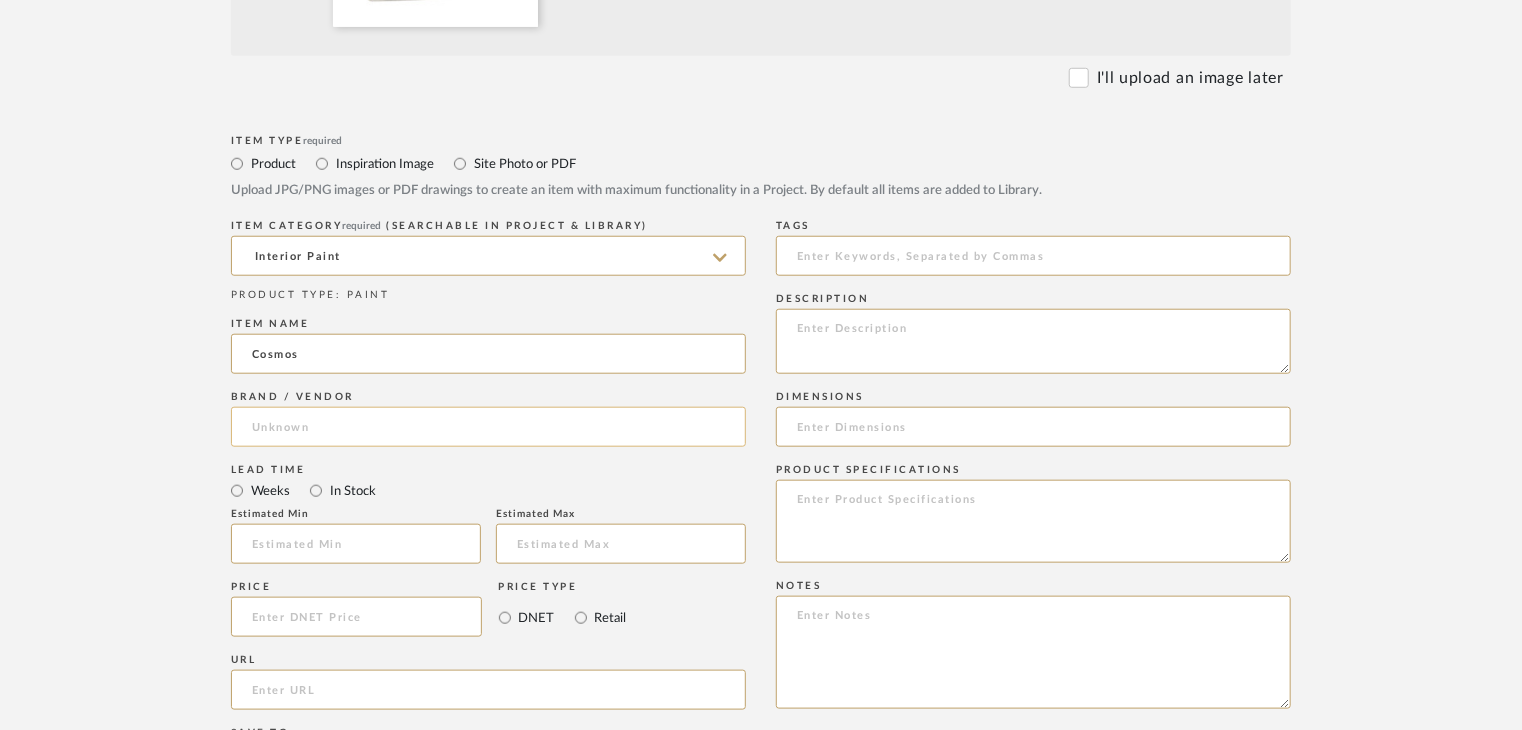 type on "Cosmos" 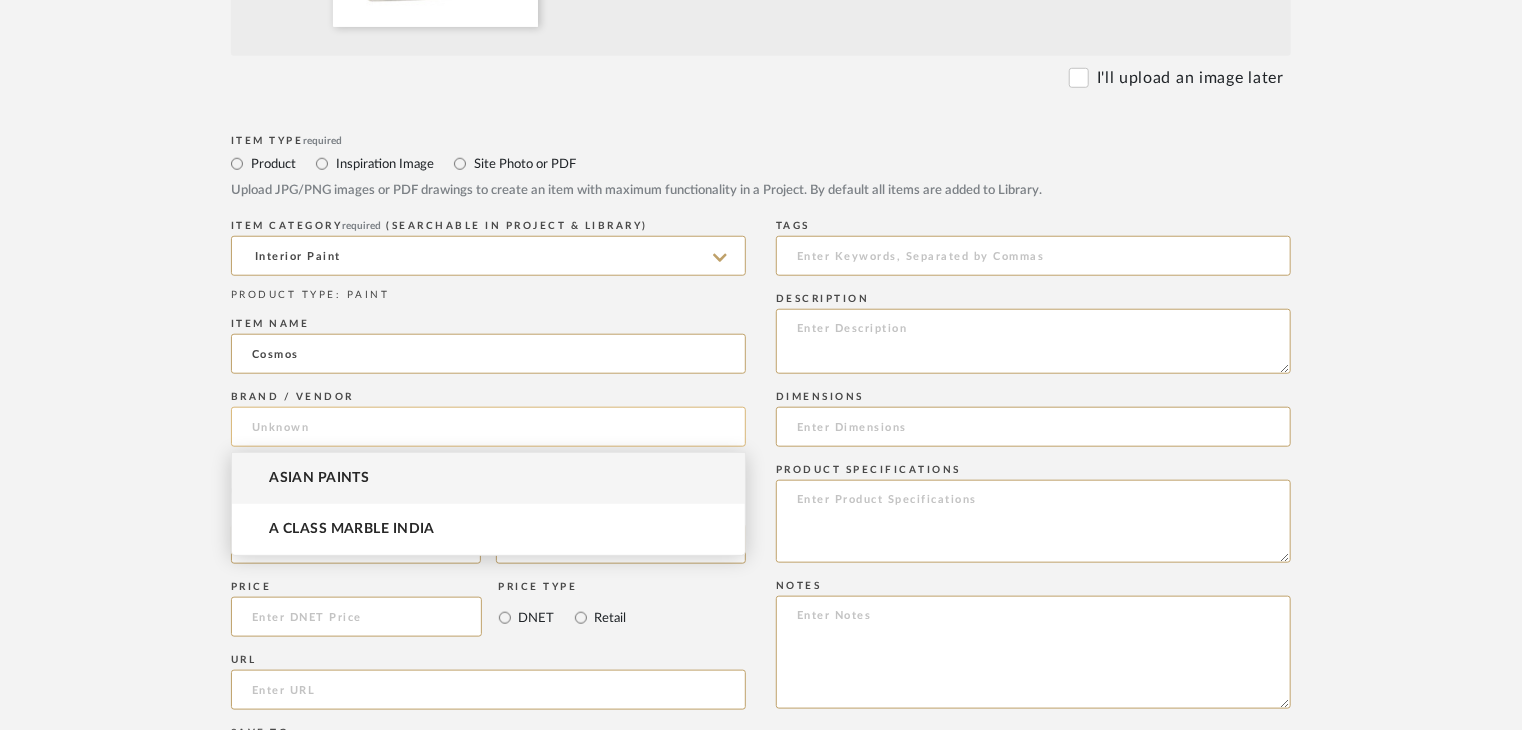 click 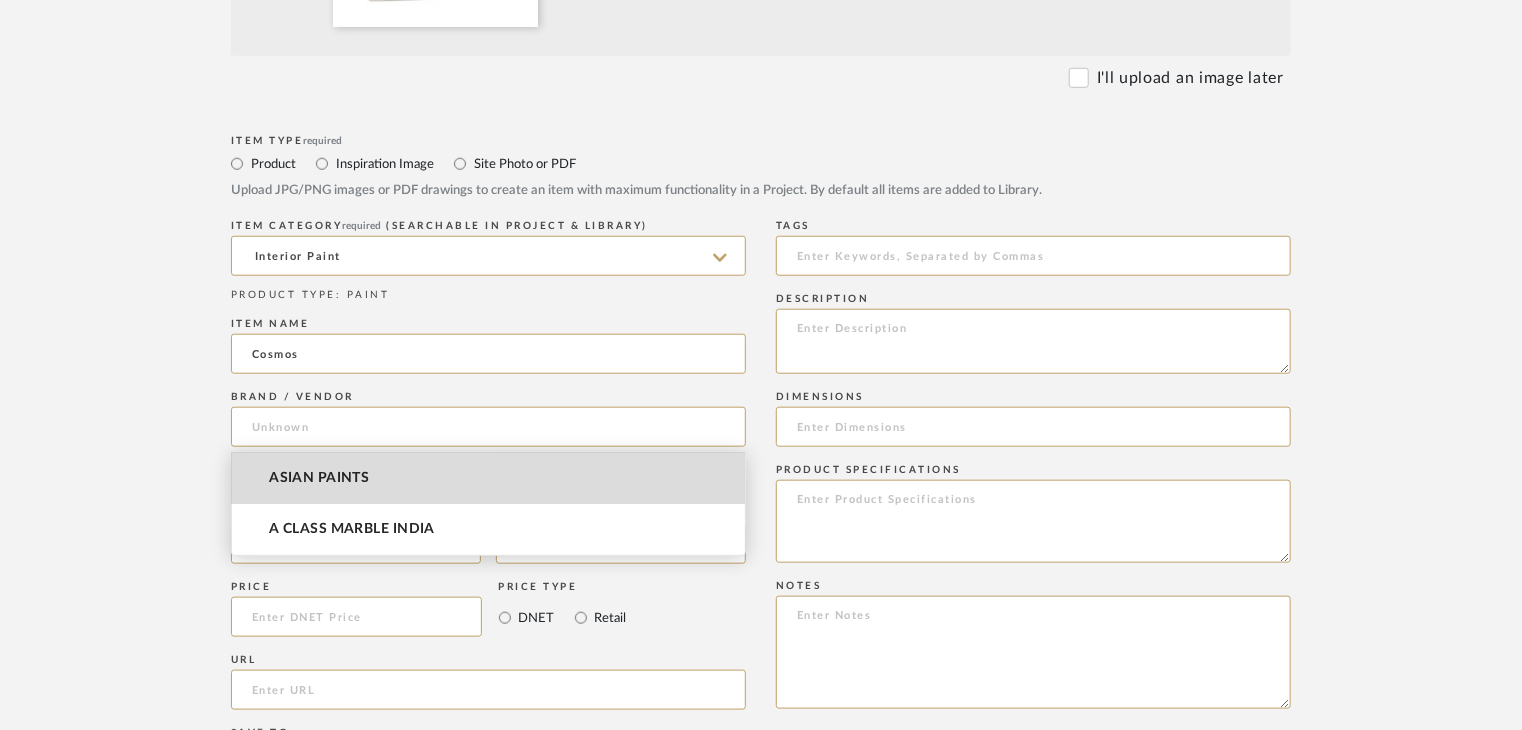 drag, startPoint x: 368, startPoint y: 469, endPoint x: 404, endPoint y: 473, distance: 36.221542 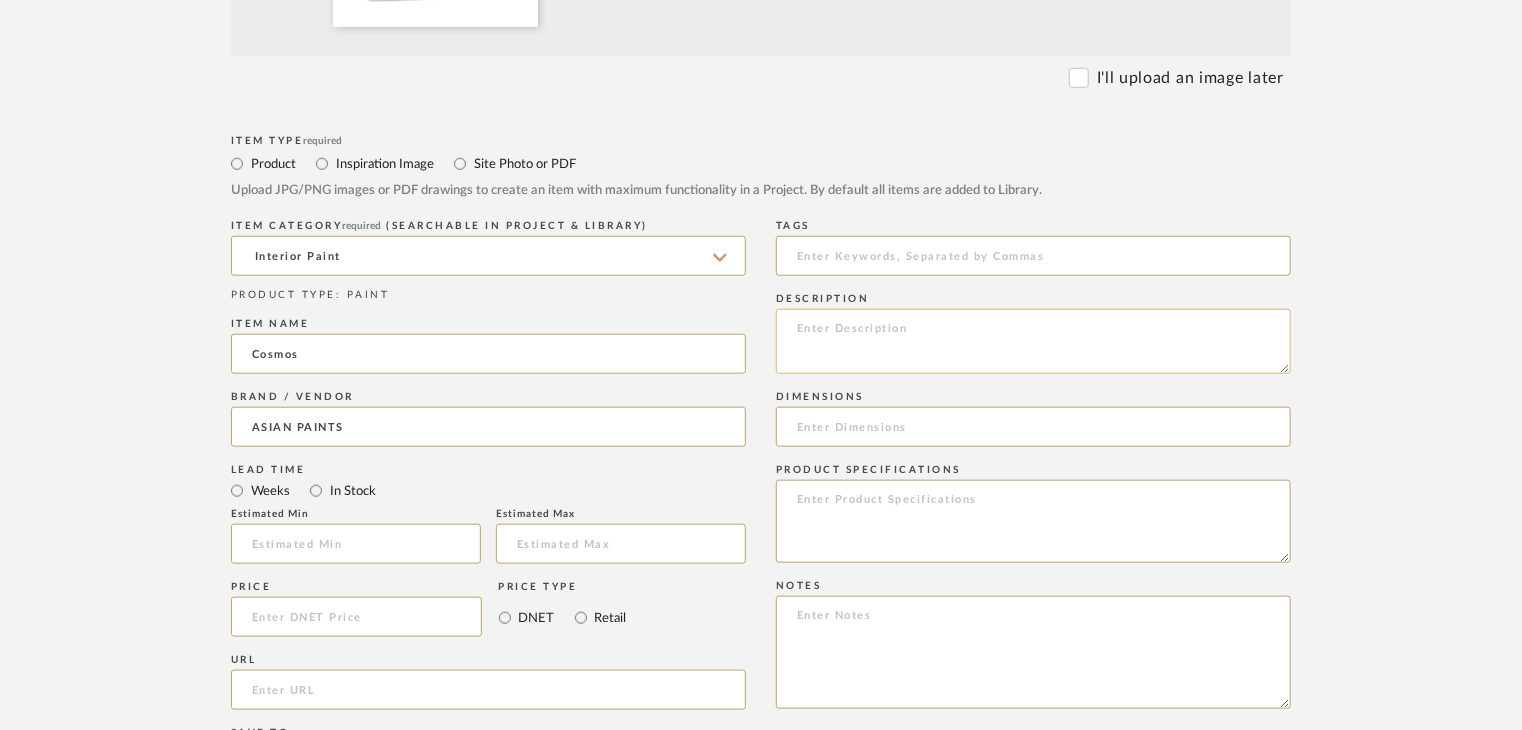 click 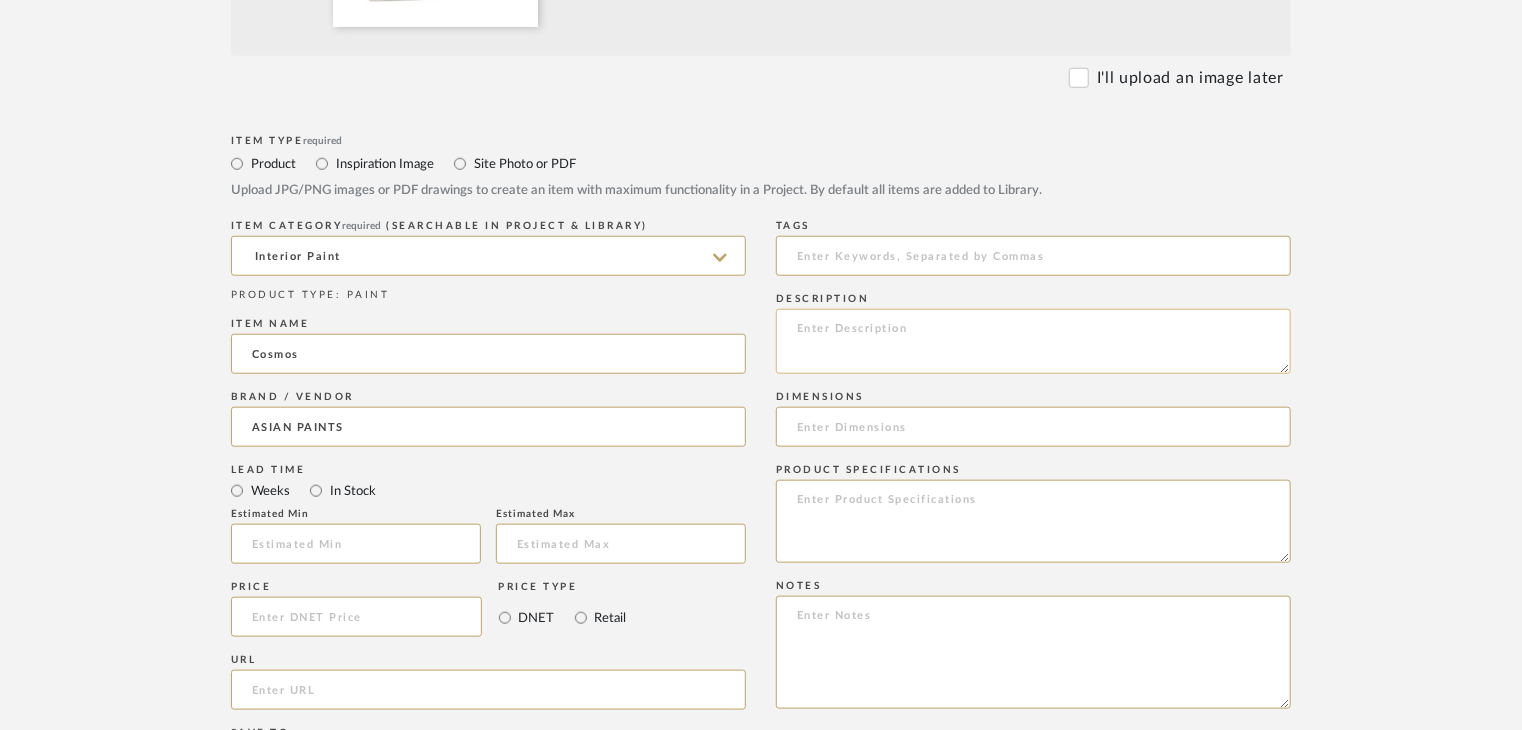 paste on "Type: paint Catalouge
Dimension(s): (as mentioned)
Material/Finishes:
Installation requirements, if any: (as applicable)
Price: (as mentioned)
Lead time: (as mentioned)
Sample available: supplier stock
Sample Internal reference number: [SAMPLE_REF]
as per the internal sample warehouse) Point of
contact:
Contact number: [PHONE]
Email address: [EMAIL]
Address: [ADDRESS]
Additional contact information:" 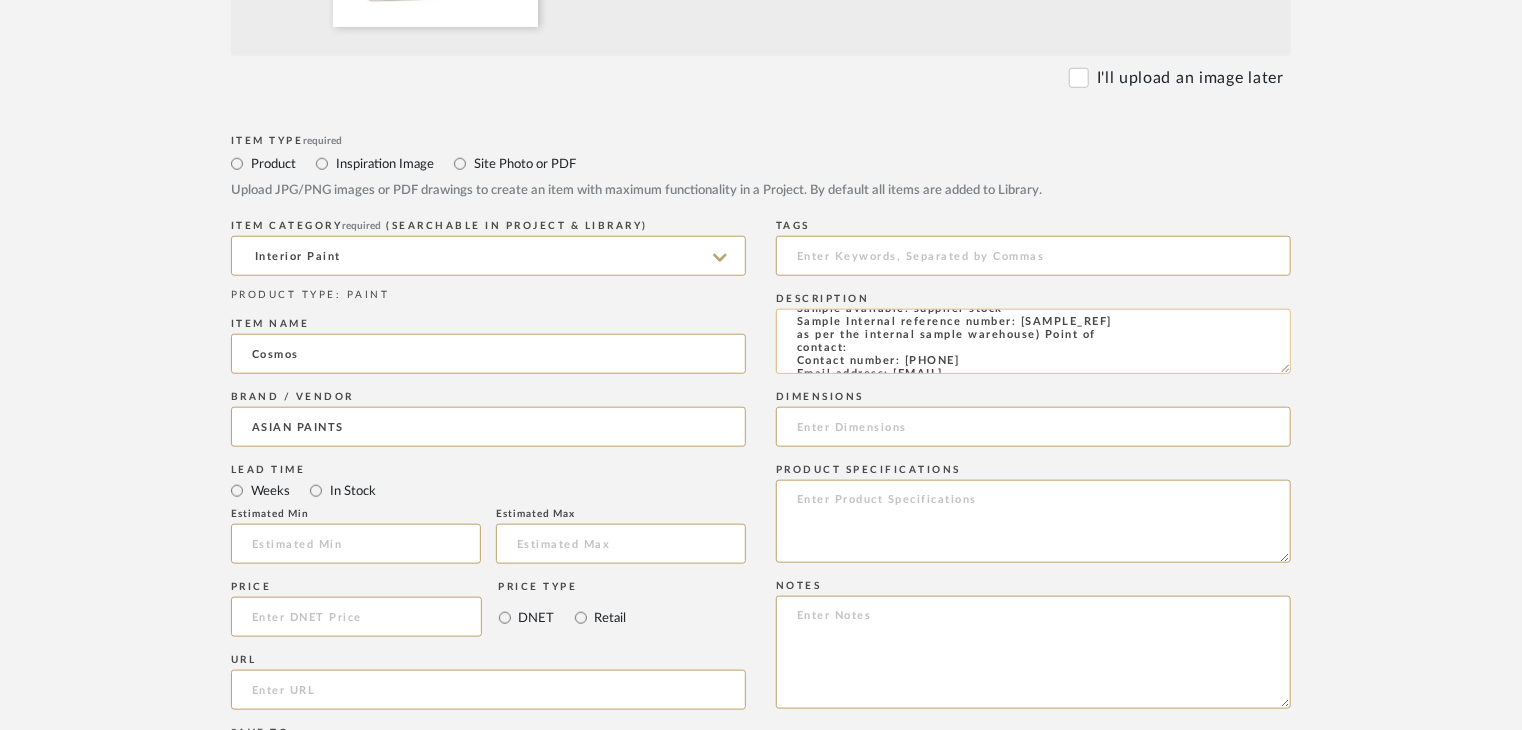 scroll, scrollTop: 100, scrollLeft: 0, axis: vertical 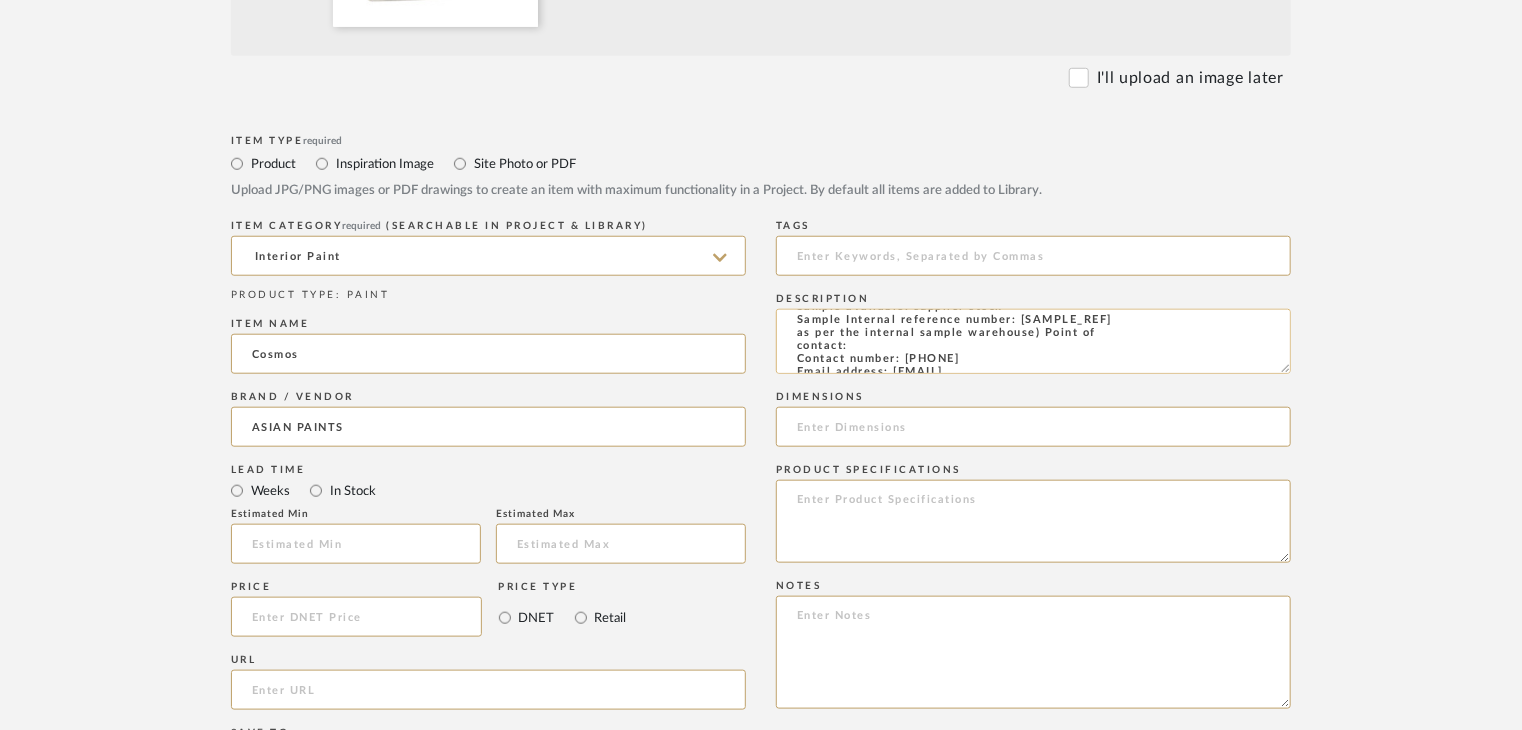 click on "Type: paint Catalouge
Dimension(s): (as mentioned)
Material/Finishes:
Installation requirements, if any: (as applicable)
Price: (as mentioned)
Lead time: (as mentioned)
Sample available: supplier stock
Sample Internal reference number: [SAMPLE_REF]
as per the internal sample warehouse) Point of
contact:
Contact number: [PHONE]
Email address: [EMAIL]
Address: [ADDRESS]
Additional contact information:" 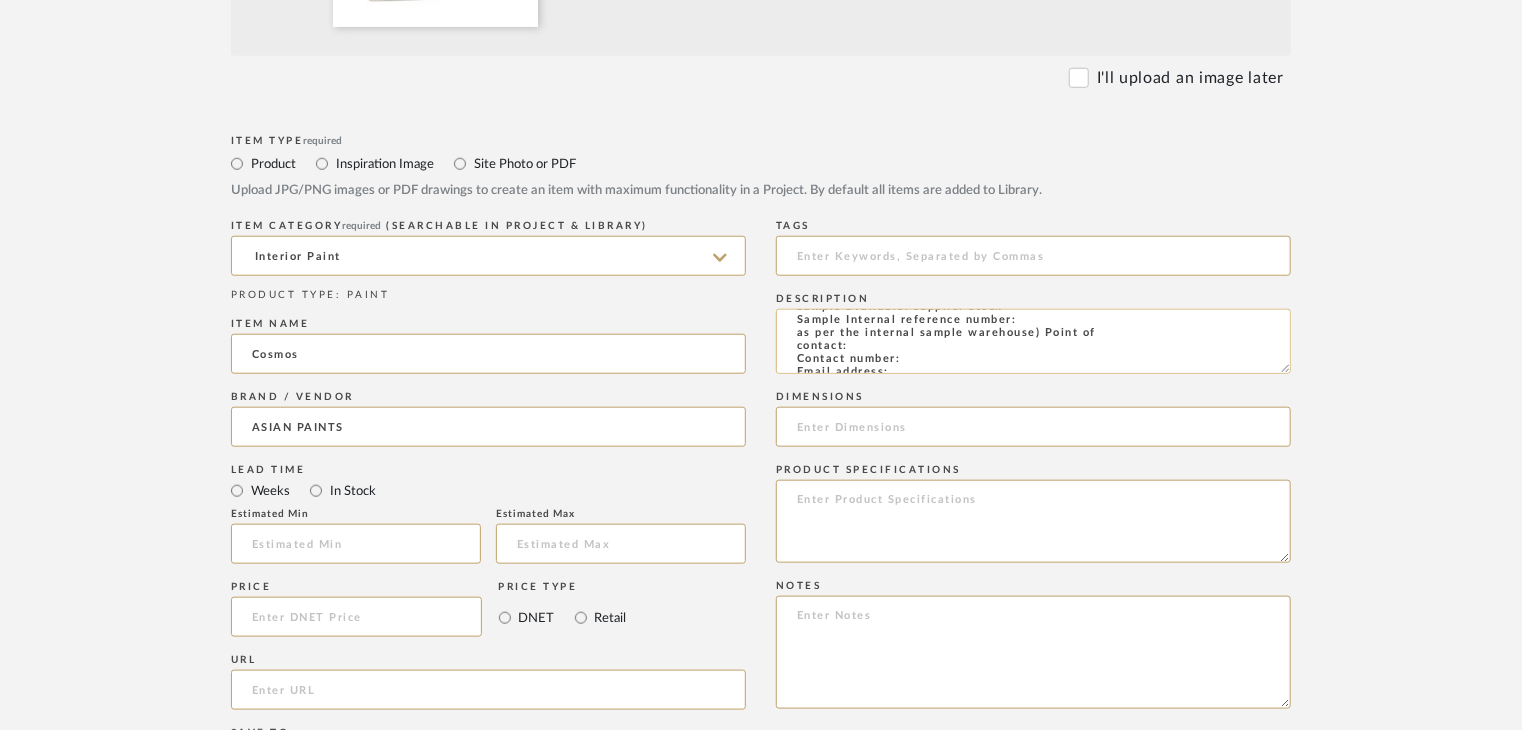 paste on "PT-IP-CT-04" 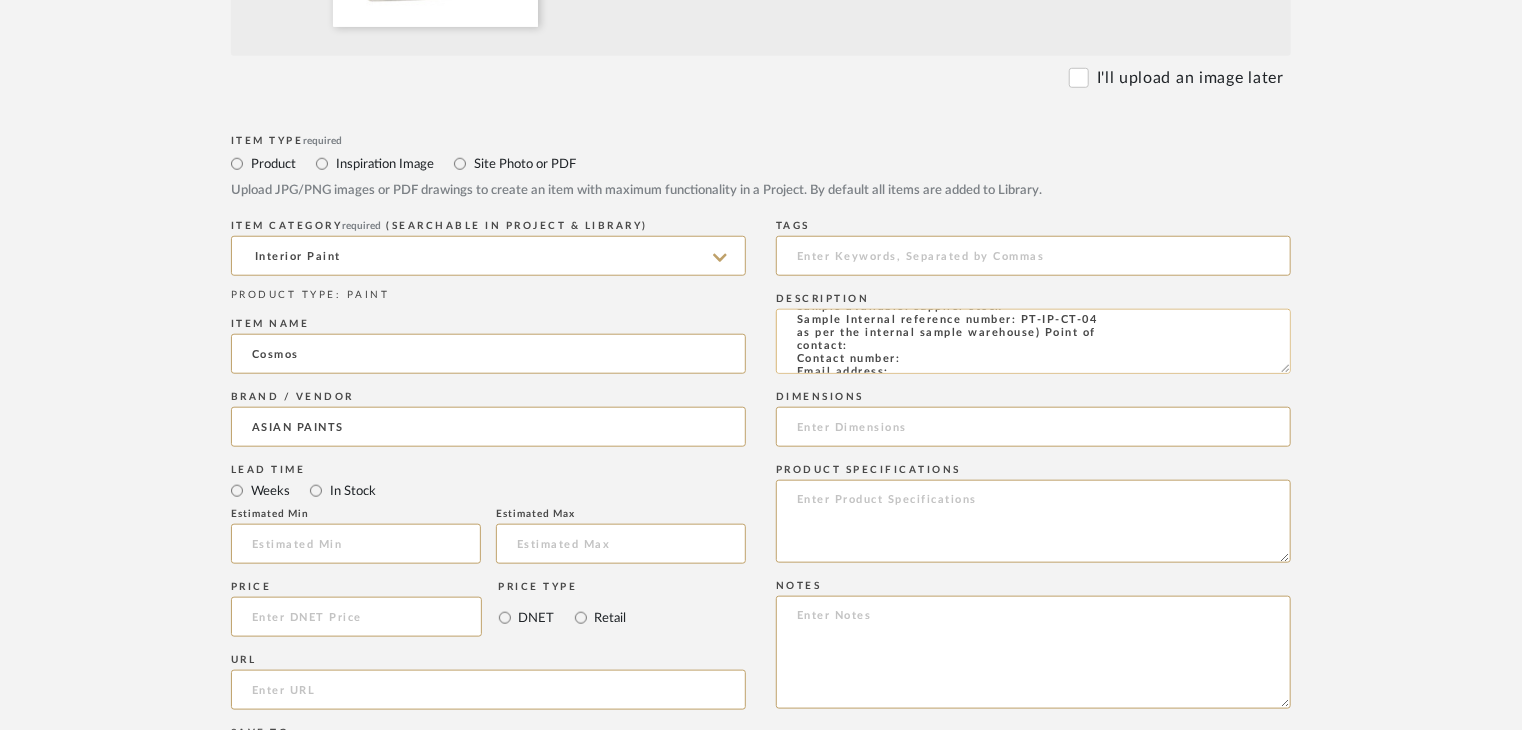 type on "Type: paint Catalouge
Dimension(s): (as mentioned)
Material/Finishes:
Installation requirements, if any: (as applicable)
Price: (as mentioned)
Lead time: (as mentioned)
Sample available: supplier stock
Sample Internal reference number: PT-IP-CT-04
as per the internal sample warehouse) Point of
contact:
Contact number:
Email address:
Address:
Additional contact information:" 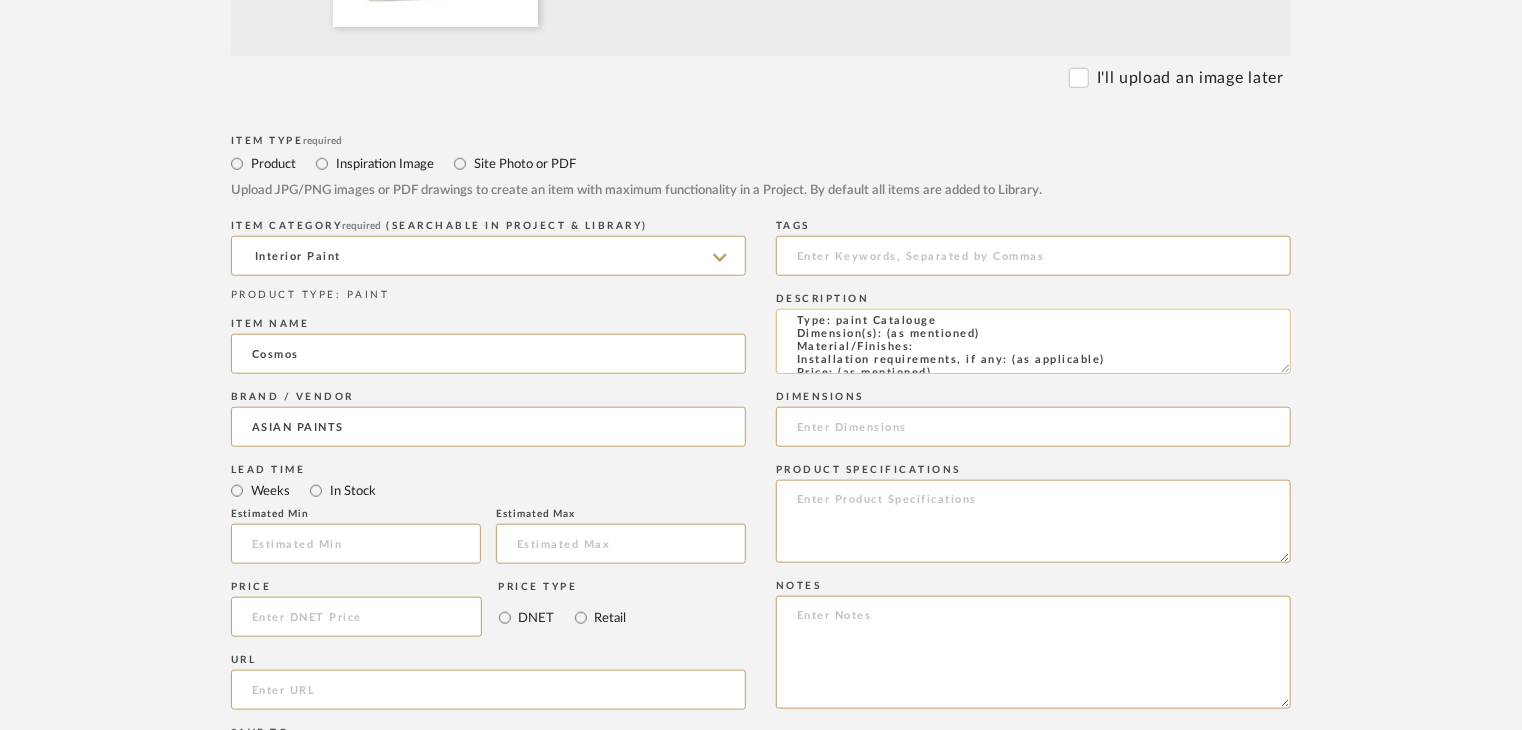 scroll, scrollTop: 0, scrollLeft: 0, axis: both 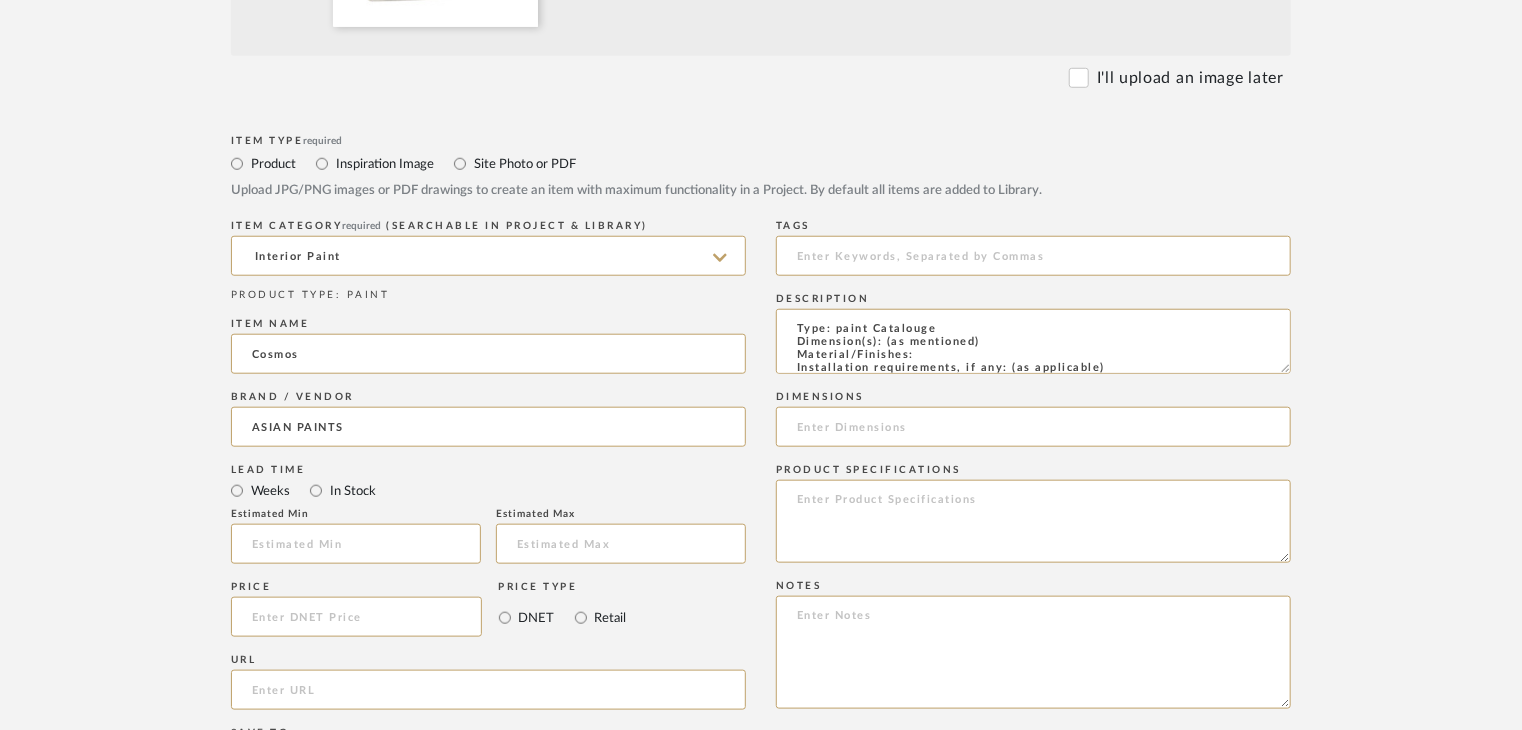 drag, startPoint x: 343, startPoint y: 352, endPoint x: 170, endPoint y: 357, distance: 173.07224 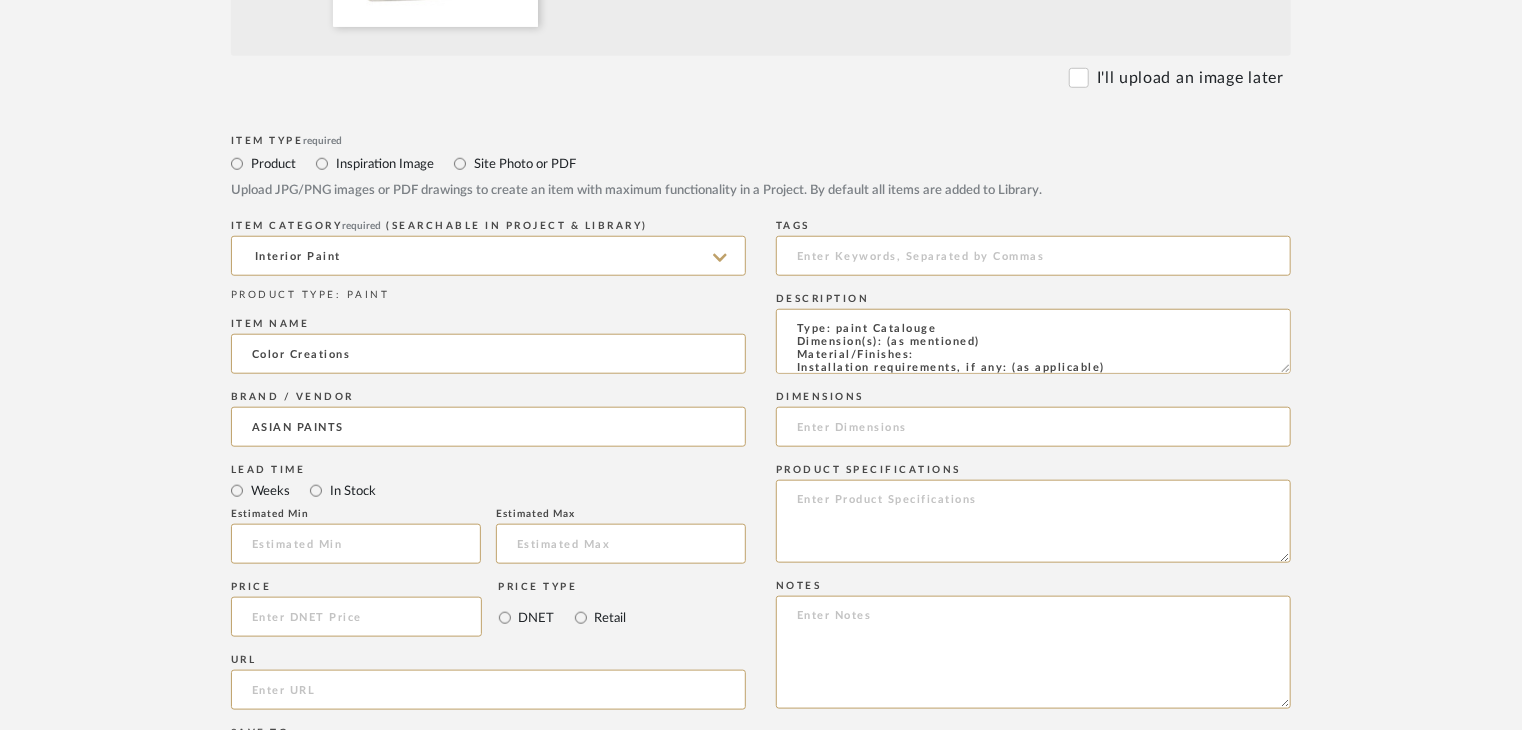 type on "Color Creations" 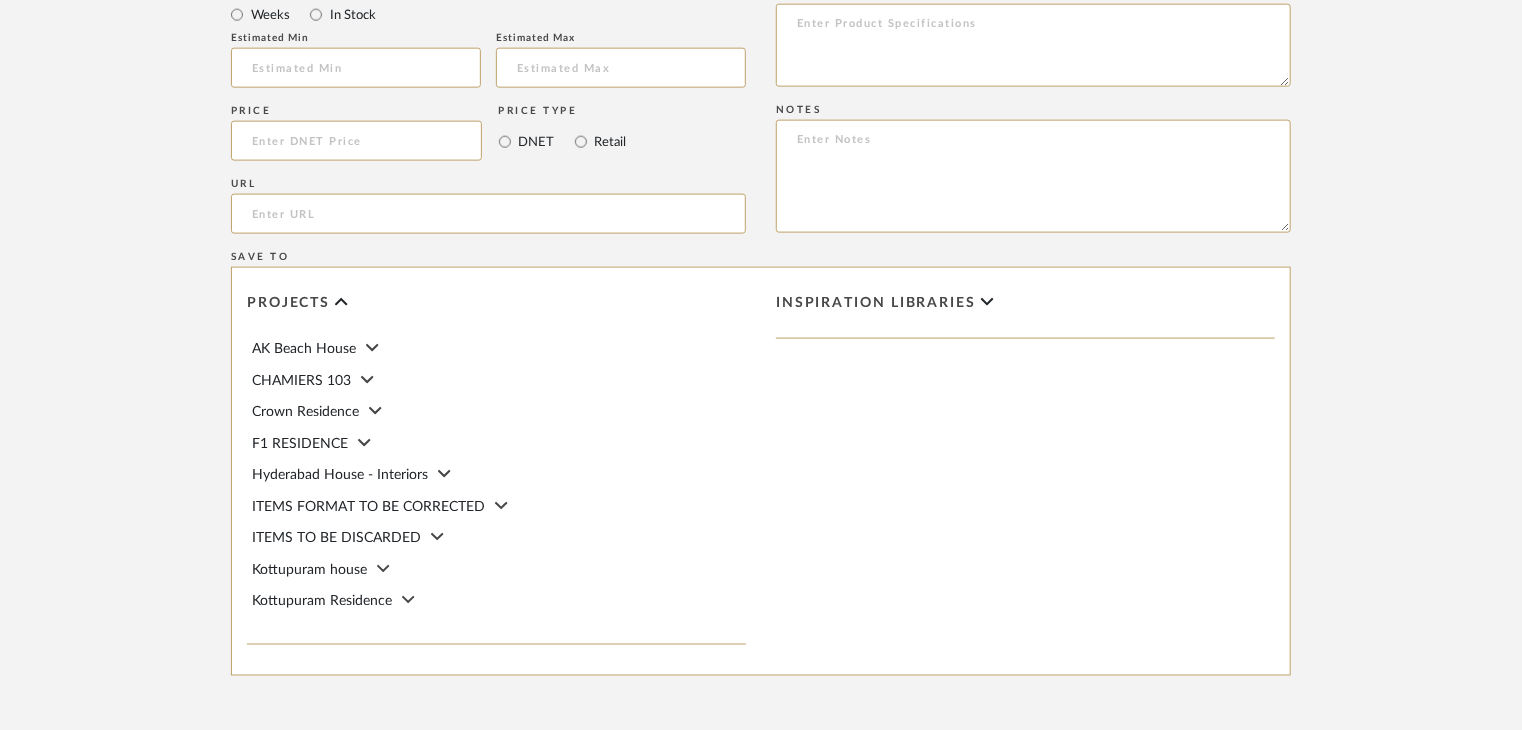 scroll, scrollTop: 1468, scrollLeft: 0, axis: vertical 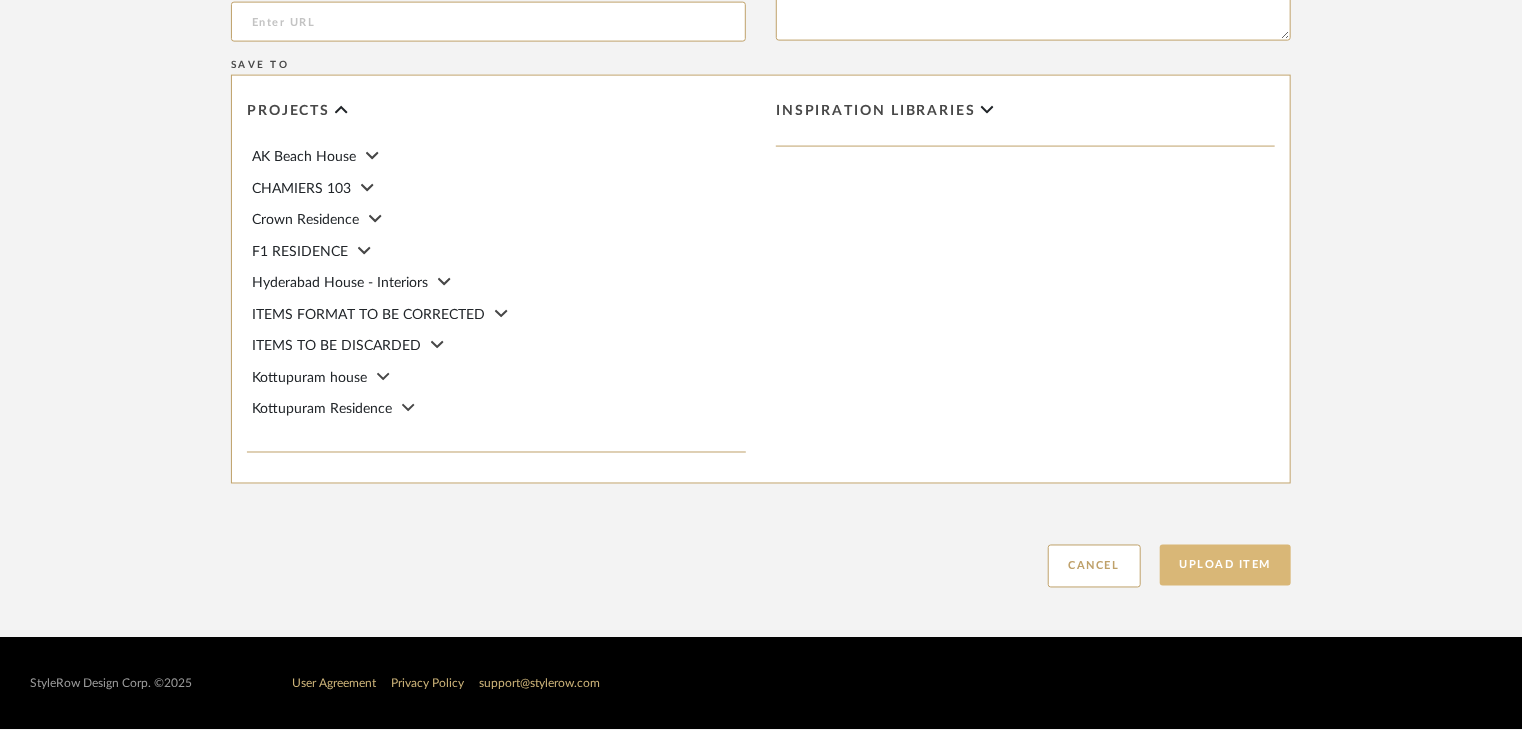 click on "Upload Item" 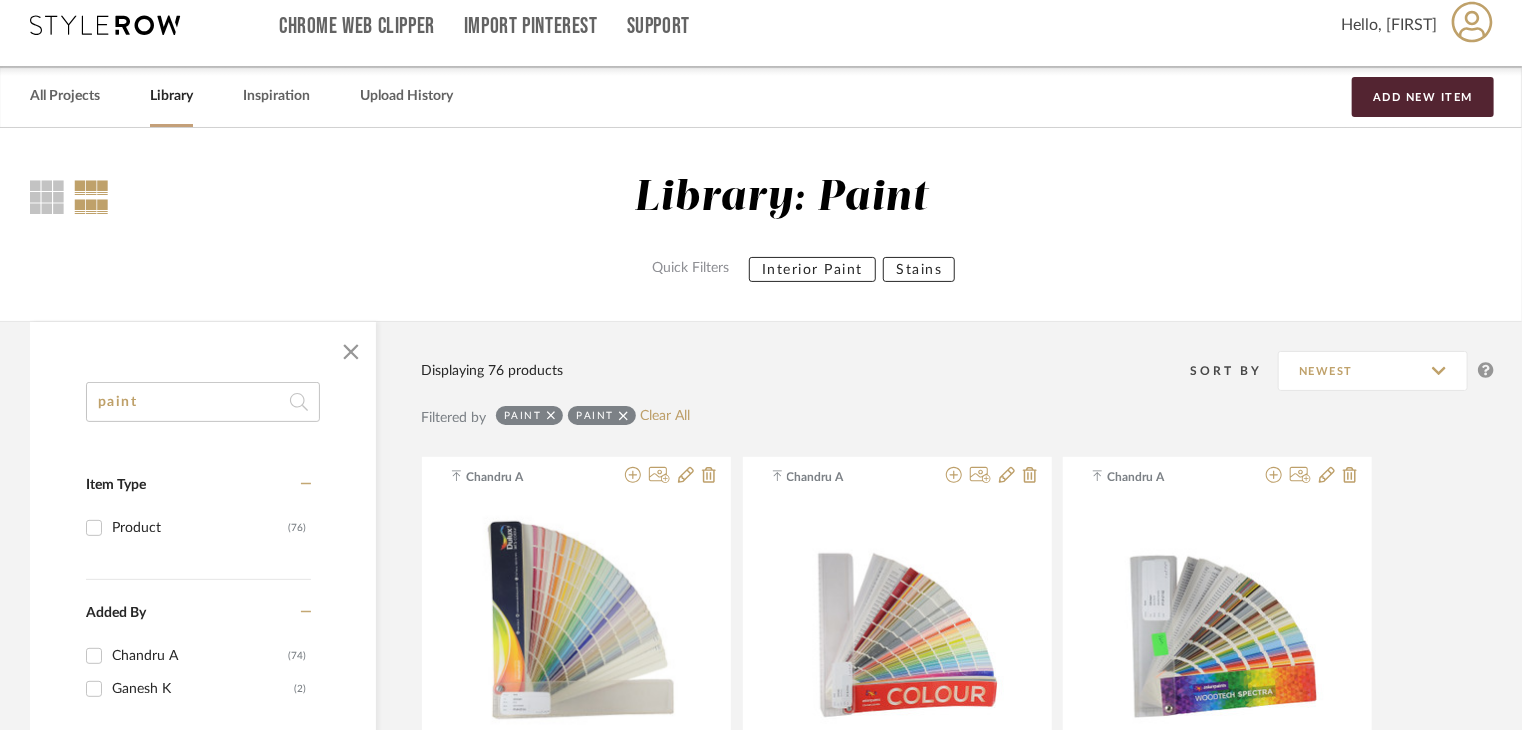 scroll, scrollTop: 0, scrollLeft: 0, axis: both 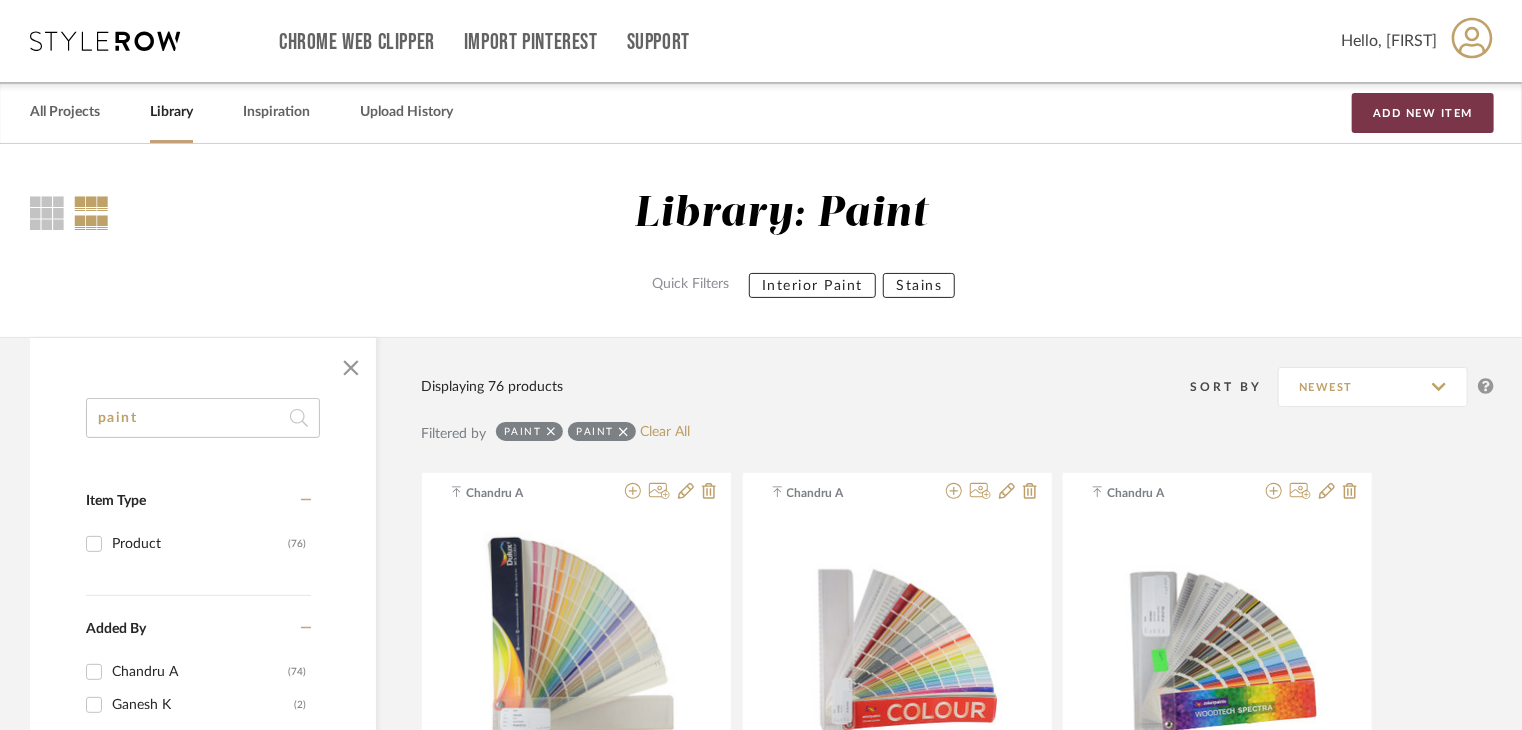 click on "Add New Item" at bounding box center [1423, 113] 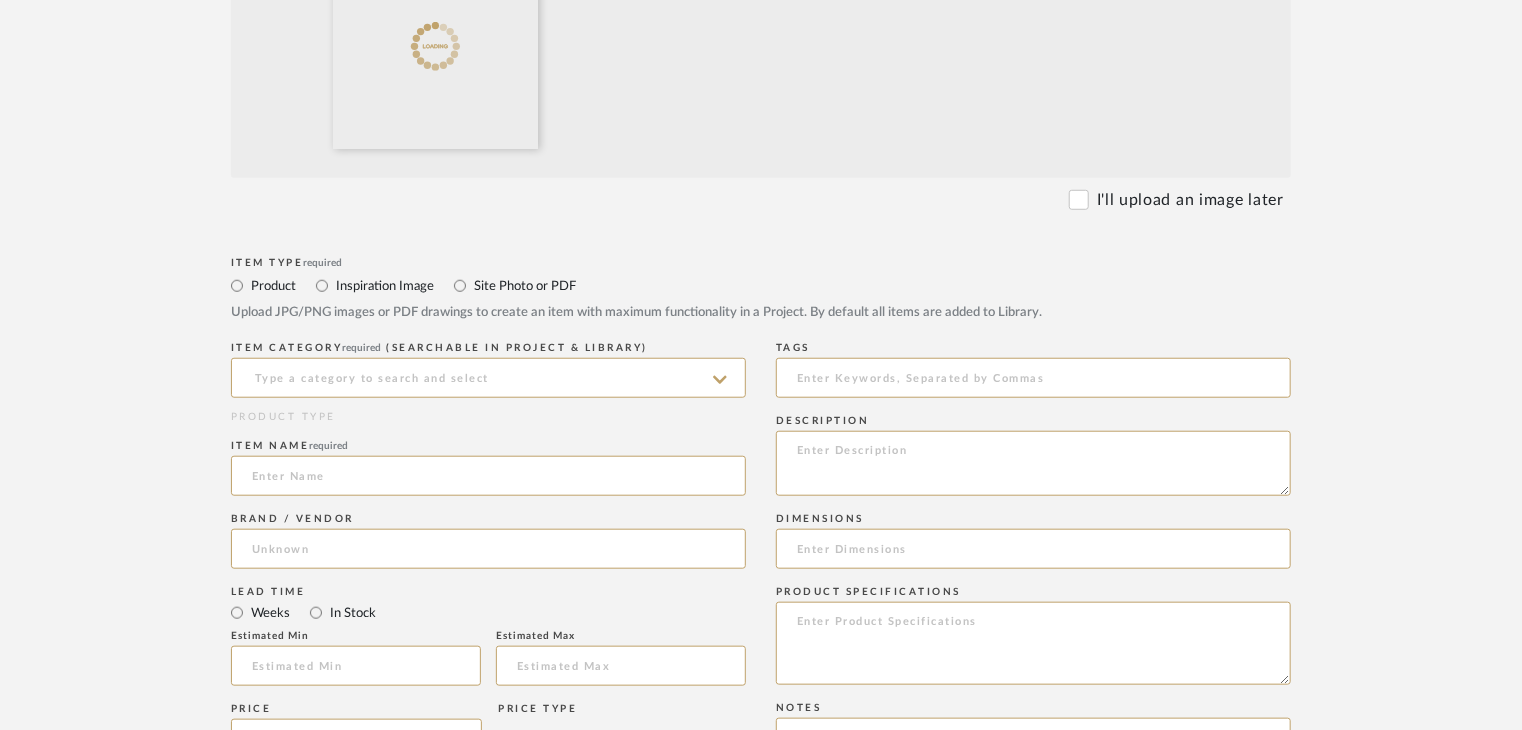 scroll, scrollTop: 900, scrollLeft: 0, axis: vertical 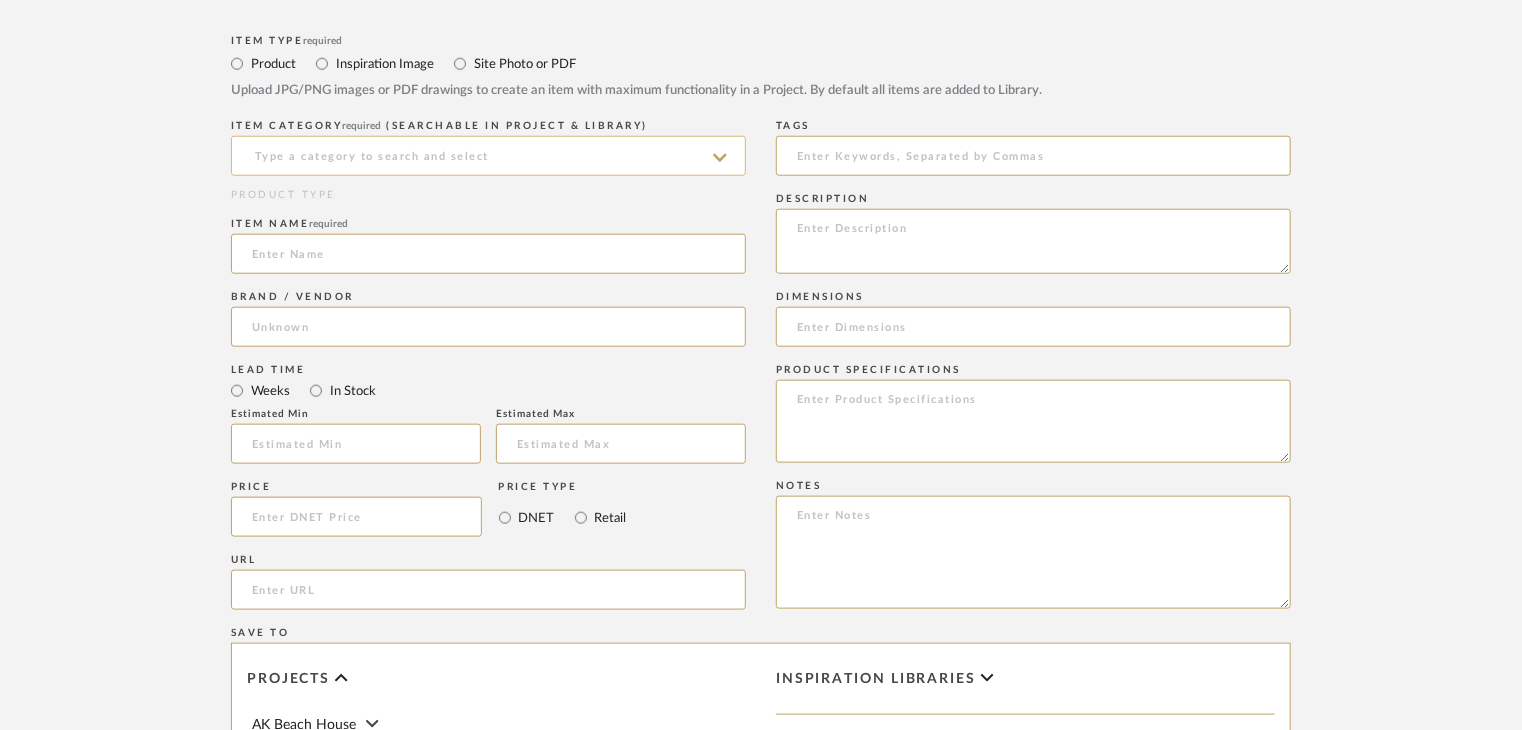 click 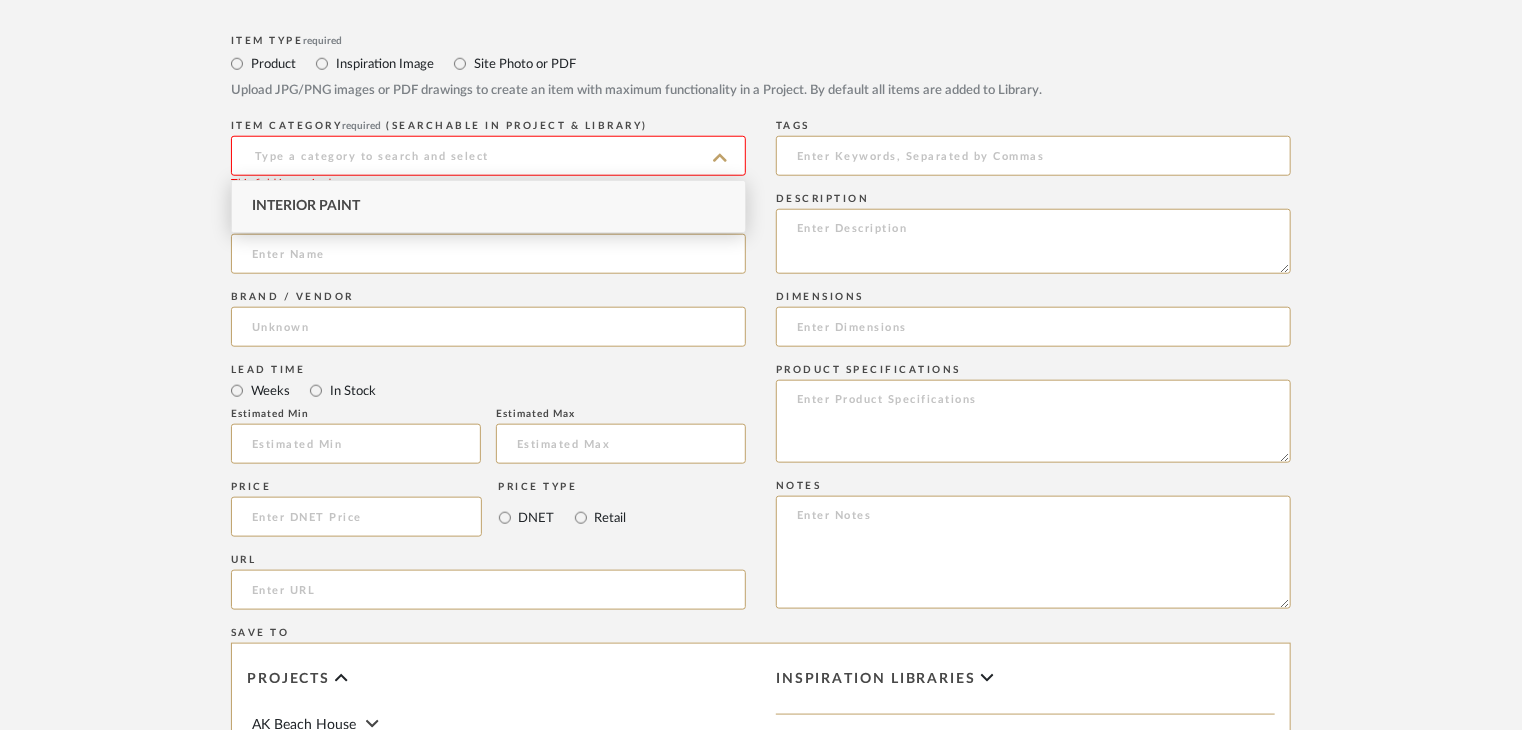 drag, startPoint x: 336, startPoint y: 190, endPoint x: 348, endPoint y: 217, distance: 29.546574 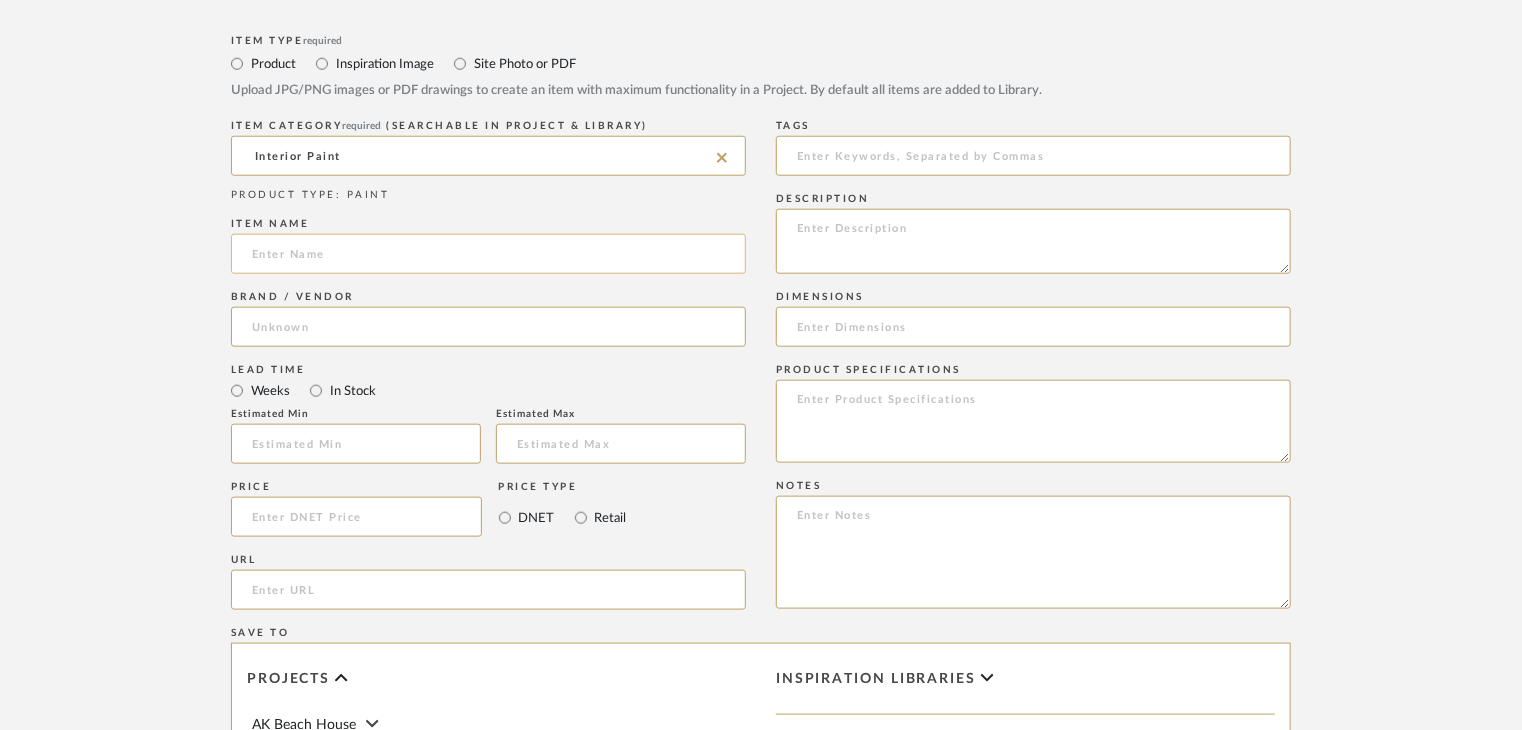 click 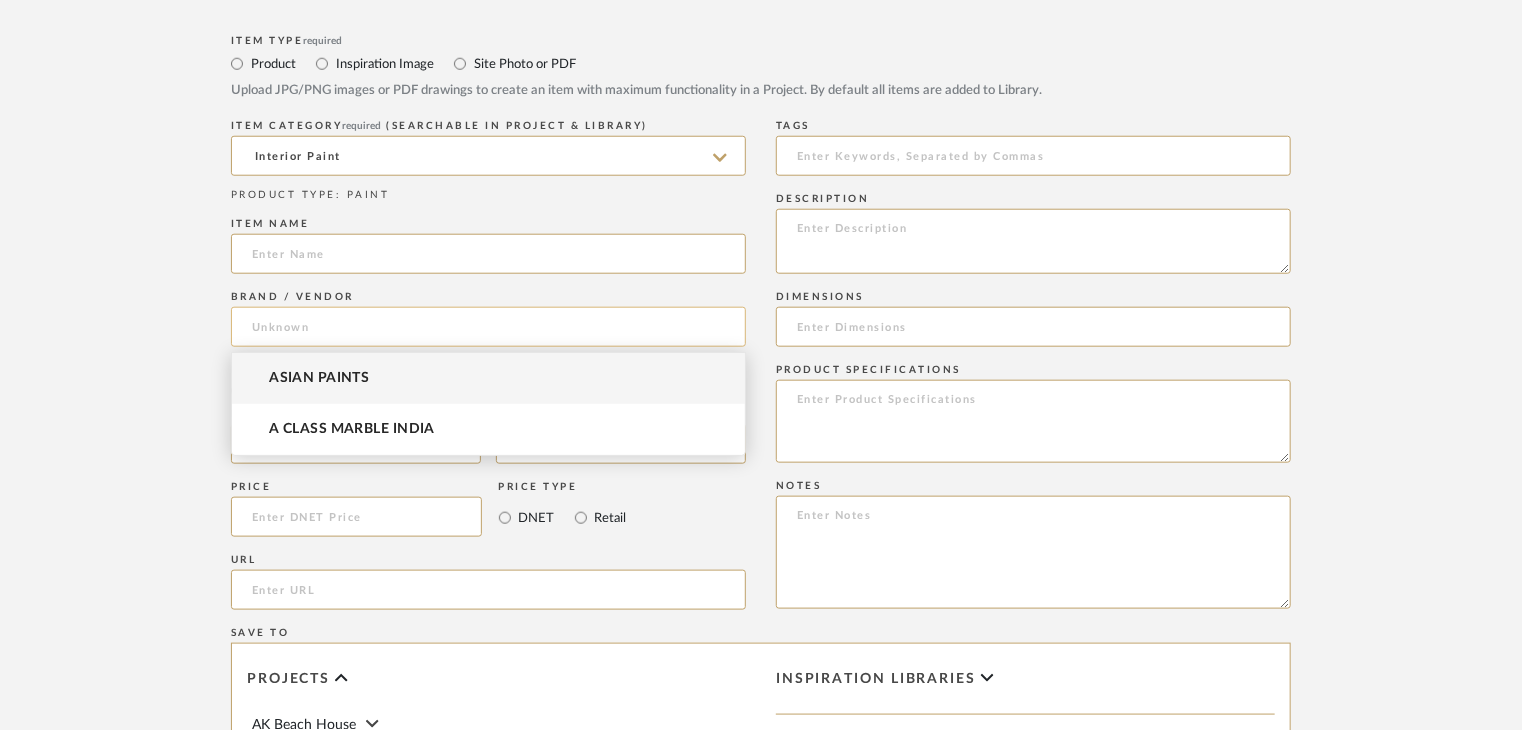 click 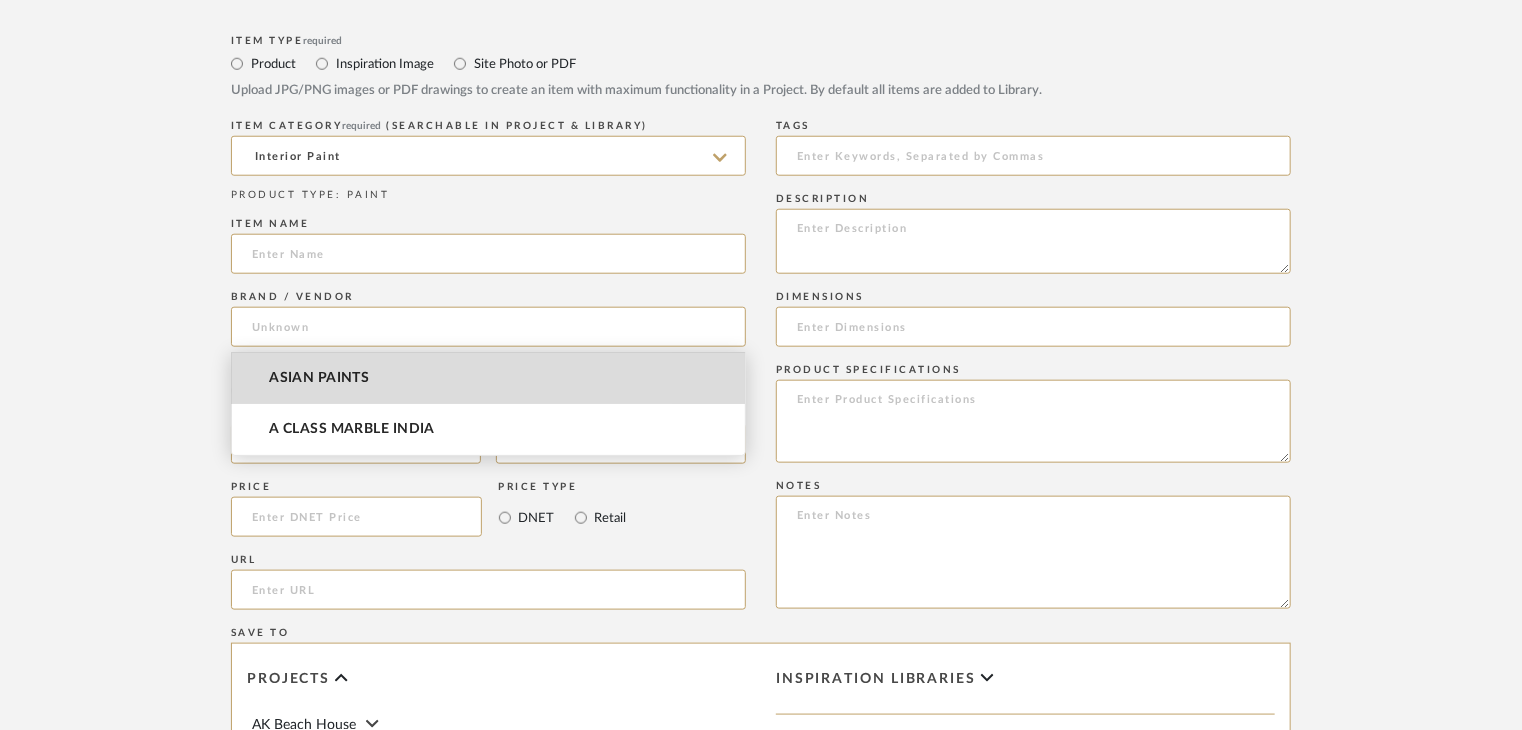 click on "ASIAN PAINTS" at bounding box center [488, 378] 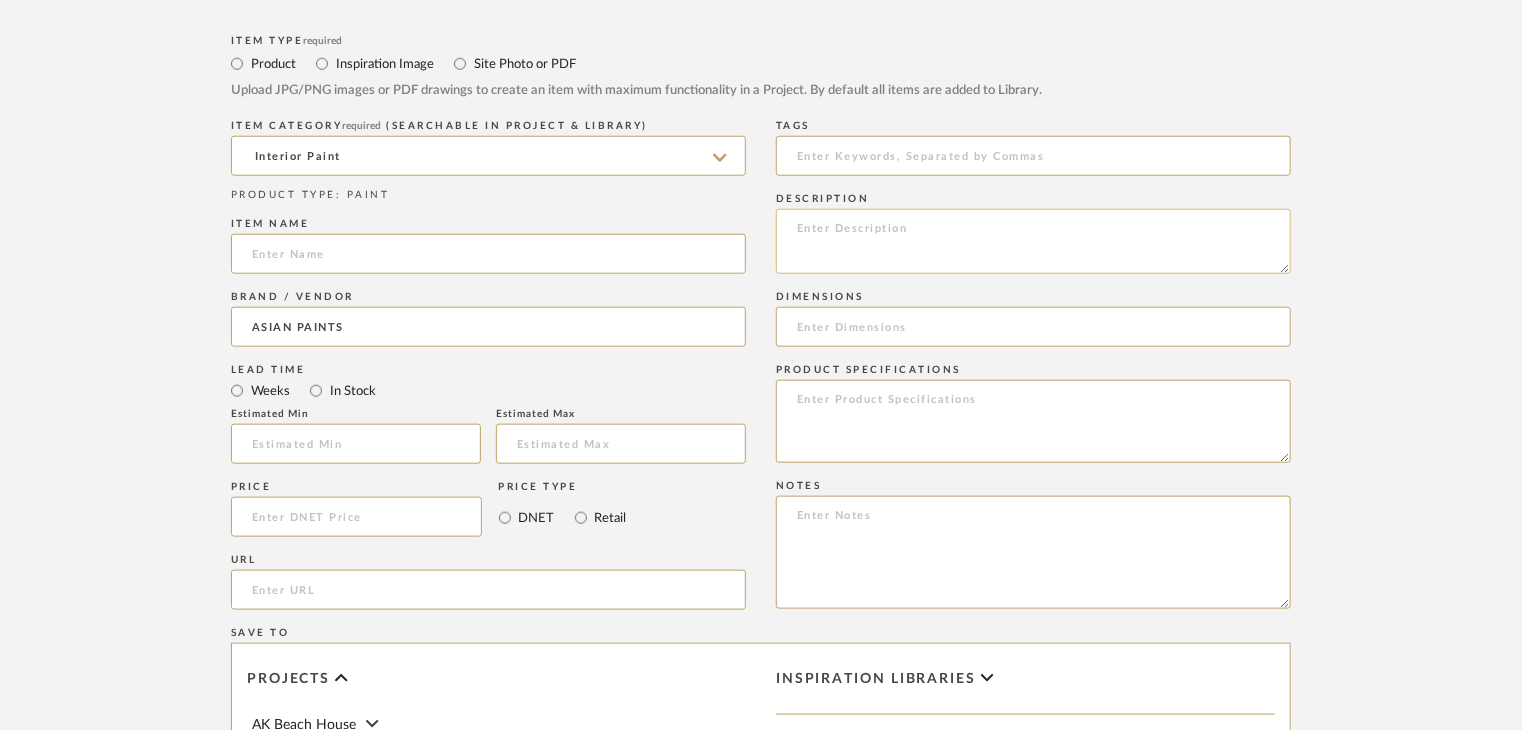 click 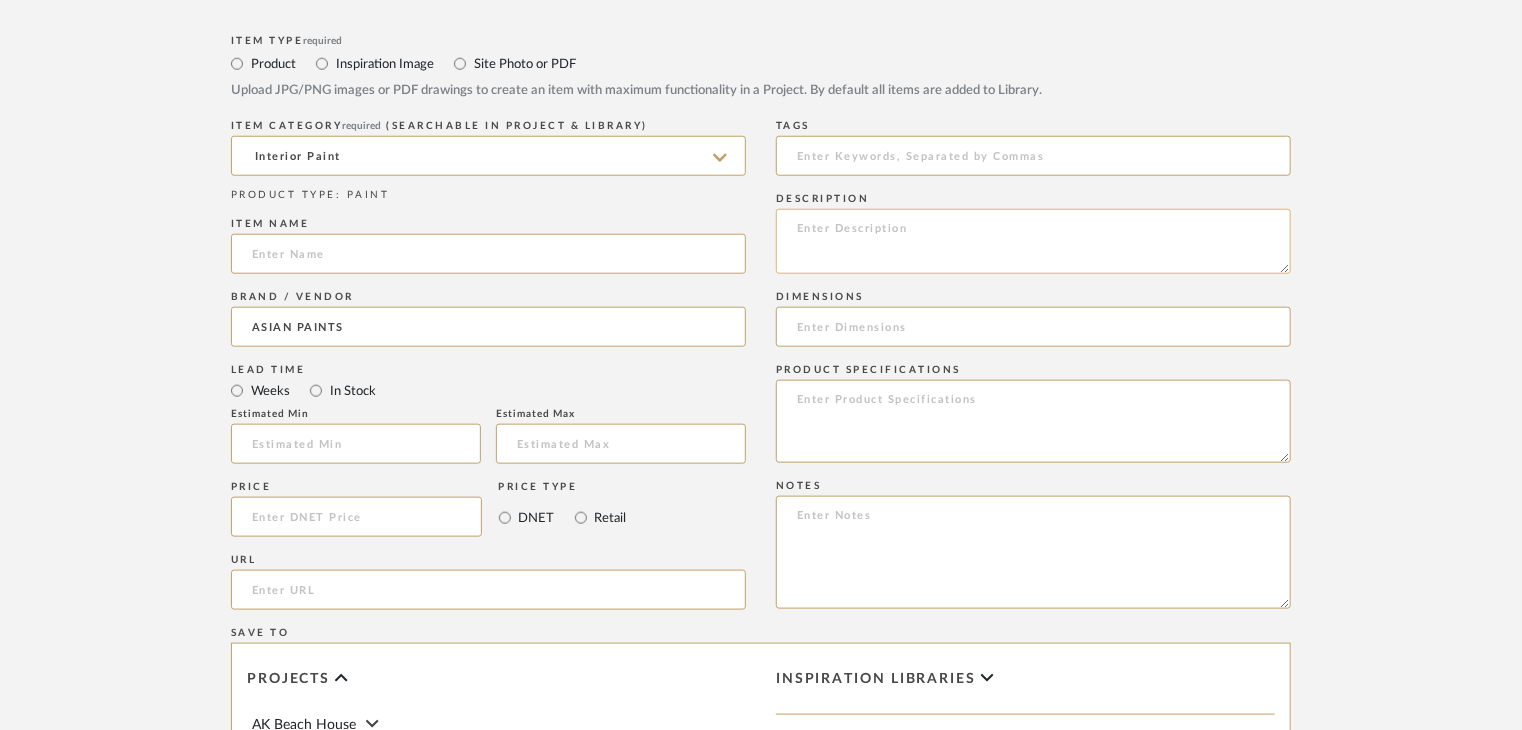 paste on "Type: paint Catalouge
Dimension(s): (as mentioned)
Material/Finishes:
Installation requirements, if any: (as applicable)
Price: (as mentioned)
Lead time: (as mentioned)
Sample available: supplier stock
Sample Internal reference number: [SAMPLE_REF]
as per the internal sample warehouse) Point of
contact:
Contact number: [PHONE]
Email address: [EMAIL]
Address: [ADDRESS]
Additional contact information:" 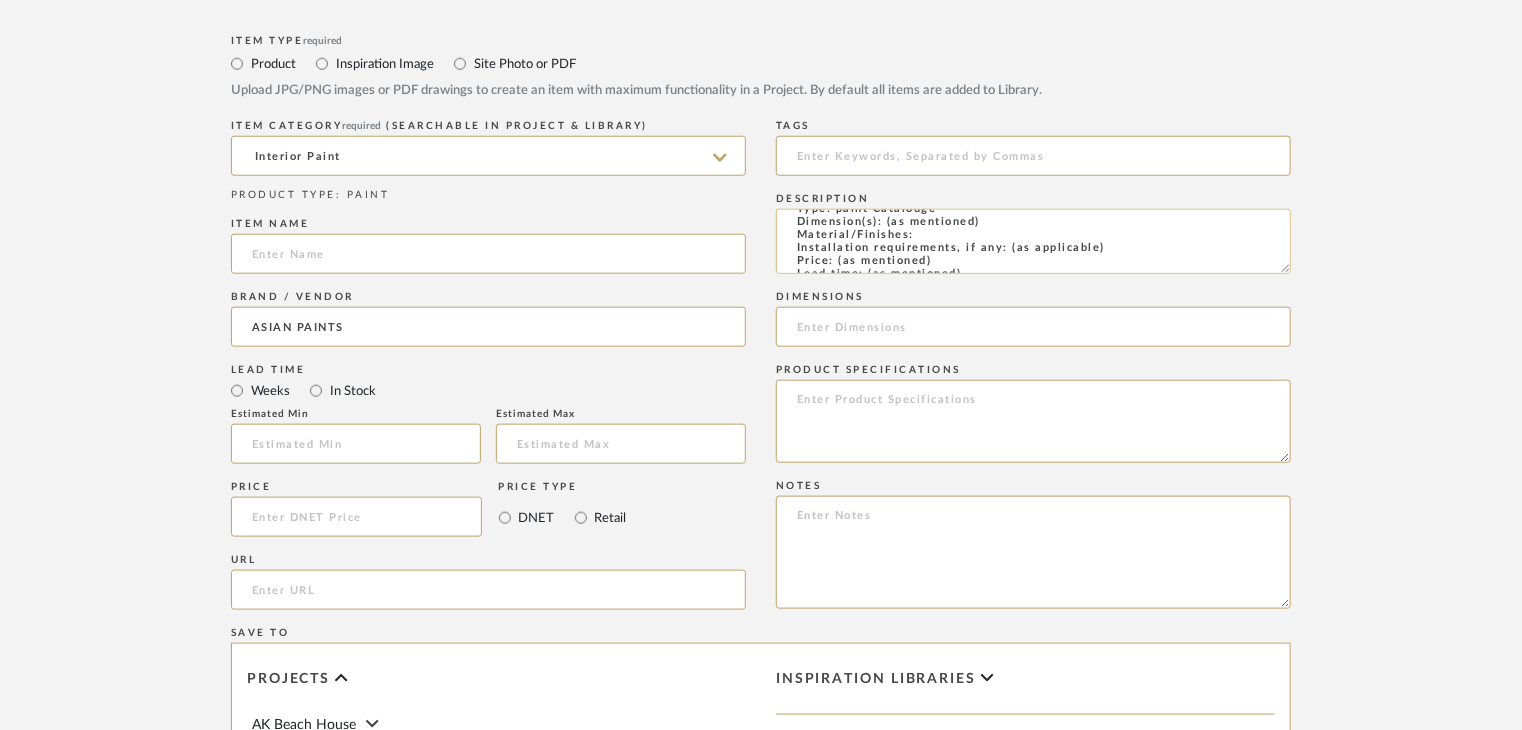 scroll, scrollTop: 0, scrollLeft: 0, axis: both 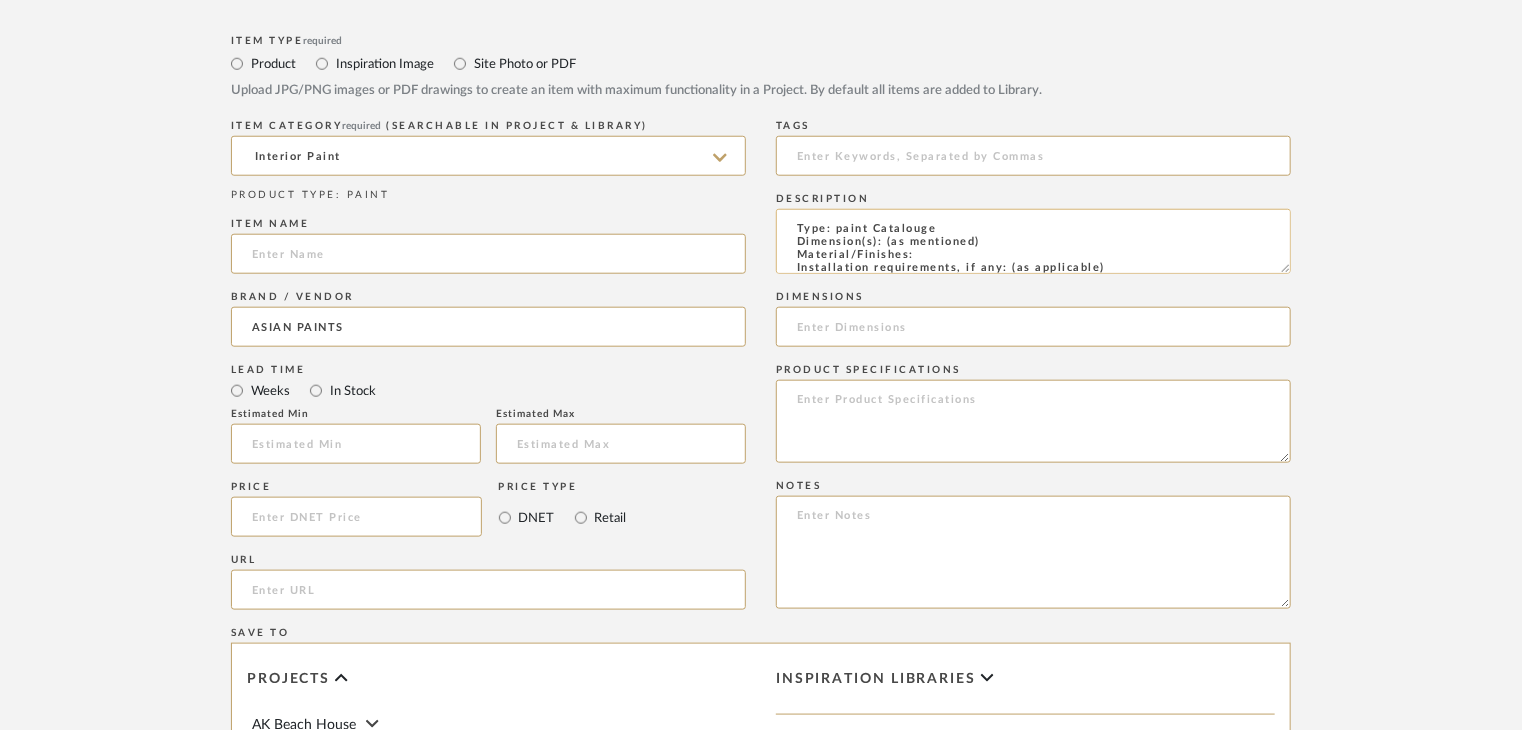 type on "Type: paint Catalouge
Dimension(s): (as mentioned)
Material/Finishes:
Installation requirements, if any: (as applicable)
Price: (as mentioned)
Lead time: (as mentioned)
Sample available: supplier stock
Sample Internal reference number: [SAMPLE_REF]
as per the internal sample warehouse) Point of
contact:
Contact number: [PHONE]
Email address: [EMAIL]
Address: [ADDRESS]
Additional contact information:" 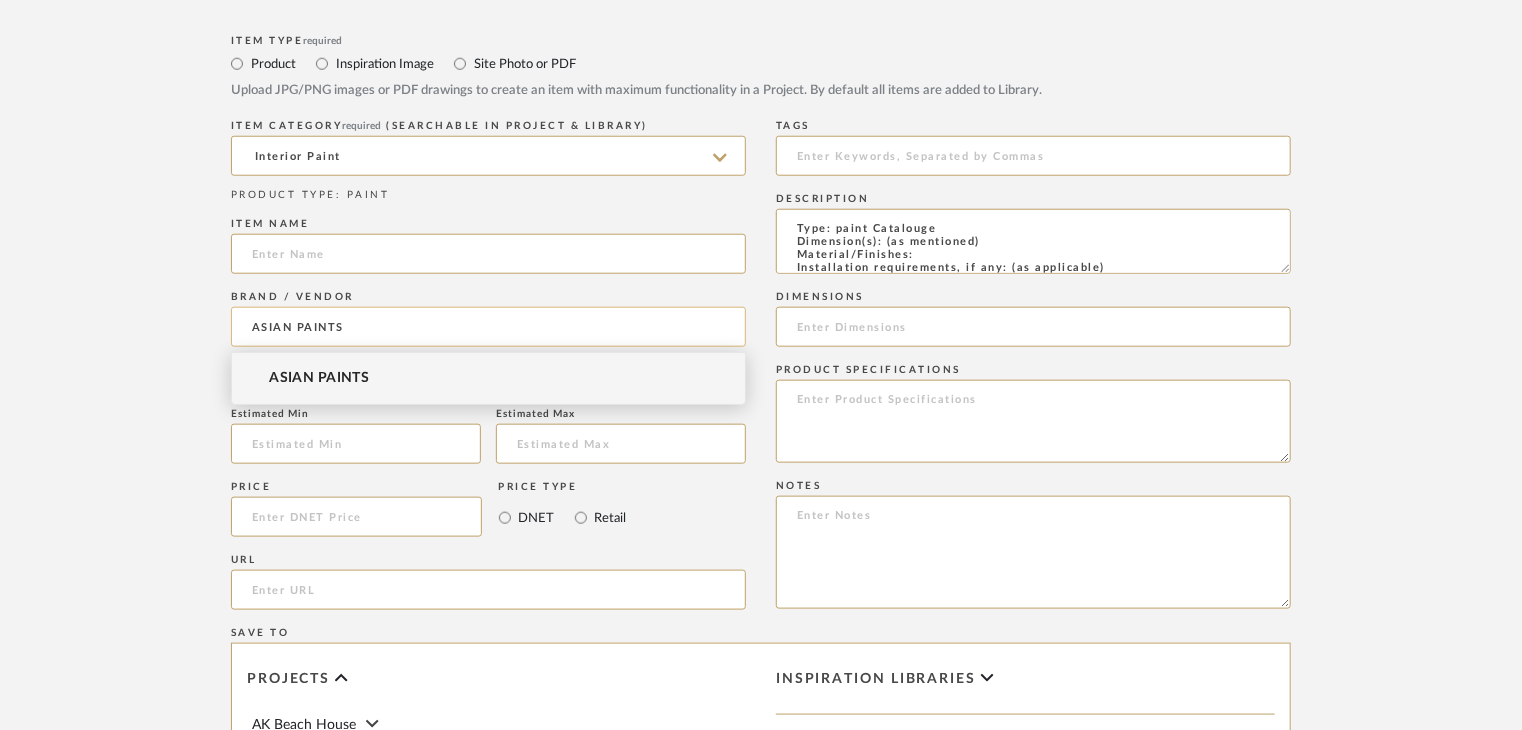 click on "ASIAN PAINTS" 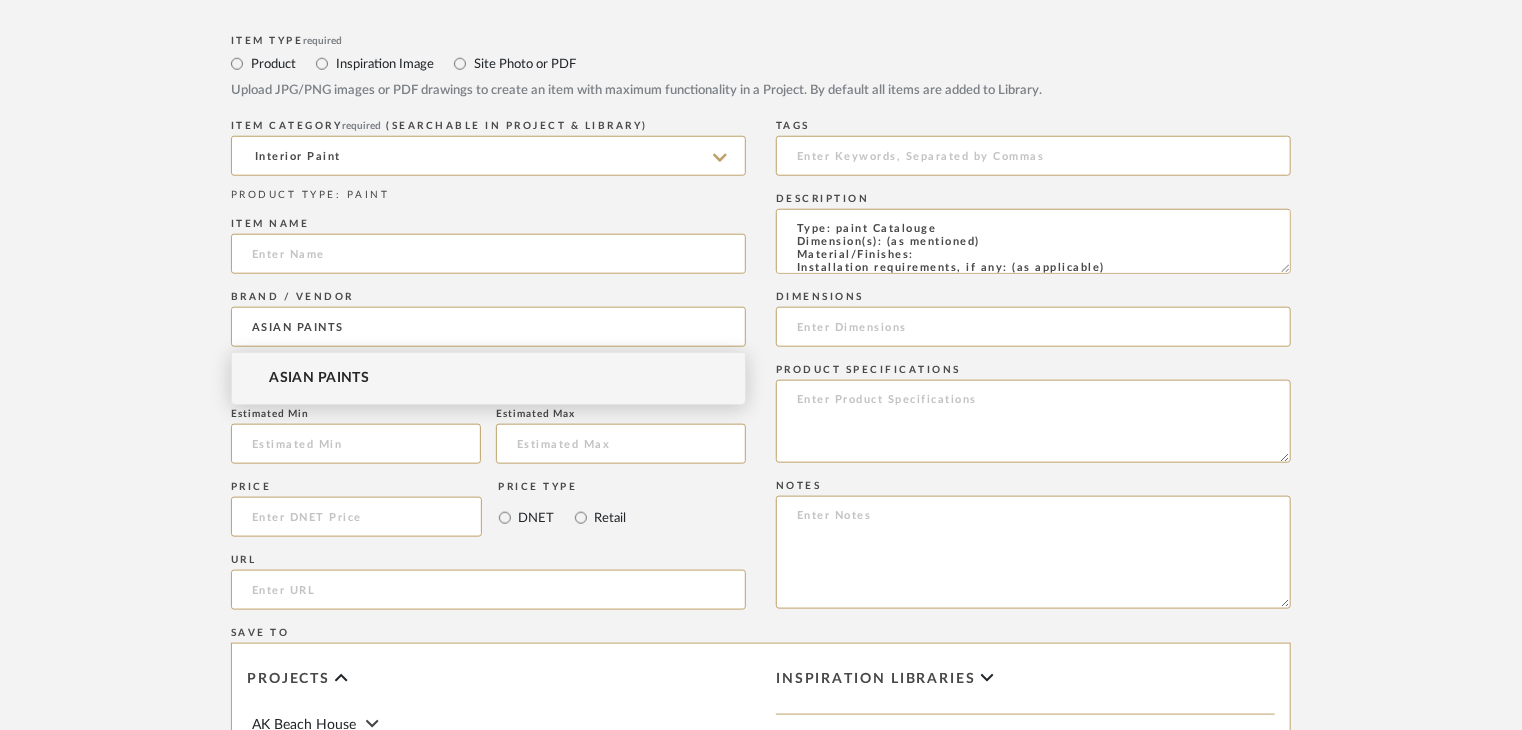drag, startPoint x: 384, startPoint y: 329, endPoint x: 222, endPoint y: 338, distance: 162.2498 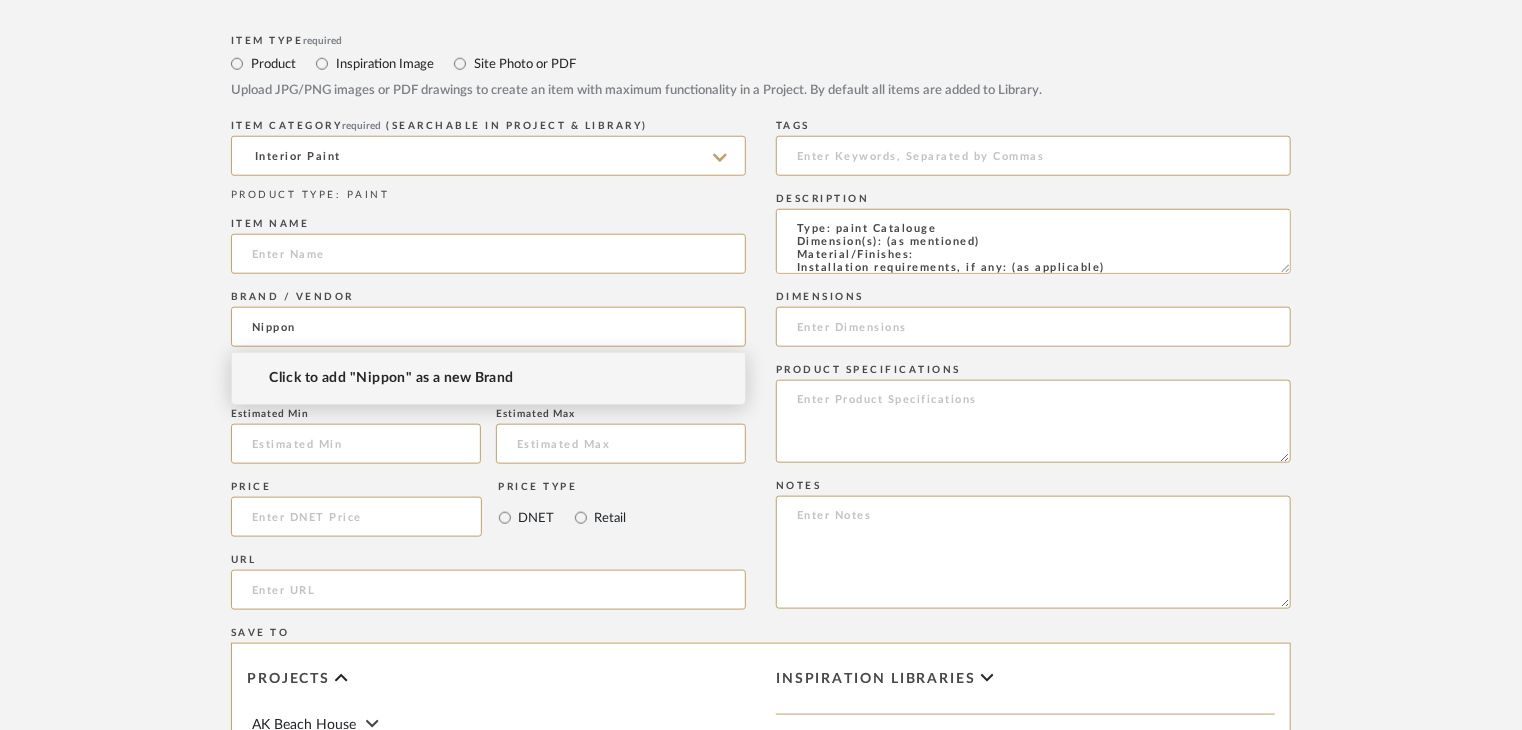 type on "Nippon" 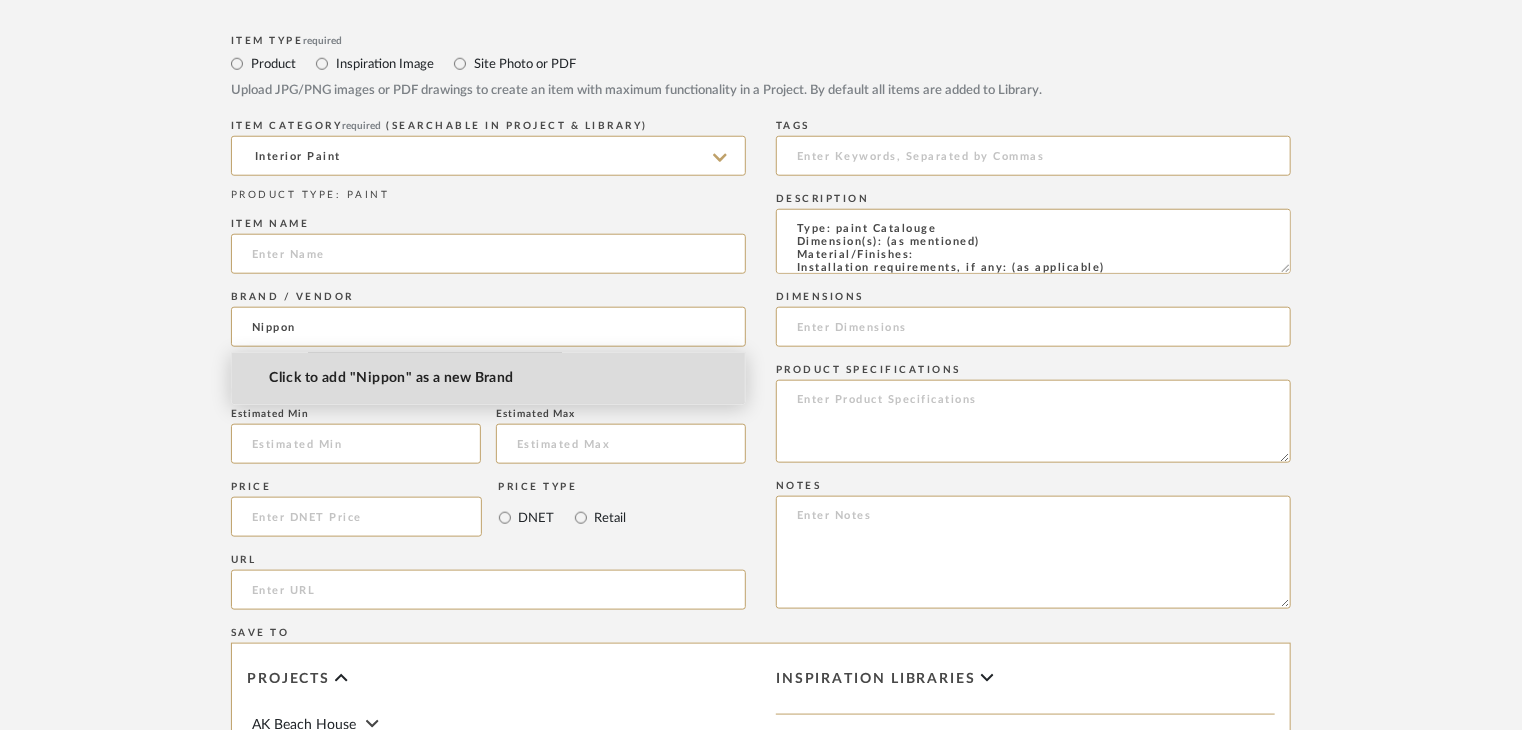 click on "Click to add "Nippon" as a new Brand" at bounding box center (391, 378) 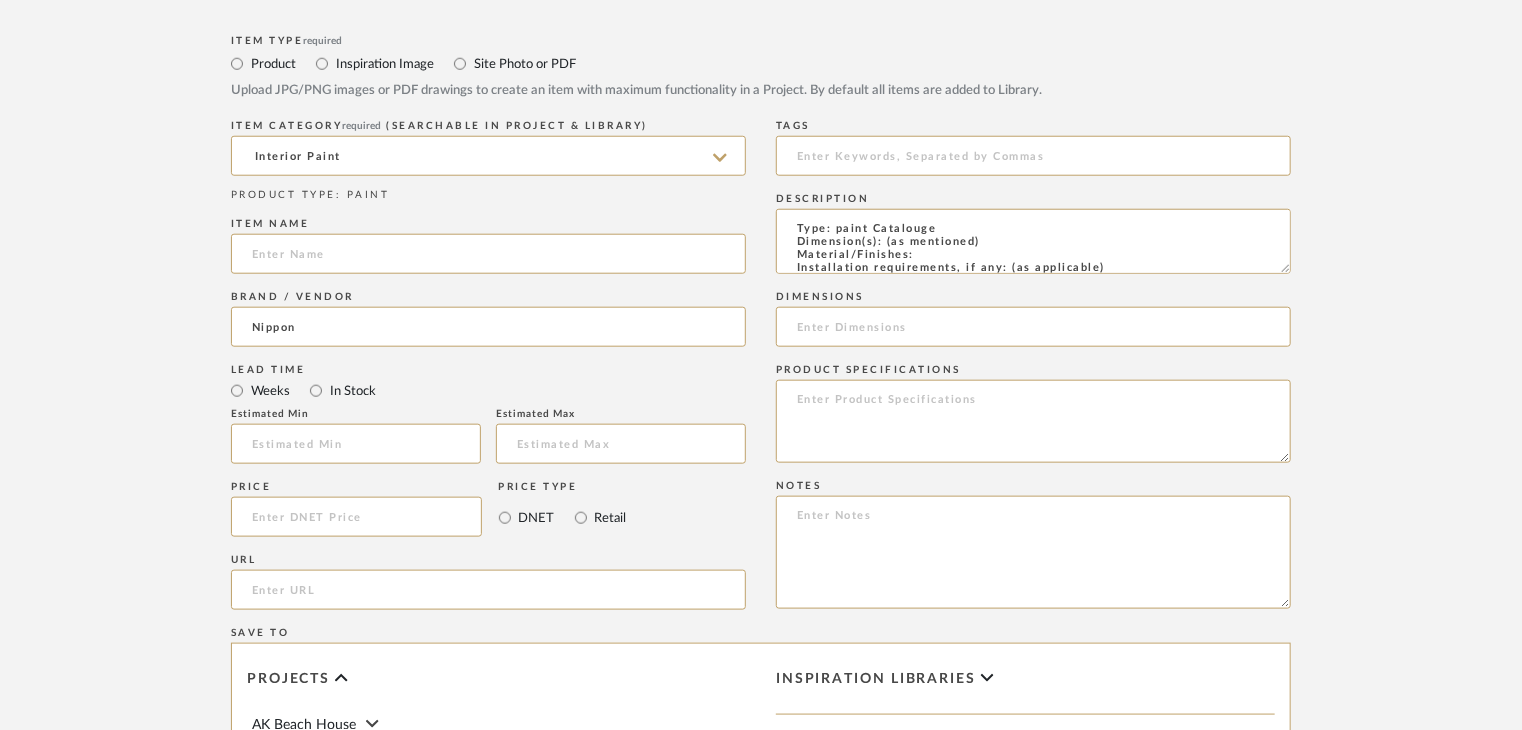 type 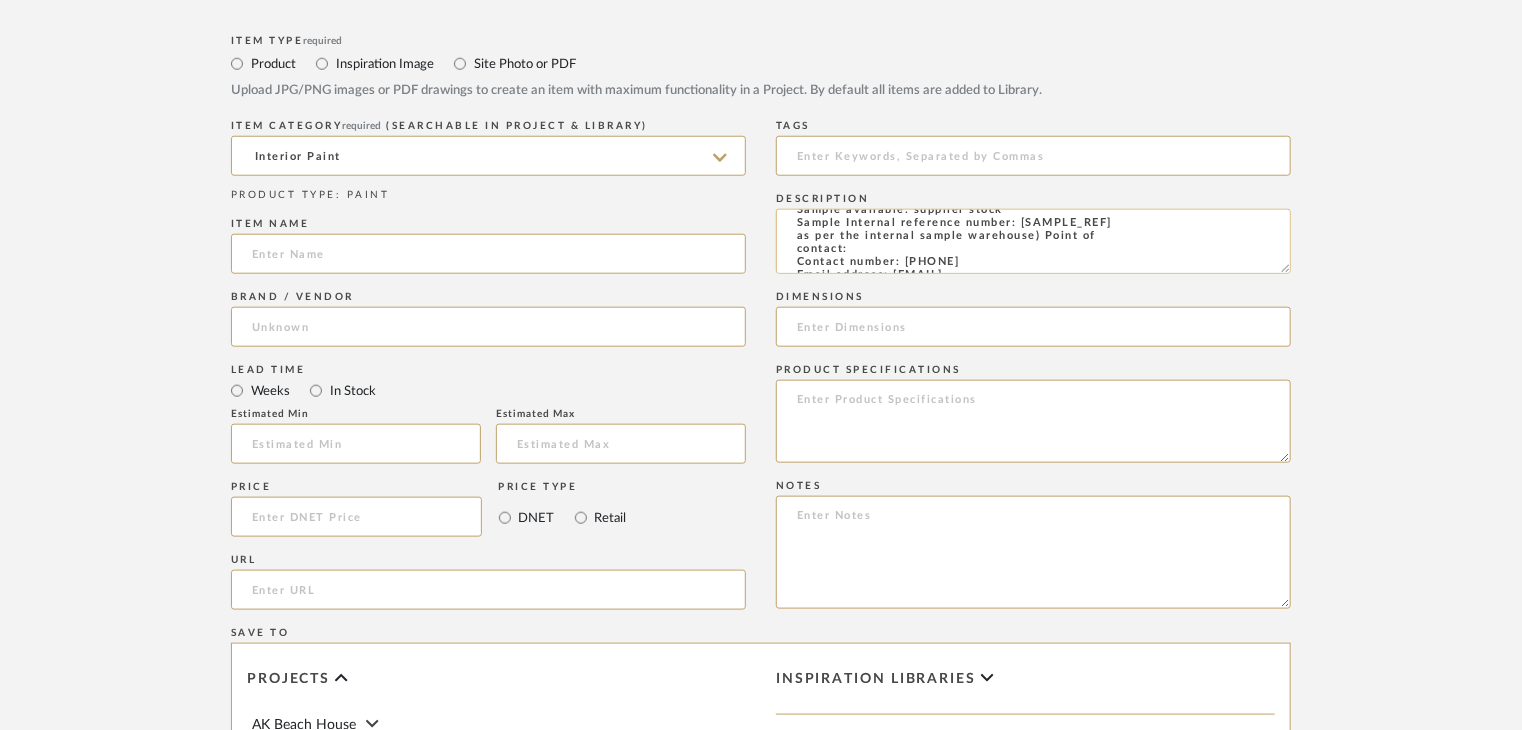 scroll, scrollTop: 100, scrollLeft: 0, axis: vertical 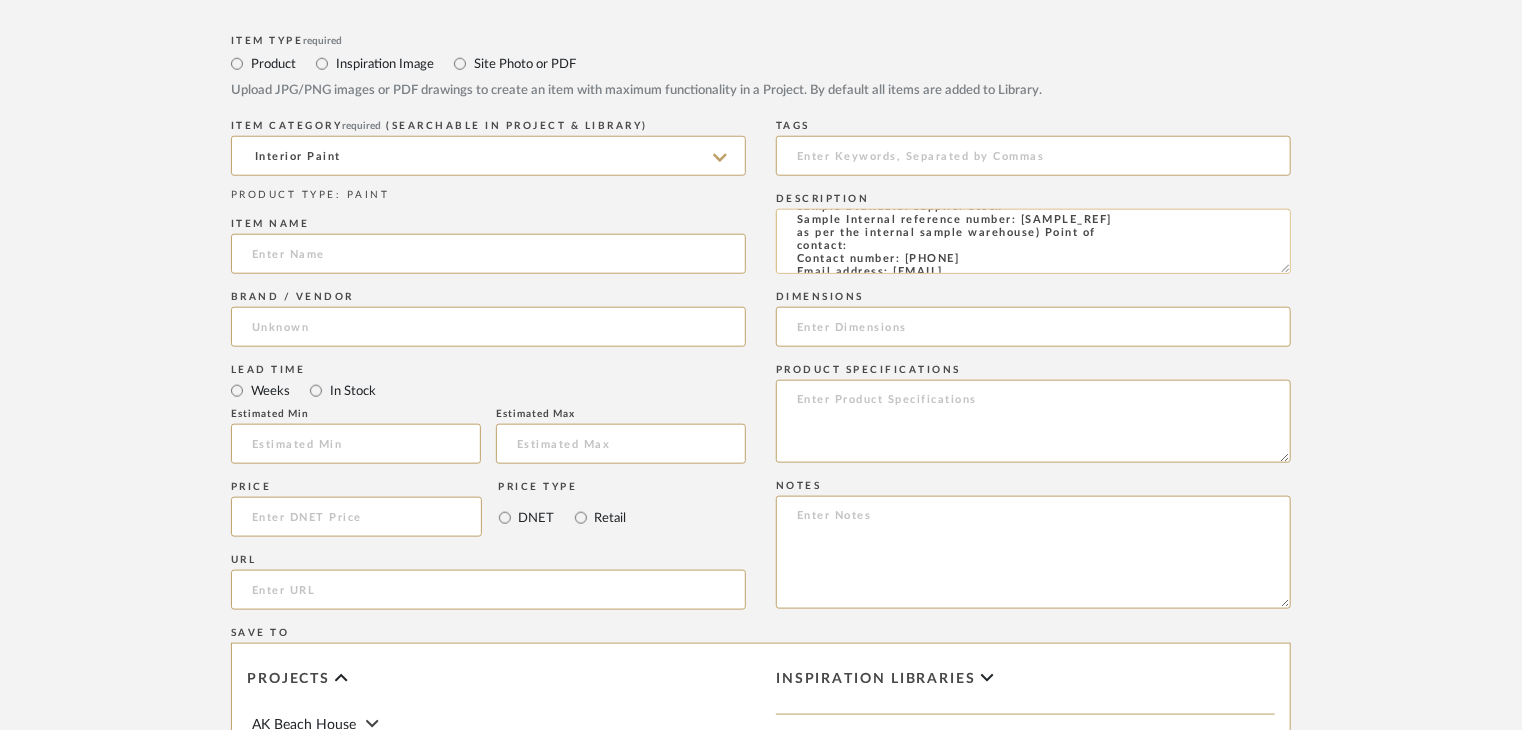 click on "Type: paint Catalouge
Dimension(s): (as mentioned)
Material/Finishes:
Installation requirements, if any: (as applicable)
Price: (as mentioned)
Lead time: (as mentioned)
Sample available: supplier stock
Sample Internal reference number: [SAMPLE_REF]
as per the internal sample warehouse) Point of
contact:
Contact number: [PHONE]
Email address: [EMAIL]
Address: [ADDRESS]
Additional contact information:" 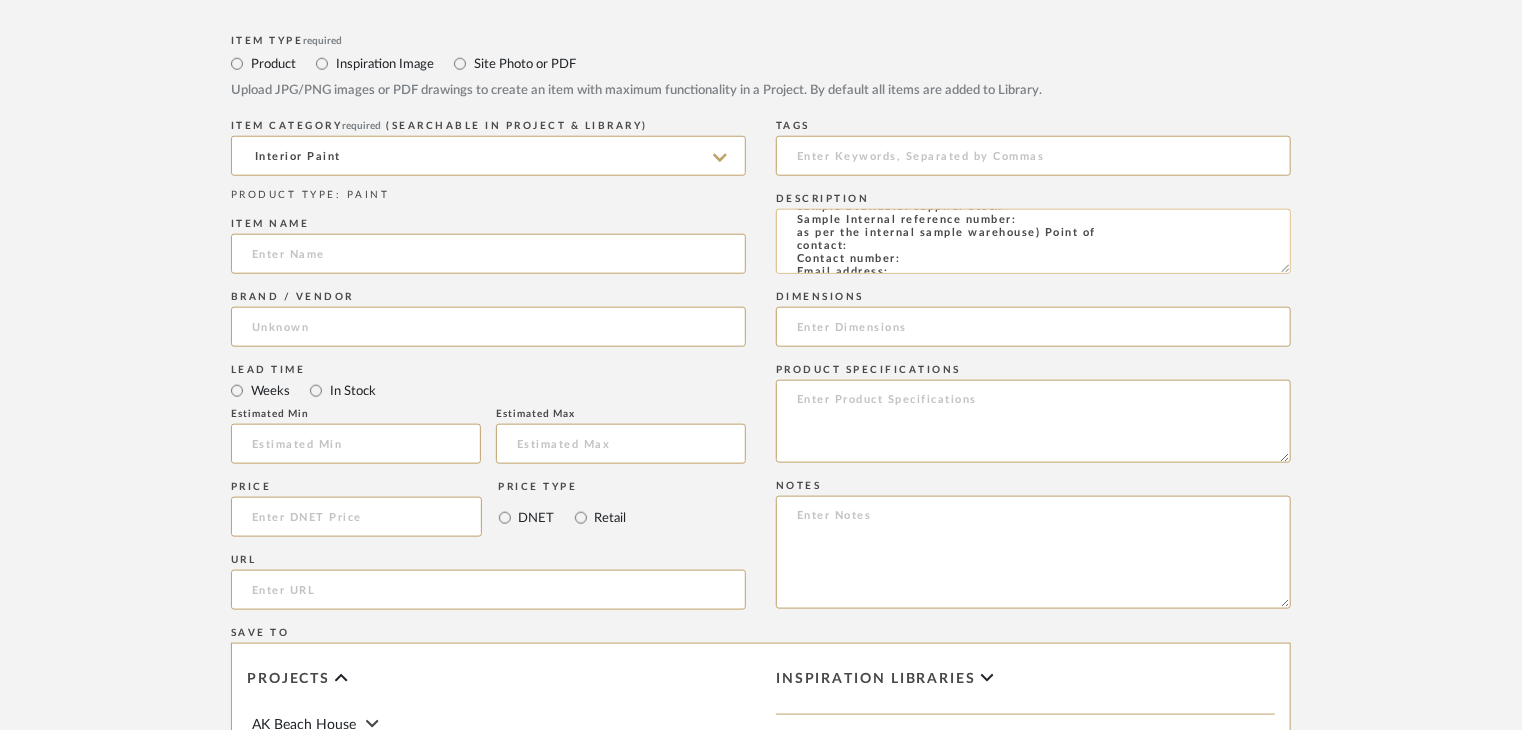 paste on "PT-IP-CT-05" 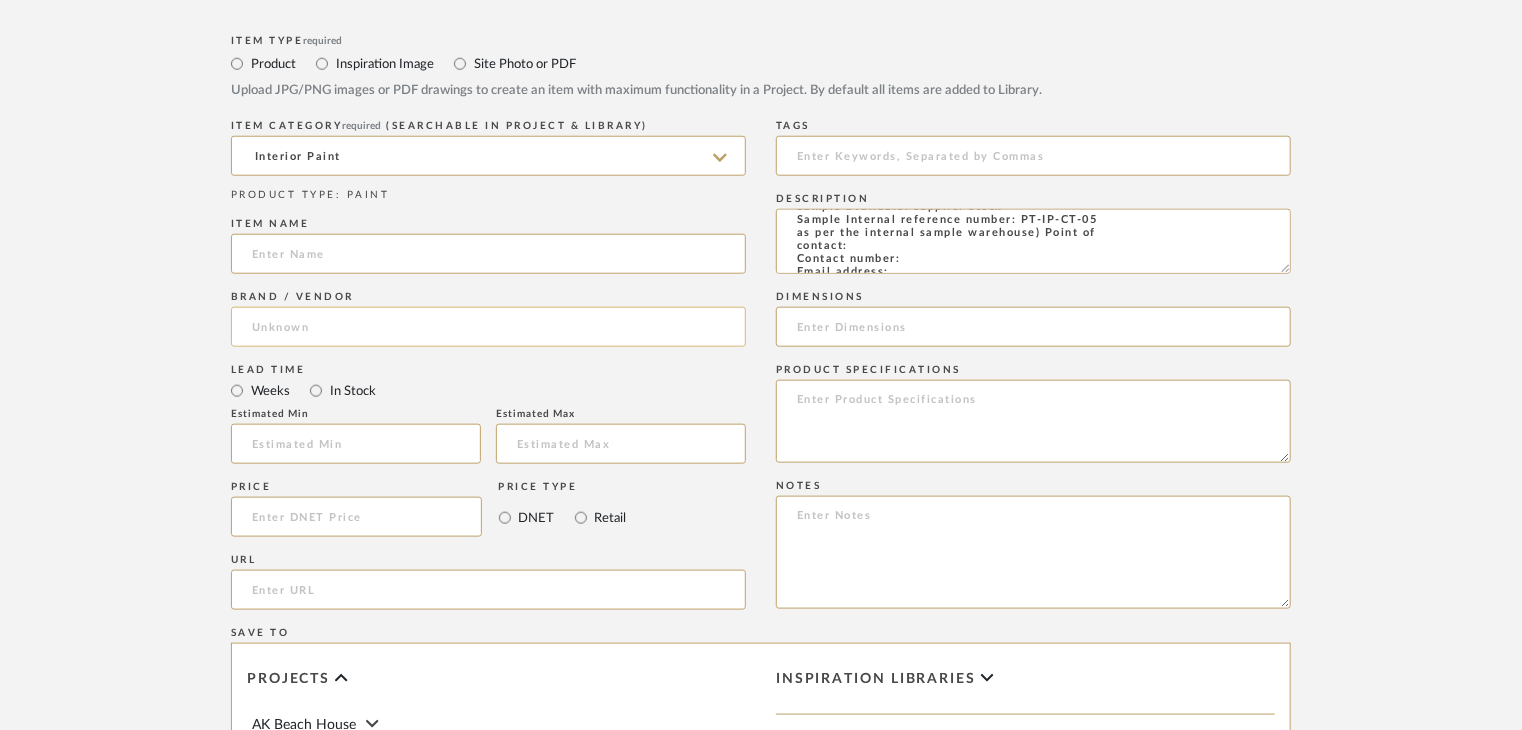 type on "Type: paint Catalouge
Dimension(s): (as mentioned)
Material/Finishes:
Installation requirements, if any: (as applicable)
Price: (as mentioned)
Lead time: (as mentioned)
Sample available: supplier stock
Sample Internal reference number: PT-IP-CT-05
as per the internal sample warehouse) Point of
contact:
Contact number:
Email address:
Address:
Additional contact information:" 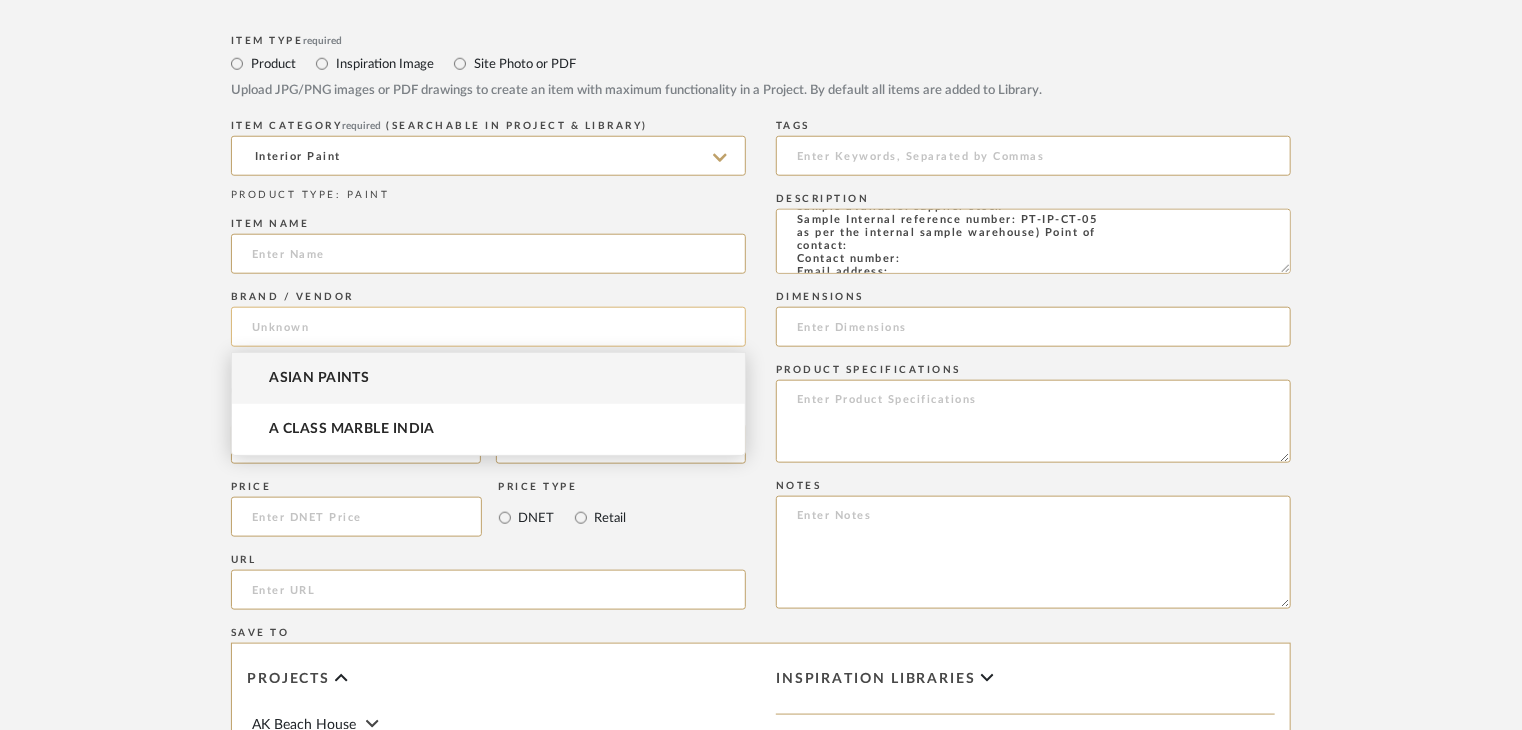 click 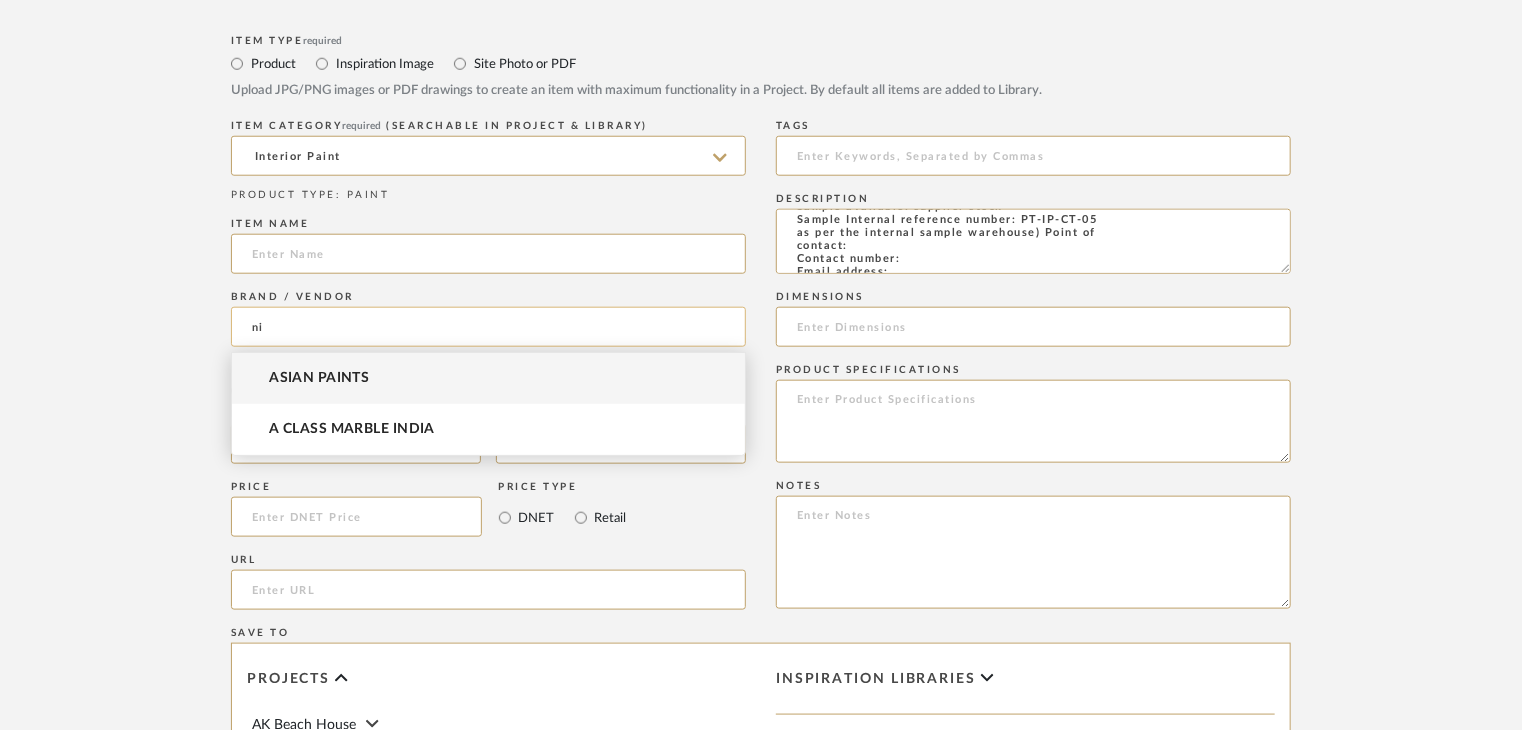type on "n" 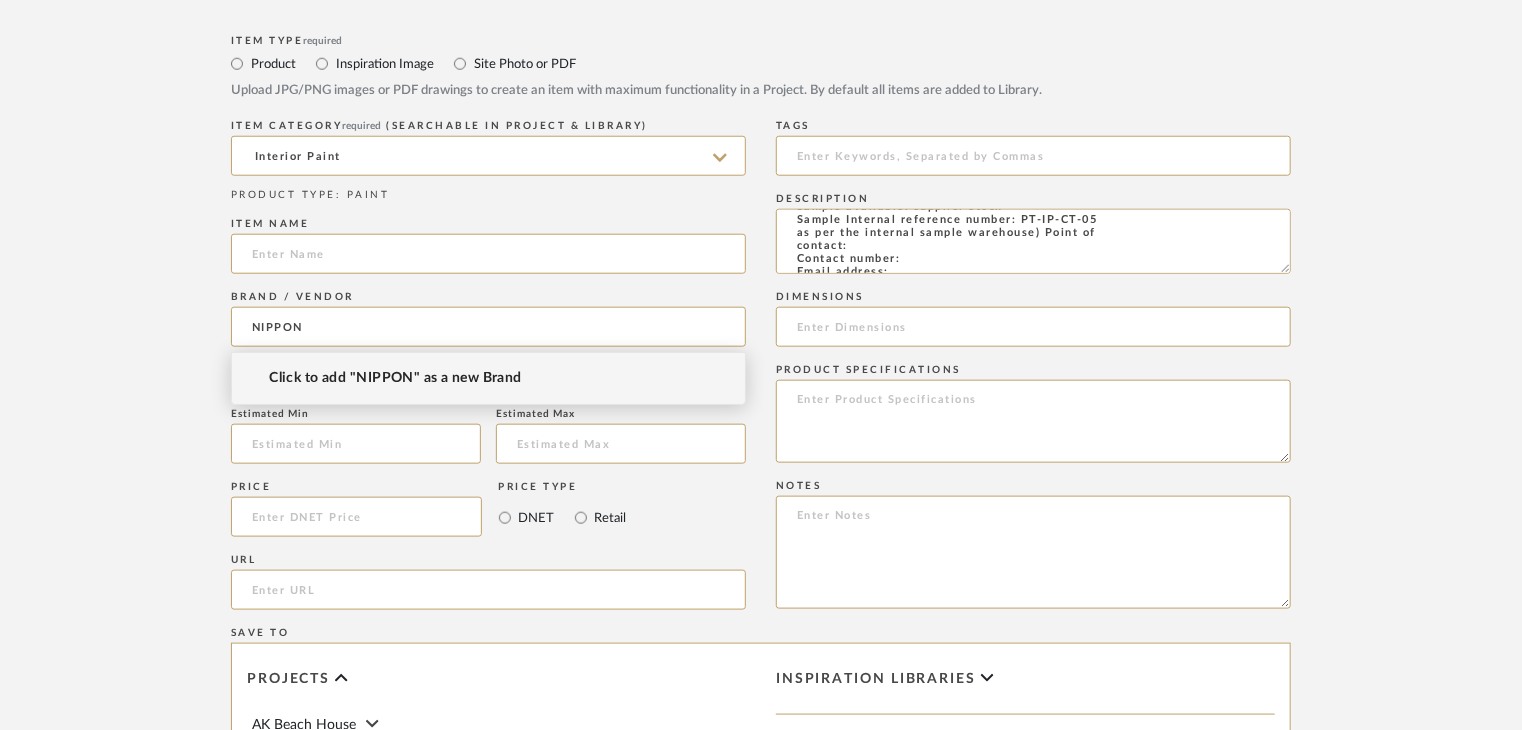 type on "NIPPON" 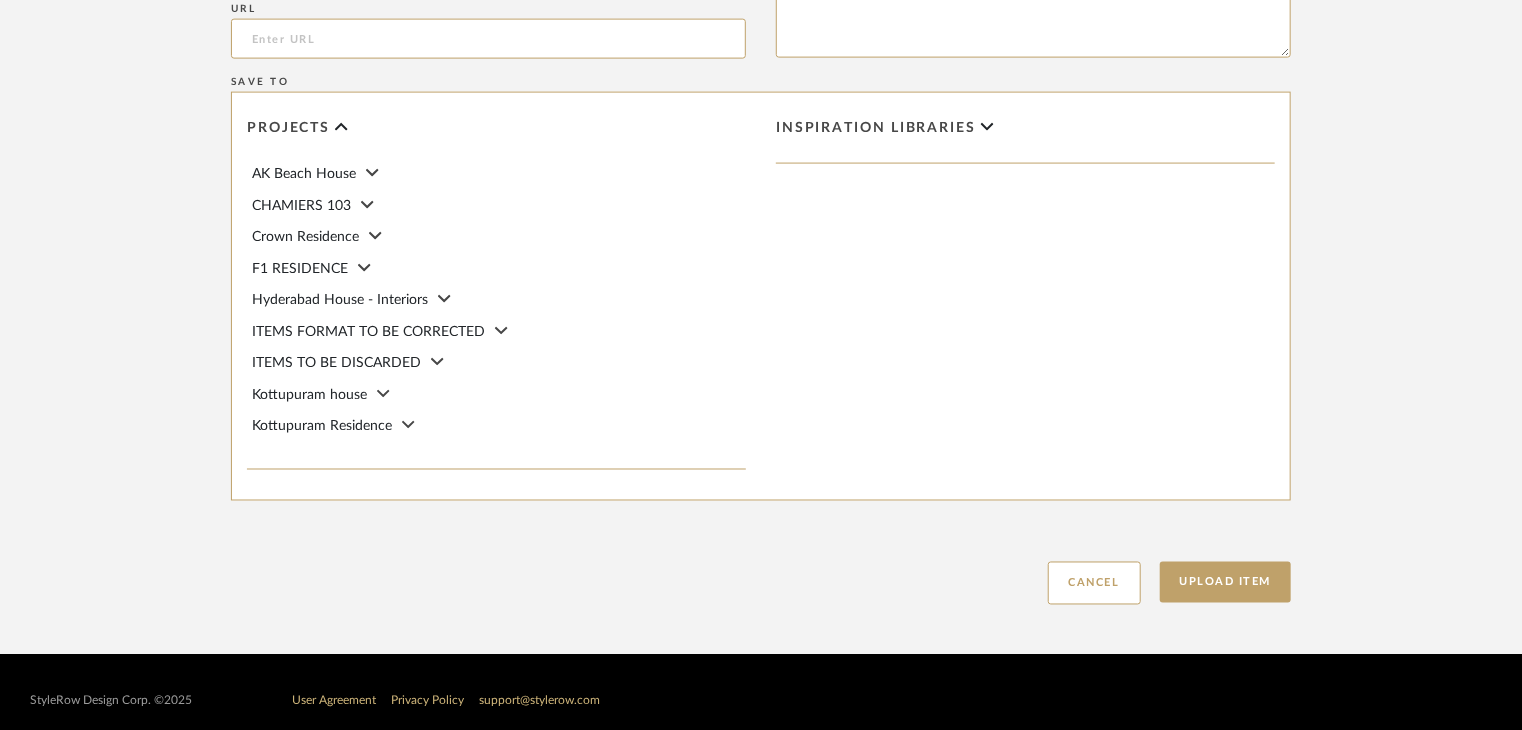 scroll, scrollTop: 1468, scrollLeft: 0, axis: vertical 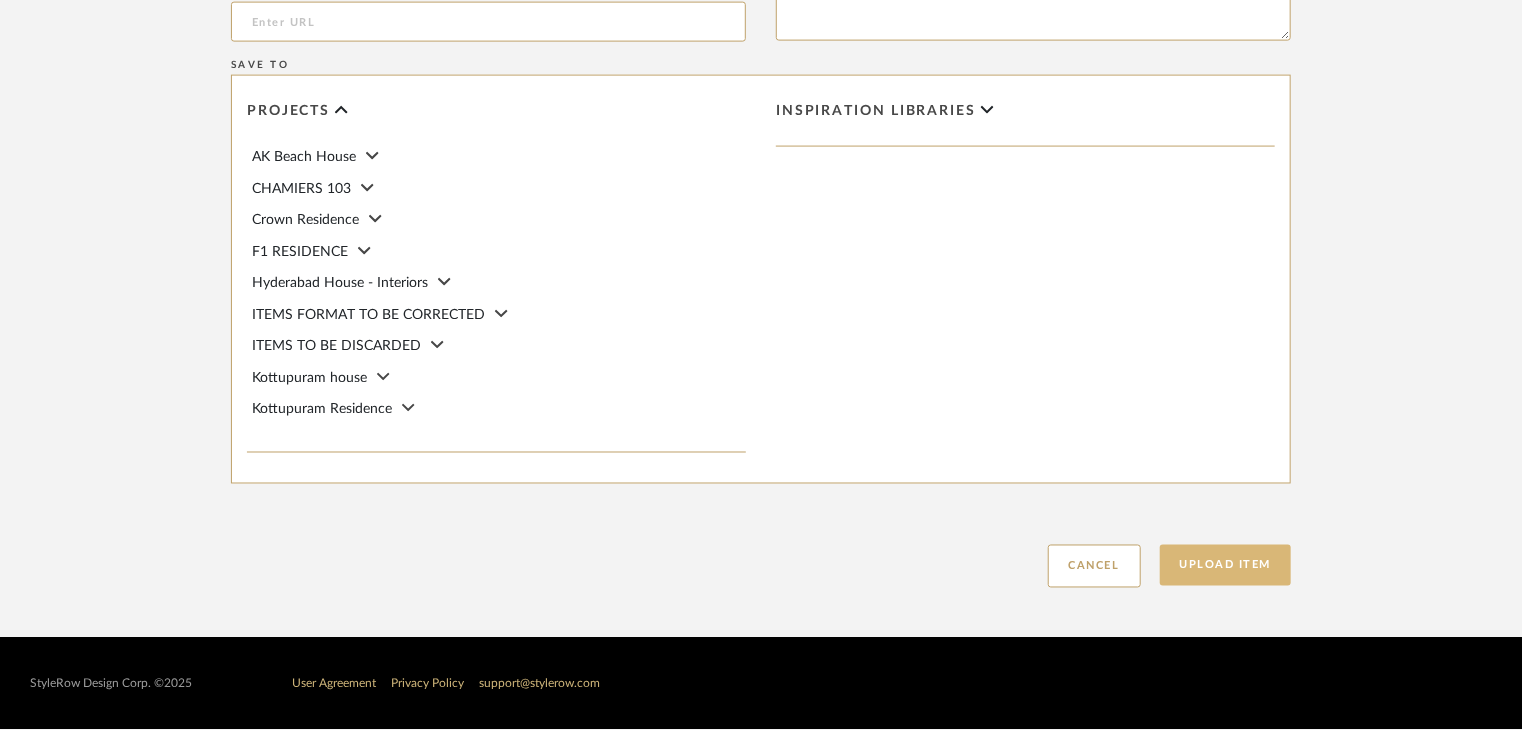 click on "Upload Item" 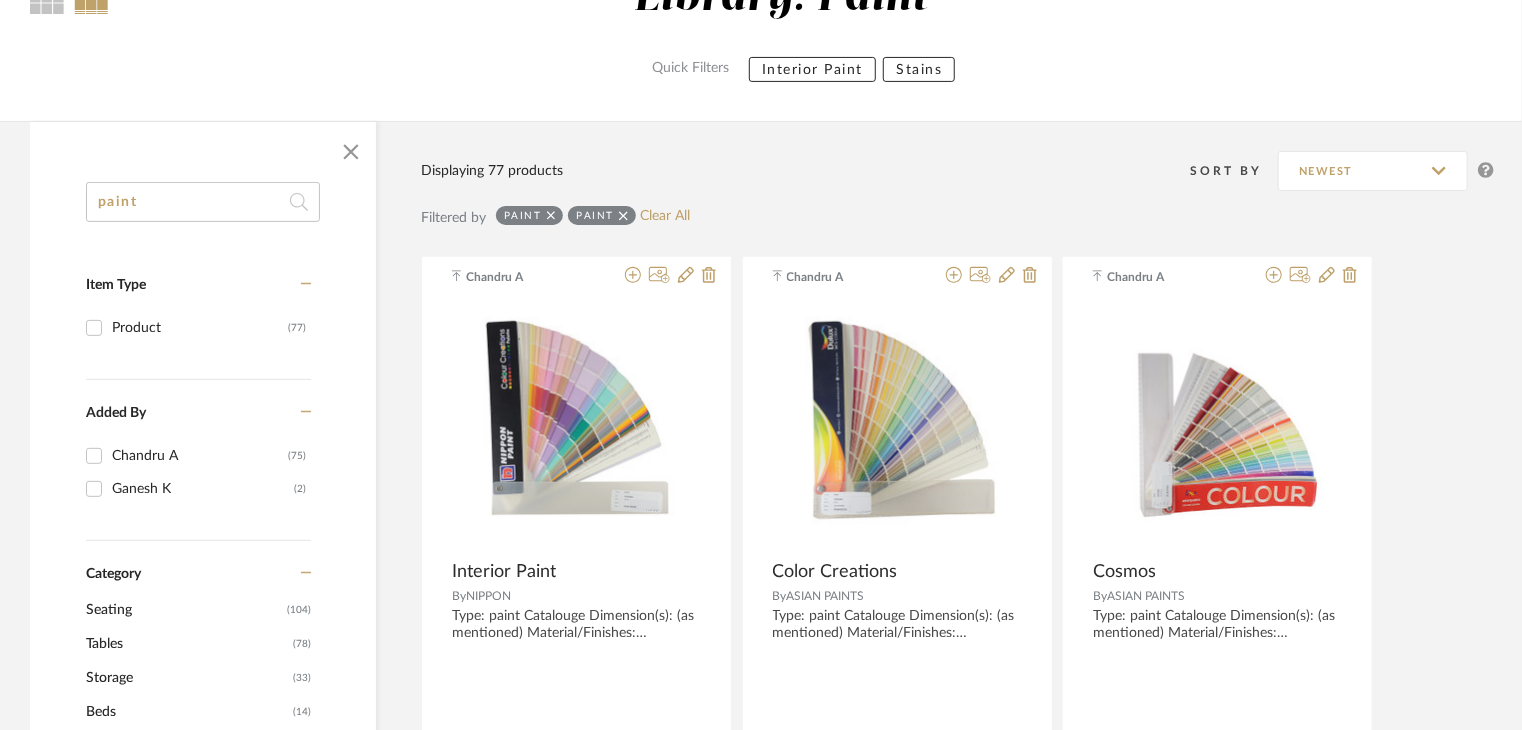 scroll, scrollTop: 0, scrollLeft: 0, axis: both 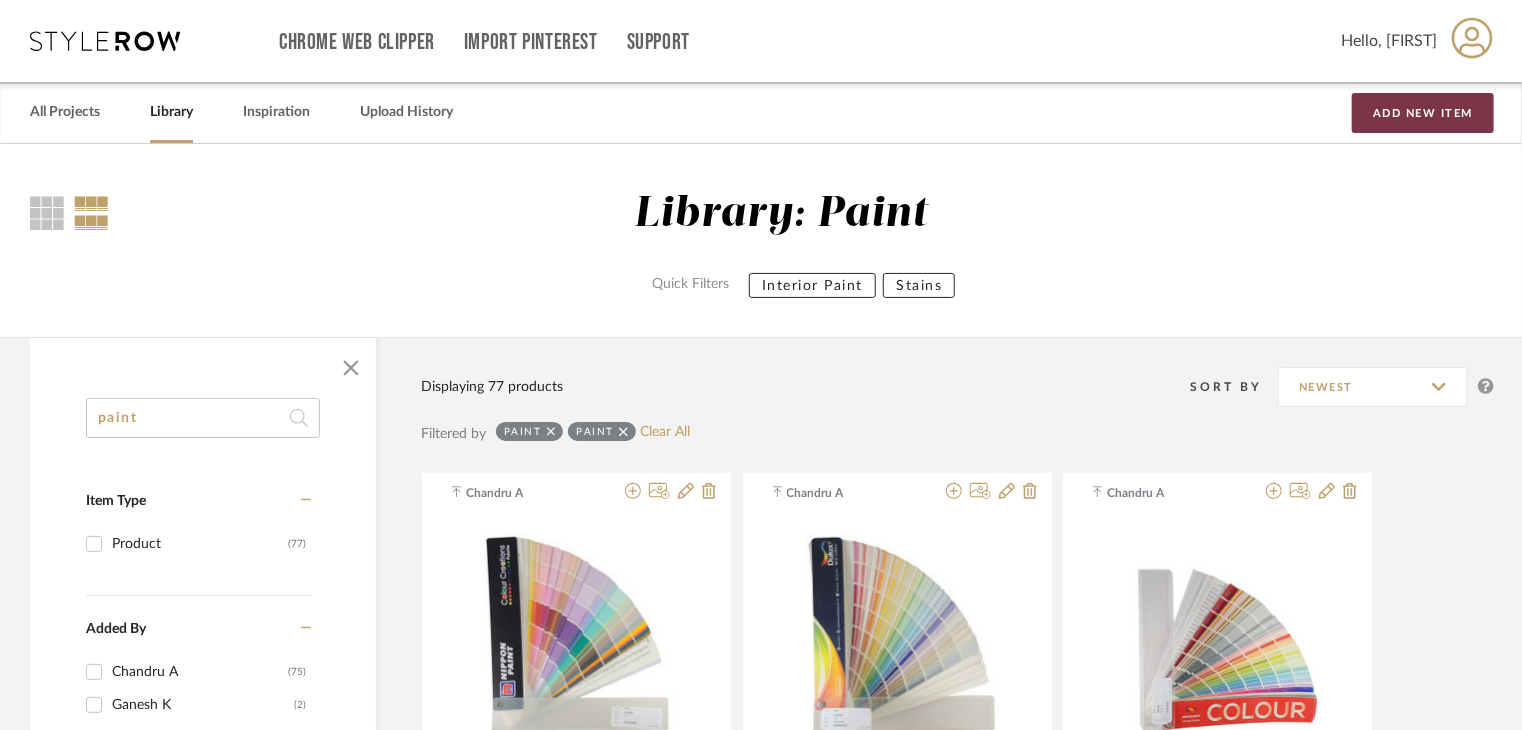 click on "Add New Item" at bounding box center (1423, 113) 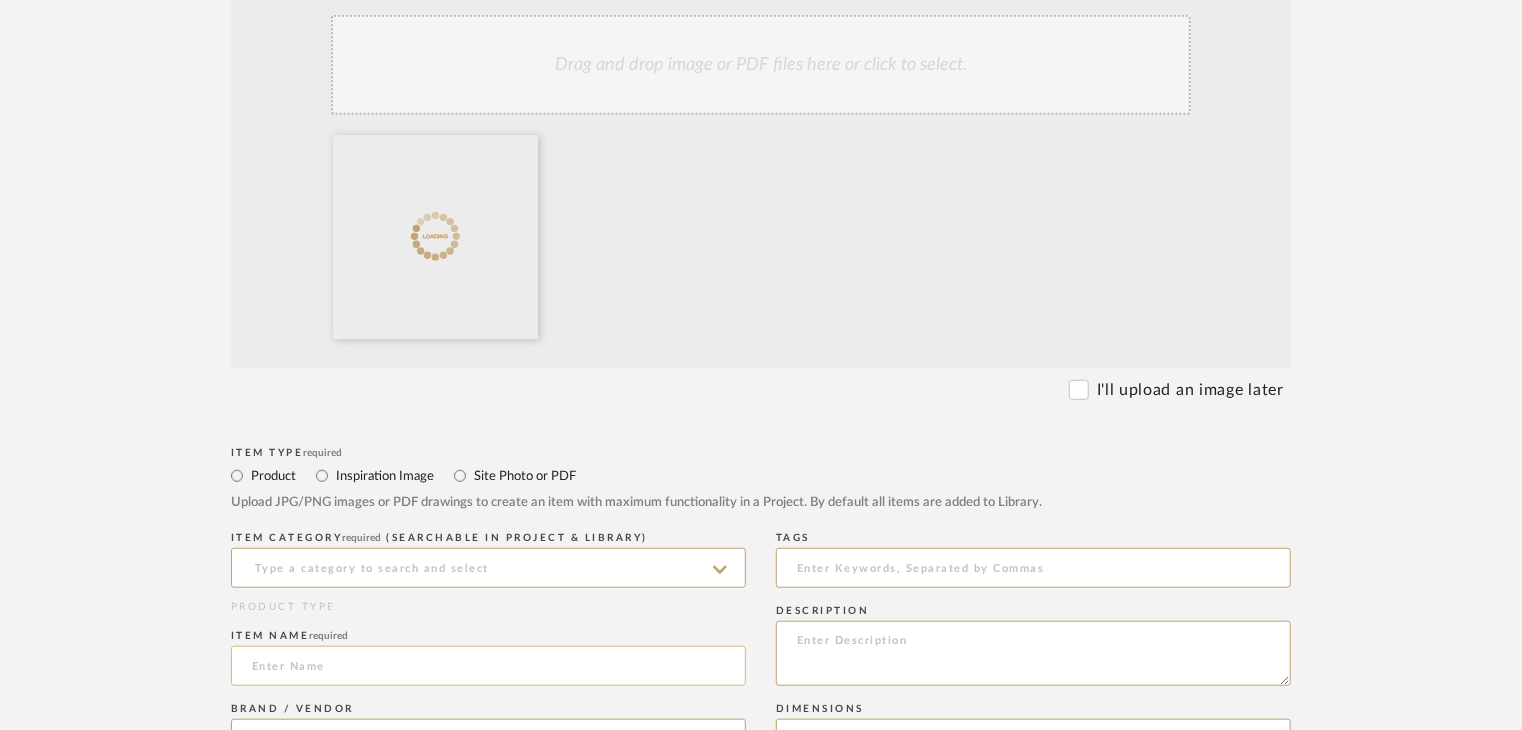 scroll, scrollTop: 600, scrollLeft: 0, axis: vertical 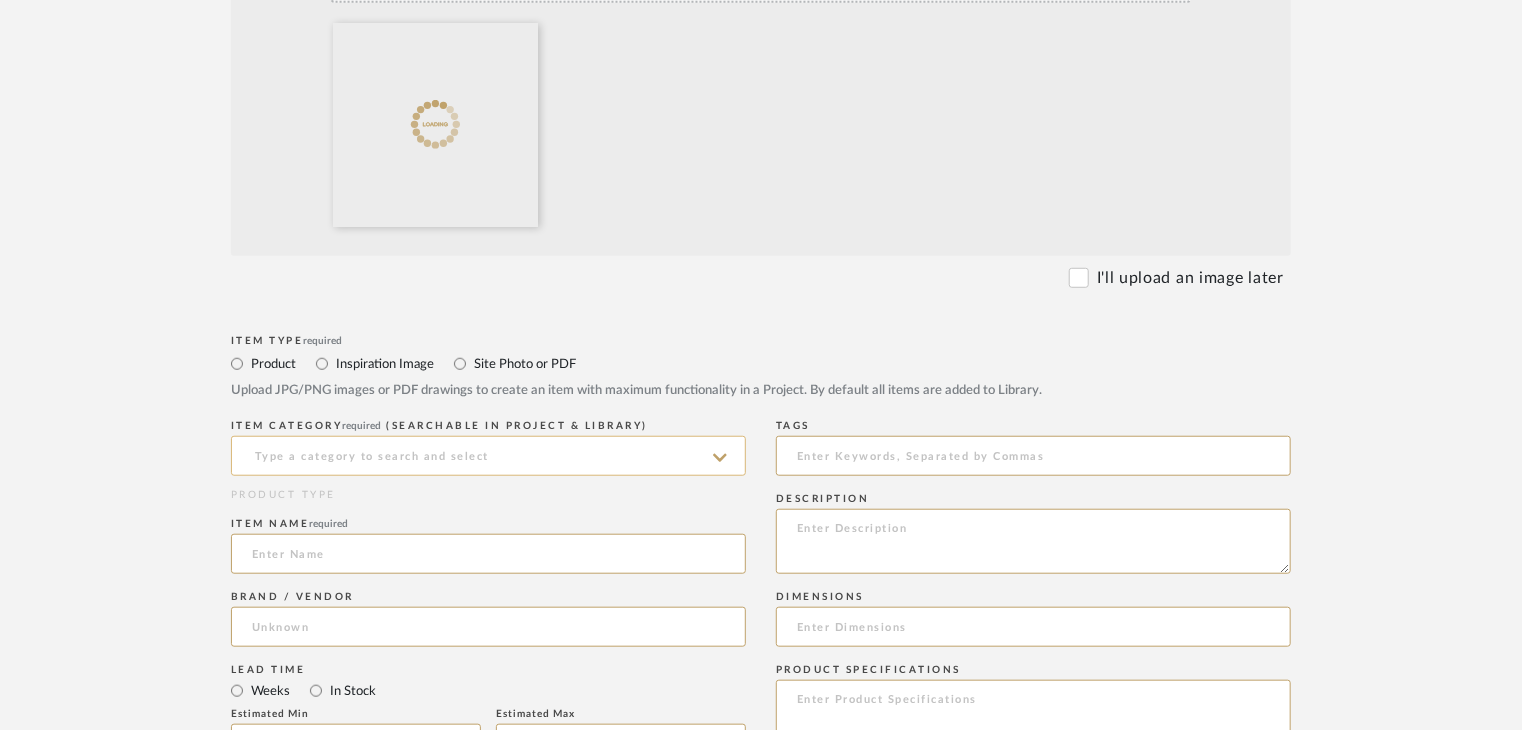 click 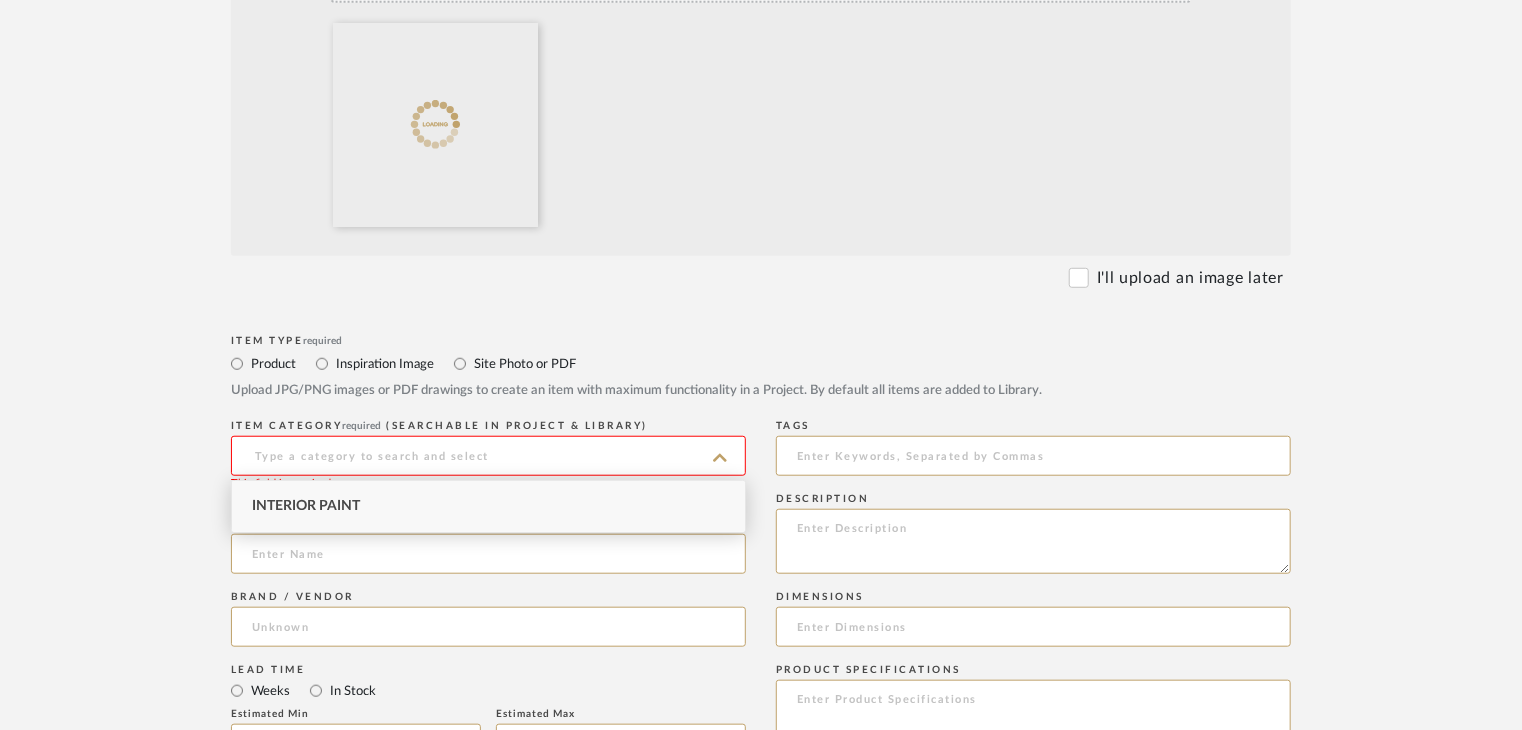 click on "Interior Paint" at bounding box center (488, 506) 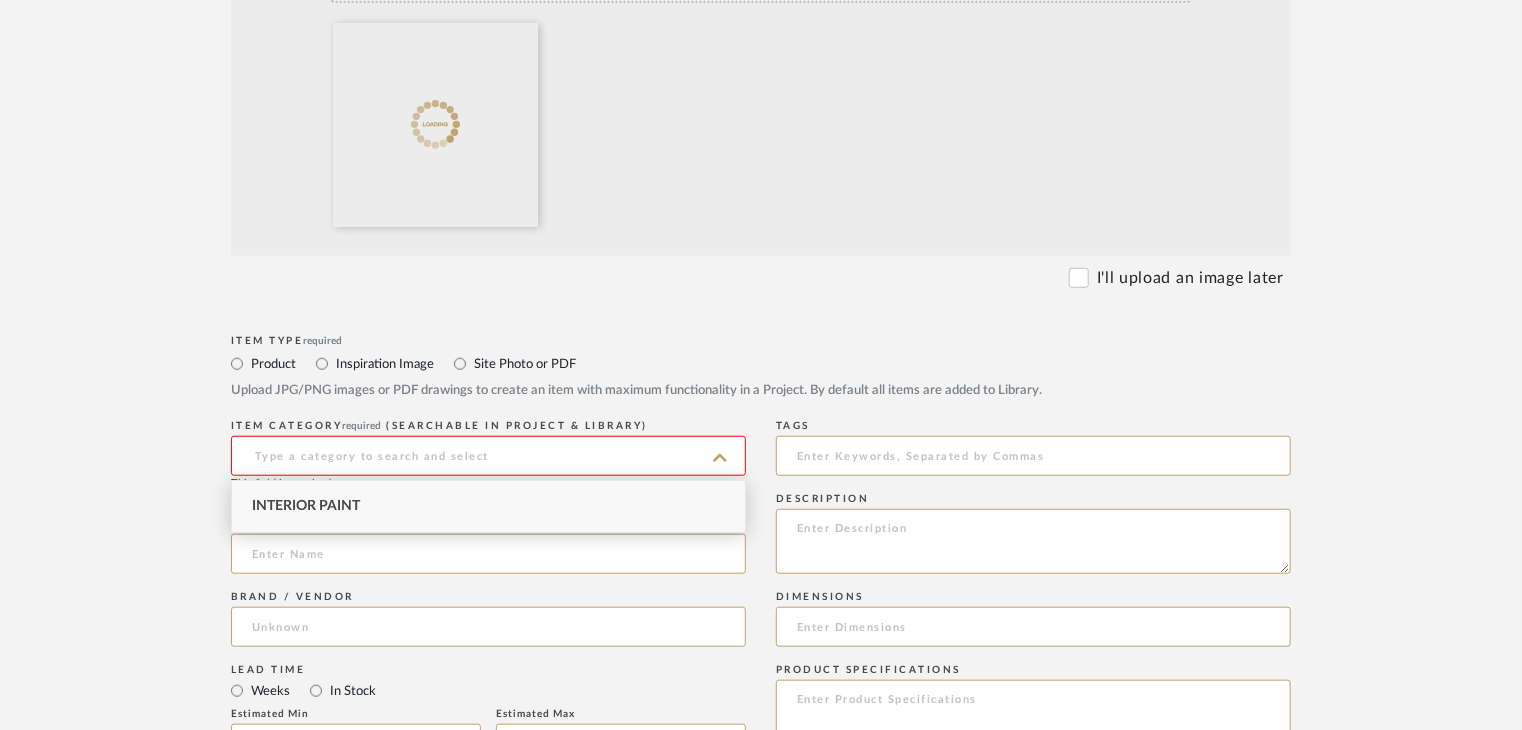 type on "Interior Paint" 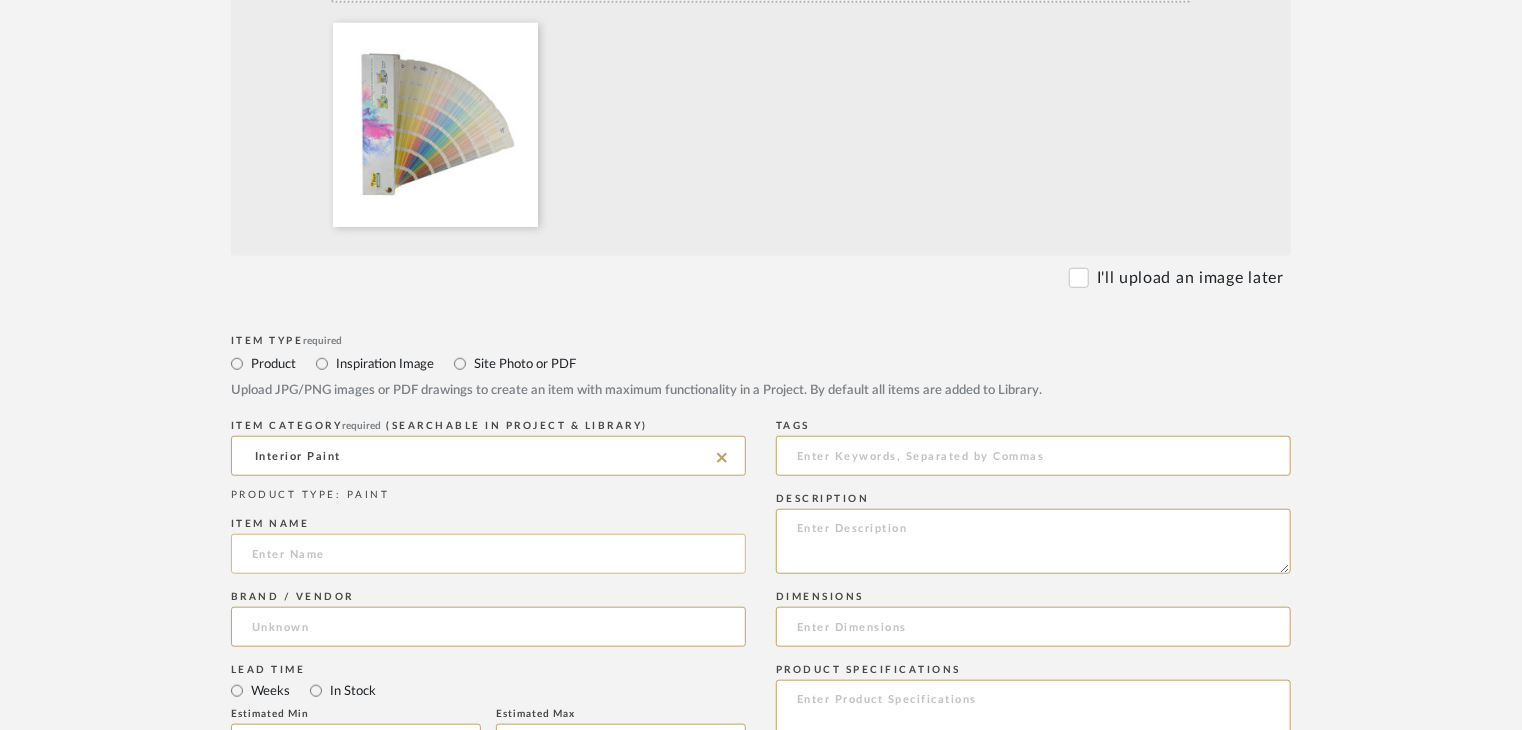 click 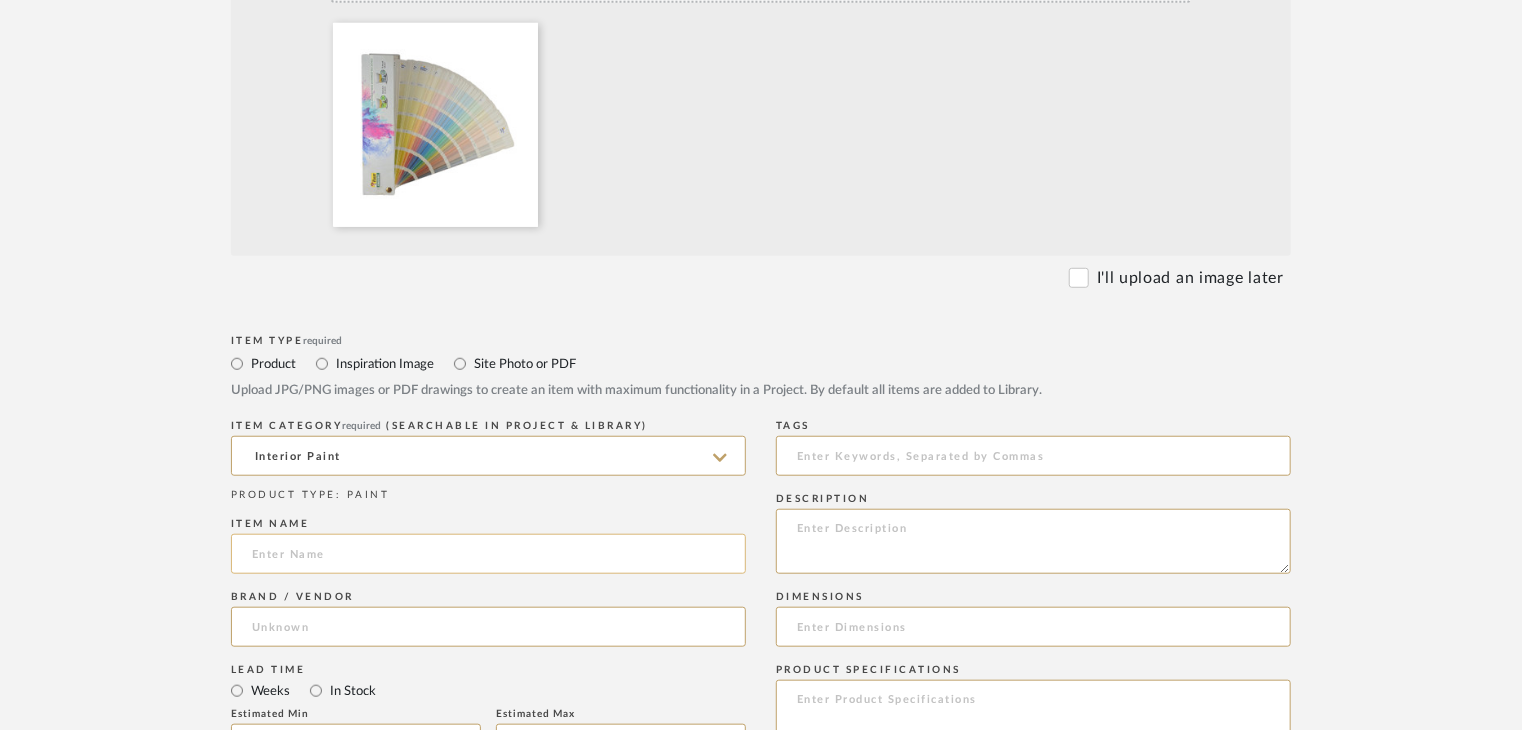 paste on "Waterproofing" 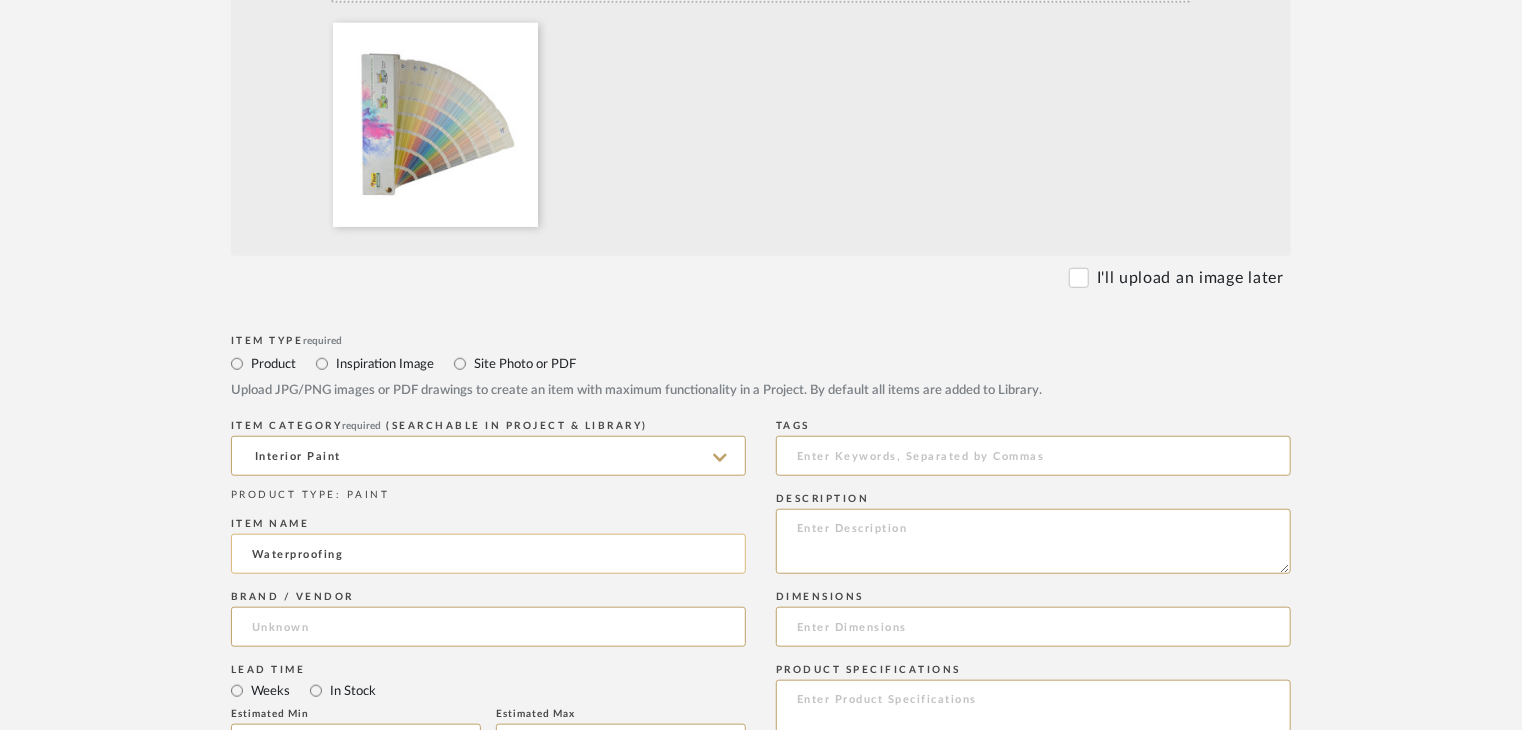 type on "Waterproofing" 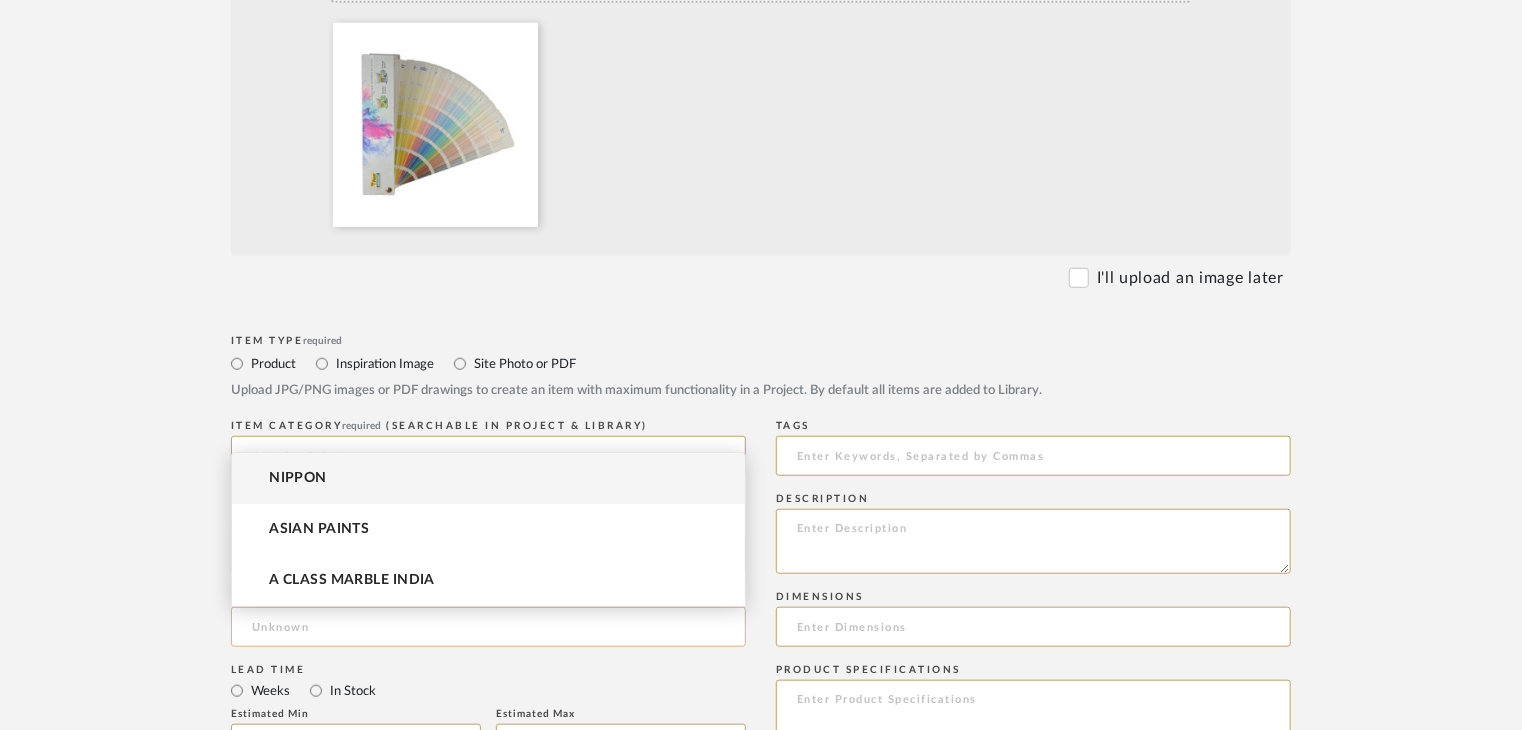 click 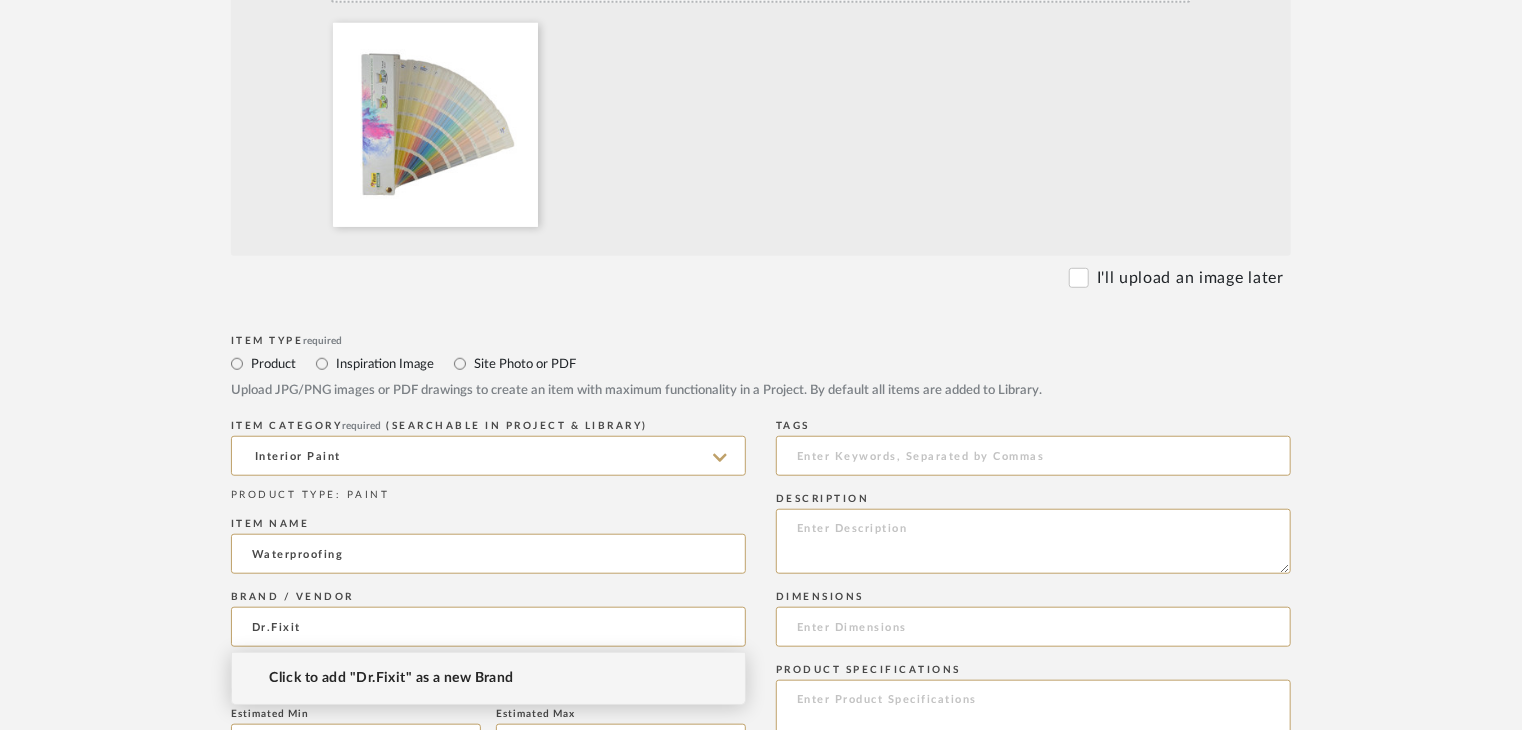 type on "Dr.Fixit" 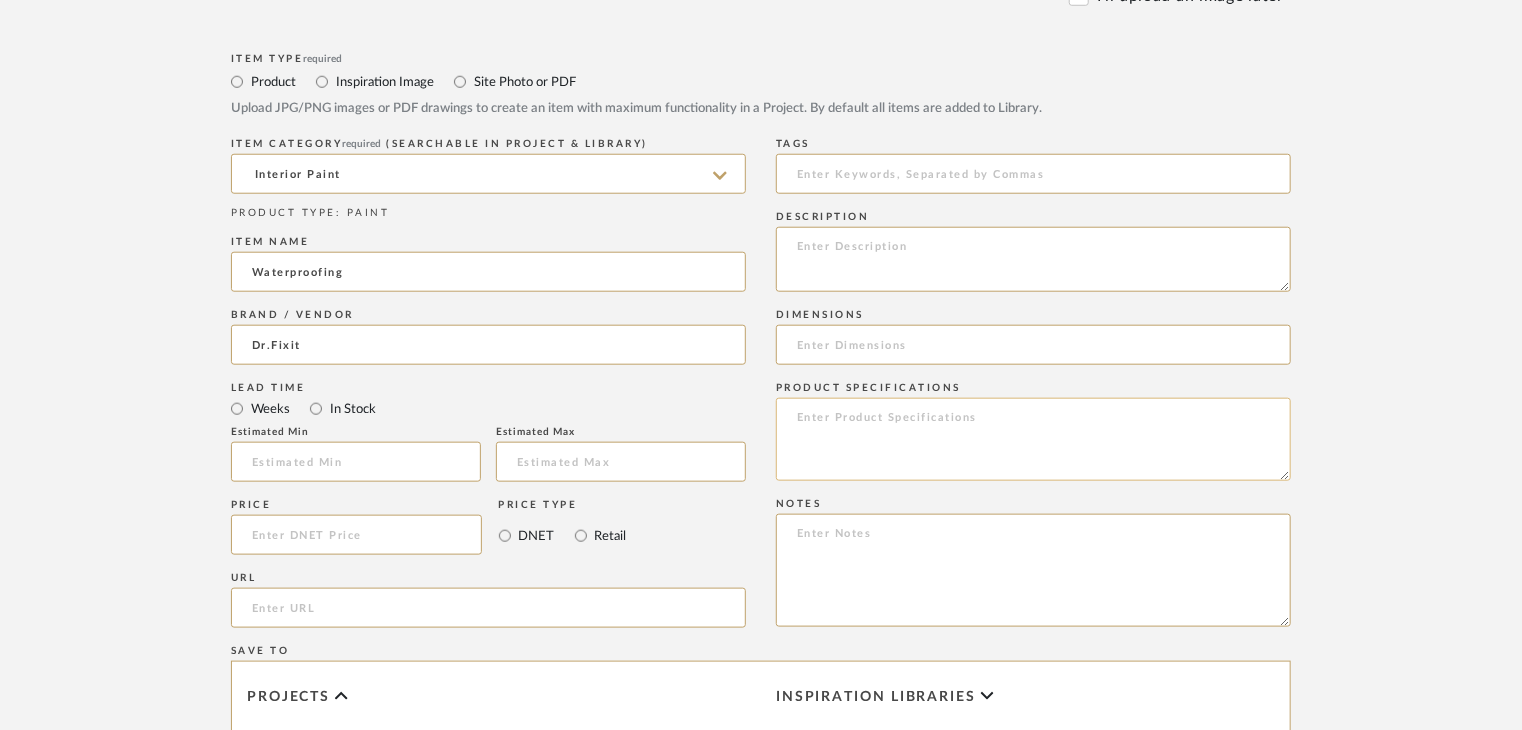 scroll, scrollTop: 900, scrollLeft: 0, axis: vertical 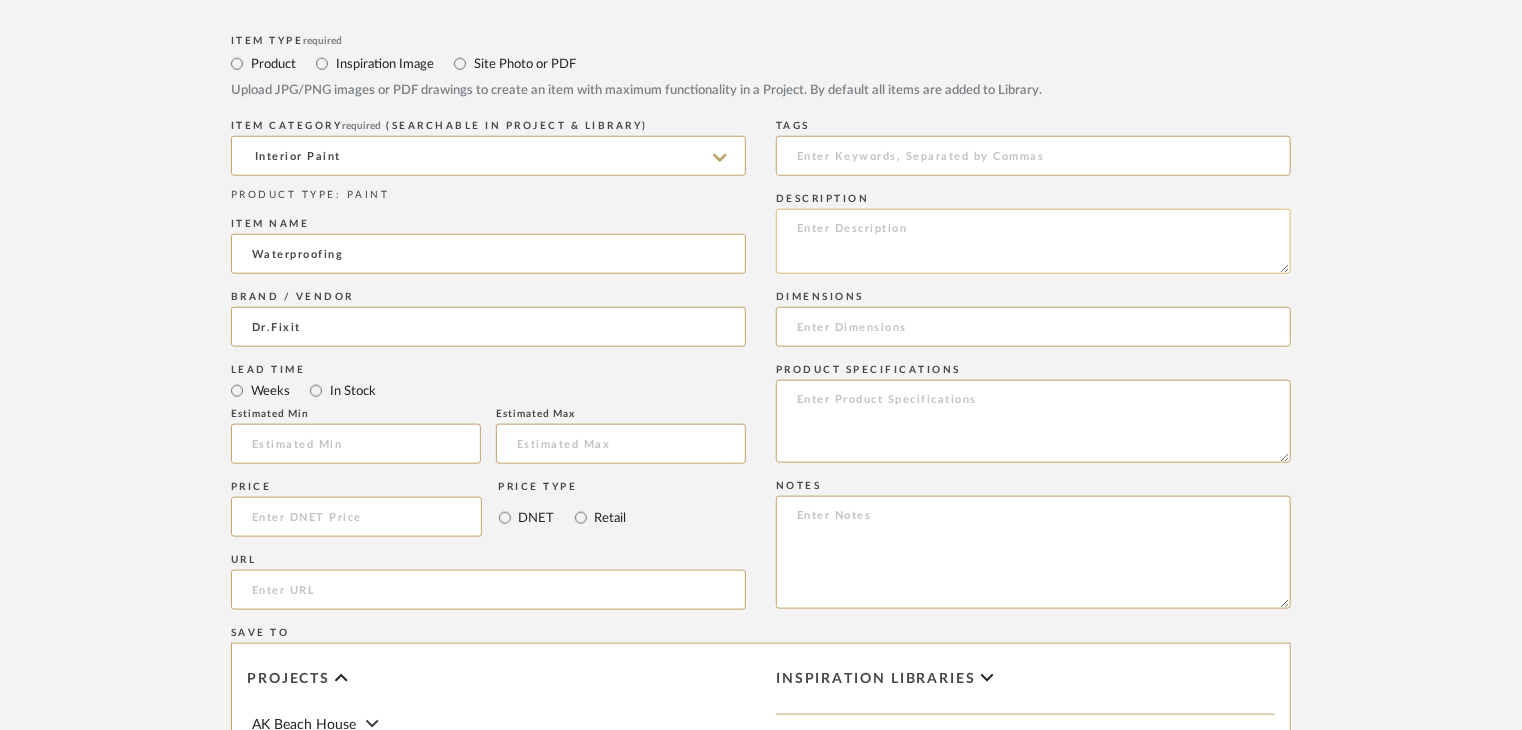 click 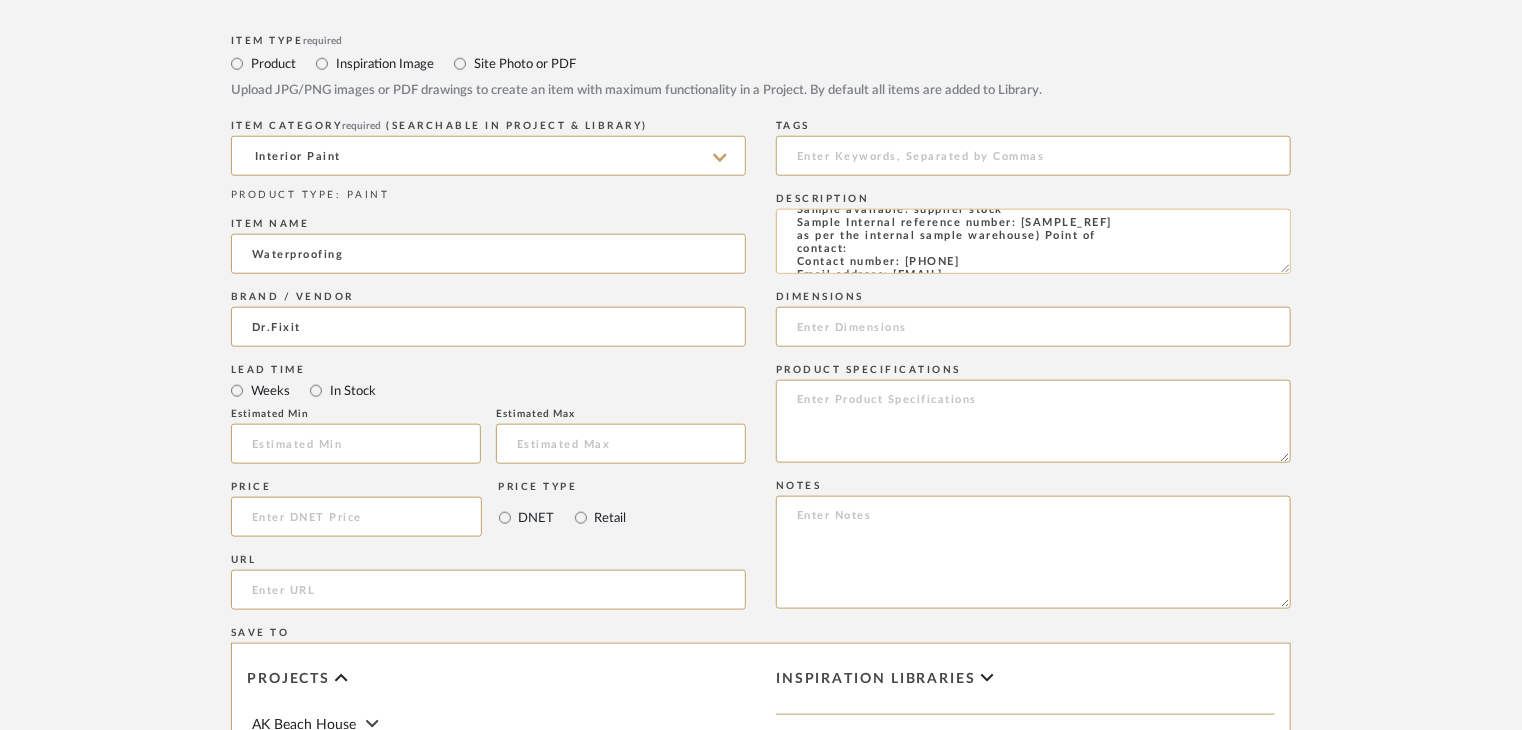 scroll, scrollTop: 100, scrollLeft: 0, axis: vertical 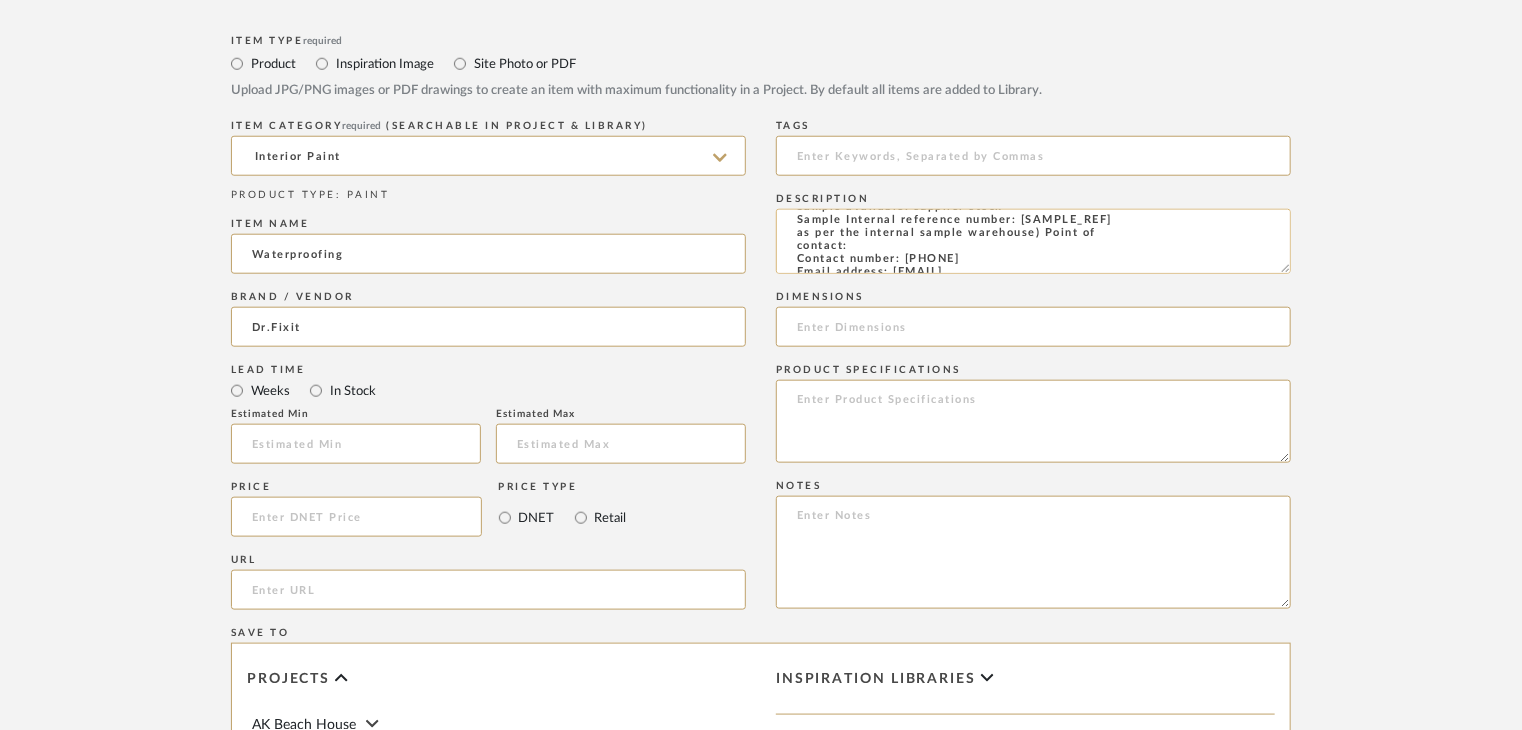 click on "Type: paint Catalouge
Dimension(s): (as mentioned)
Material/Finishes:
Installation requirements, if any: (as applicable)
Price: (as mentioned)
Lead time: (as mentioned)
Sample available: supplier stock
Sample Internal reference number: [SAMPLE_REF]
as per the internal sample warehouse) Point of
contact:
Contact number: [PHONE]
Email address: [EMAIL]
Address: [ADDRESS]
Additional contact information:" 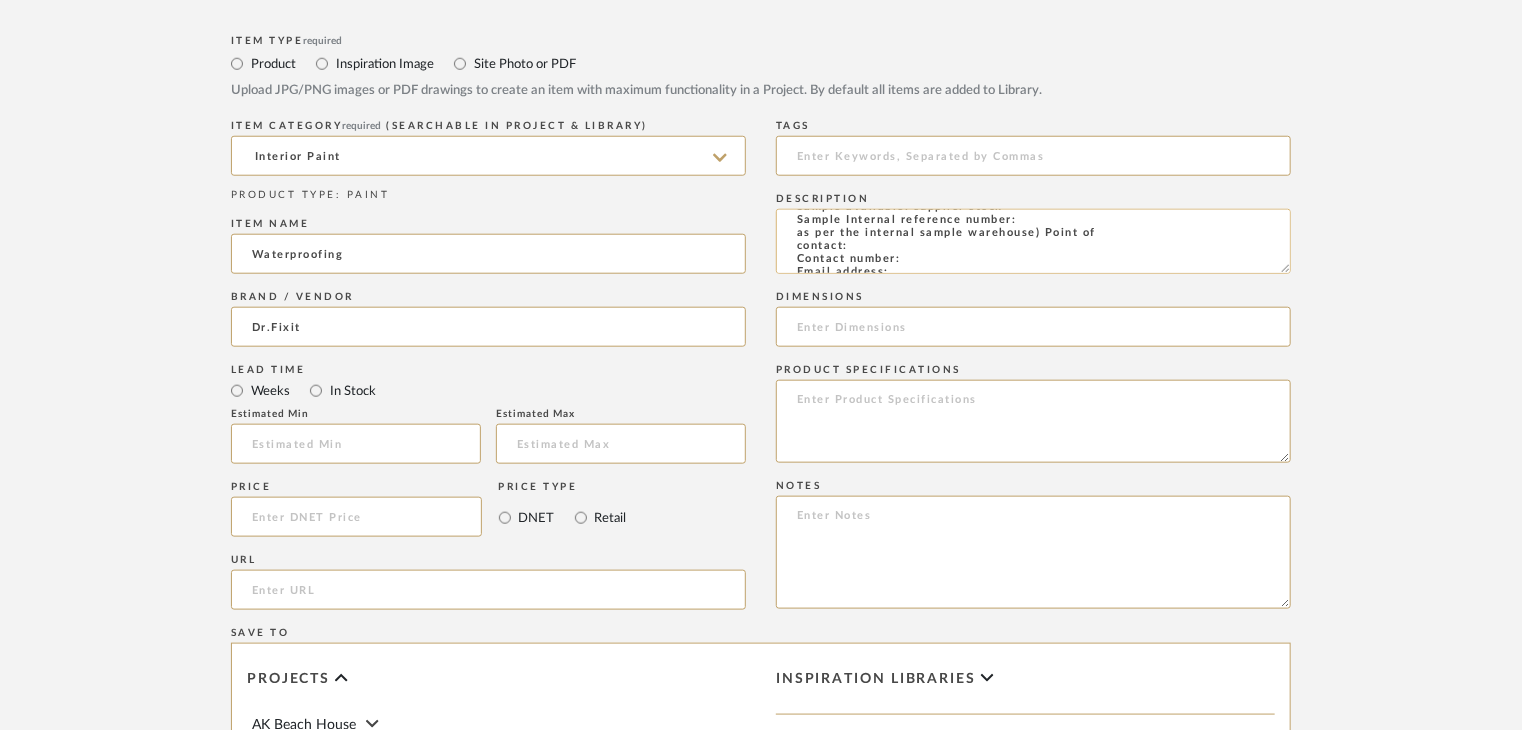 paste on "PT-IP-CT-06" 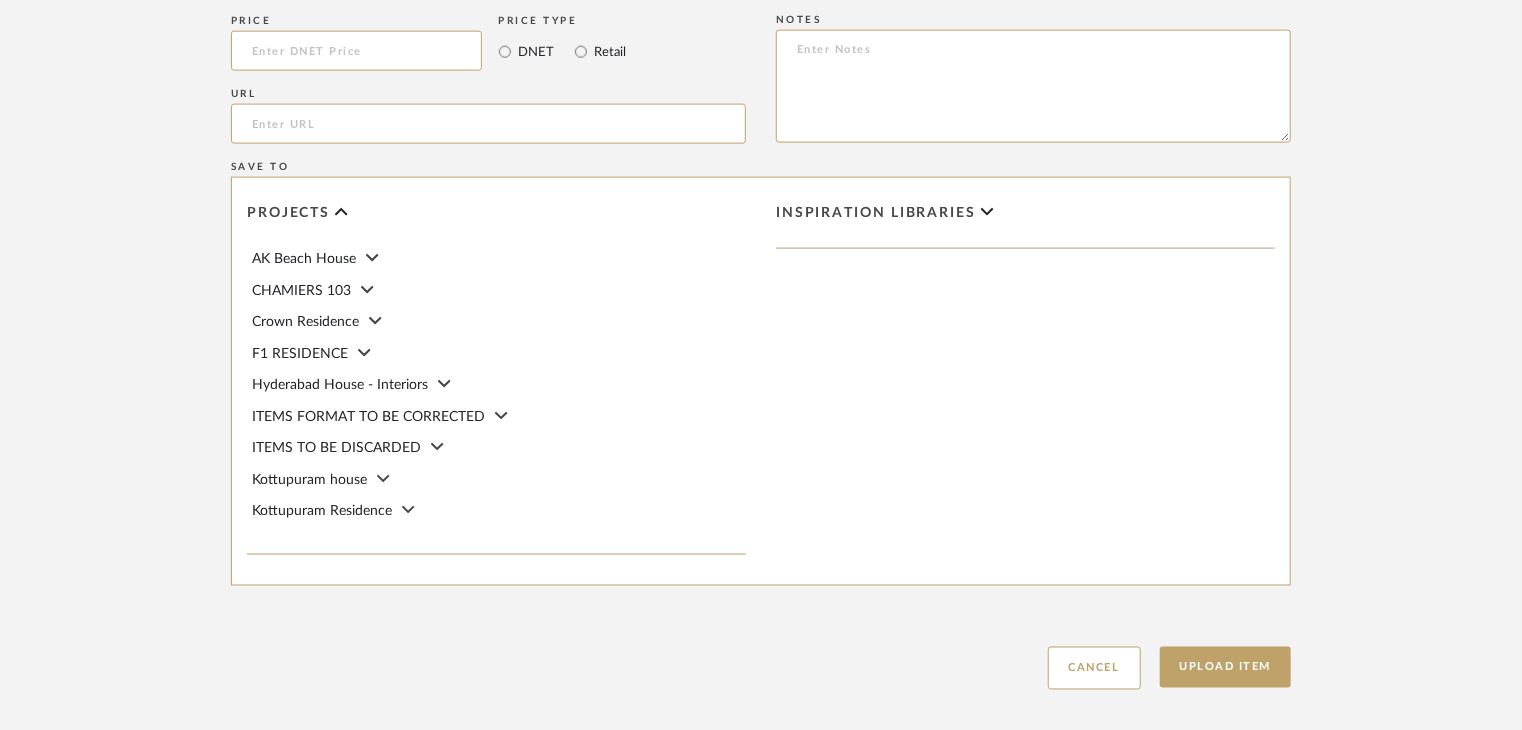 scroll, scrollTop: 1468, scrollLeft: 0, axis: vertical 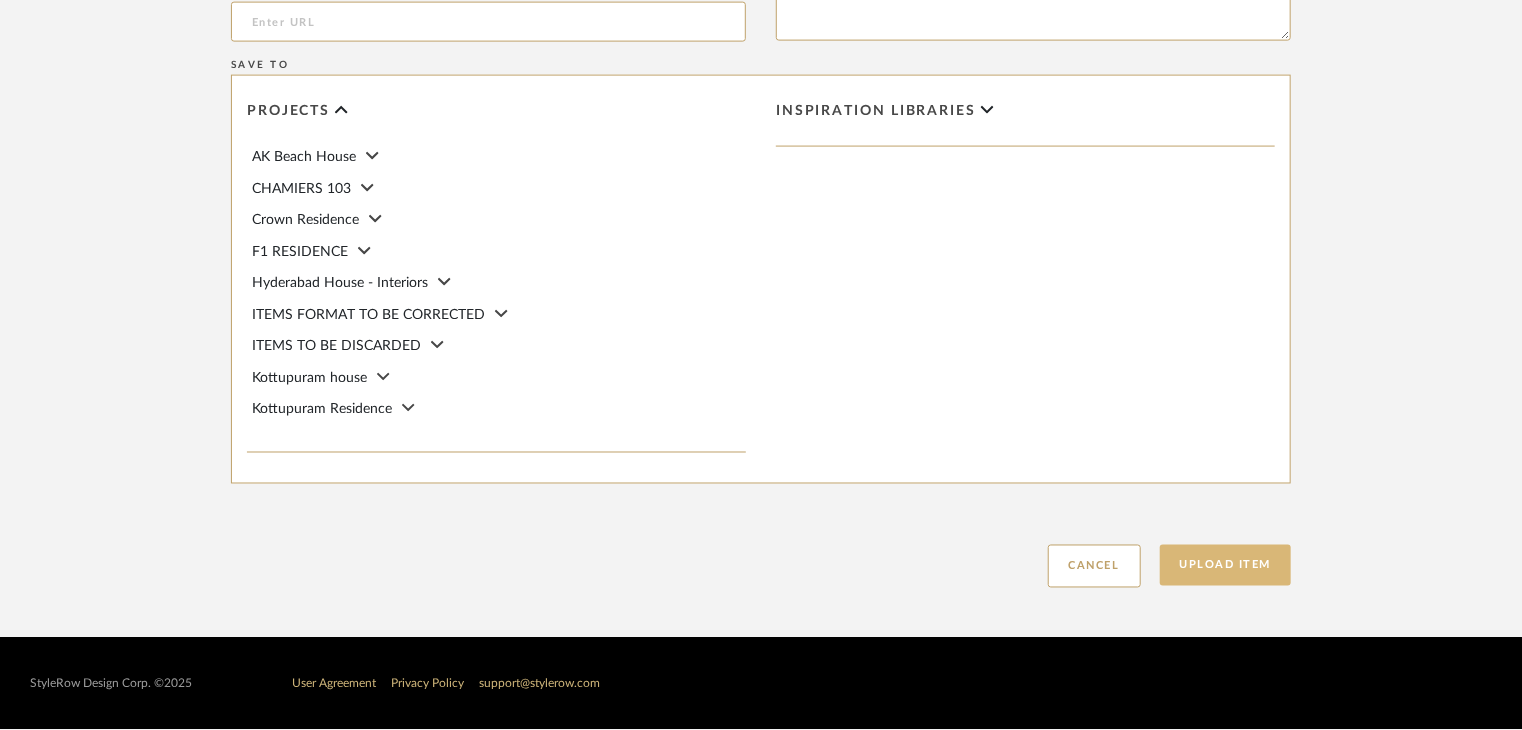 type on "Type: paint Catalouge
Dimension(s): (as mentioned)
Material/Finishes:
Installation requirements, if any: (as applicable)
Price: (as mentioned)
Lead time: (as mentioned)
Sample available: supplier stock
Sample Internal reference number: PT-IP-CT-06
as per the internal sample warehouse) Point of
contact:
Contact number:
Email address:
Address:
Additional contact information:" 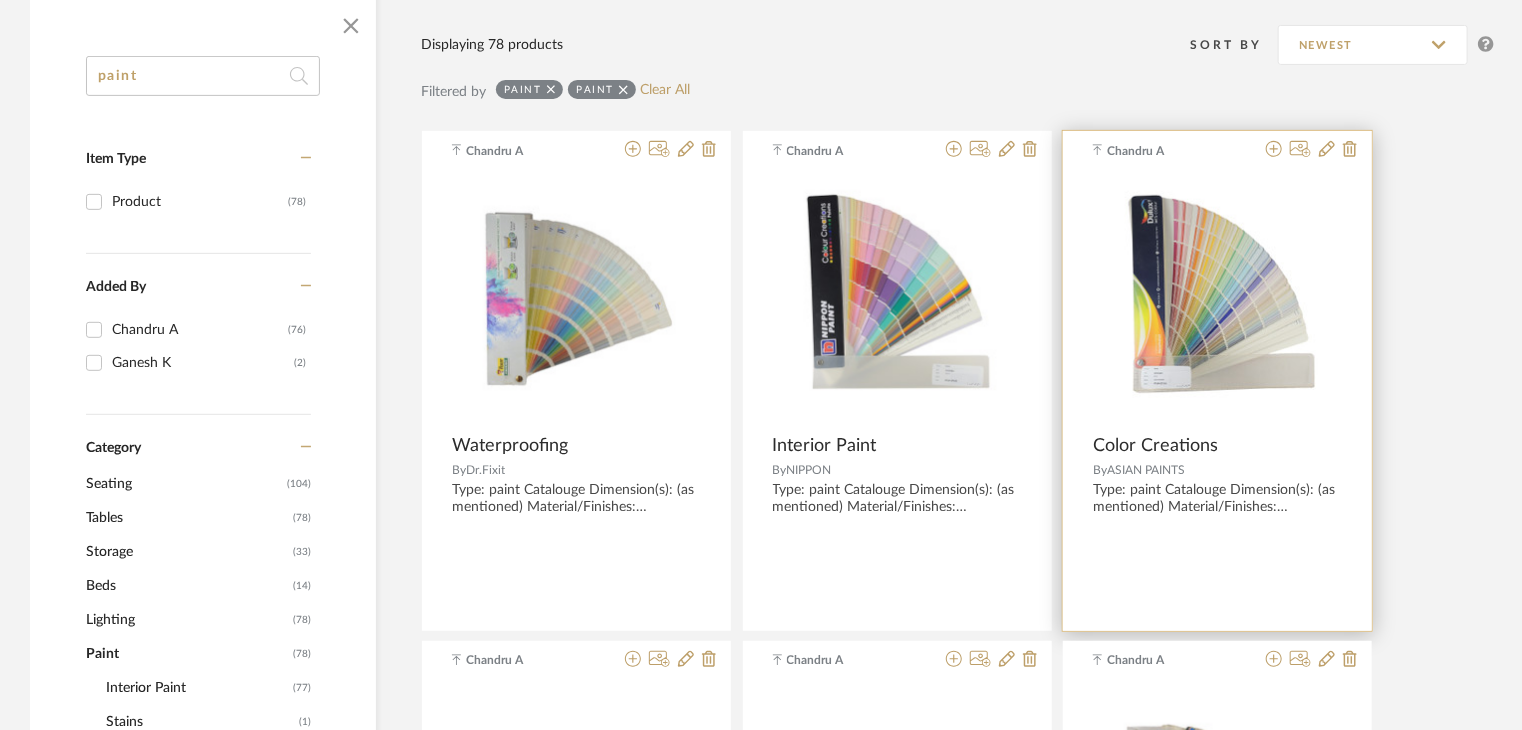 scroll, scrollTop: 0, scrollLeft: 0, axis: both 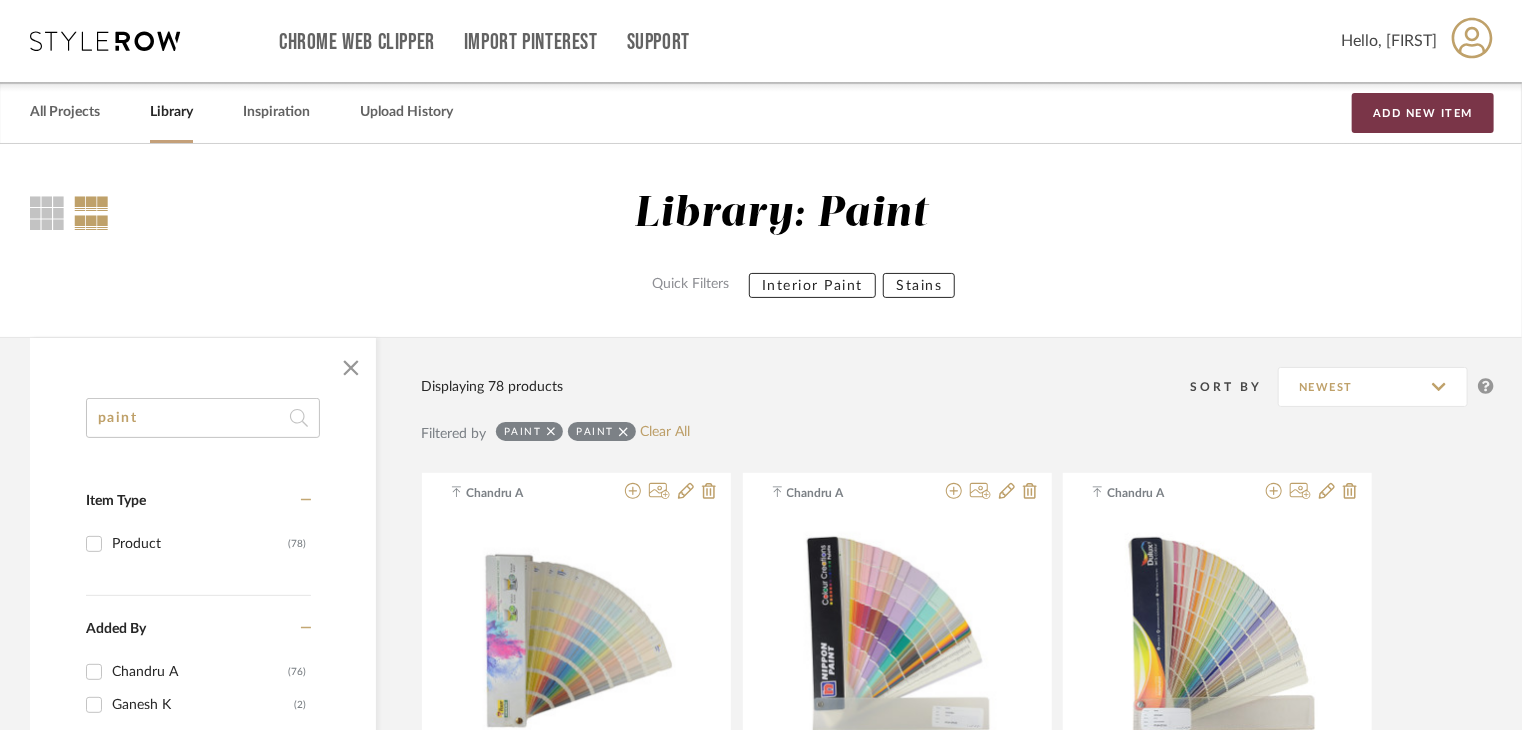 click on "Add New Item" at bounding box center (1423, 113) 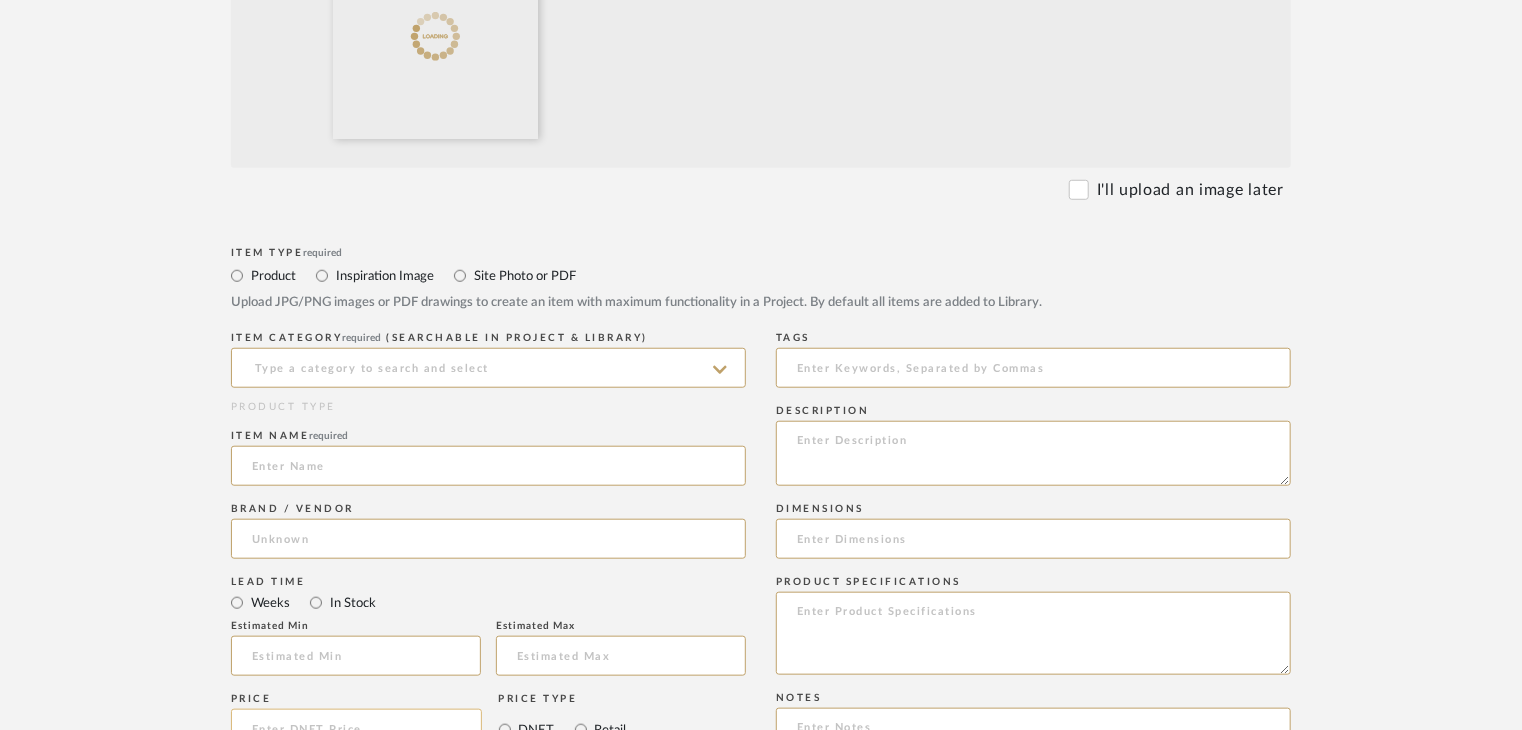 scroll, scrollTop: 1000, scrollLeft: 0, axis: vertical 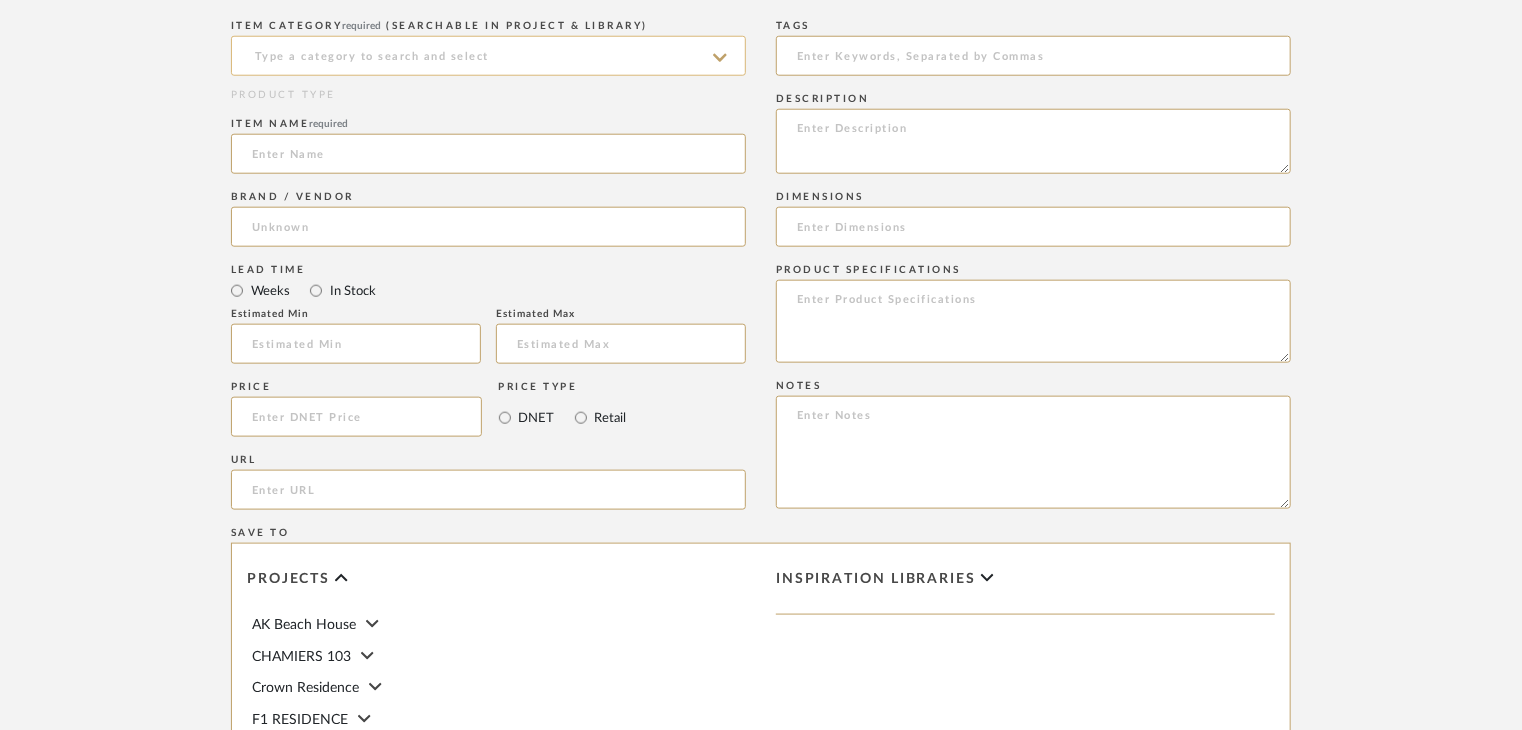 click 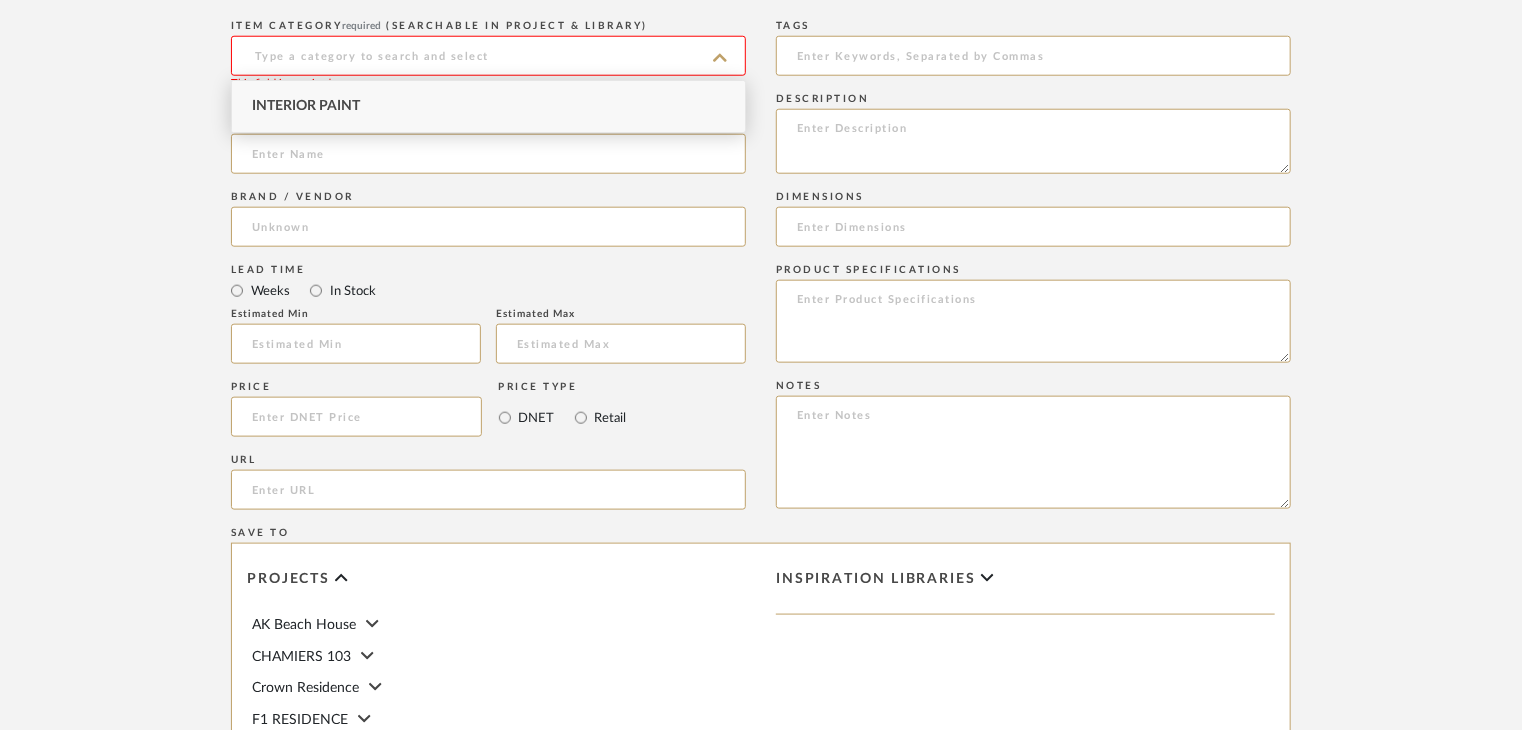 click on "Interior Paint" at bounding box center [488, 106] 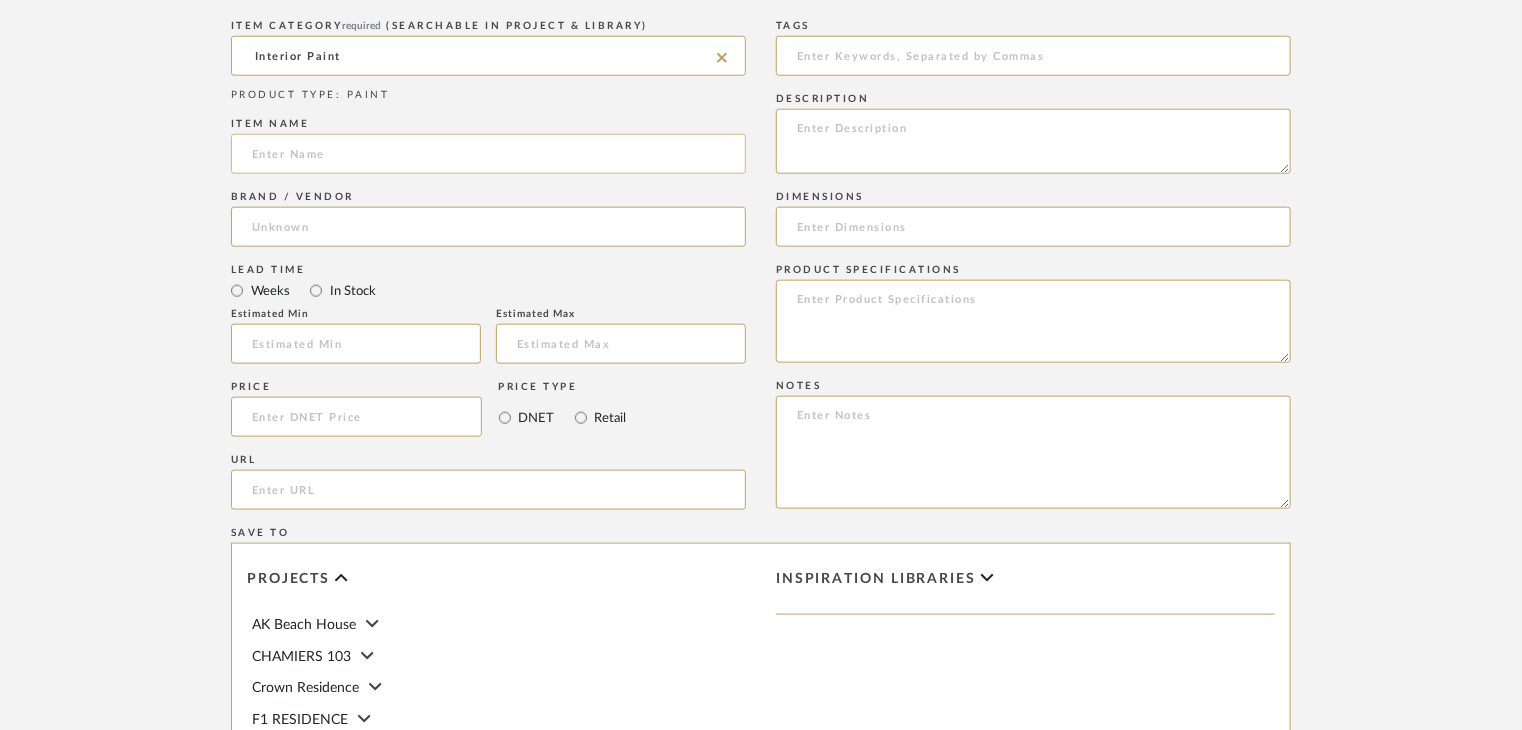 drag, startPoint x: 354, startPoint y: 145, endPoint x: 354, endPoint y: 161, distance: 16 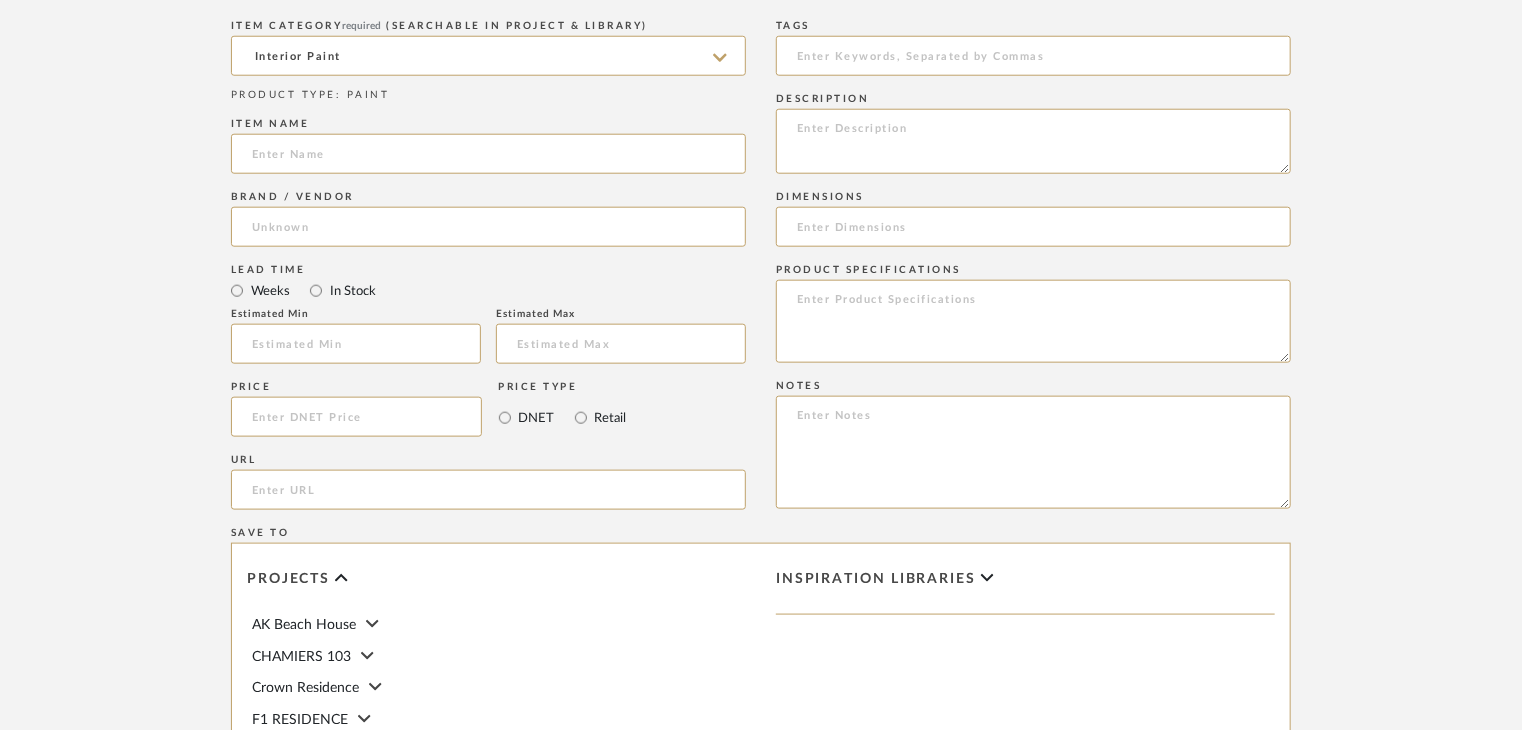 paste on "Concrete Finish" 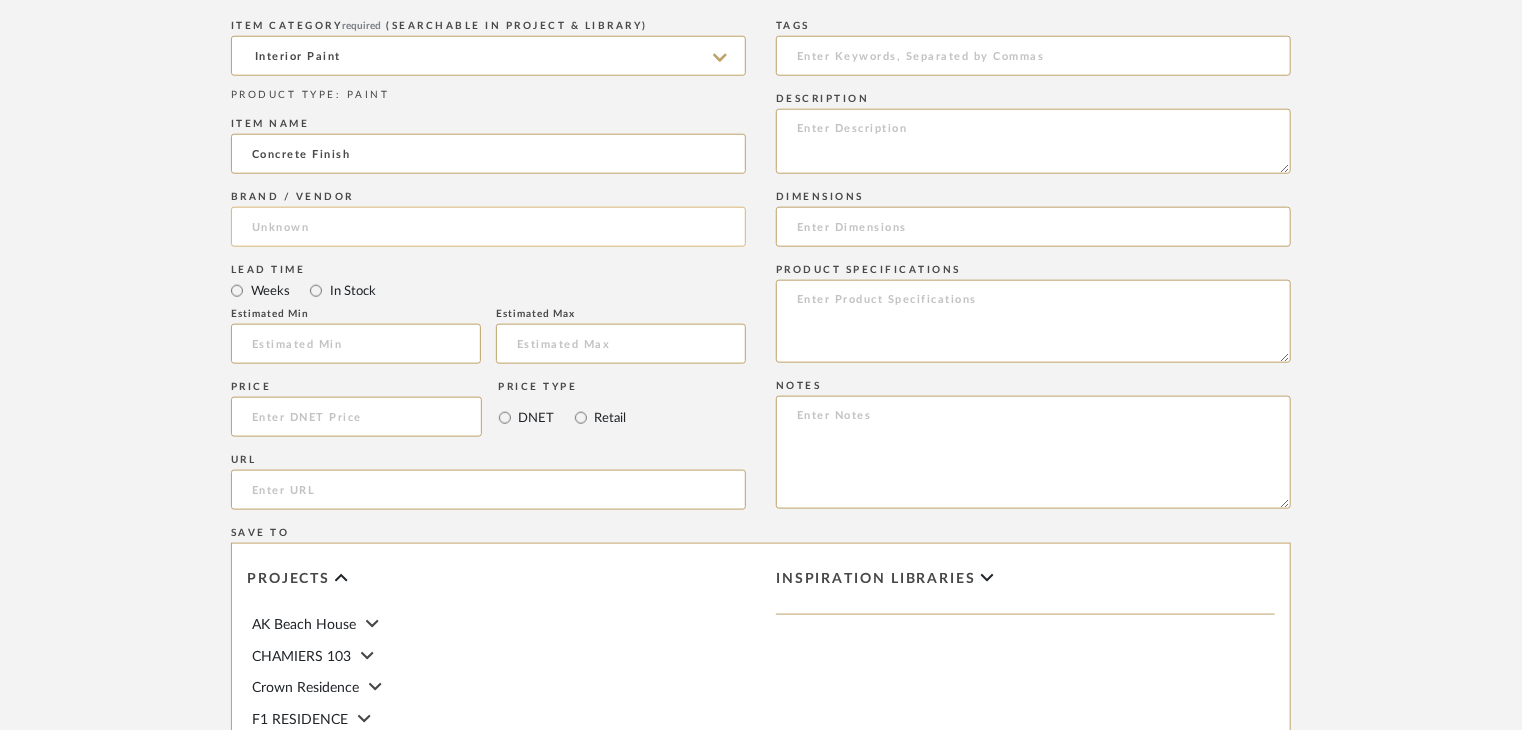 type on "Concrete Finish" 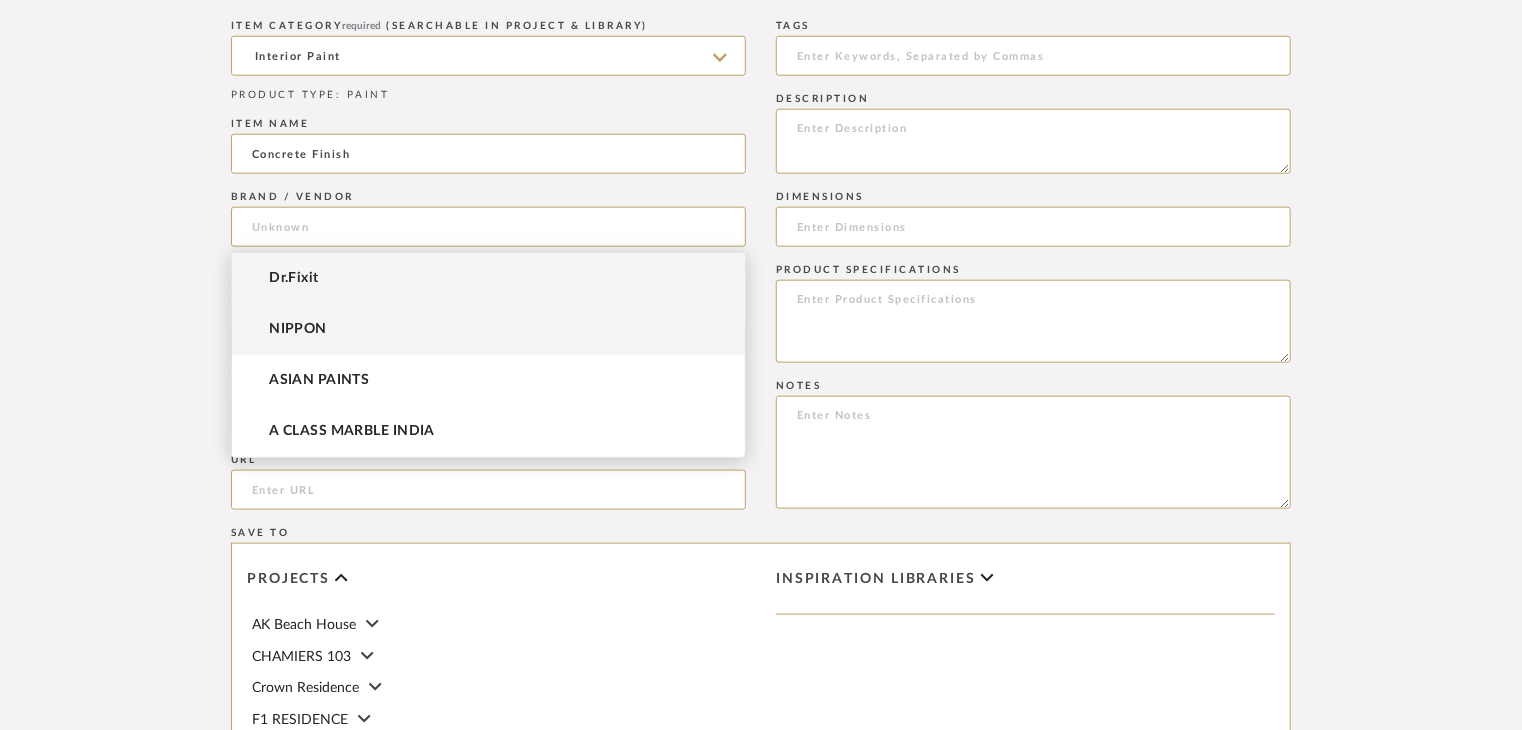 paste on "Asian Paints" 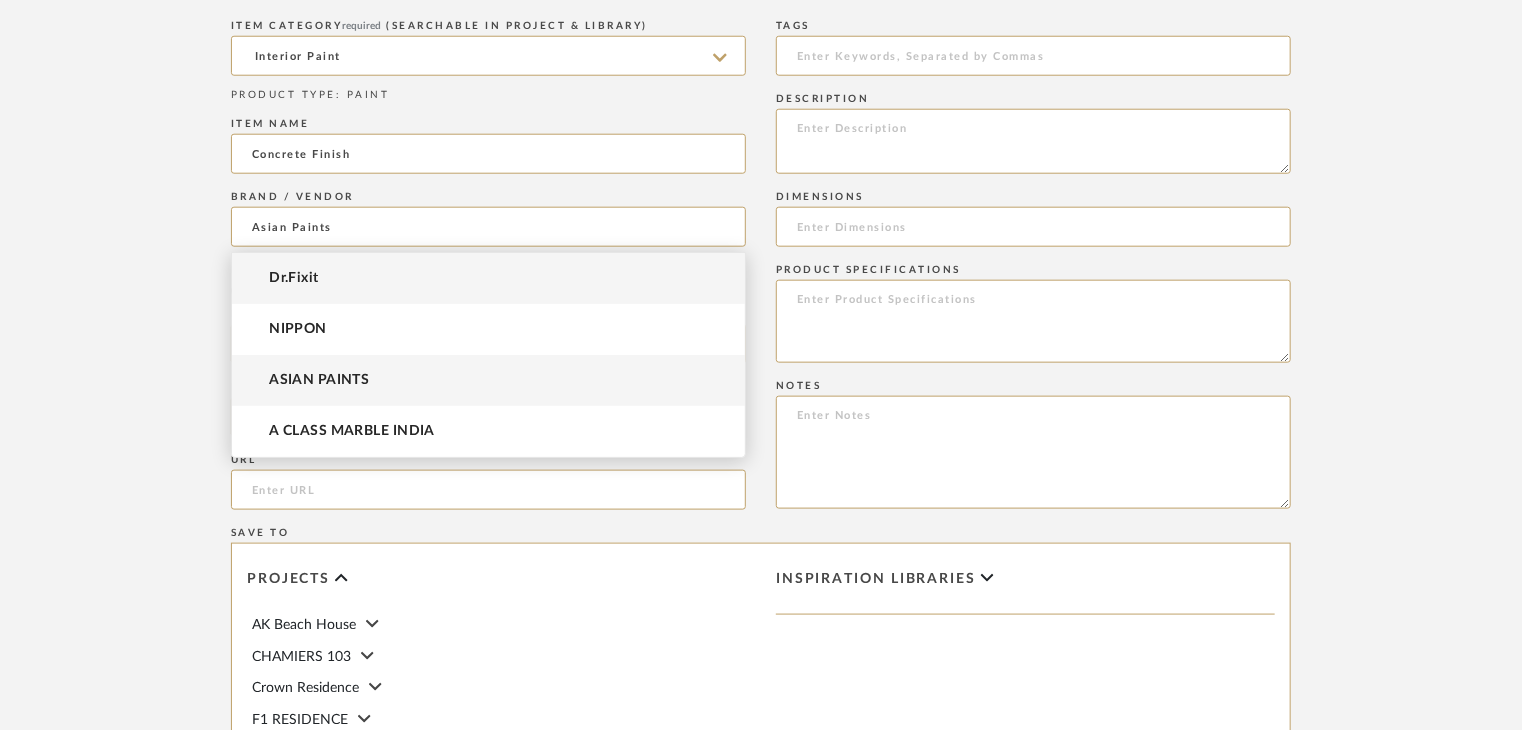 click on "ASIAN PAINTS" at bounding box center (488, 380) 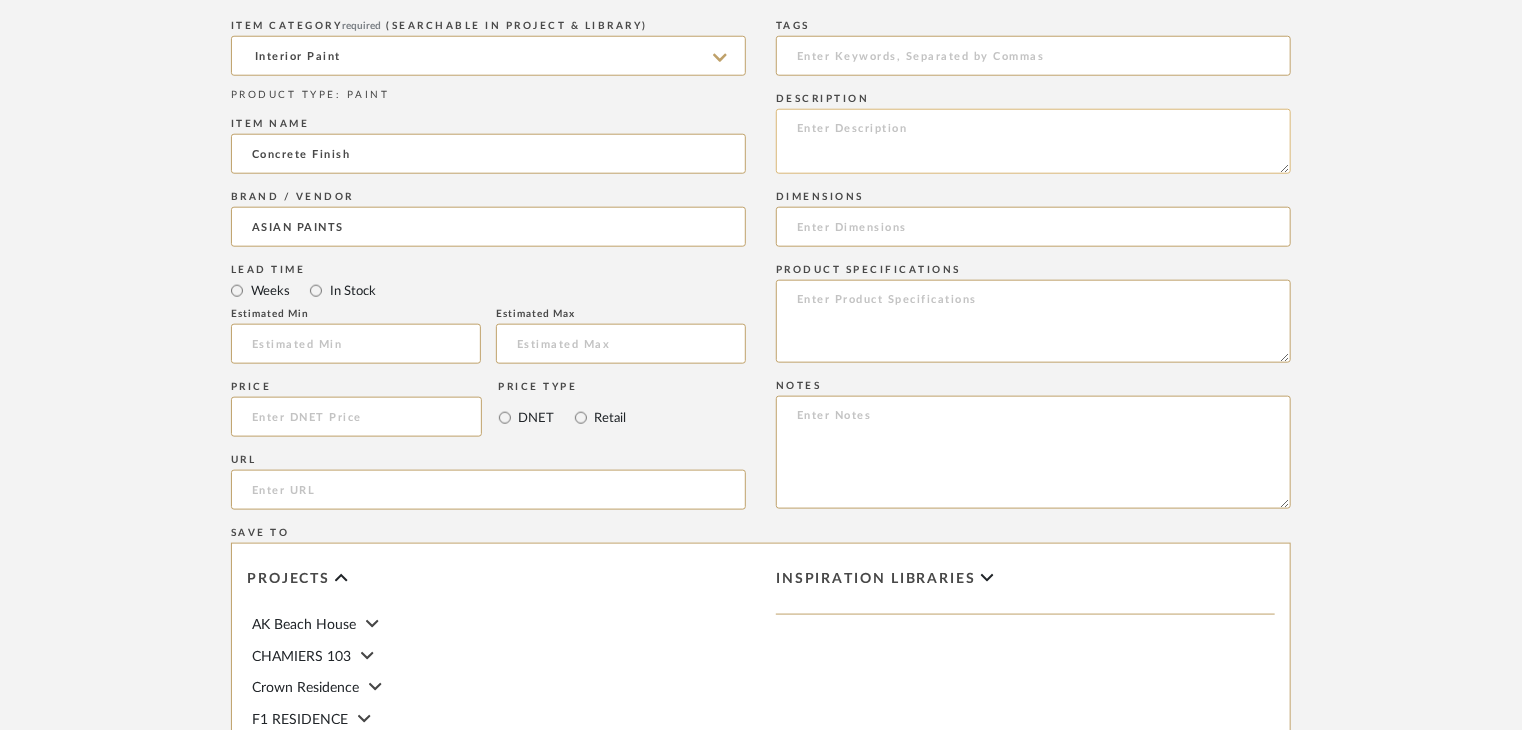 click 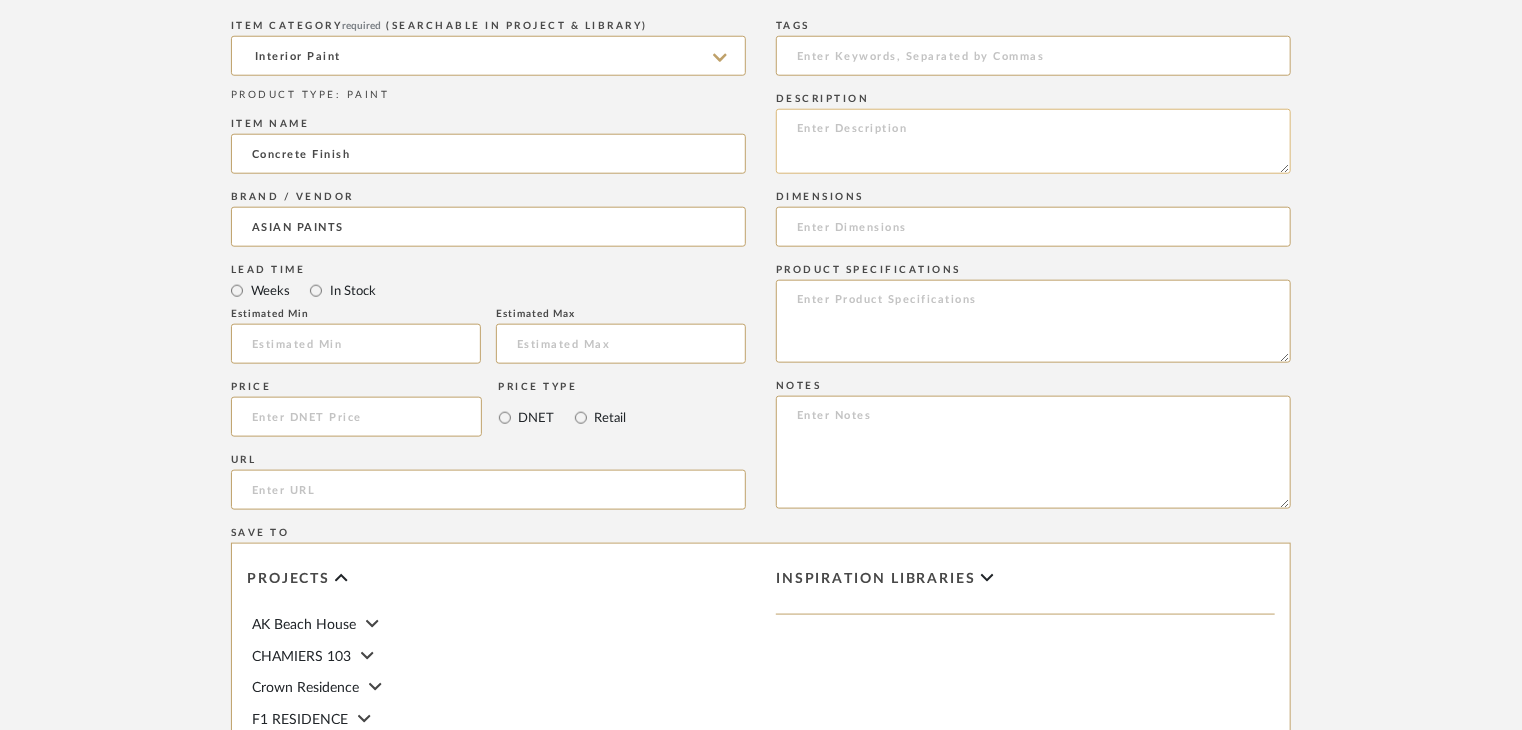 paste on "Type: paint Catalouge
Dimension(s): (as mentioned)
Material/Finishes:
Installation requirements, if any: (as applicable)
Price: (as mentioned)
Lead time: (as mentioned)
Sample available: supplier stock
Sample Internal reference number: [SAMPLE_REF]
as per the internal sample warehouse) Point of
contact:
Contact number: [PHONE]
Email address: [EMAIL]
Address: [ADDRESS]
Additional contact information:" 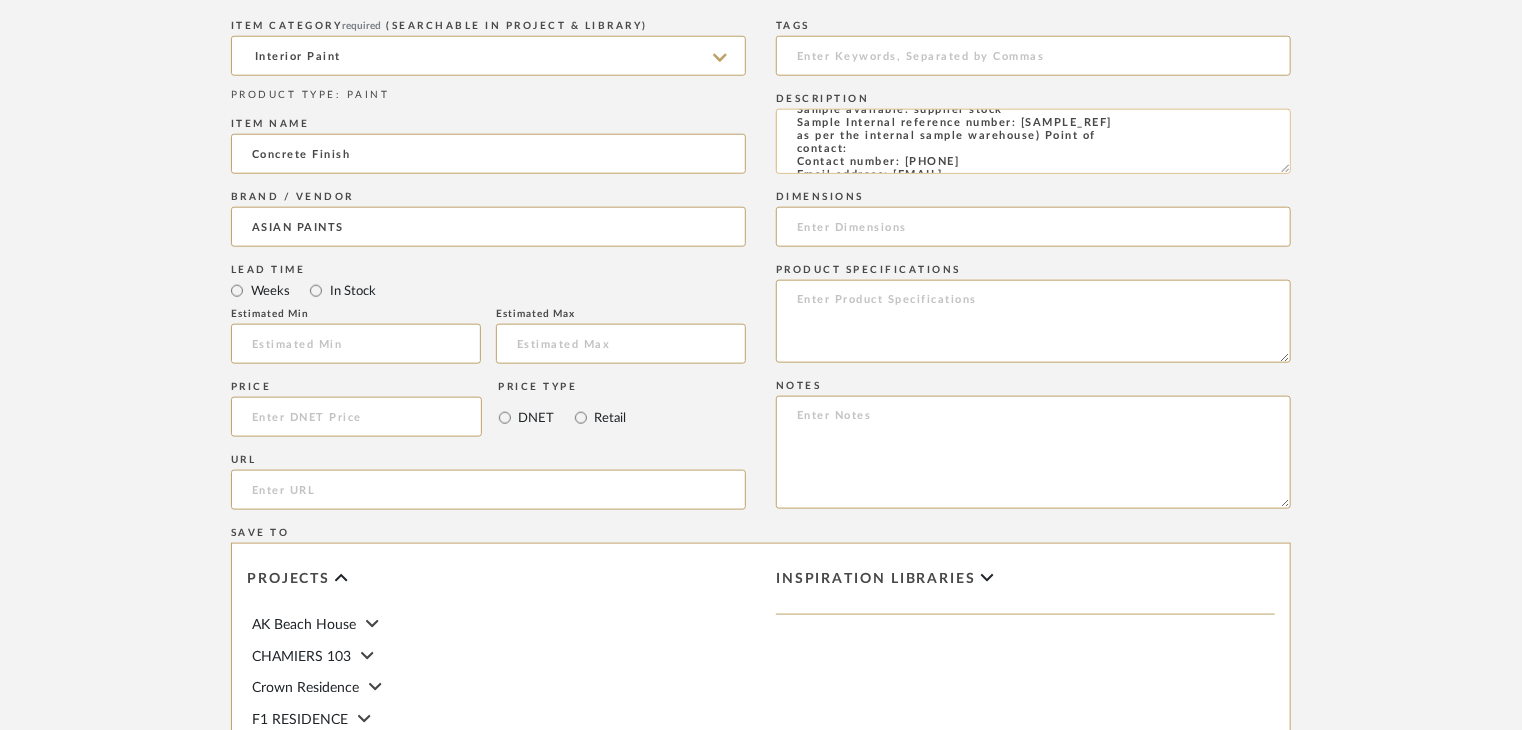 scroll, scrollTop: 100, scrollLeft: 0, axis: vertical 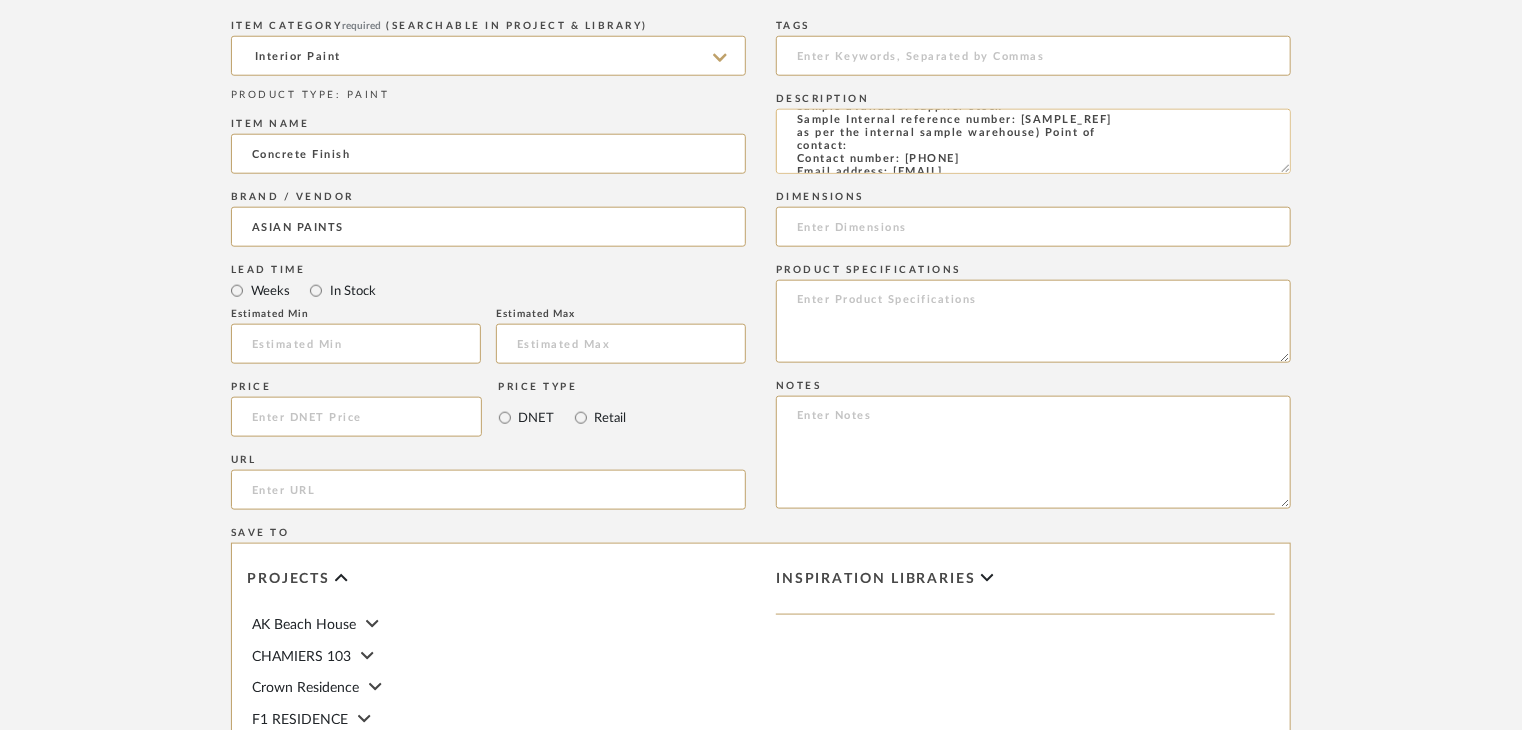 click on "Type: paint Catalouge
Dimension(s): (as mentioned)
Material/Finishes:
Installation requirements, if any: (as applicable)
Price: (as mentioned)
Lead time: (as mentioned)
Sample available: supplier stock
Sample Internal reference number: [SAMPLE_REF]
as per the internal sample warehouse) Point of
contact:
Contact number: [PHONE]
Email address: [EMAIL]
Address: [ADDRESS]
Additional contact information:" 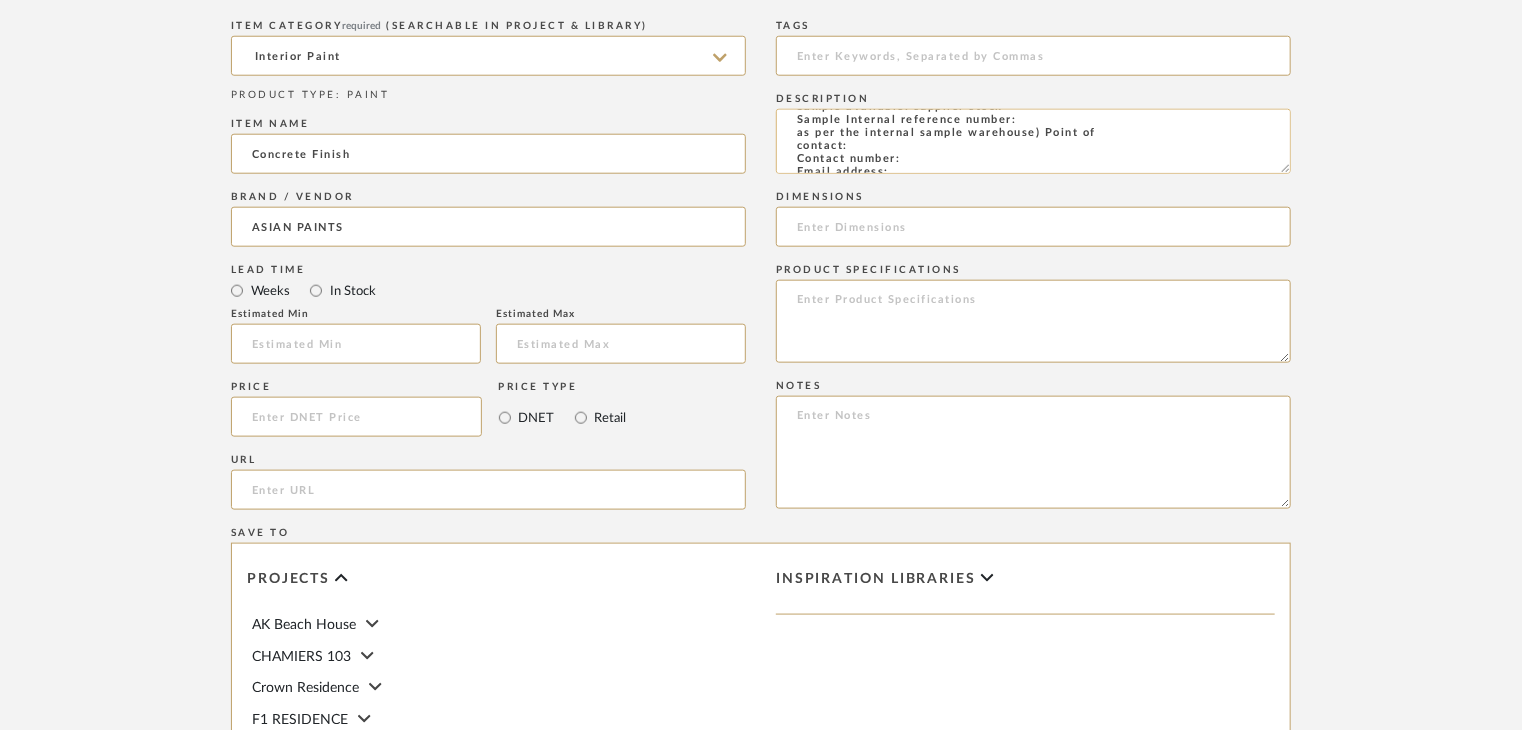 paste on "PT-IP-CT-07" 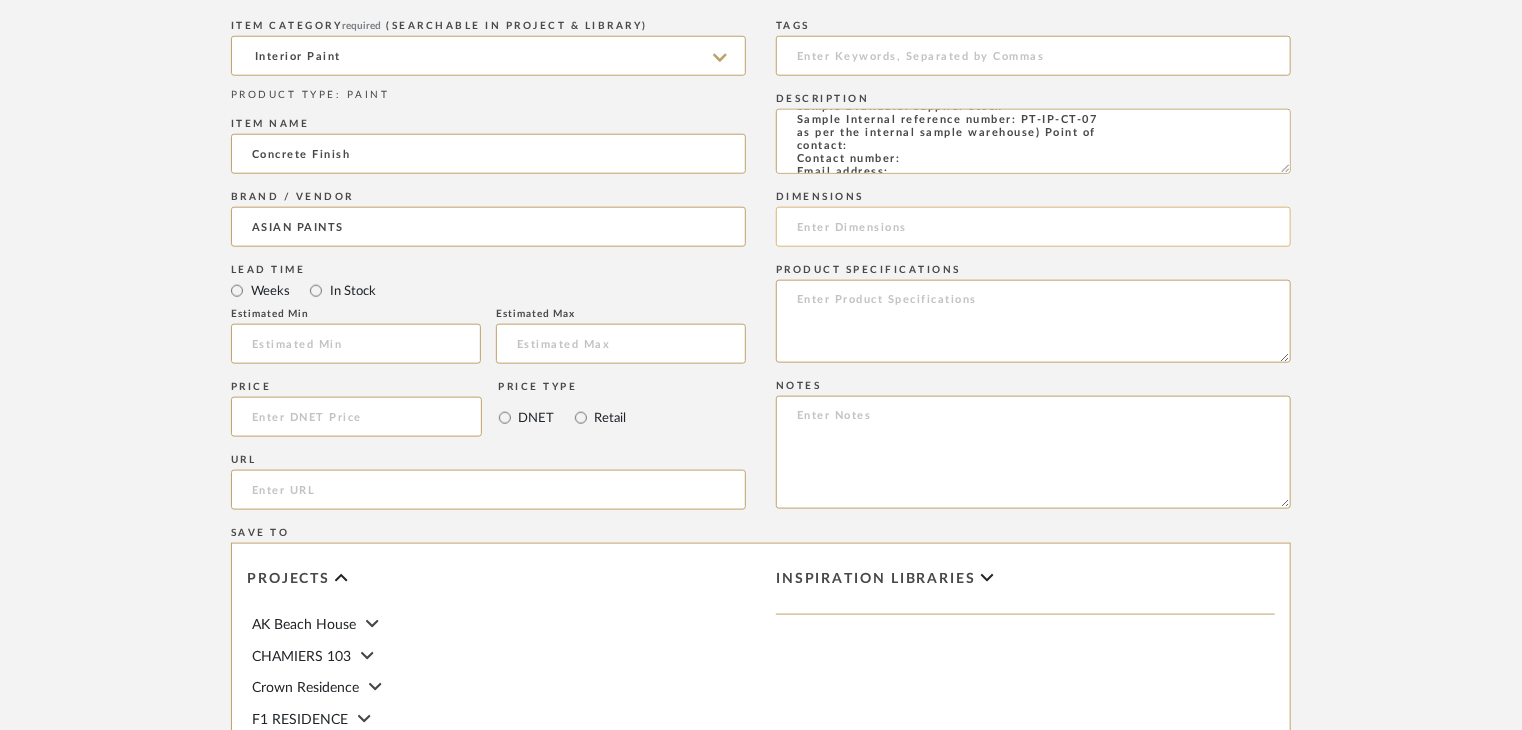 type on "Type: paint Catalouge
Dimension(s): (as mentioned)
Material/Finishes:
Installation requirements, if any: (as applicable)
Price: (as mentioned)
Lead time: (as mentioned)
Sample available: supplier stock
Sample Internal reference number: PT-IP-CT-07
as per the internal sample warehouse) Point of
contact:
Contact number:
Email address:
Address:
Additional contact information:" 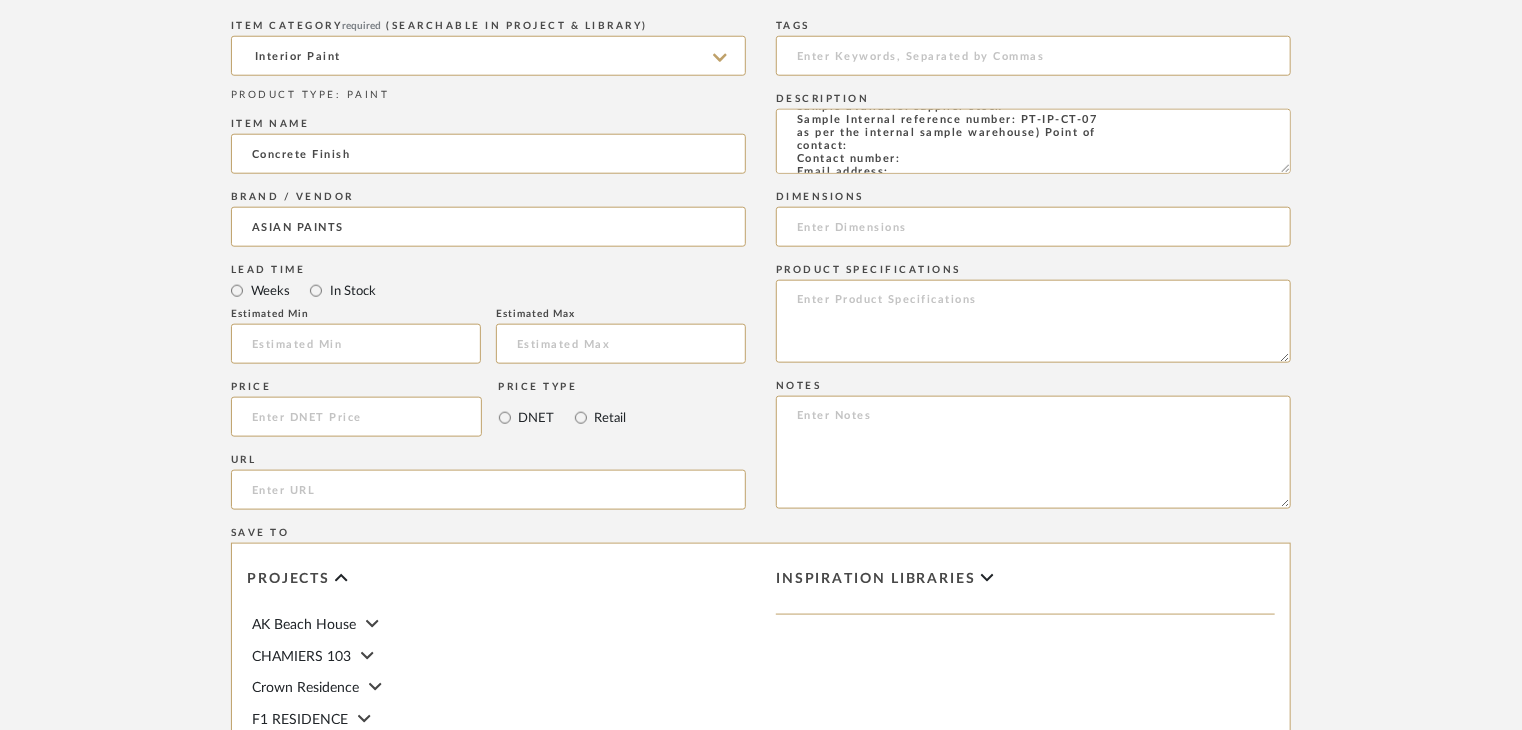 drag, startPoint x: 389, startPoint y: 153, endPoint x: 177, endPoint y: 188, distance: 214.86972 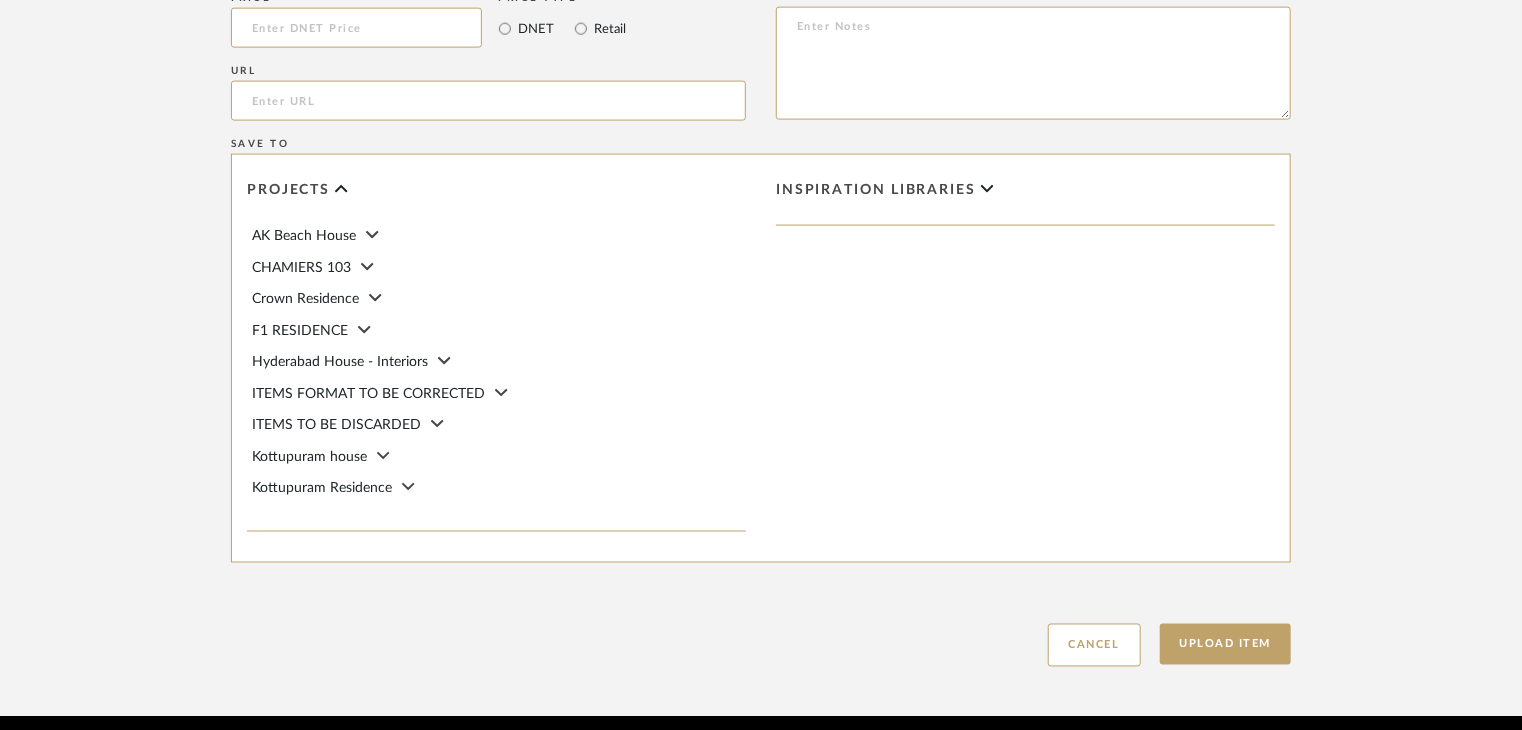 scroll, scrollTop: 1468, scrollLeft: 0, axis: vertical 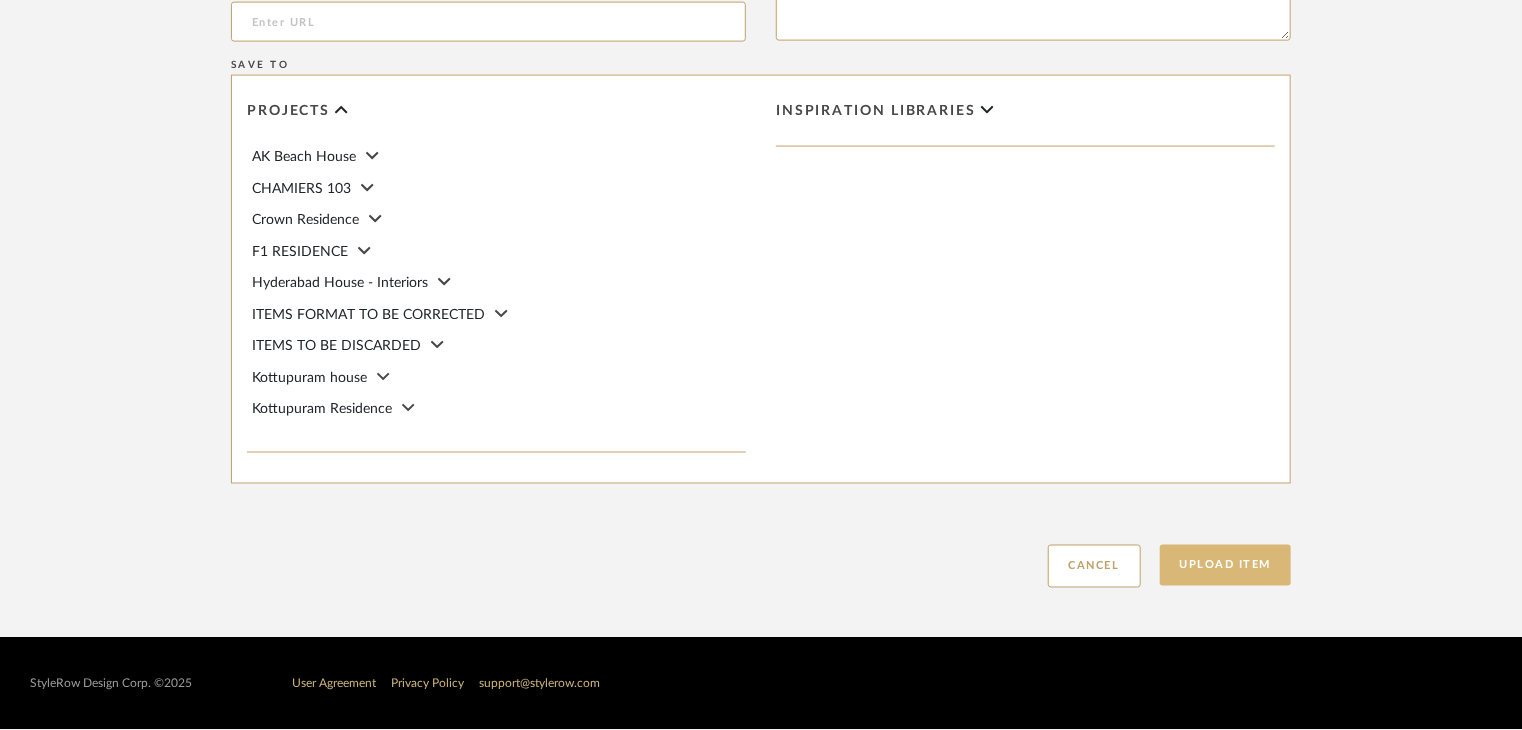 type on "Stone" 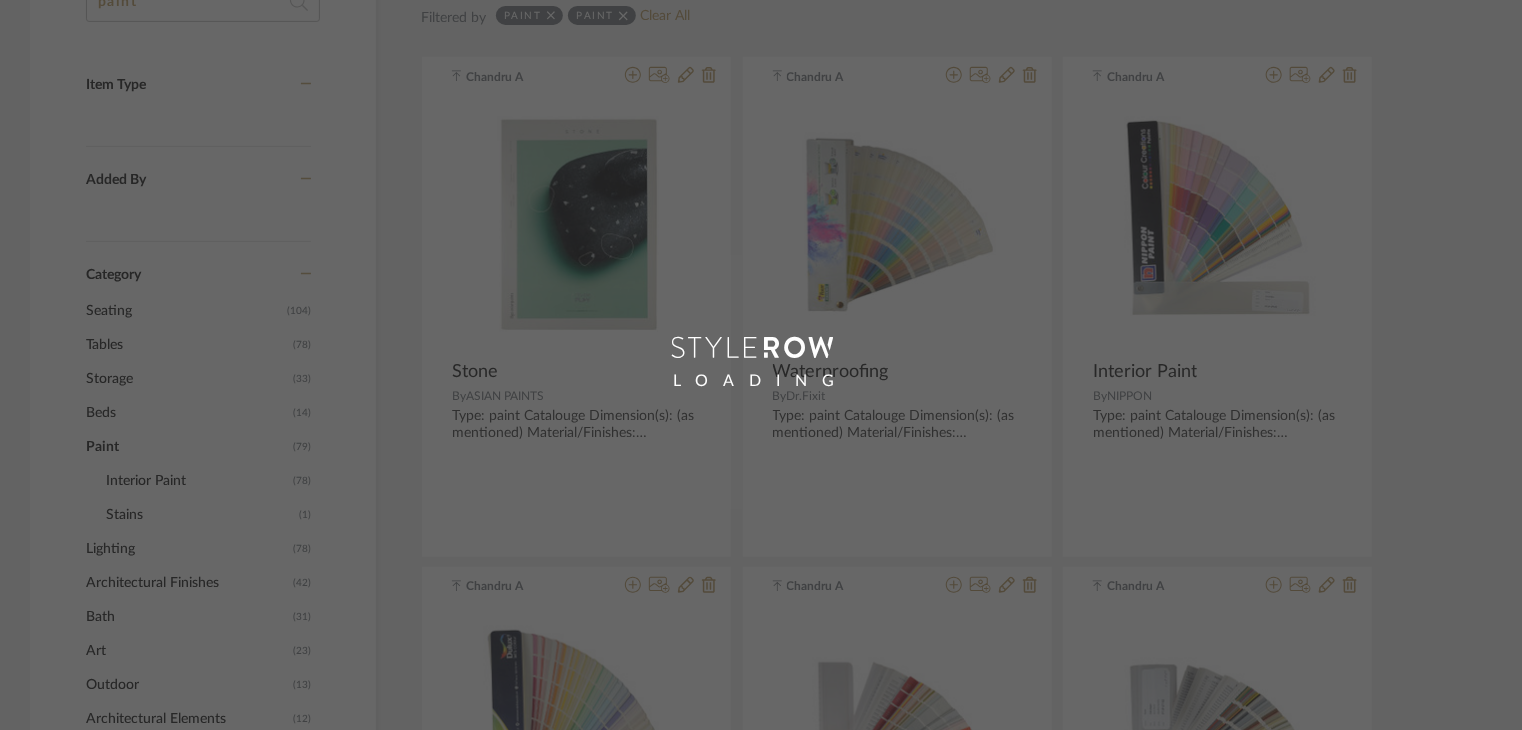 scroll, scrollTop: 0, scrollLeft: 0, axis: both 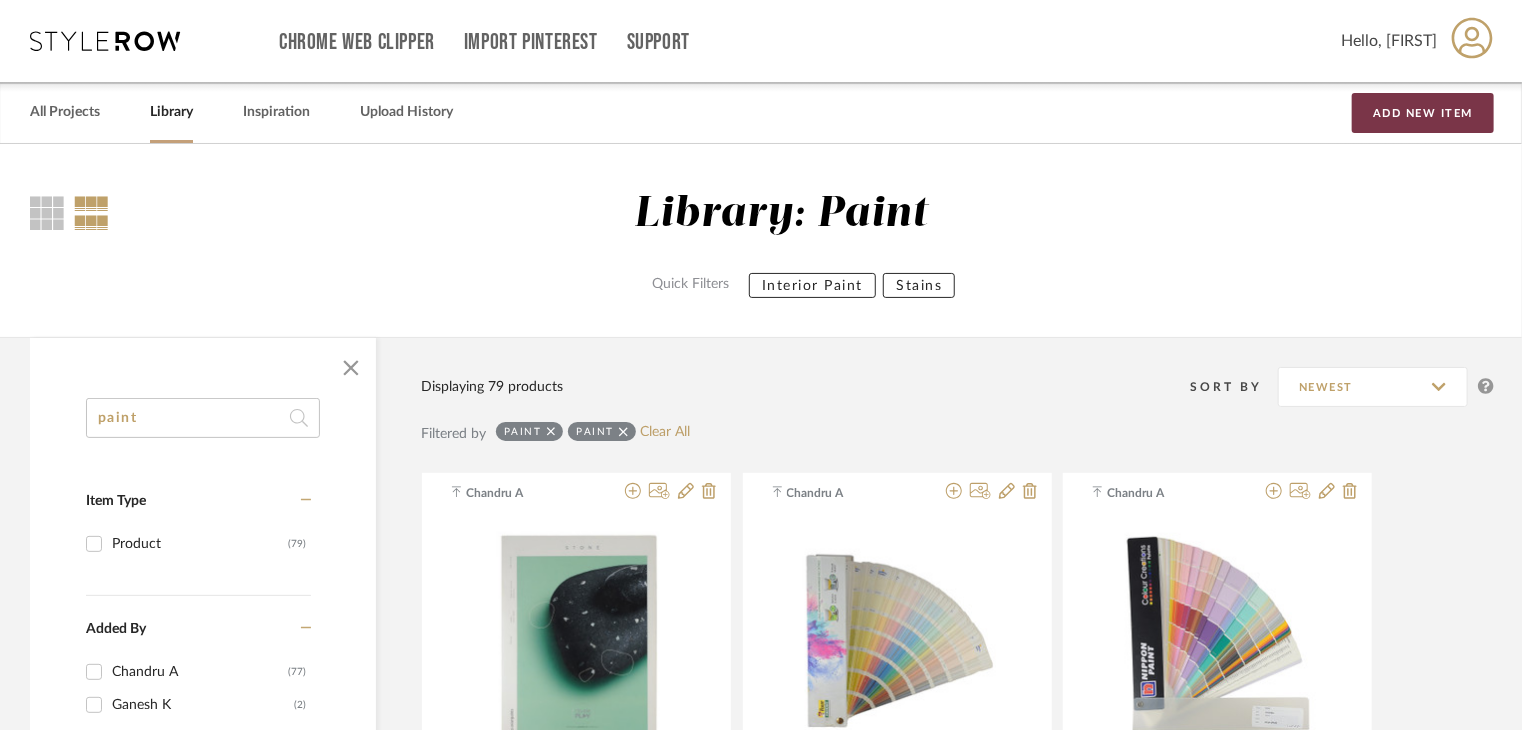 click on "Add New Item" at bounding box center (1423, 113) 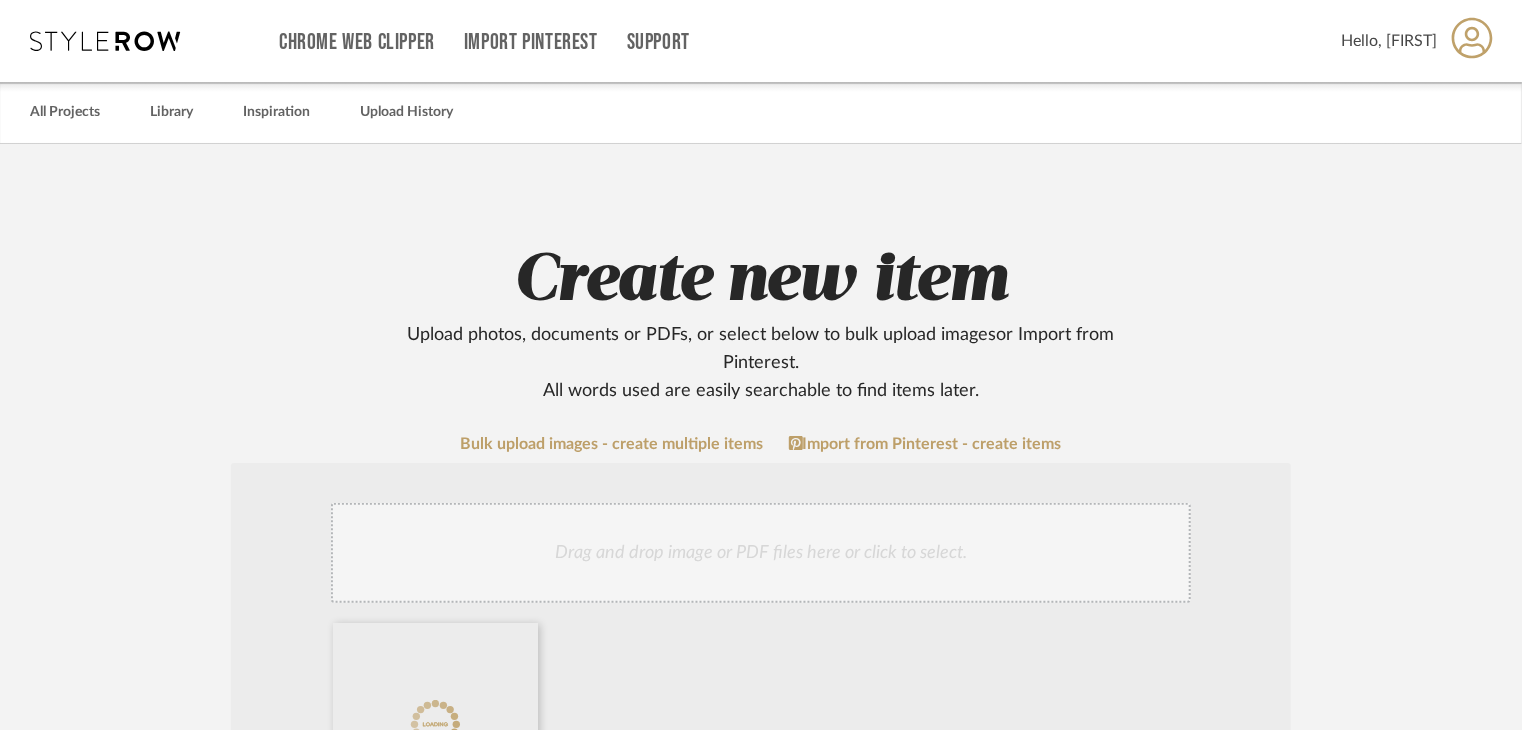 scroll, scrollTop: 600, scrollLeft: 0, axis: vertical 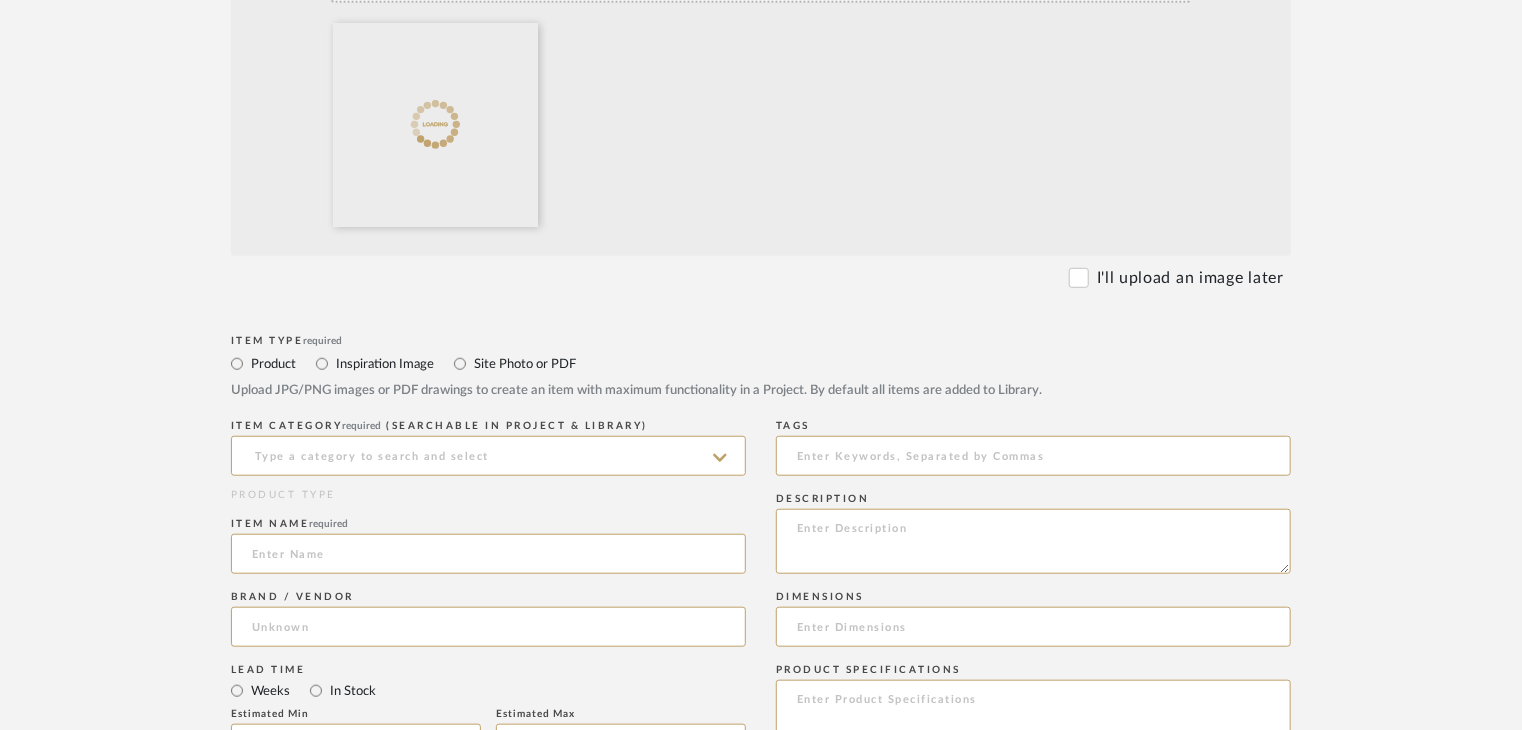 click on "ITEM CATEGORY  required (Searchable in Project & Library)" 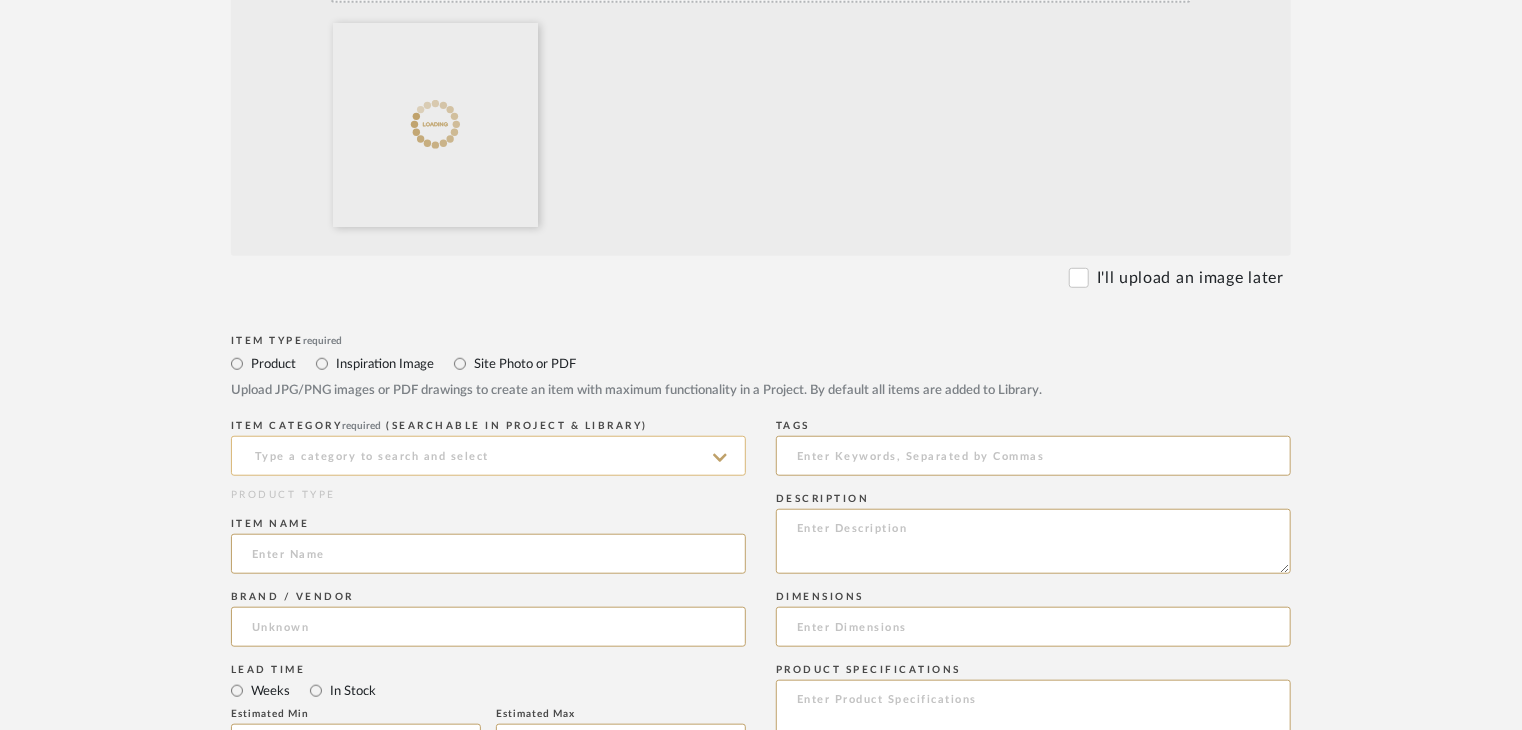 click 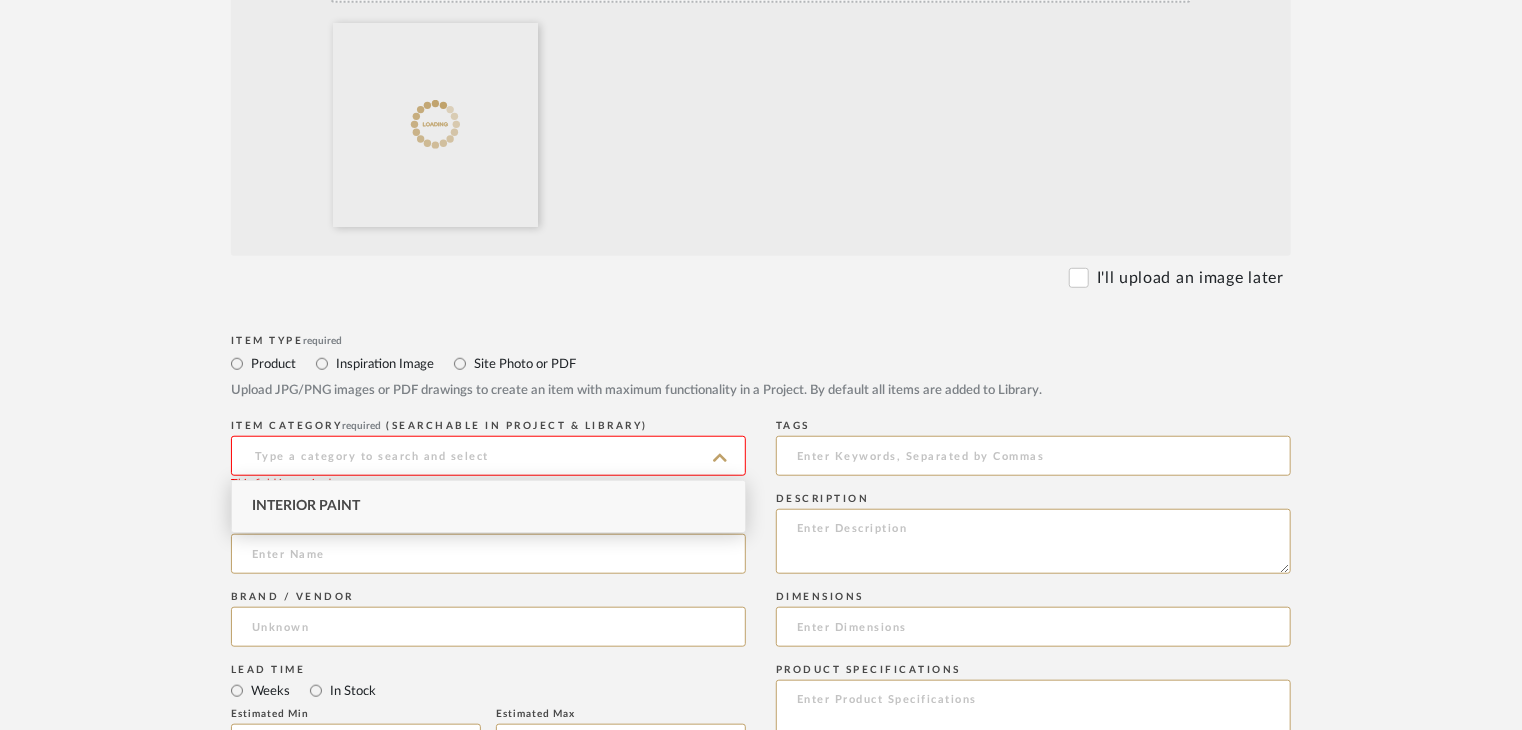 click on "Interior Paint" at bounding box center (306, 506) 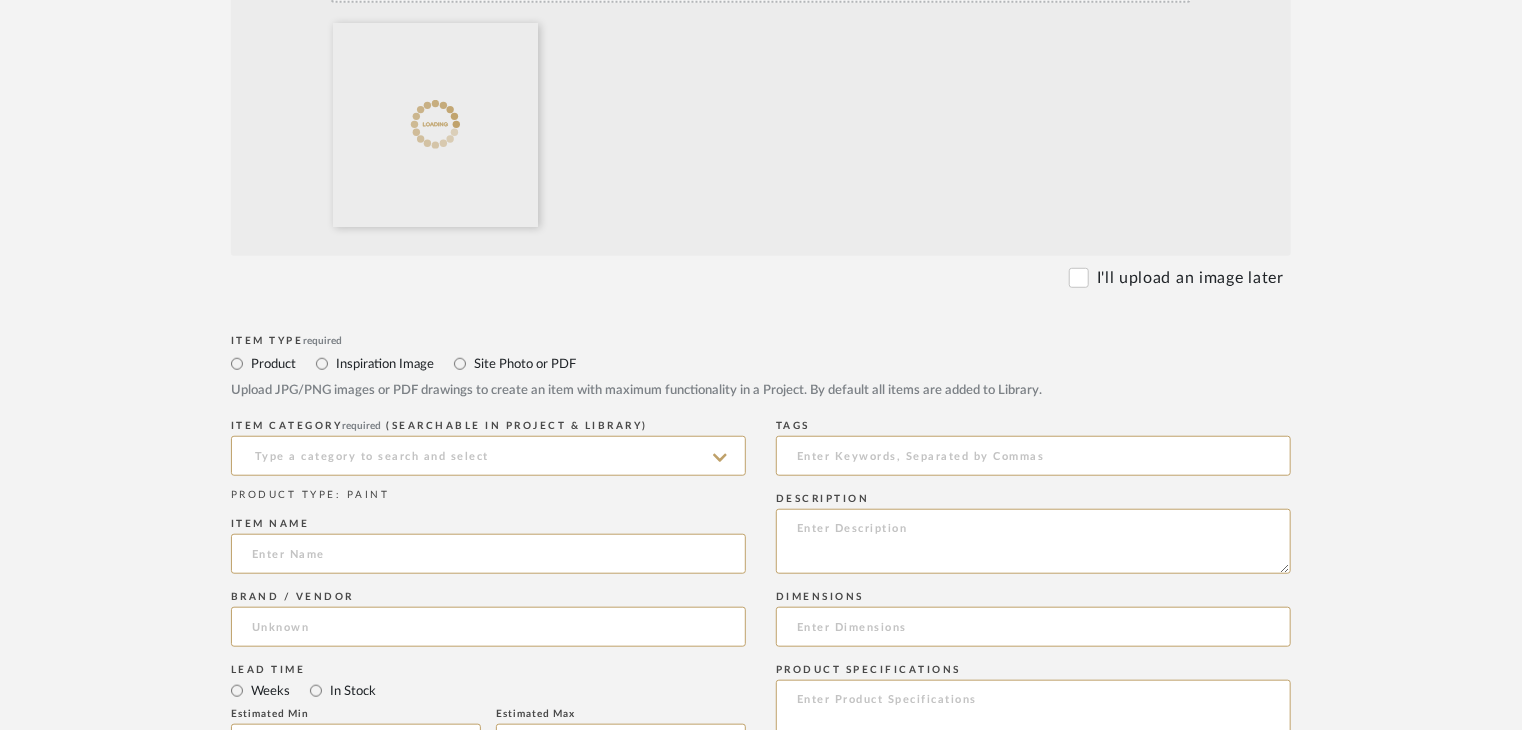 type on "Interior Paint" 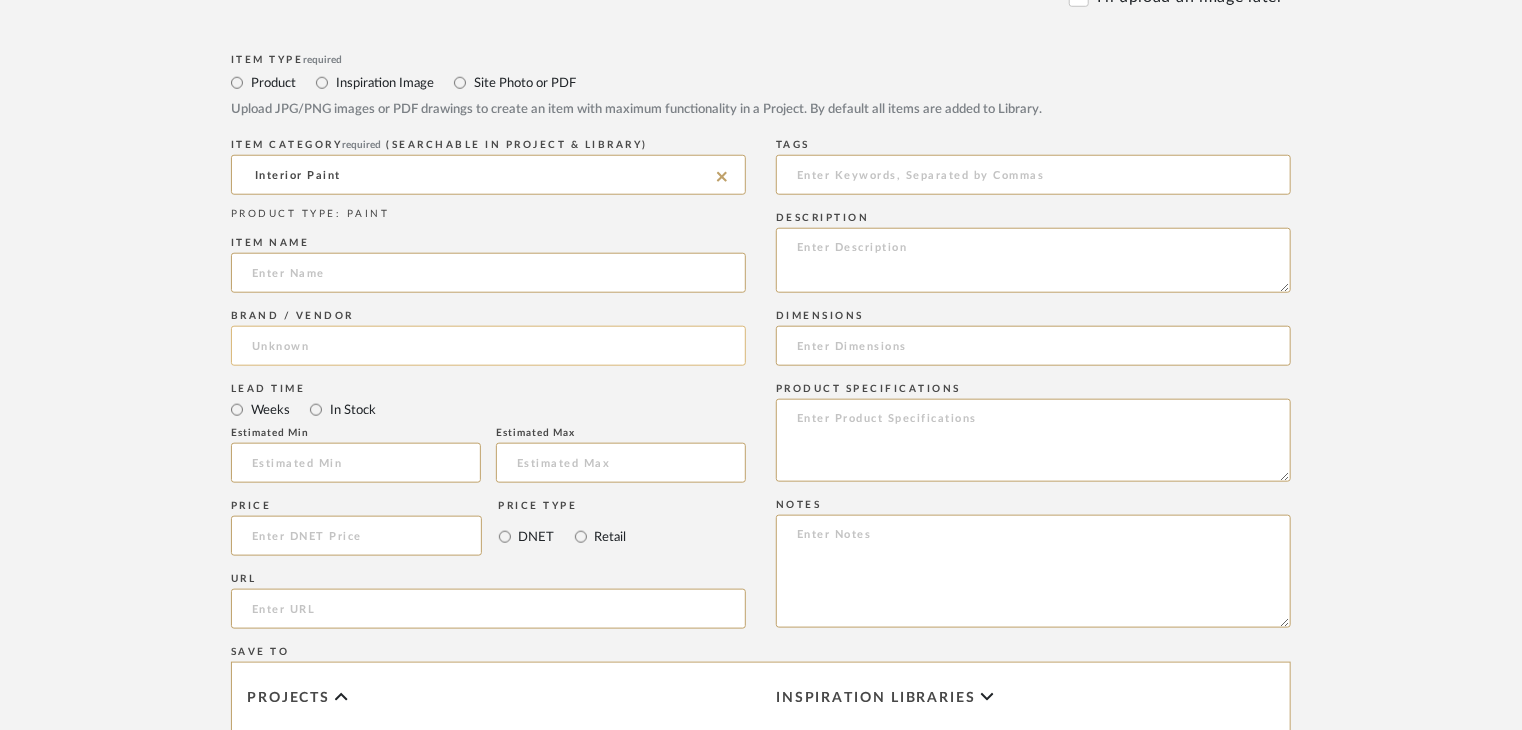 scroll, scrollTop: 900, scrollLeft: 0, axis: vertical 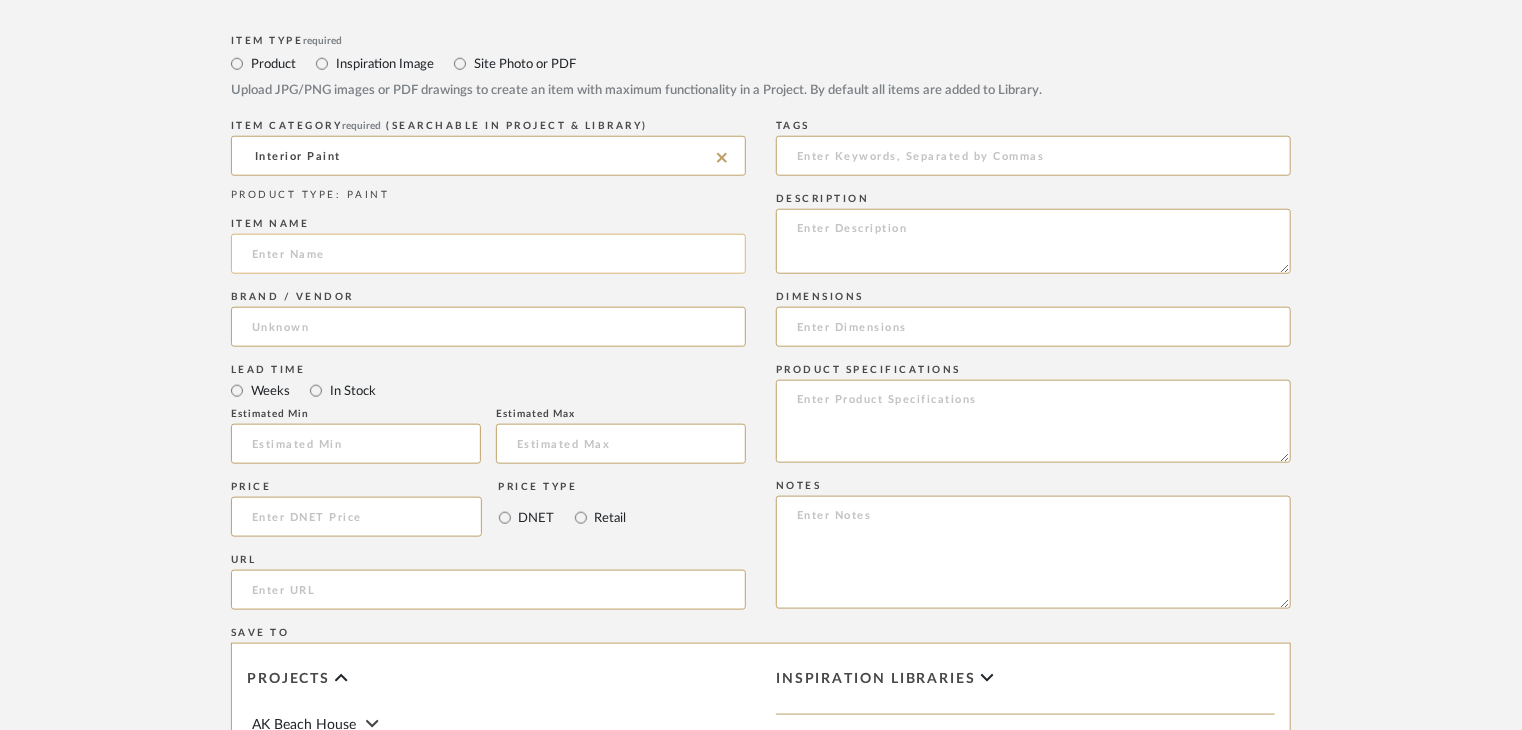 click 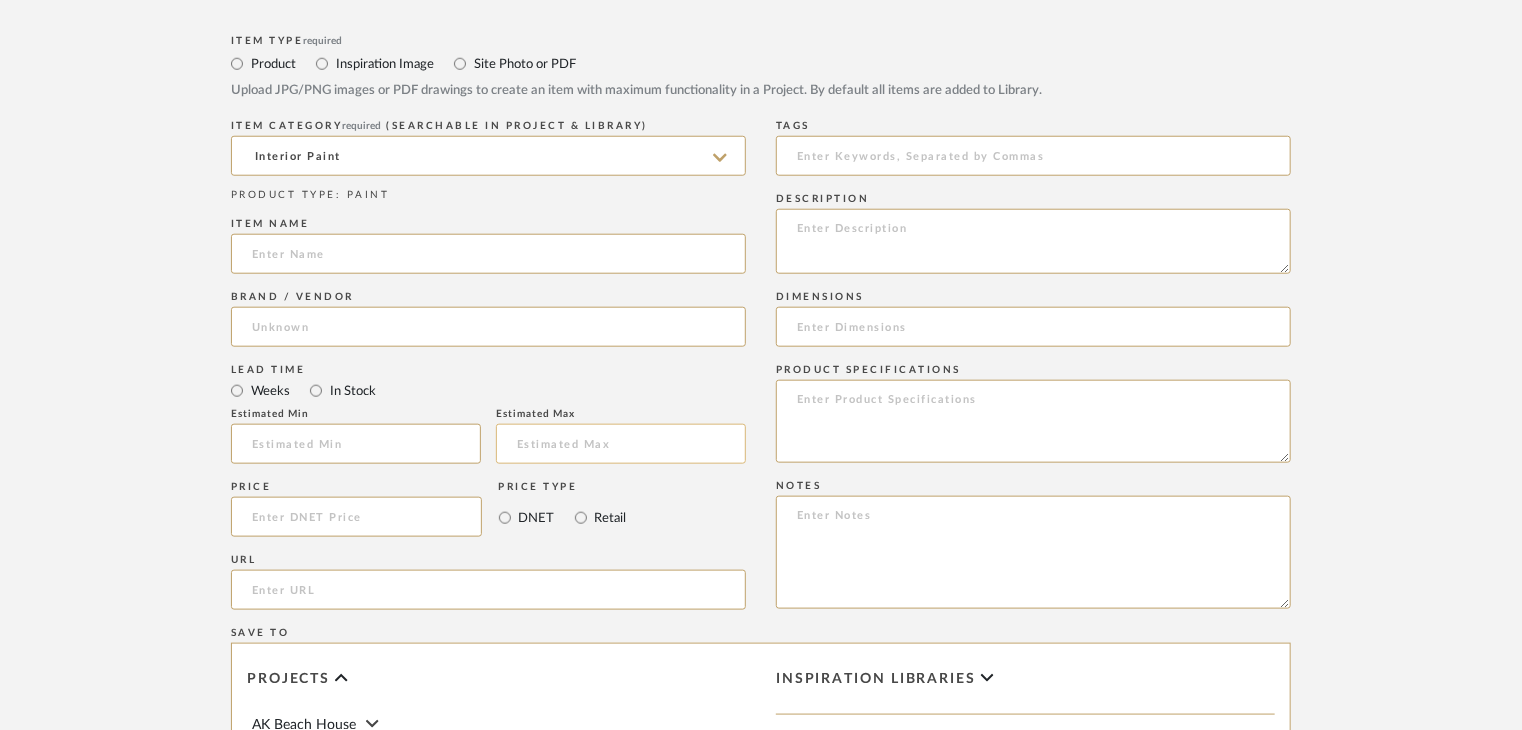 paste on "Rust & Leafing" 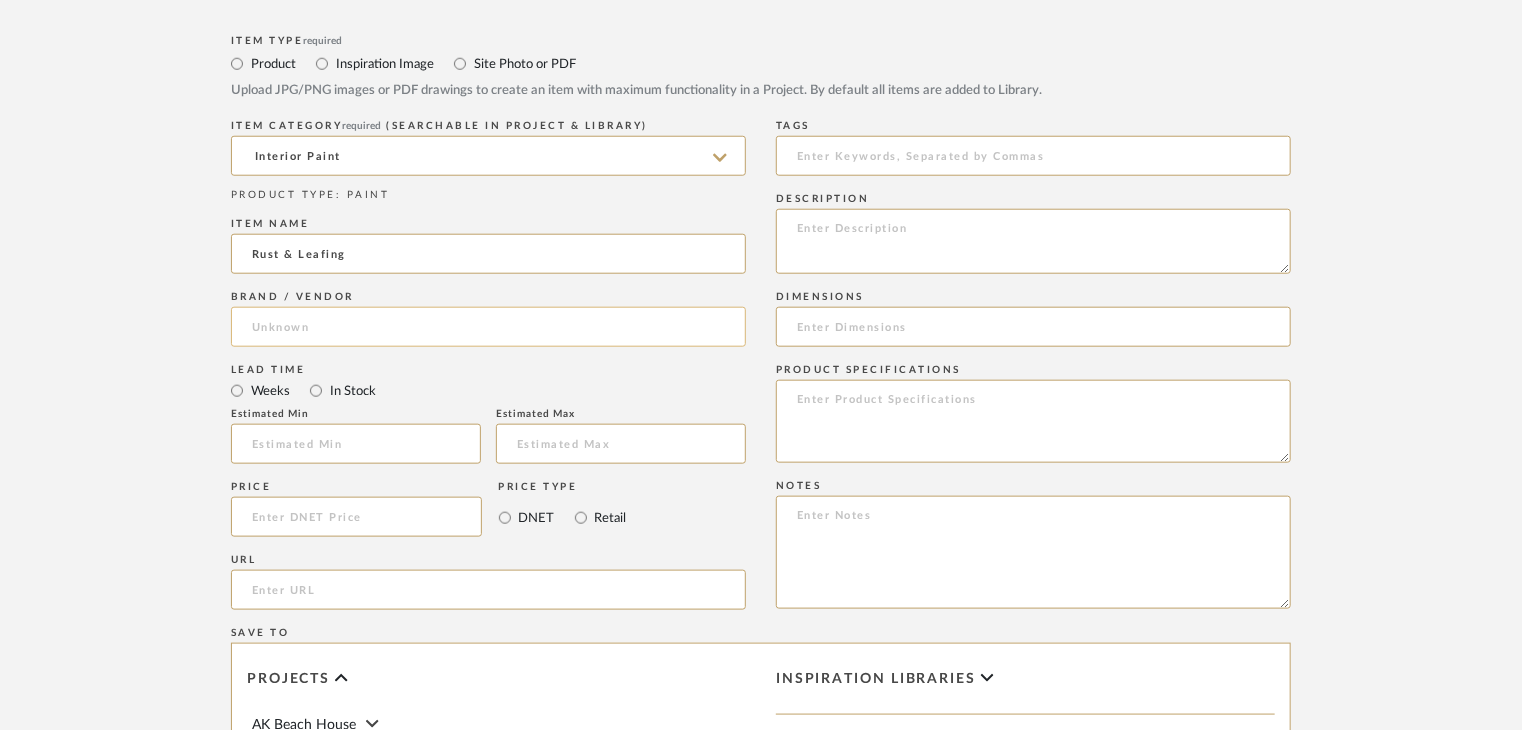 type on "Rust & Leafing" 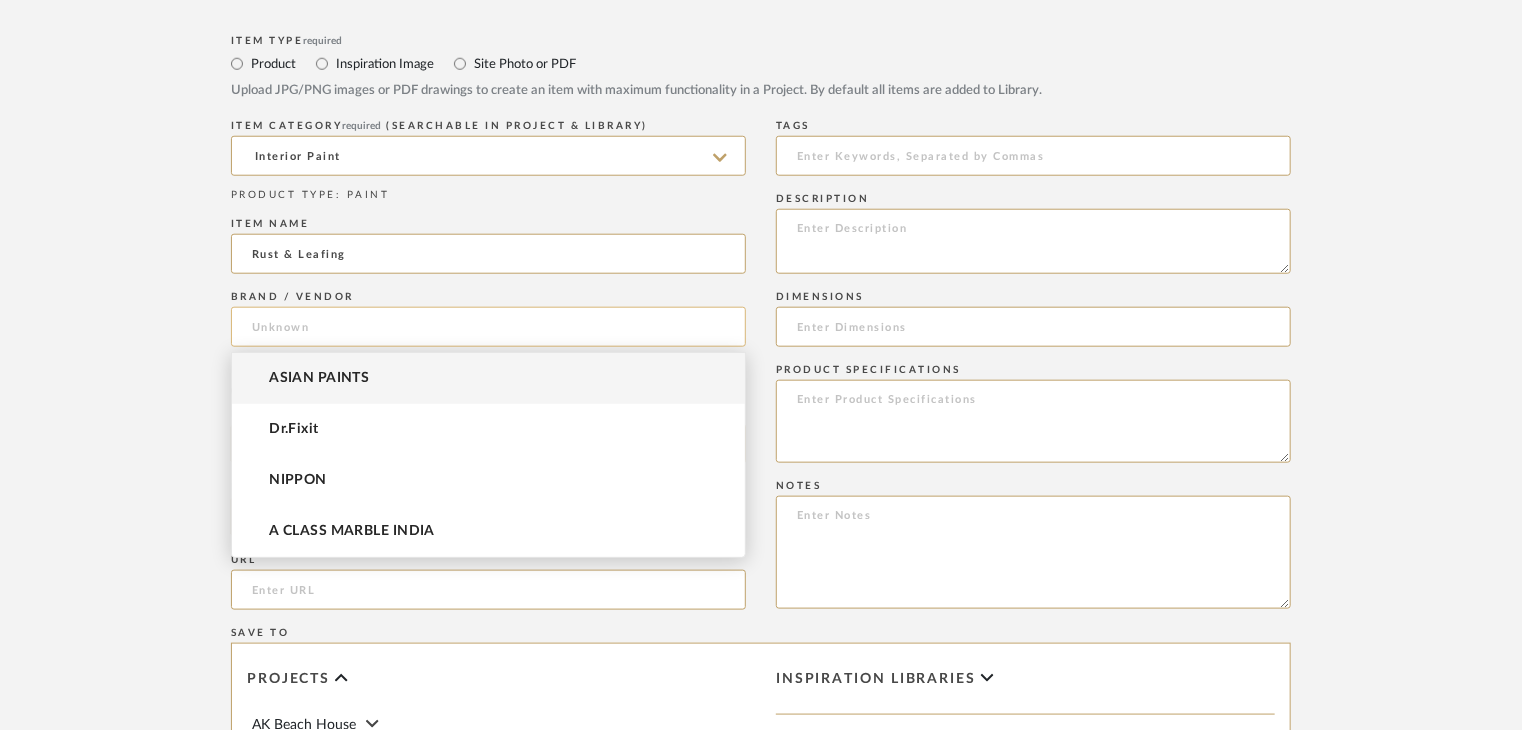 click 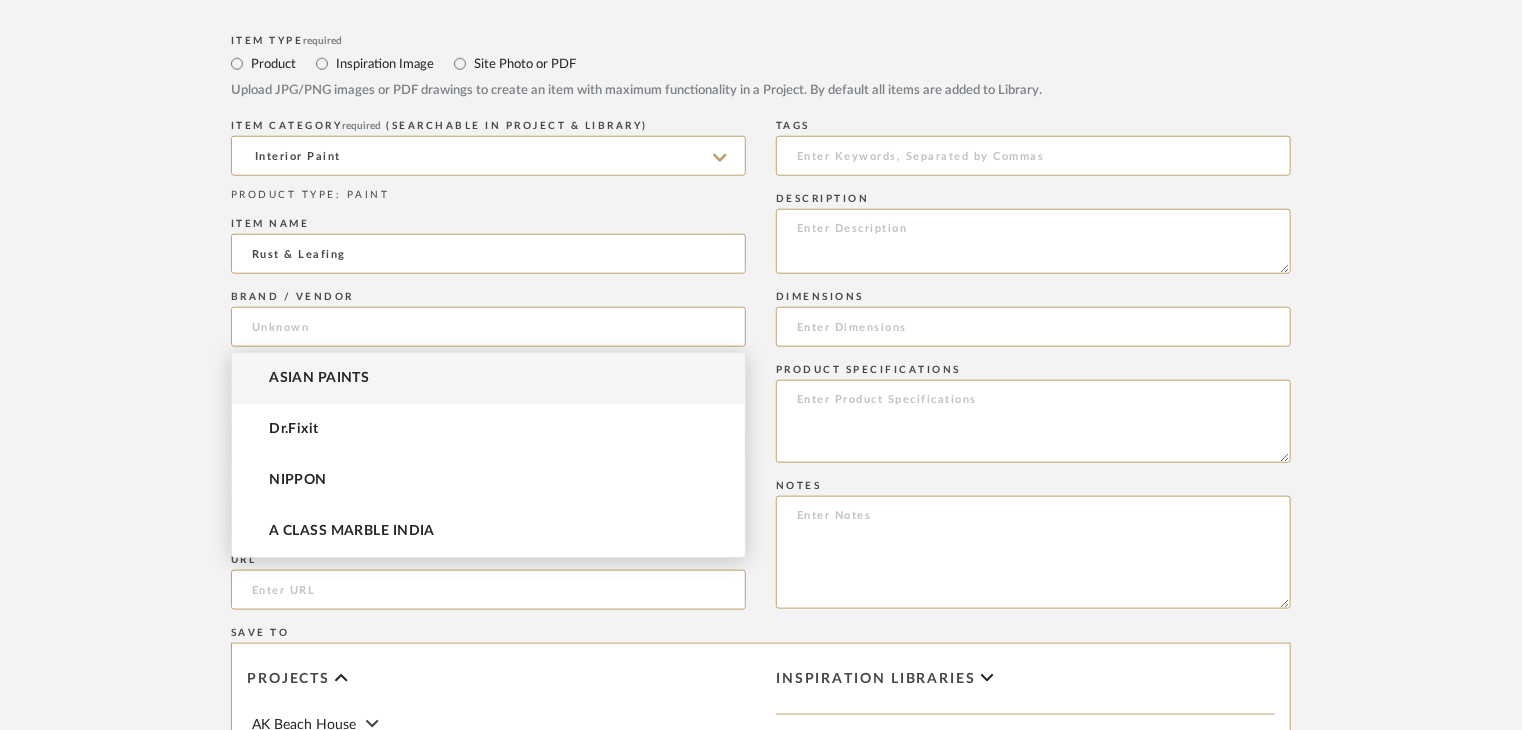 click on "ASIAN PAINTS" at bounding box center (488, 378) 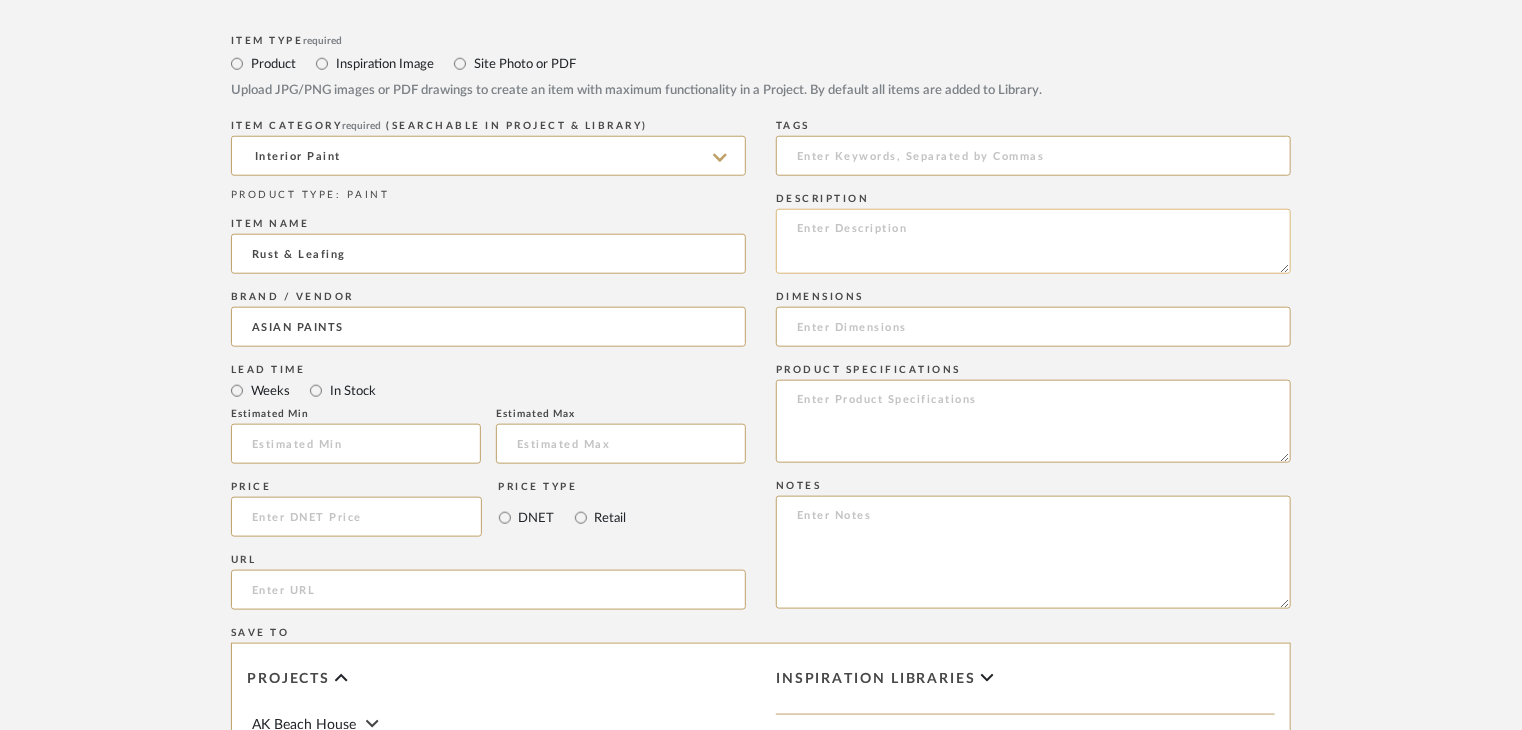 click 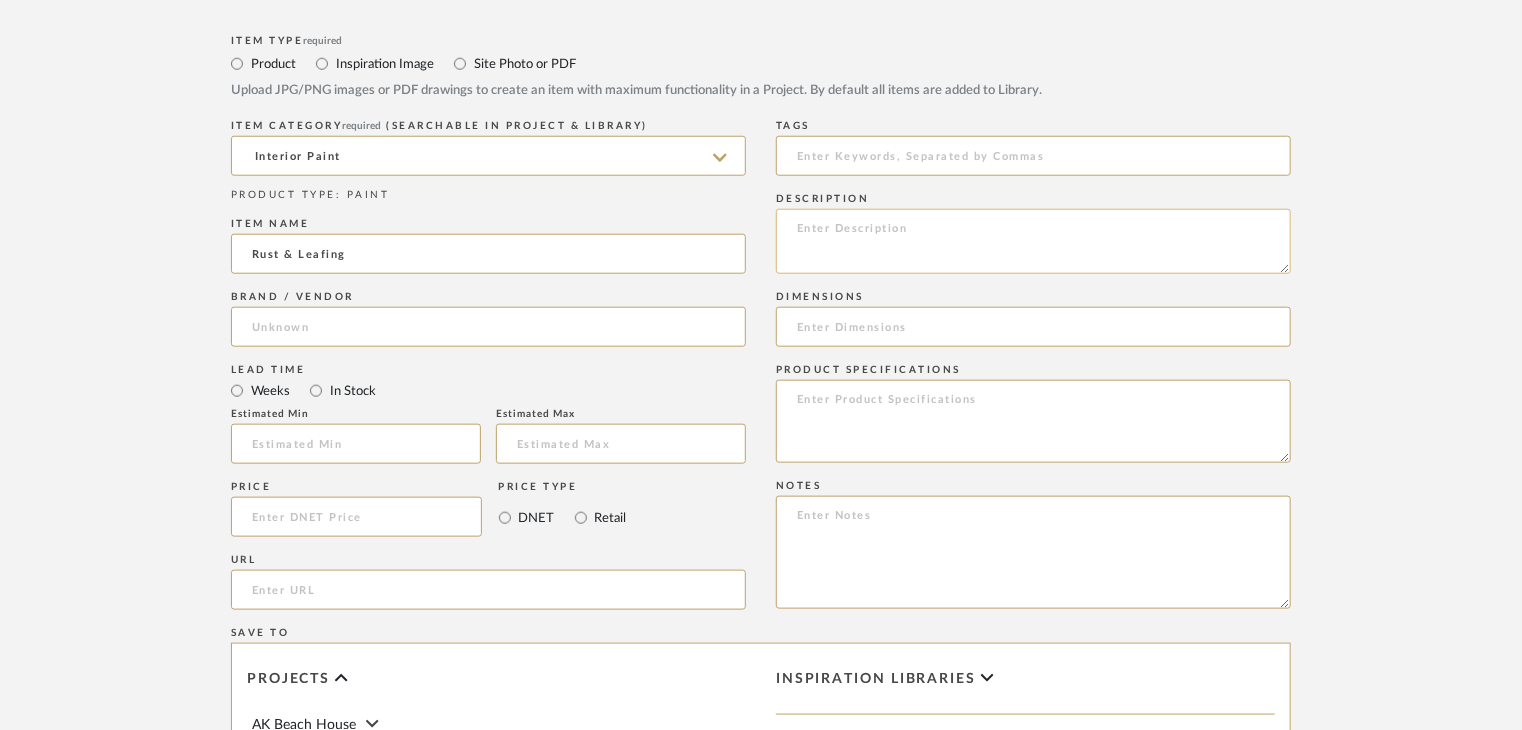paste on "Type: paint Catalouge
Dimension(s): (as mentioned)
Material/Finishes:
Installation requirements, if any: (as applicable)
Price: (as mentioned)
Lead time: (as mentioned)
Sample available: supplier stock
Sample Internal reference number: [SAMPLE_REF]
as per the internal sample warehouse) Point of
contact:
Contact number: [PHONE]
Email address: [EMAIL]
Address: [ADDRESS]
Additional contact information:" 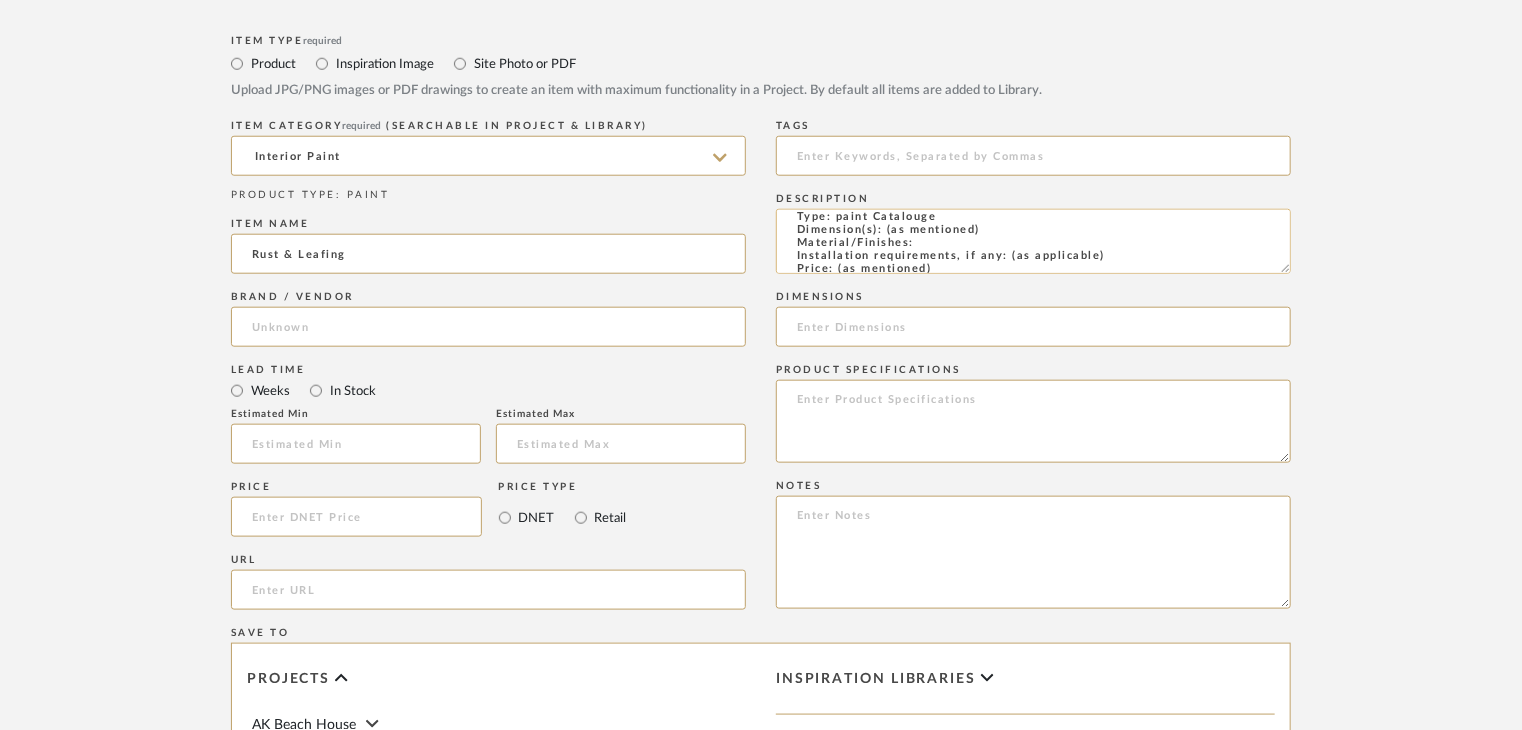 scroll, scrollTop: 0, scrollLeft: 0, axis: both 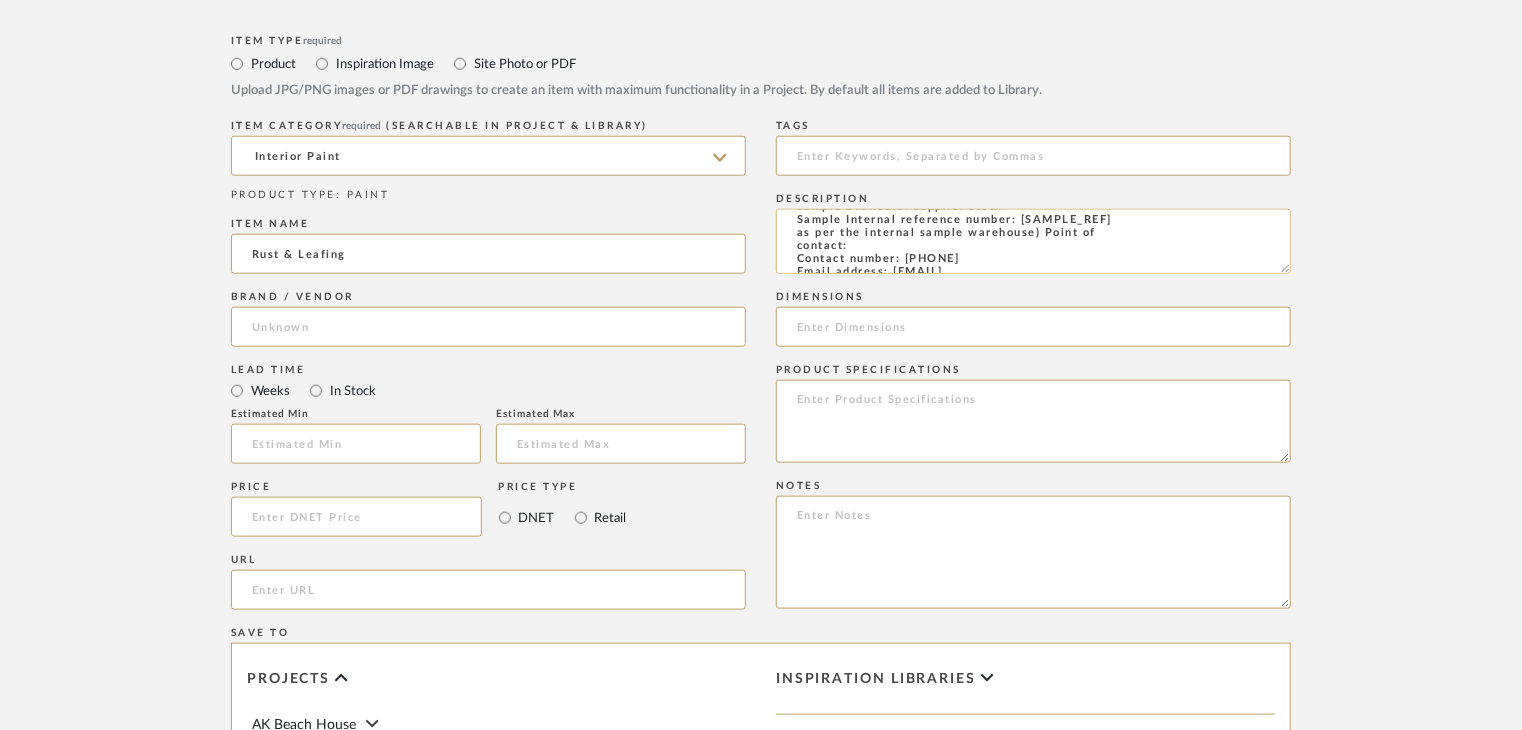 click on "Type: paint Catalouge
Dimension(s): (as mentioned)
Material/Finishes:
Installation requirements, if any: (as applicable)
Price: (as mentioned)
Lead time: (as mentioned)
Sample available: supplier stock
Sample Internal reference number: [SAMPLE_REF]
as per the internal sample warehouse) Point of
contact:
Contact number: [PHONE]
Email address: [EMAIL]
Address: [ADDRESS]
Additional contact information:" 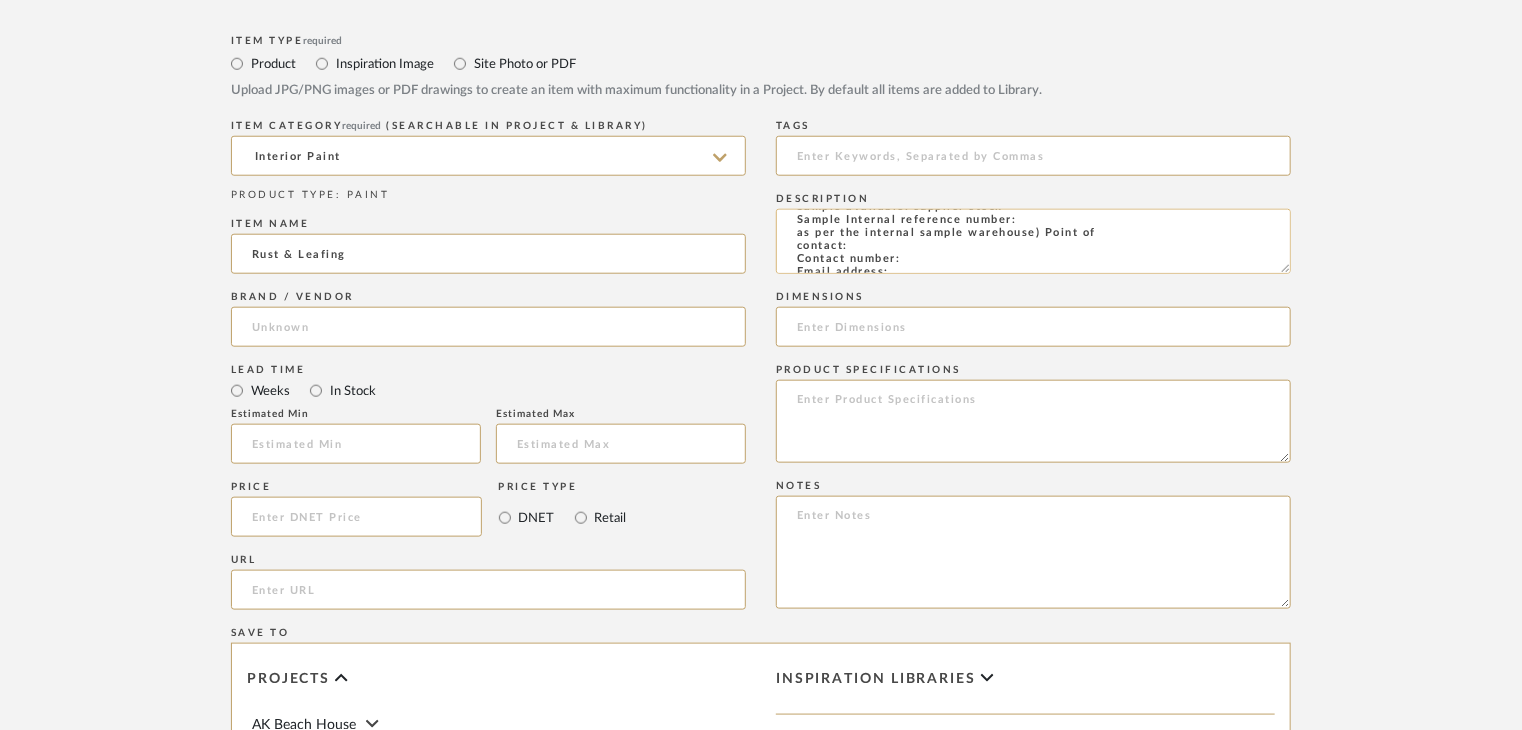 paste on "PT-IP-CT-08" 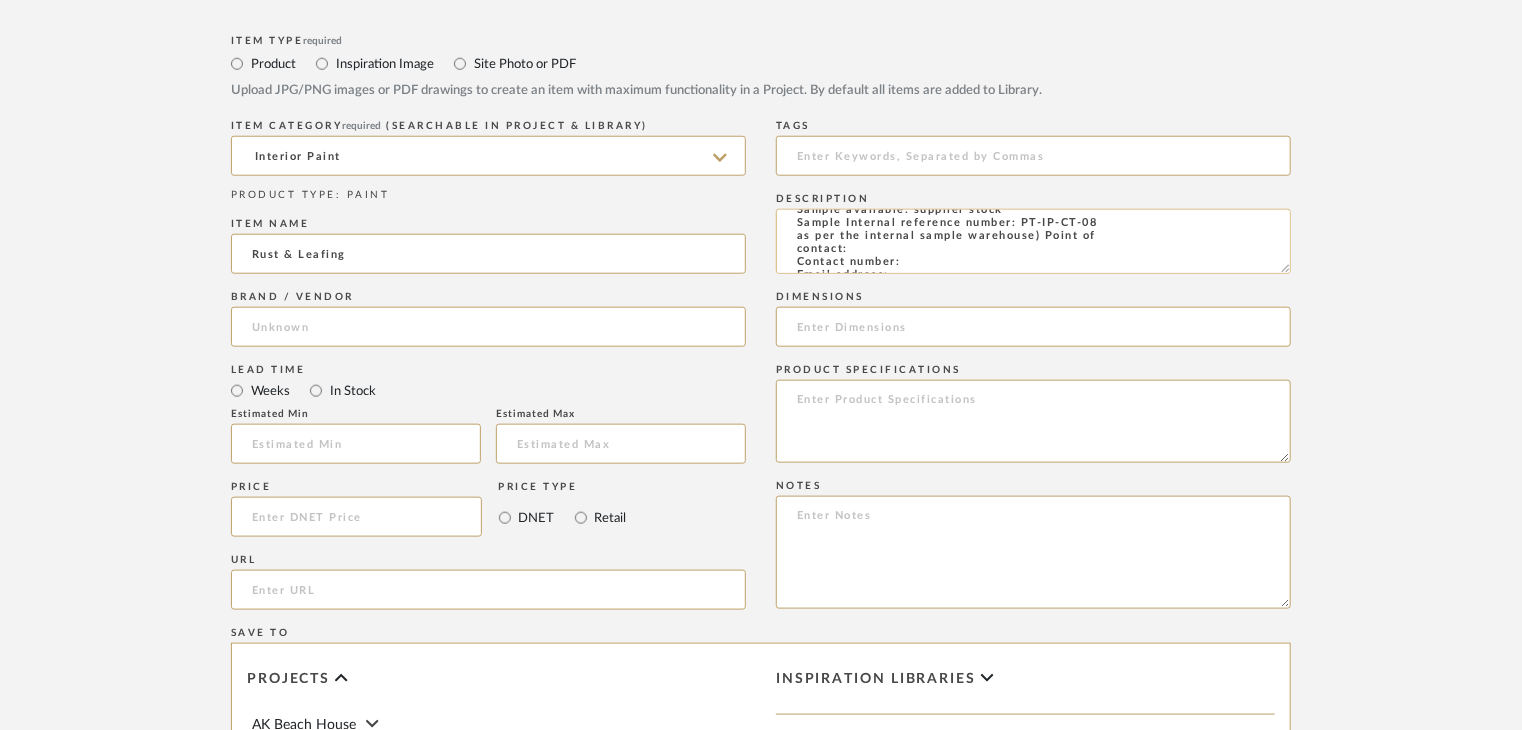 scroll, scrollTop: 100, scrollLeft: 0, axis: vertical 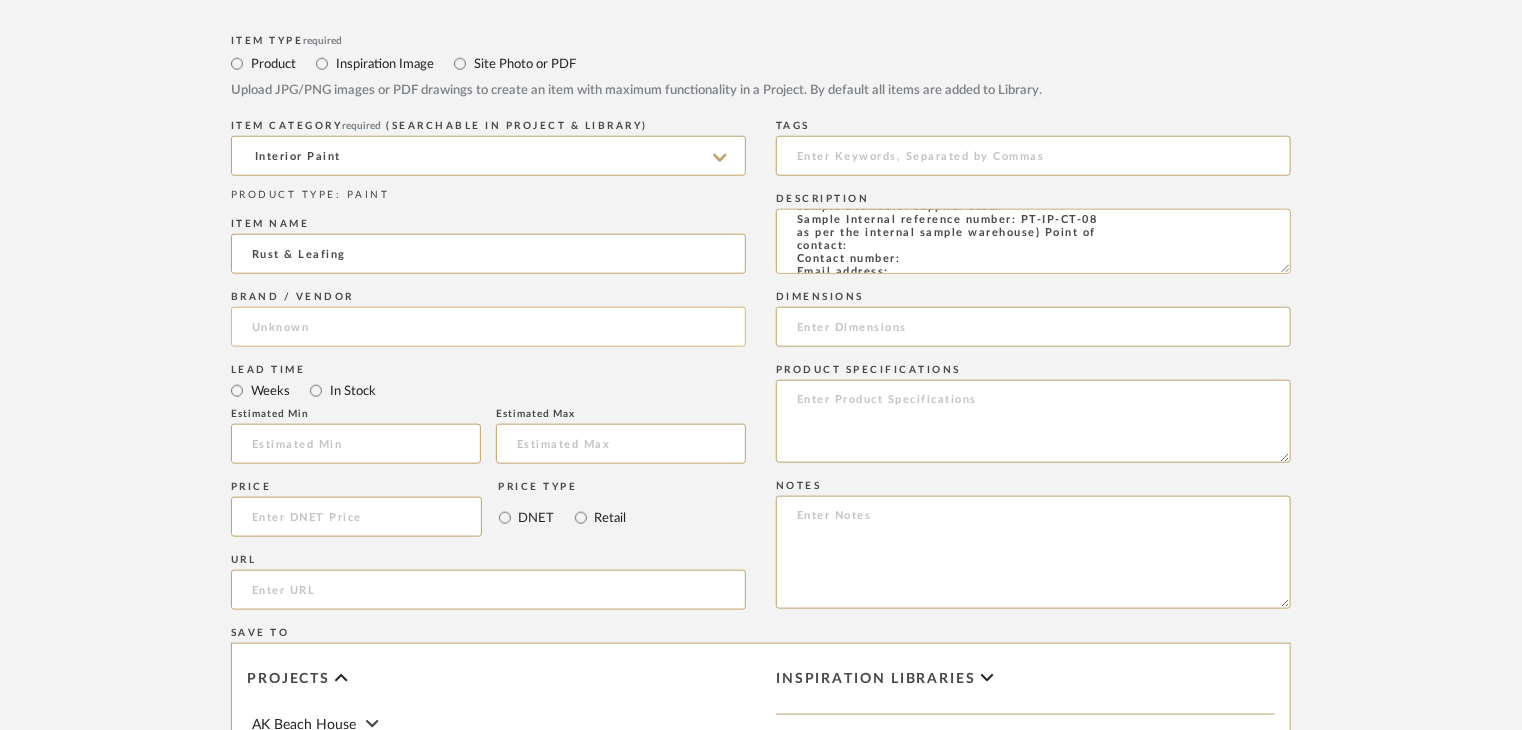 type on "Type: paint Catalouge
Dimension(s): (as mentioned)
Material/Finishes:
Installation requirements, if any: (as applicable)
Price: (as mentioned)
Lead time: (as mentioned)
Sample available: supplier stock
Sample Internal reference number: PT-IP-CT-08
as per the internal sample warehouse) Point of
contact:
Contact number:
Email address:
Address:
Additional contact information:" 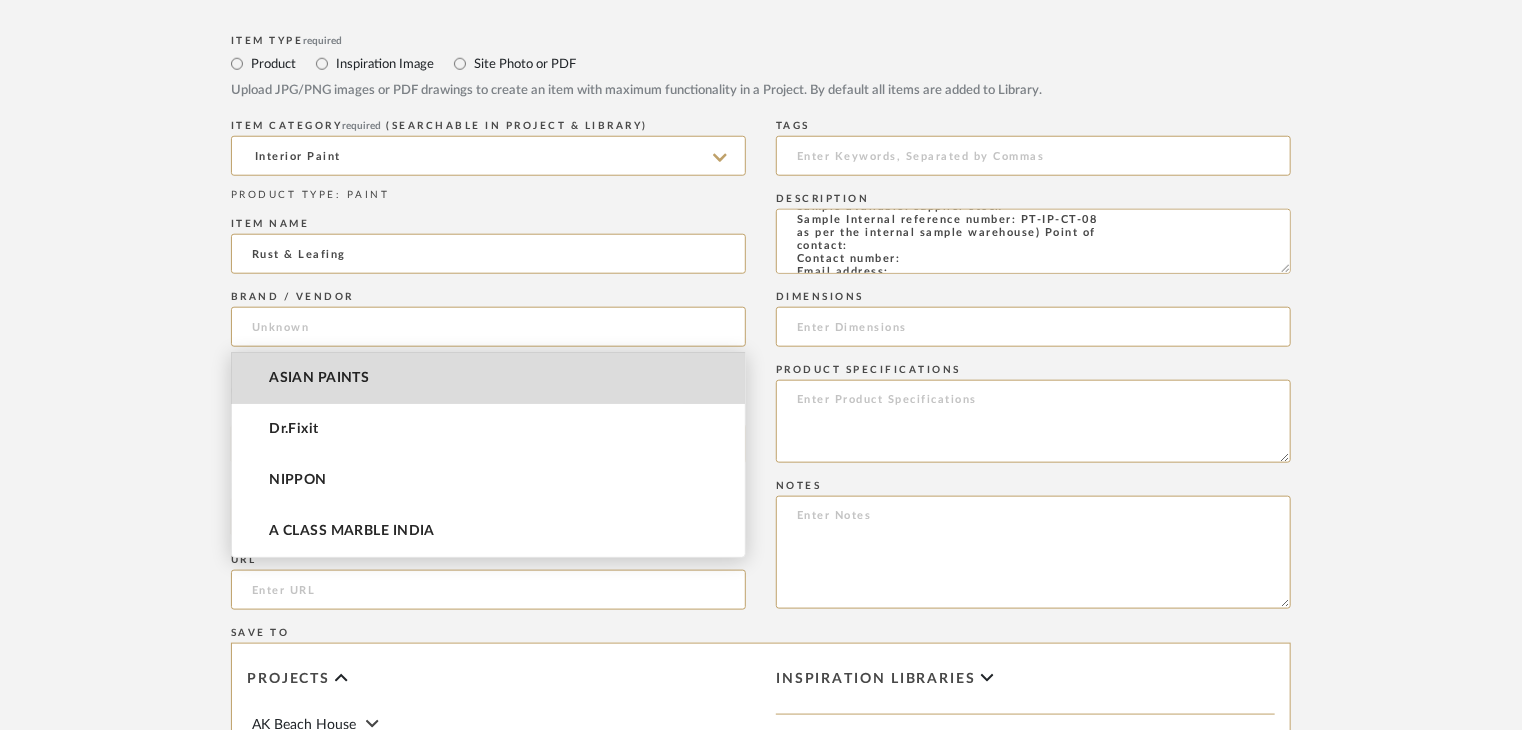 click on "ASIAN PAINTS" at bounding box center (319, 378) 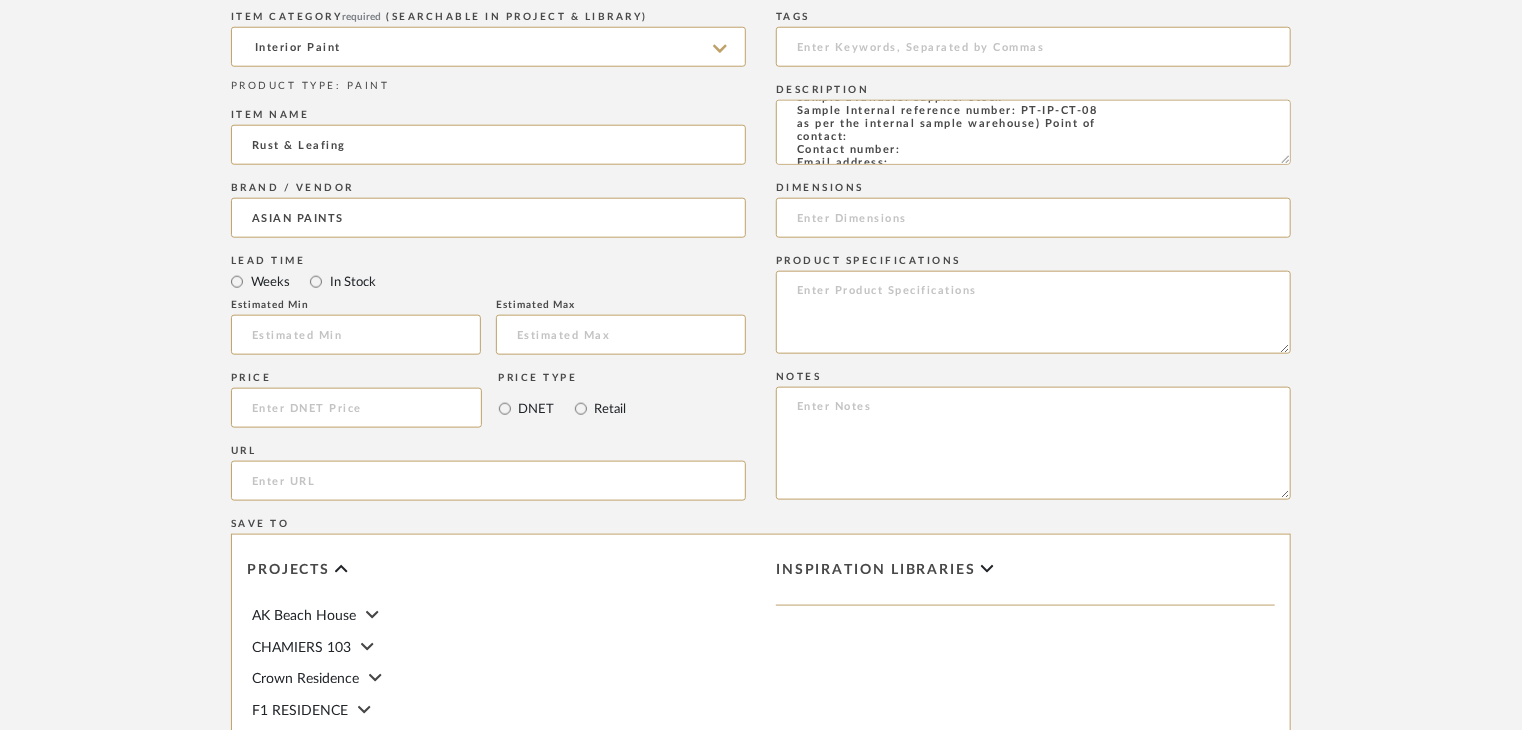 scroll, scrollTop: 1468, scrollLeft: 0, axis: vertical 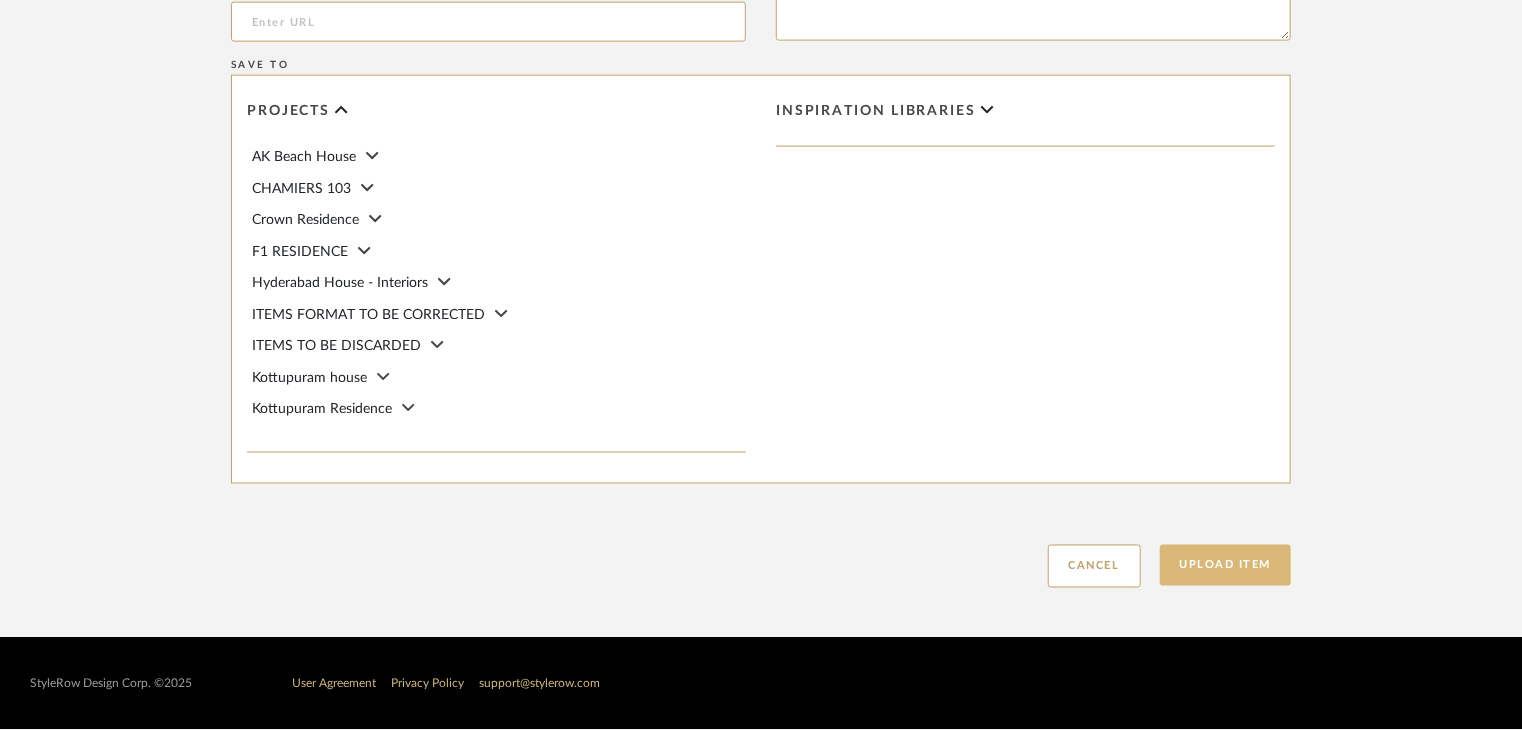 click on "Upload Item" 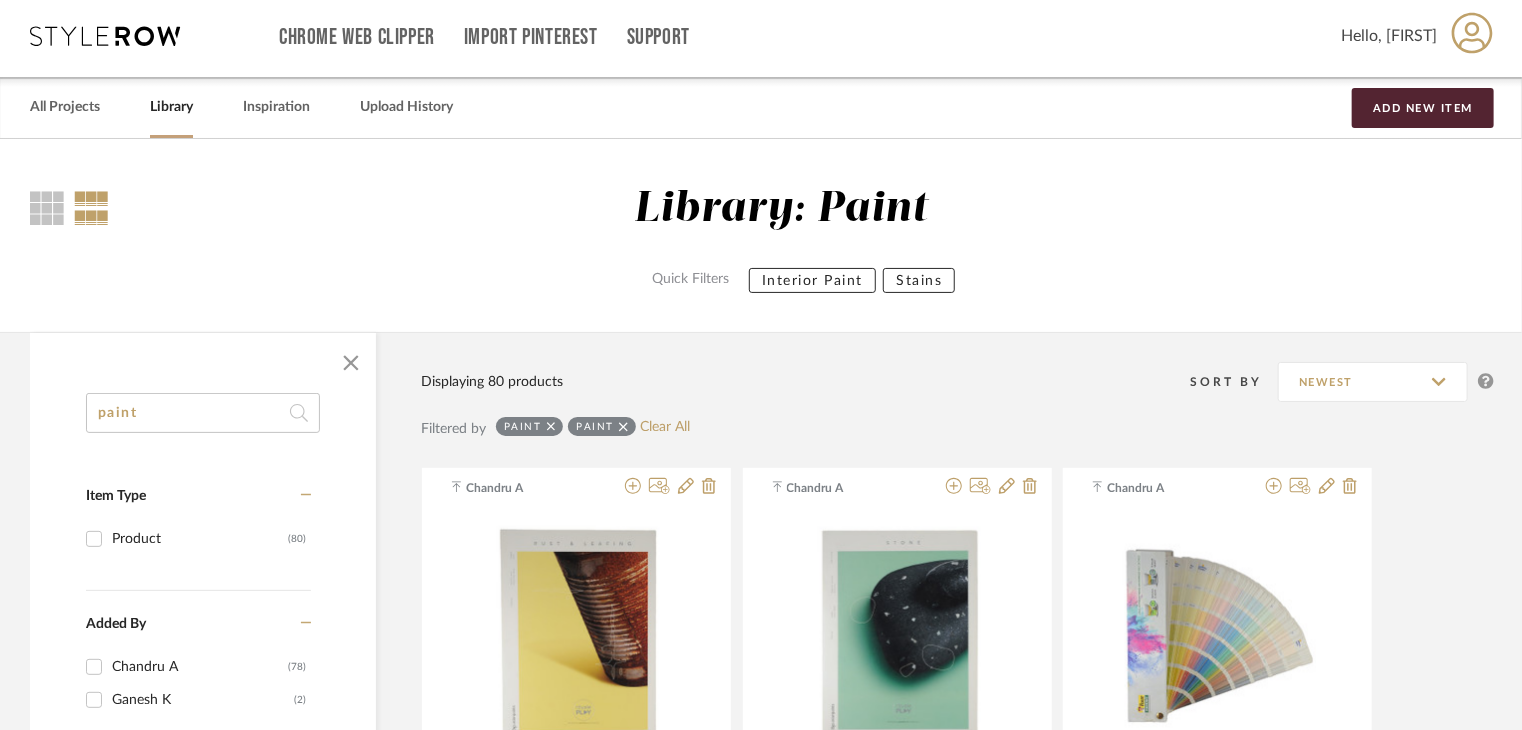 scroll, scrollTop: 0, scrollLeft: 0, axis: both 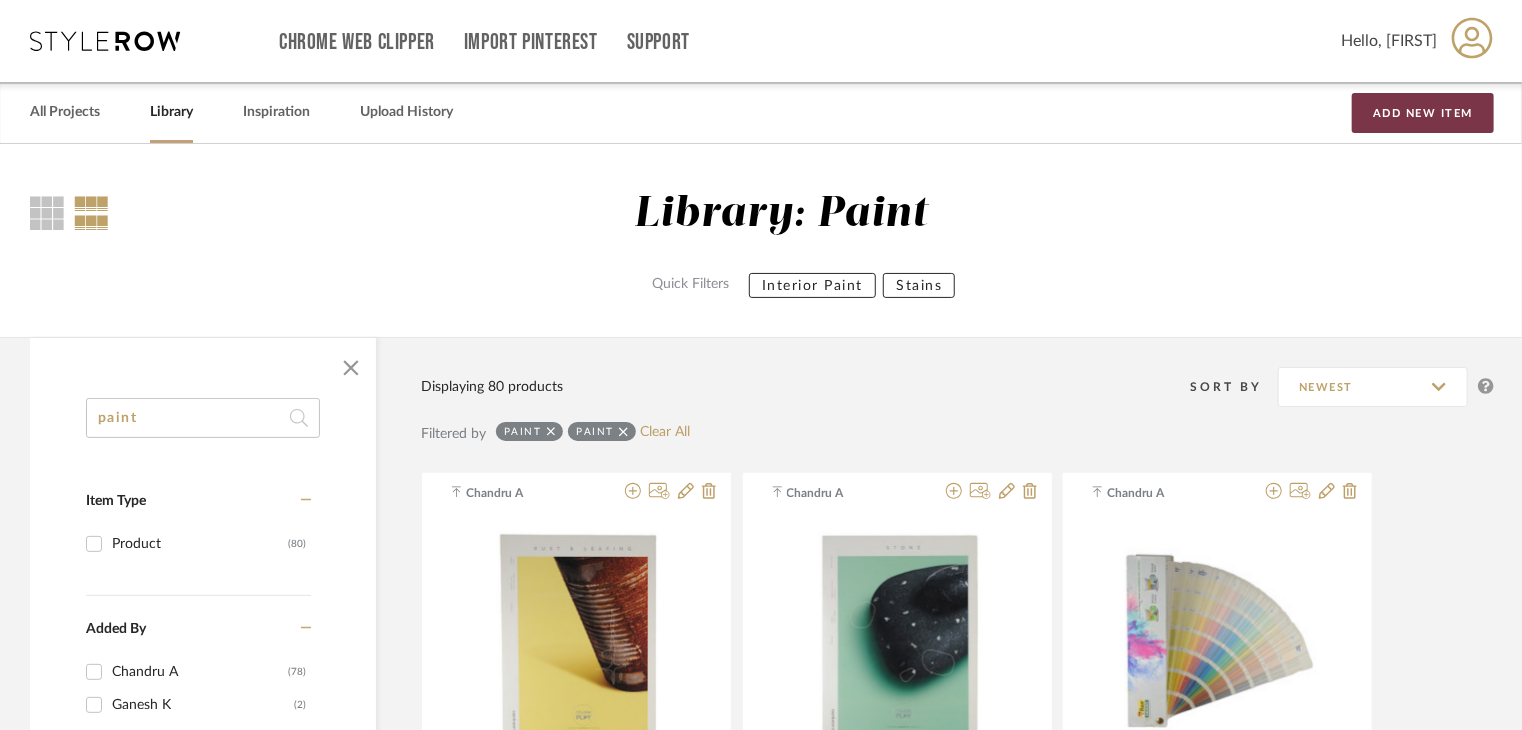 click on "Add New Item" at bounding box center (1423, 113) 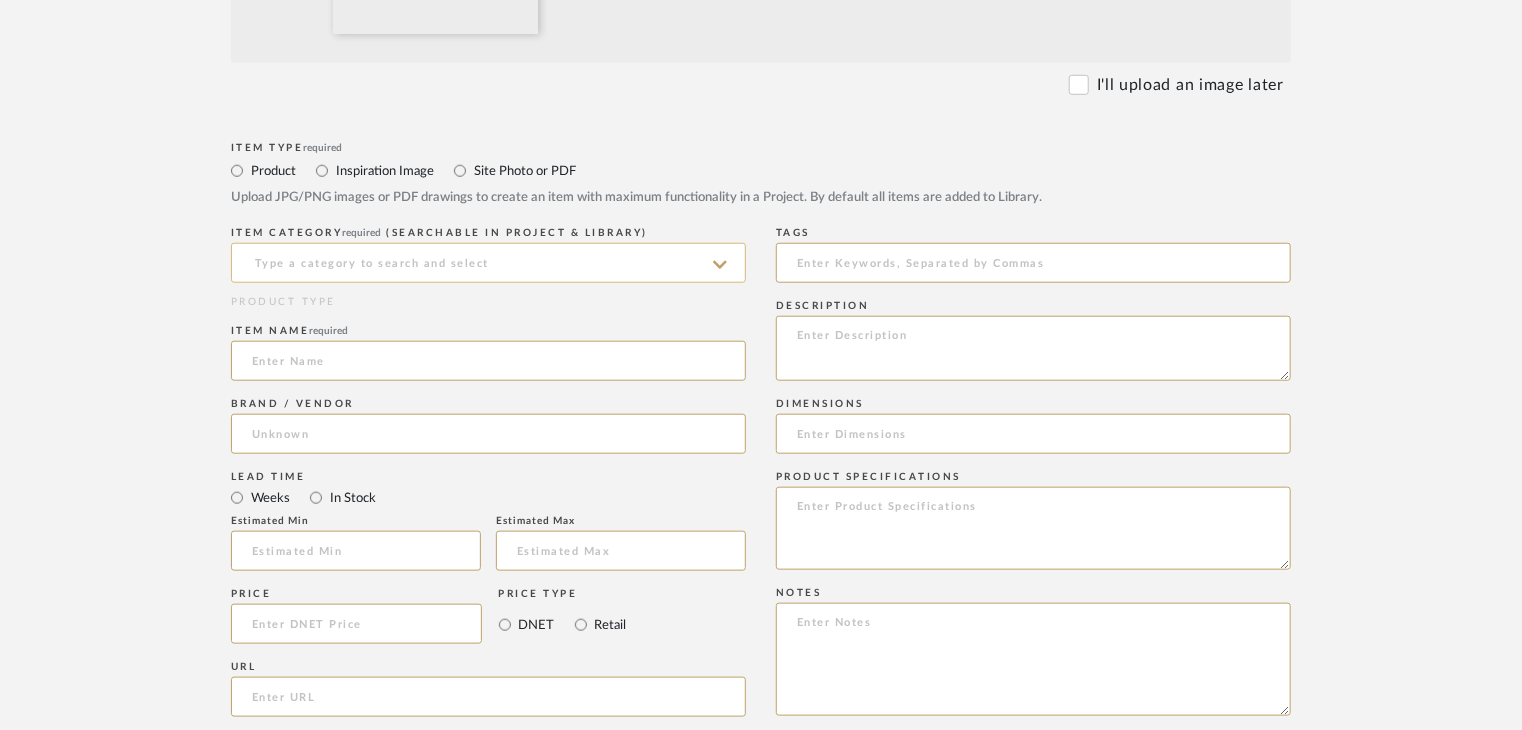 scroll, scrollTop: 800, scrollLeft: 0, axis: vertical 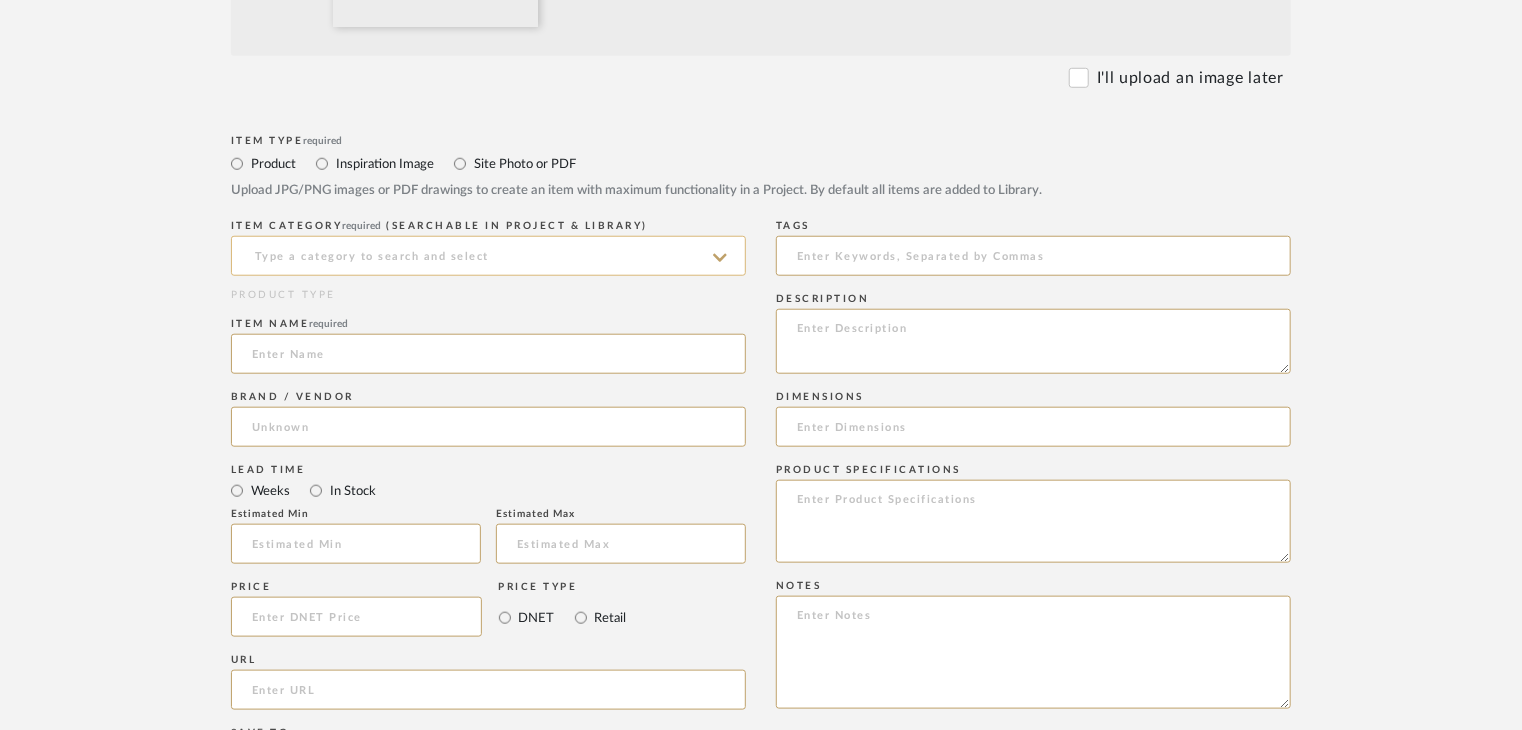 click 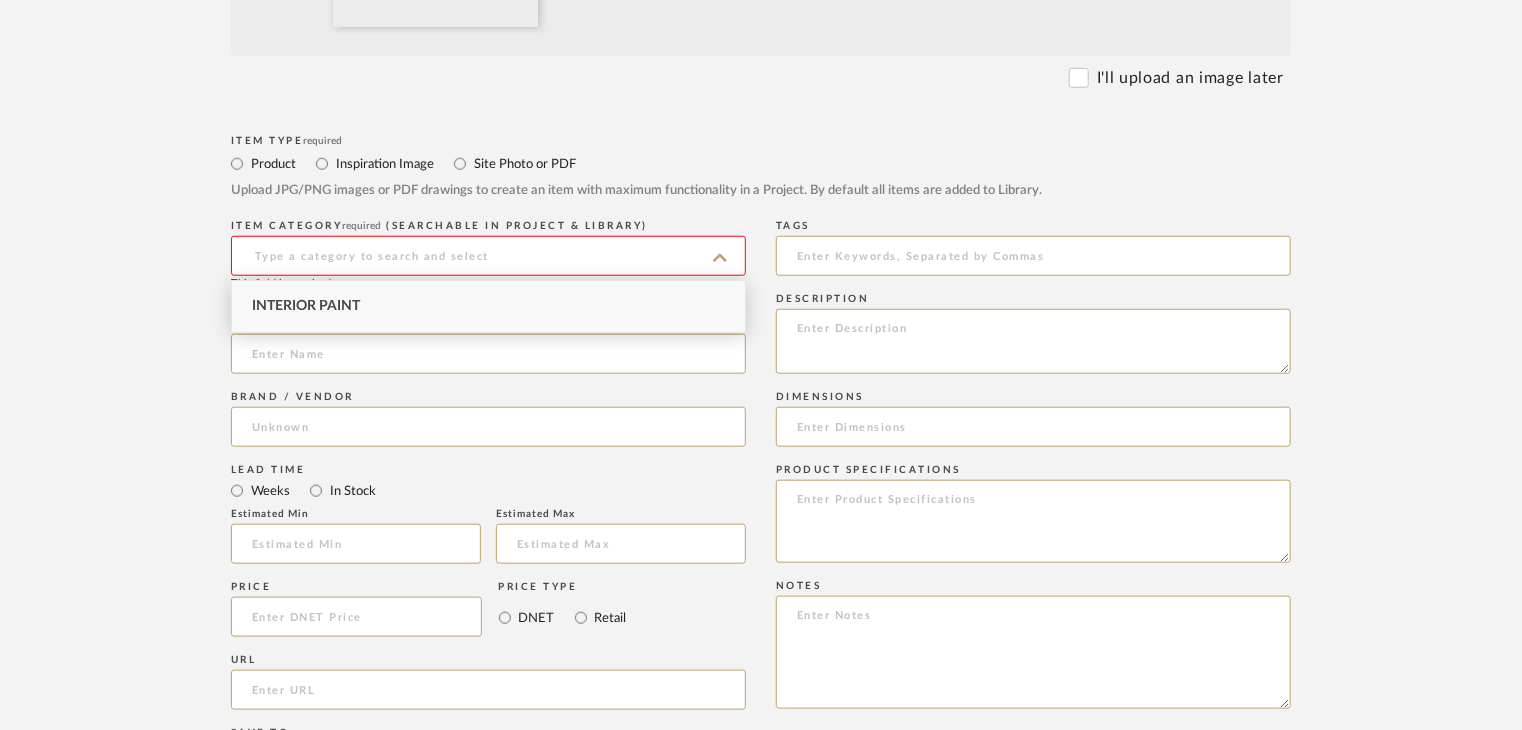 click on "Interior Paint" at bounding box center (488, 306) 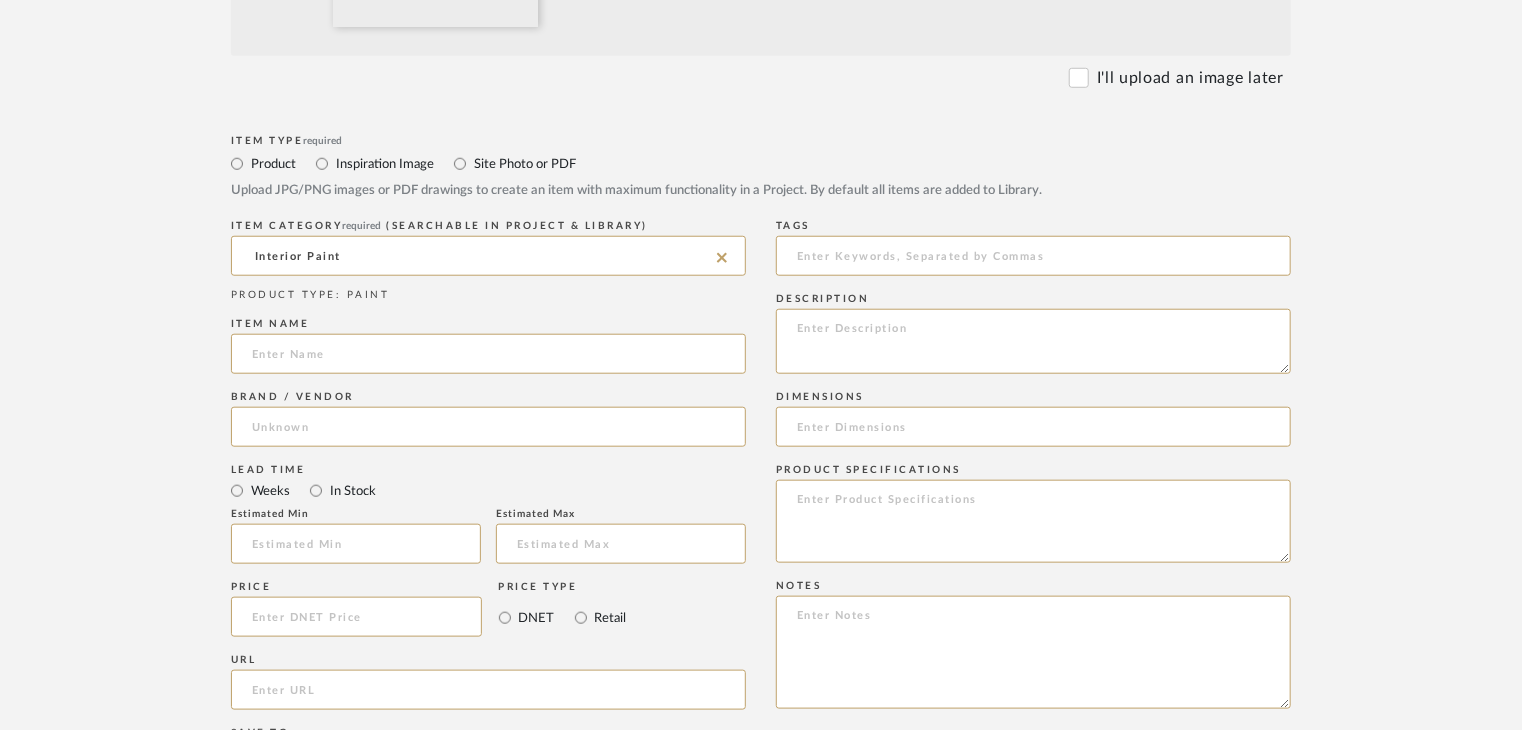 click on "Item name" 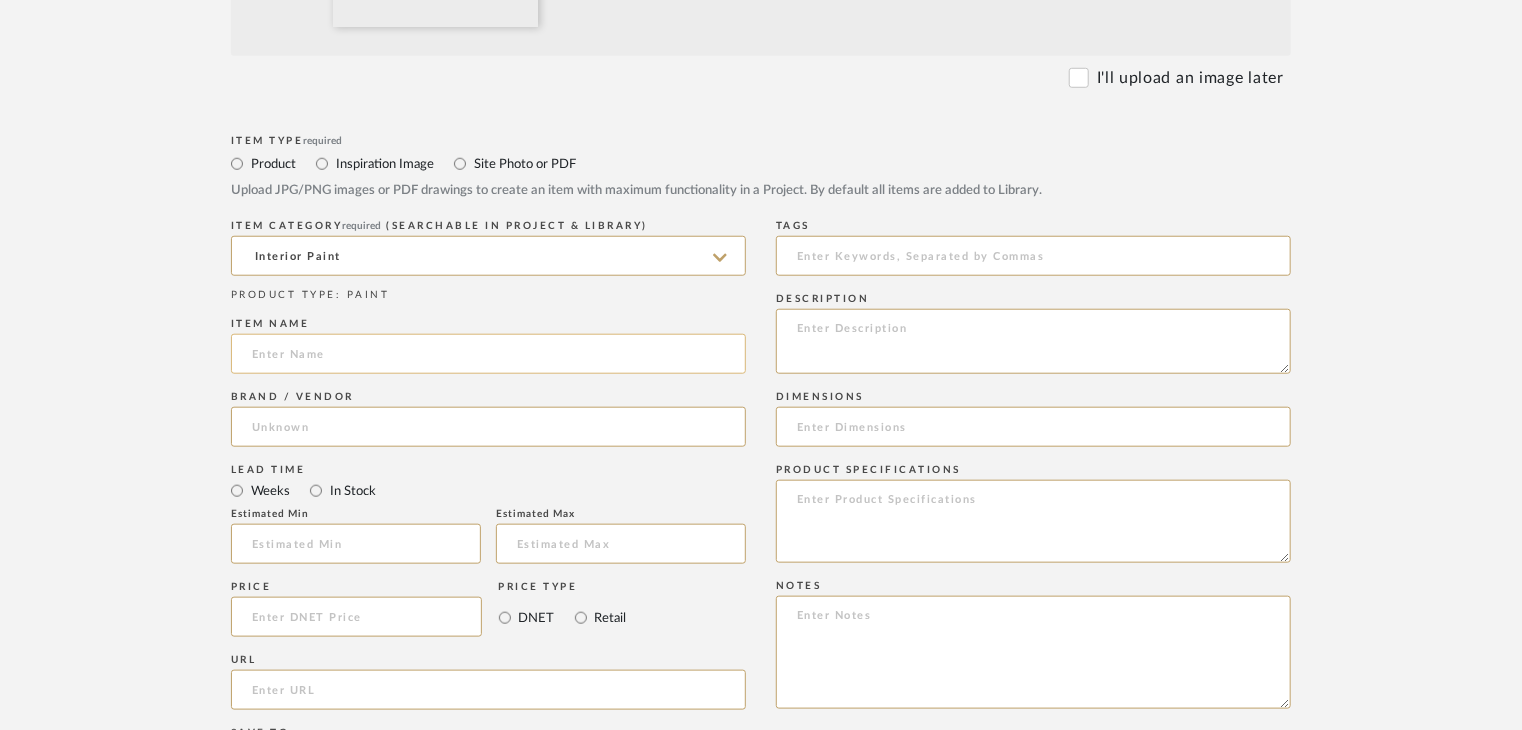 click 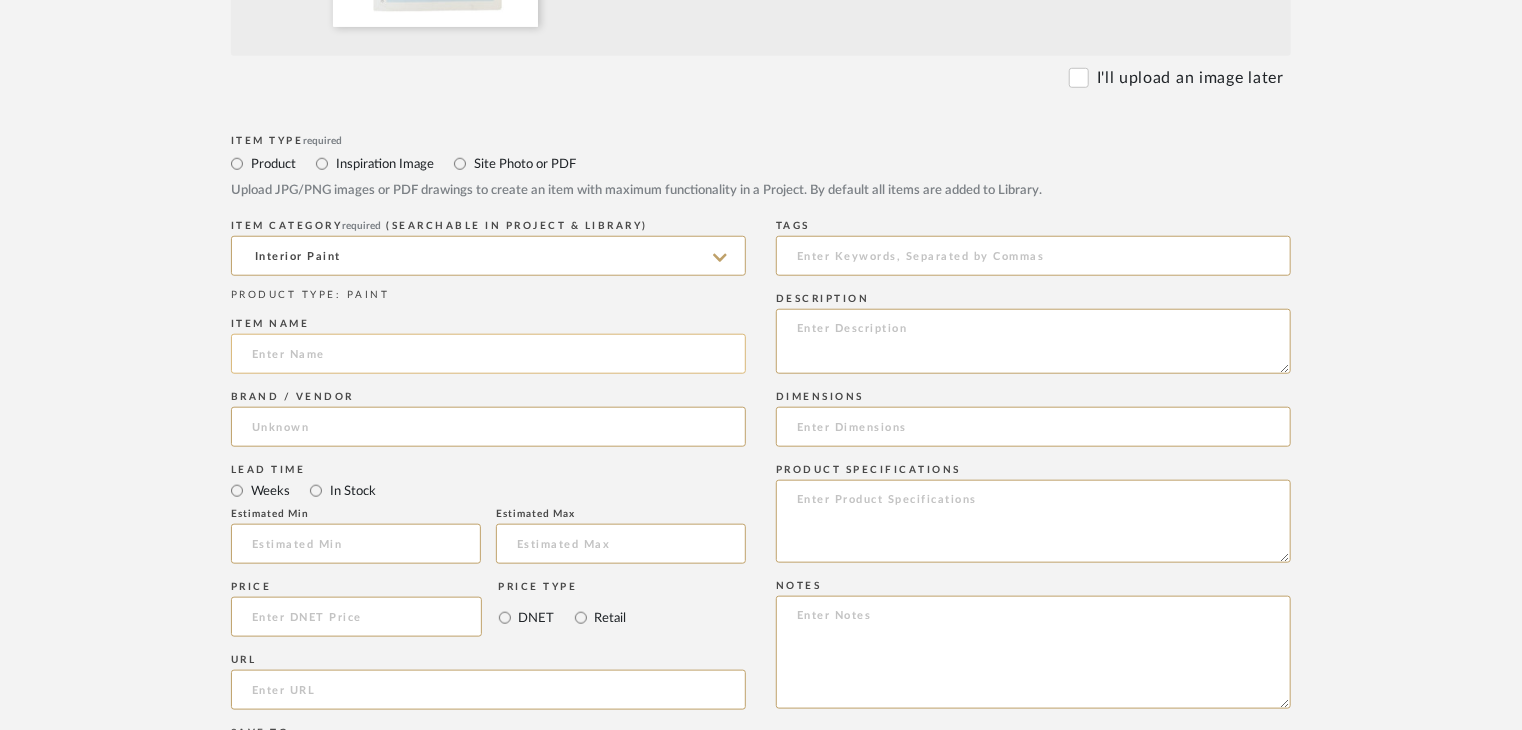 paste on "Concrete Finish" 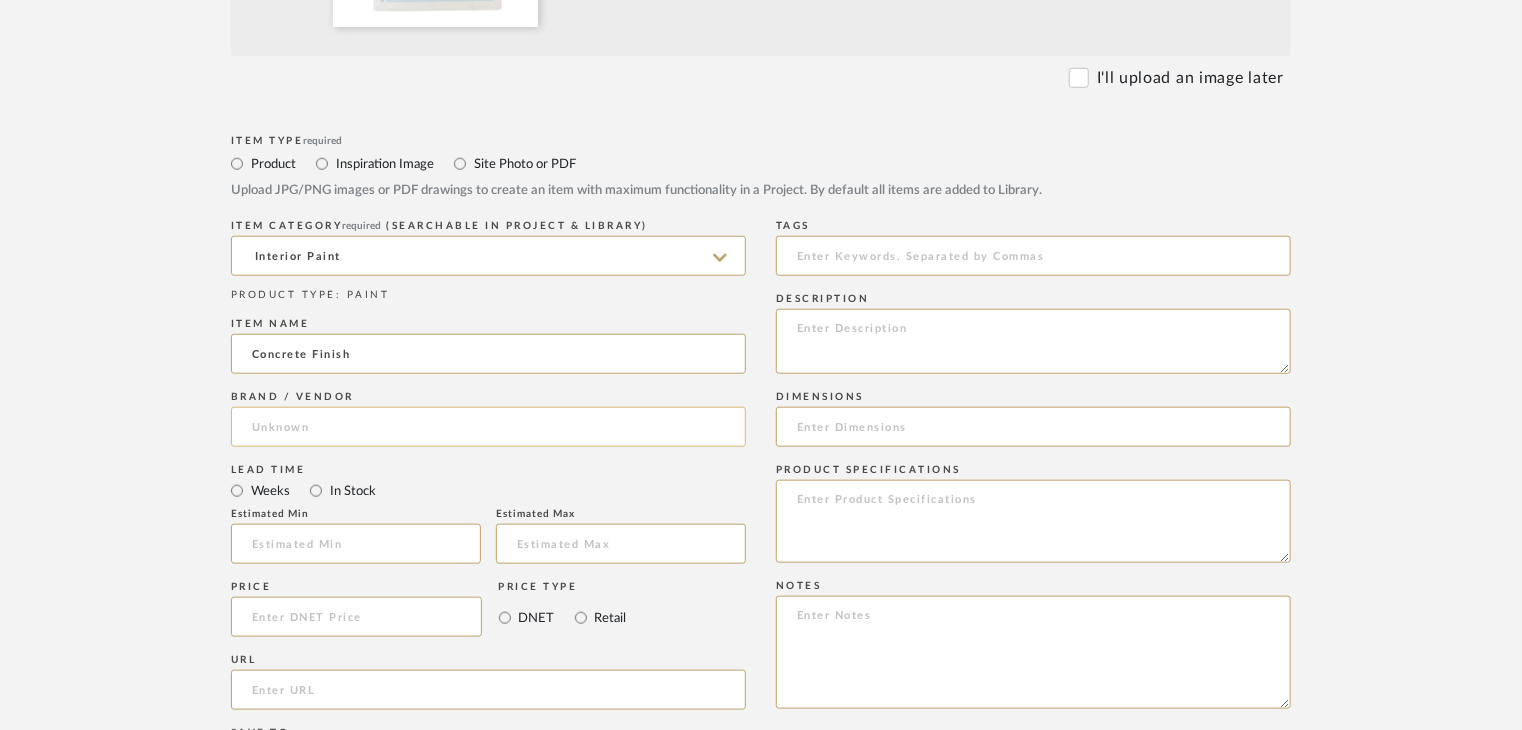 type on "Concrete Finish" 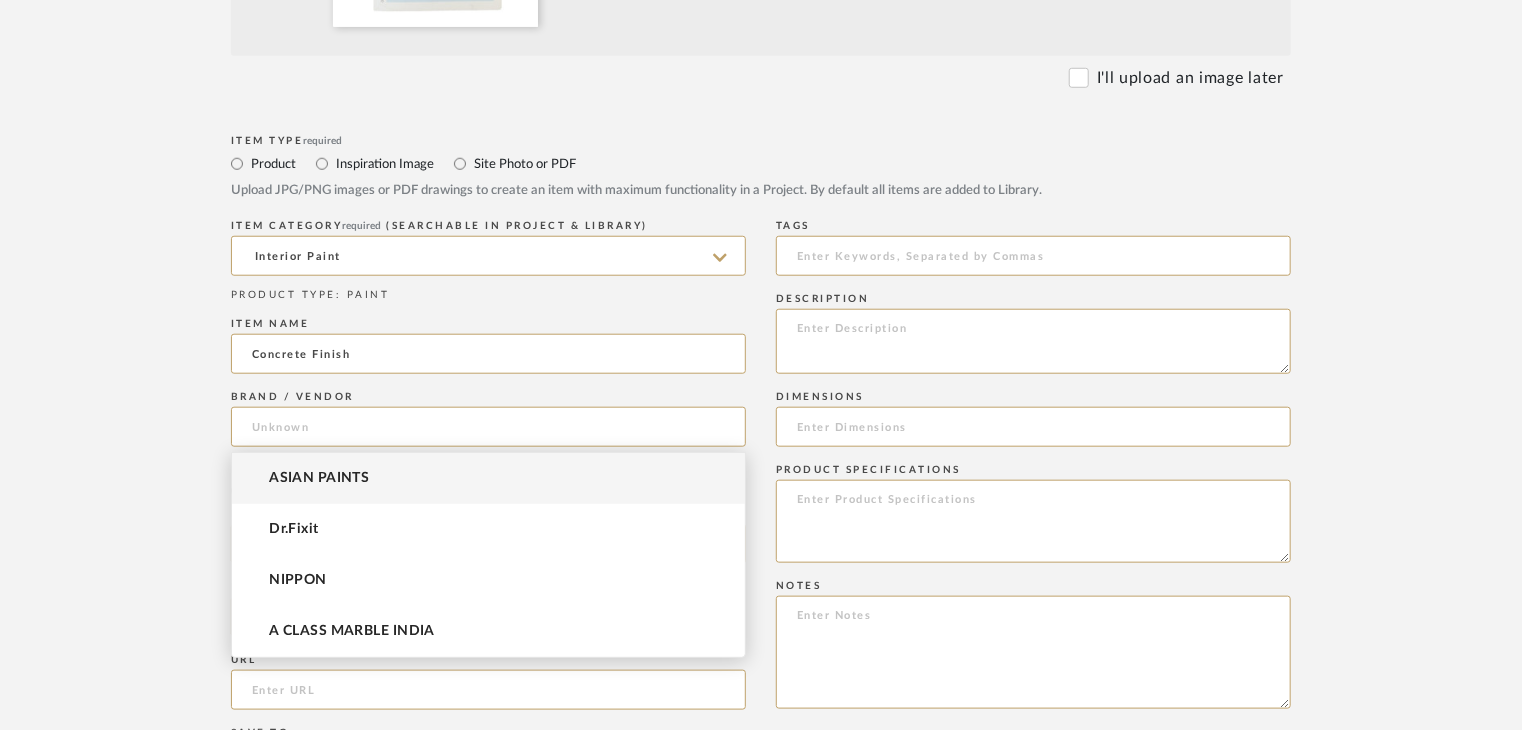 click on "ASIAN PAINTS" at bounding box center (488, 478) 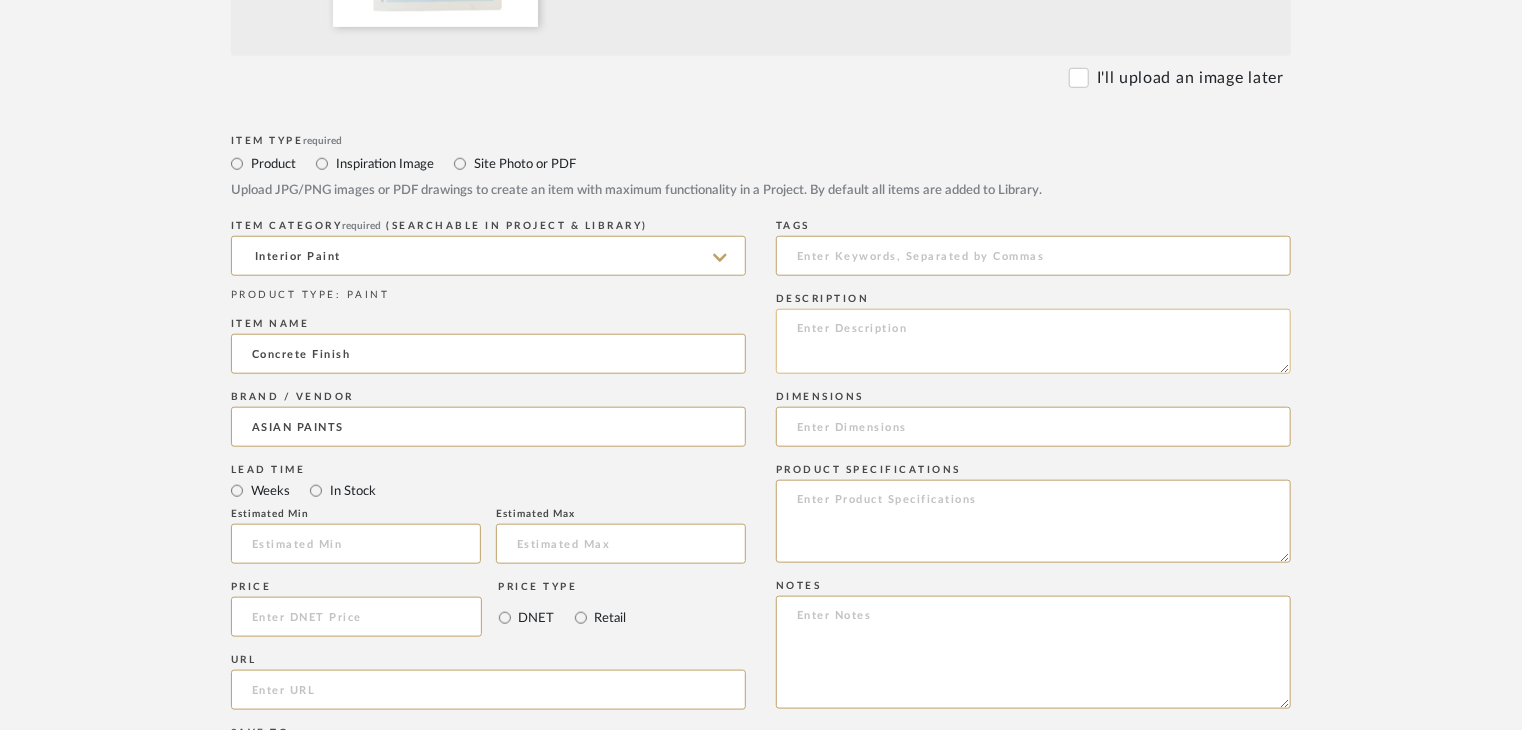 click 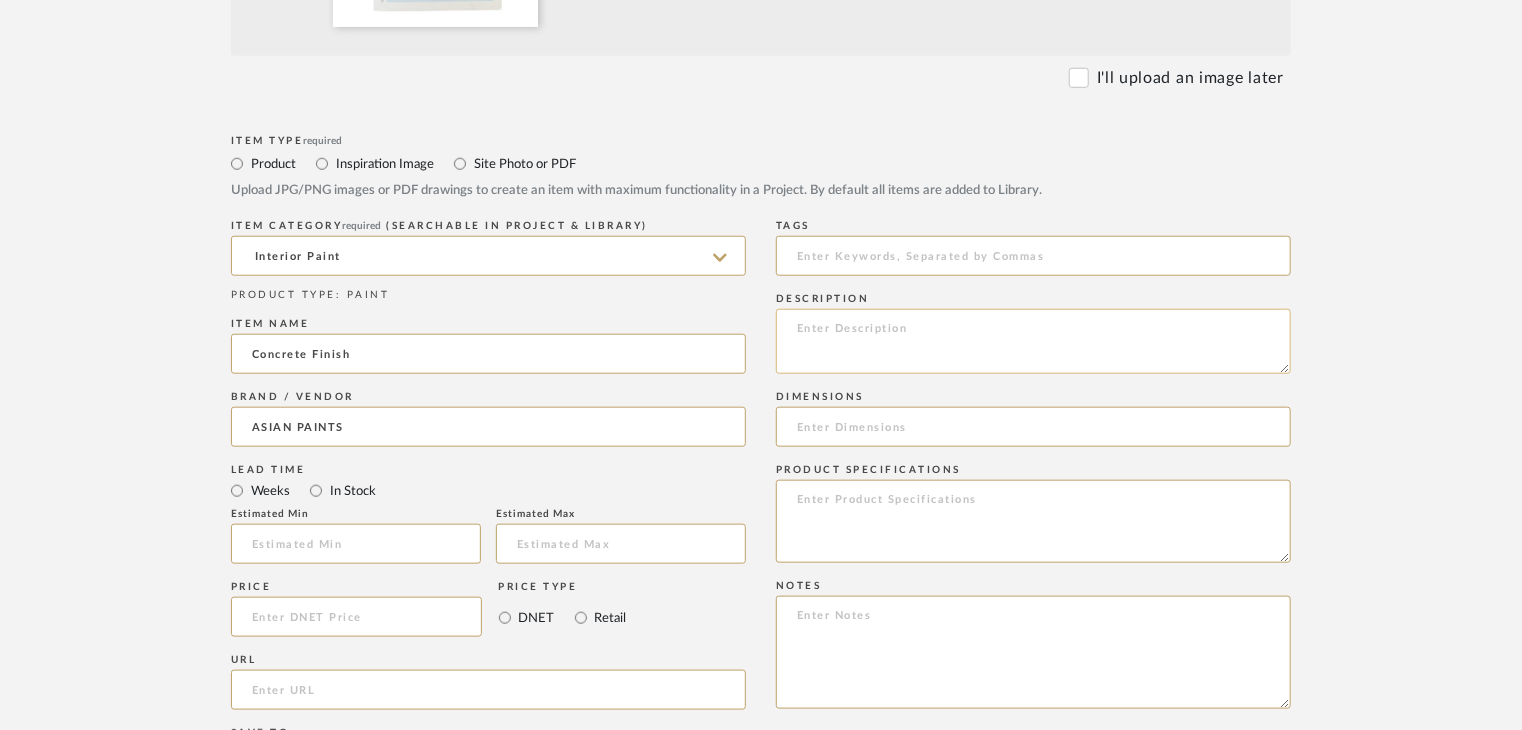 paste on "Type: paint Catalouge
Dimension(s): (as mentioned)
Material/Finishes:
Installation requirements, if any: (as applicable)
Price: (as mentioned)
Lead time: (as mentioned)
Sample available: supplier stock
Sample Internal reference number: [SAMPLE_REF]
as per the internal sample warehouse) Point of
contact:
Contact number: [PHONE]
Email address: [EMAIL]
Address: [ADDRESS]
Additional contact information:" 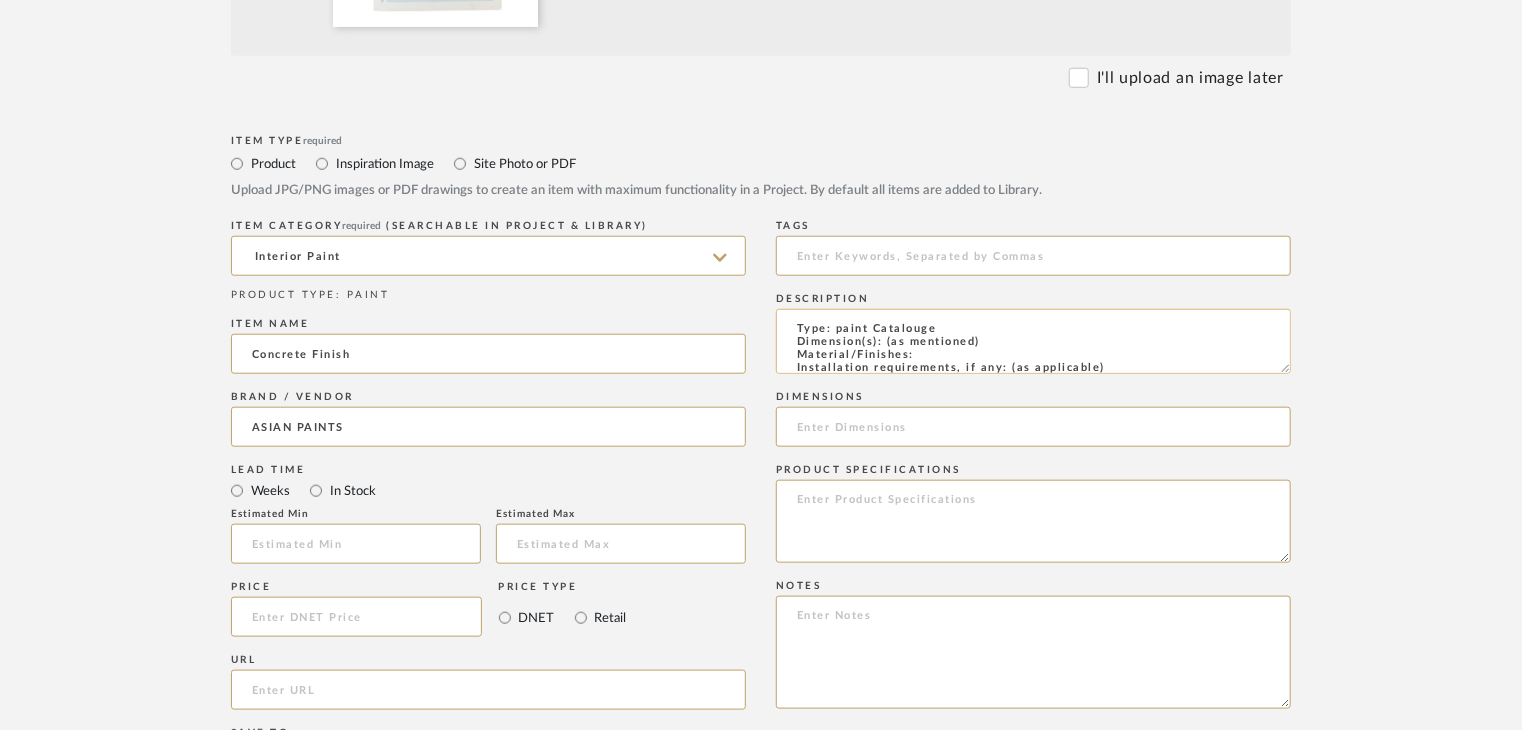 scroll, scrollTop: 137, scrollLeft: 0, axis: vertical 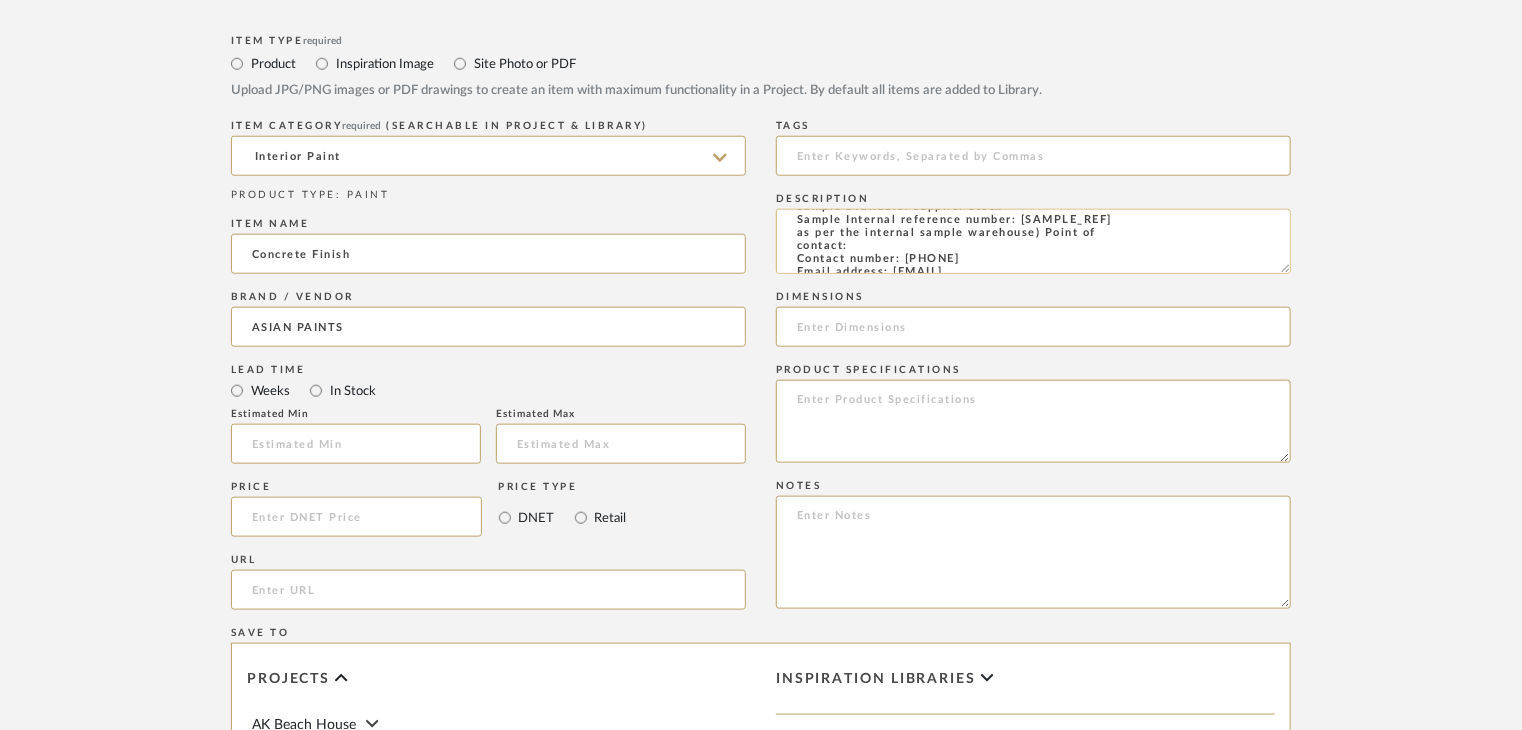 click on "Type: paint Catalouge
Dimension(s): (as mentioned)
Material/Finishes:
Installation requirements, if any: (as applicable)
Price: (as mentioned)
Lead time: (as mentioned)
Sample available: supplier stock
Sample Internal reference number: [SAMPLE_REF]
as per the internal sample warehouse) Point of
contact:
Contact number: [PHONE]
Email address: [EMAIL]
Address: [ADDRESS]
Additional contact information:" 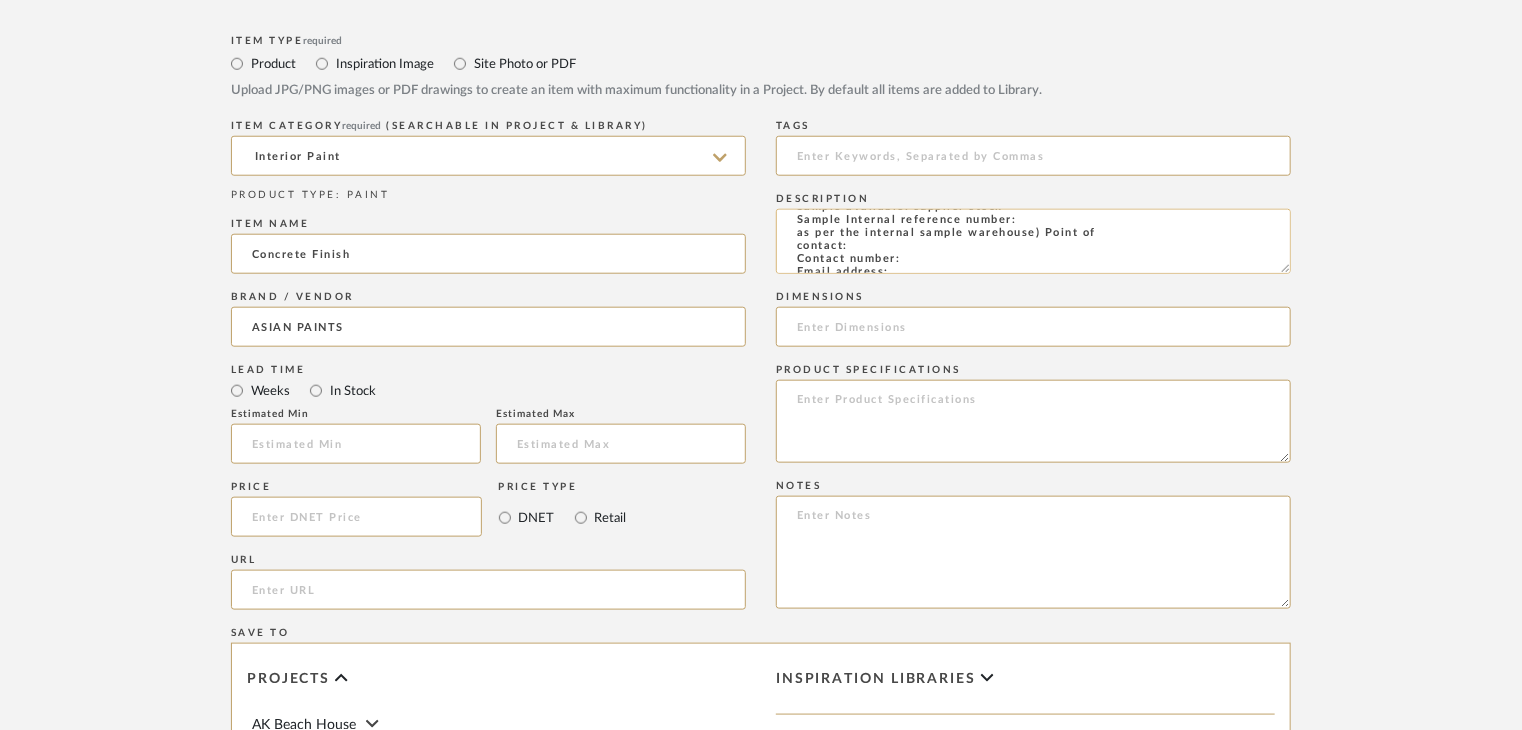 paste on "PT-IP-CT-09" 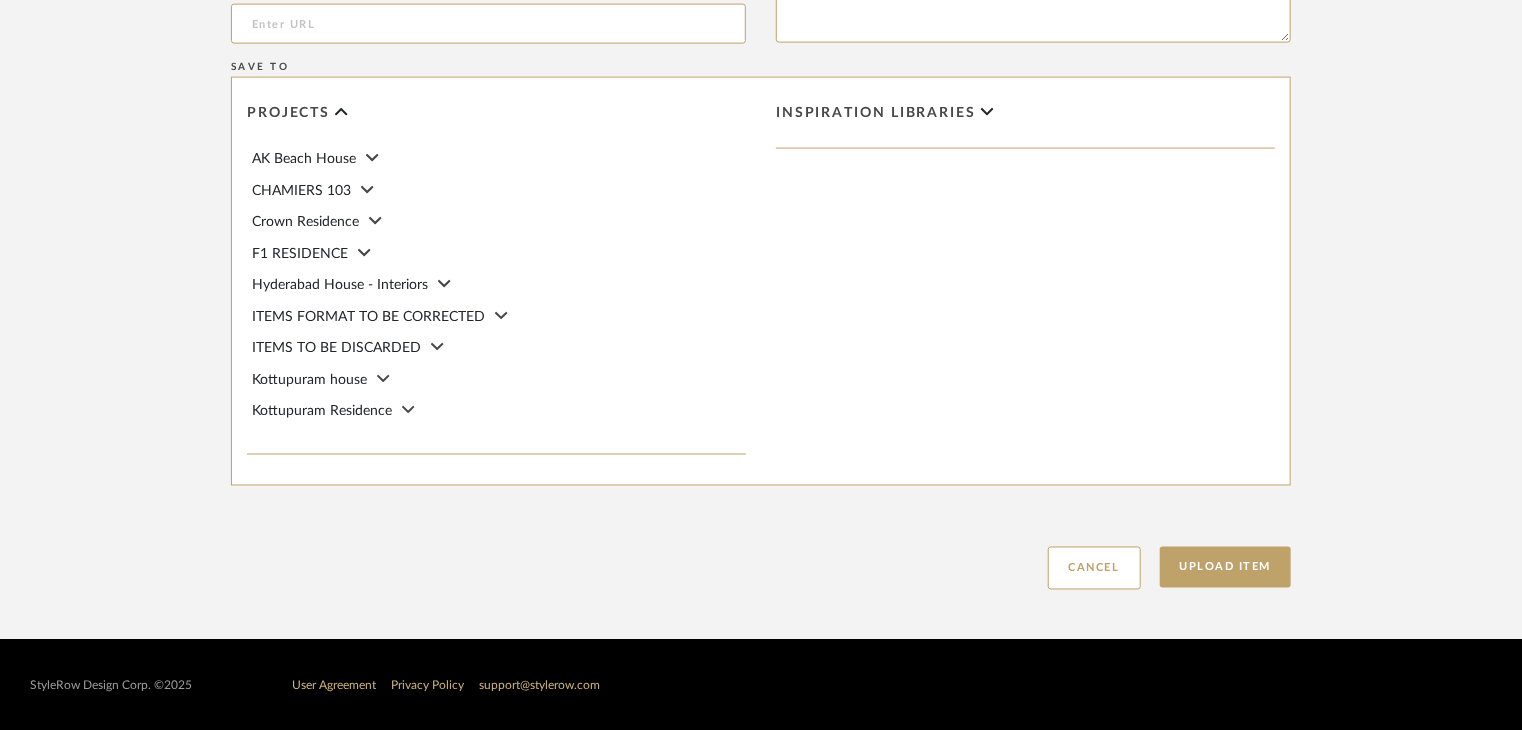 scroll, scrollTop: 1468, scrollLeft: 0, axis: vertical 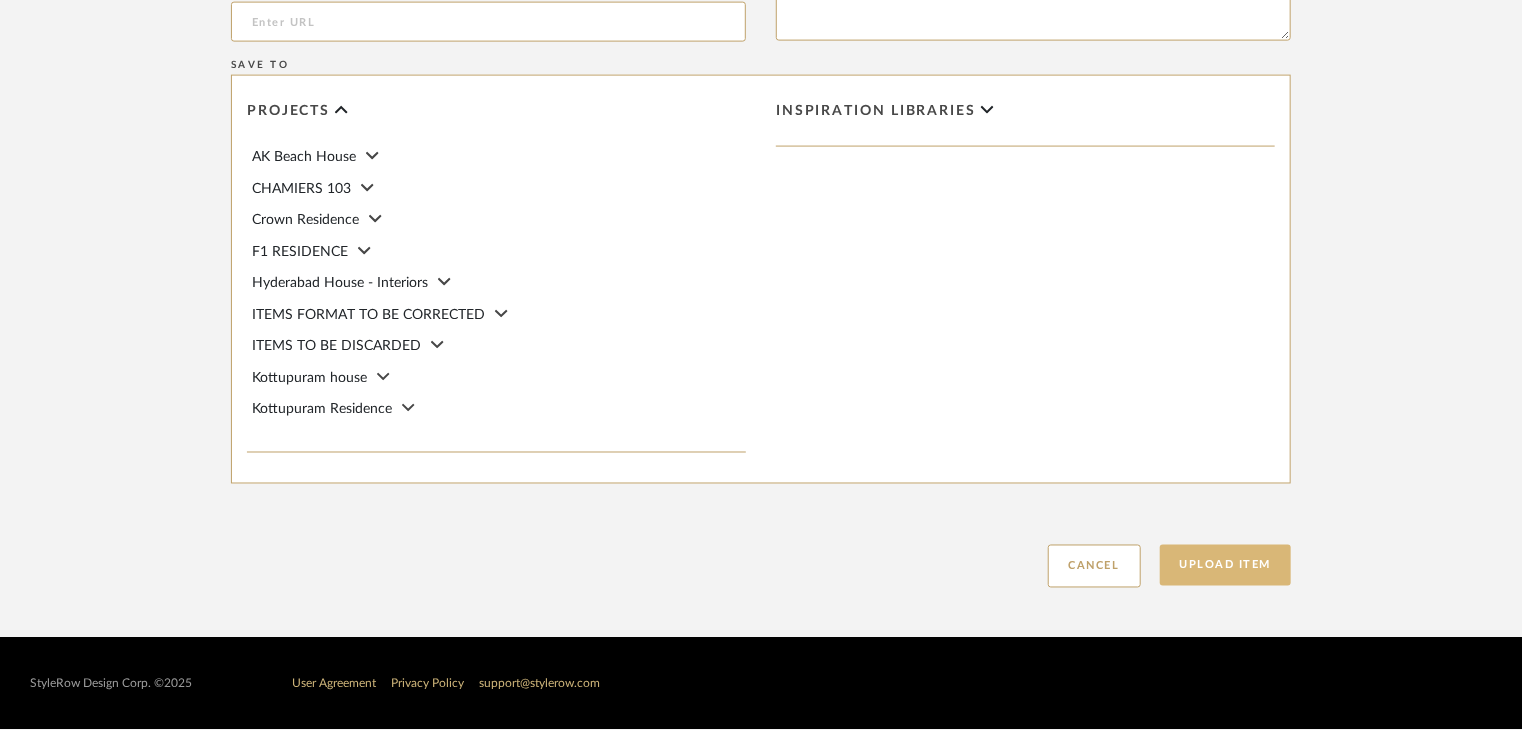 type on "Type: paint Catalouge
Dimension(s): (as mentioned)
Material/Finishes:
Installation requirements, if any: (as applicable)
Price: (as mentioned)
Lead time: (as mentioned)
Sample available: supplier stock
Sample Internal reference number: PT-IP-CT-09
as per the internal sample warehouse) Point of
contact:
Contact number:
Email address:
Address:
Additional contact information:" 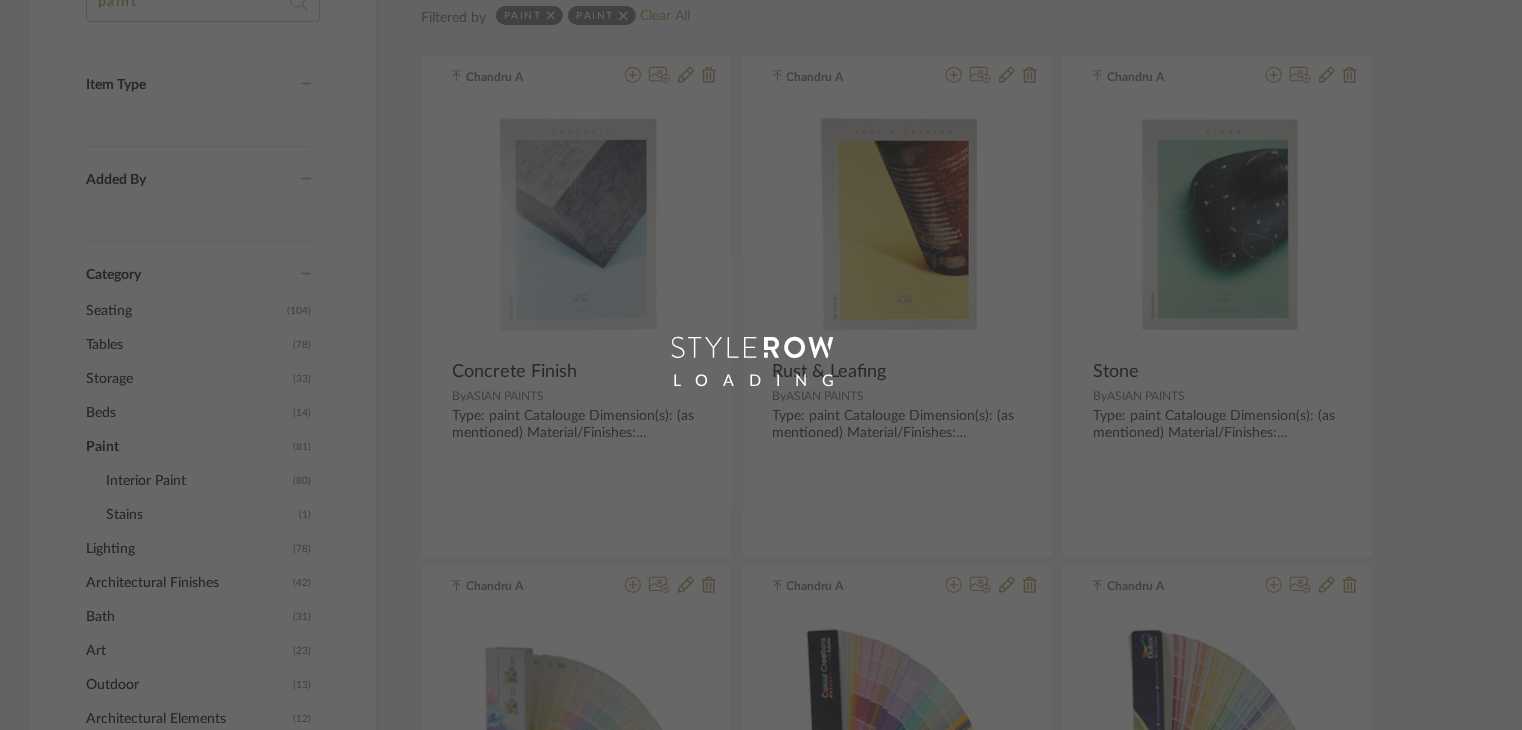 scroll, scrollTop: 0, scrollLeft: 0, axis: both 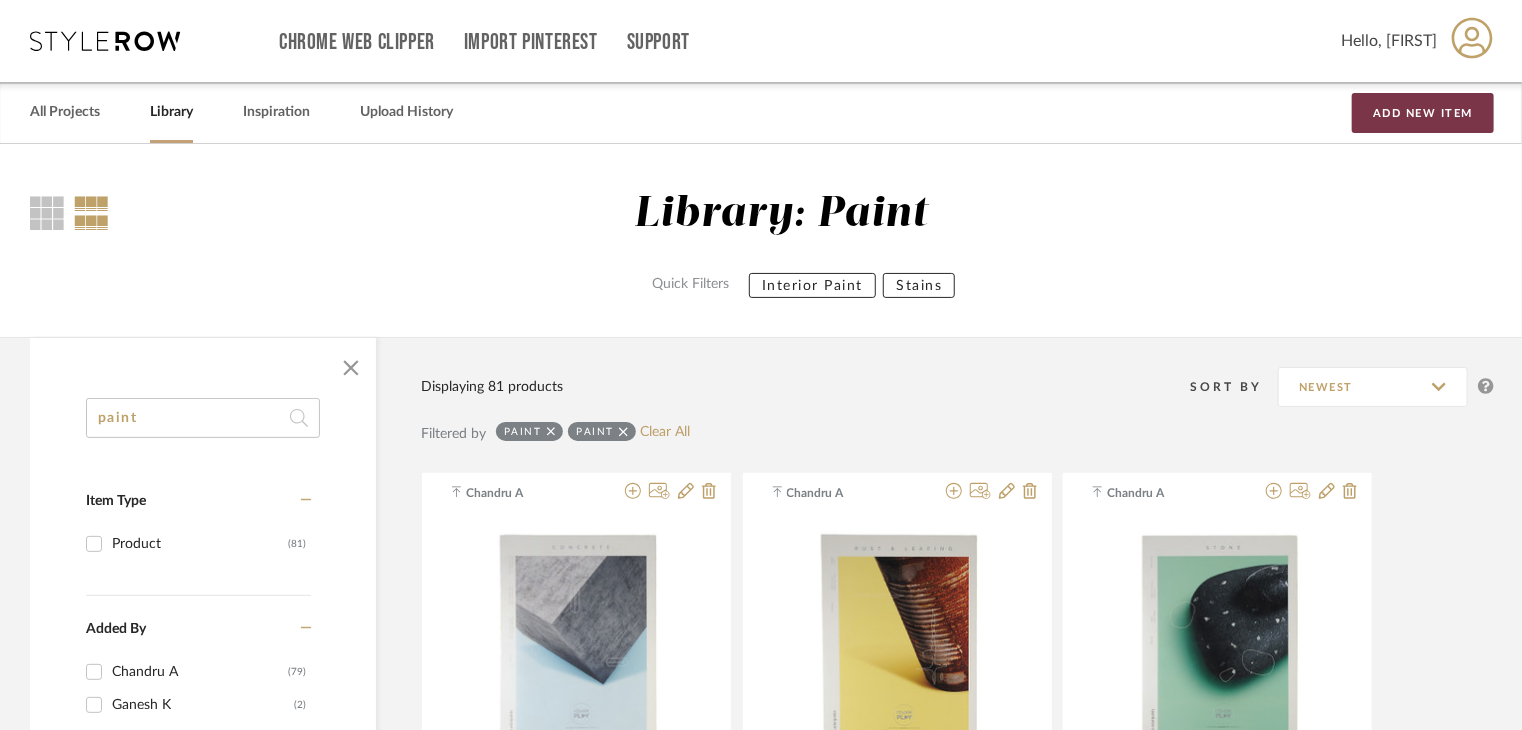 click on "Add New Item" at bounding box center [1423, 113] 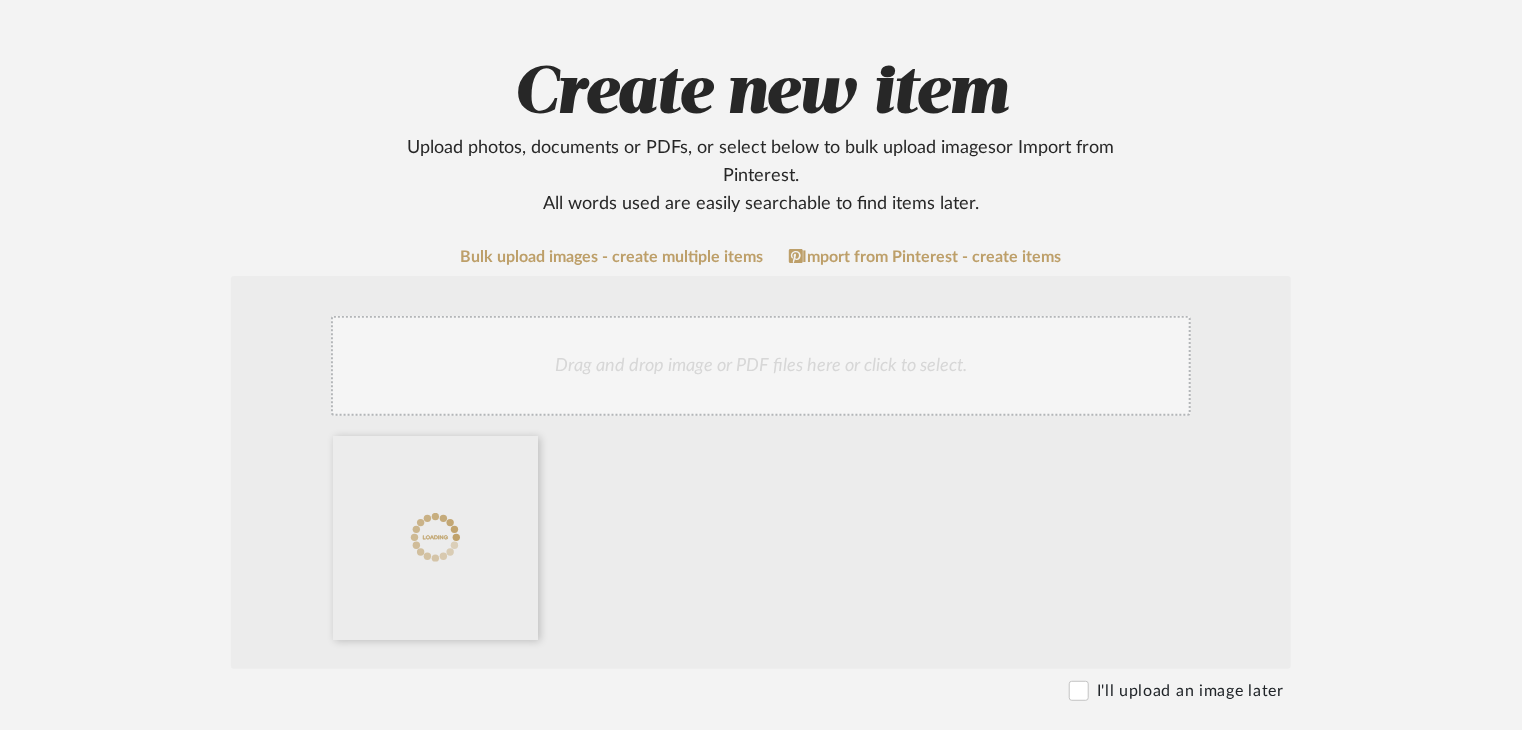 scroll, scrollTop: 600, scrollLeft: 0, axis: vertical 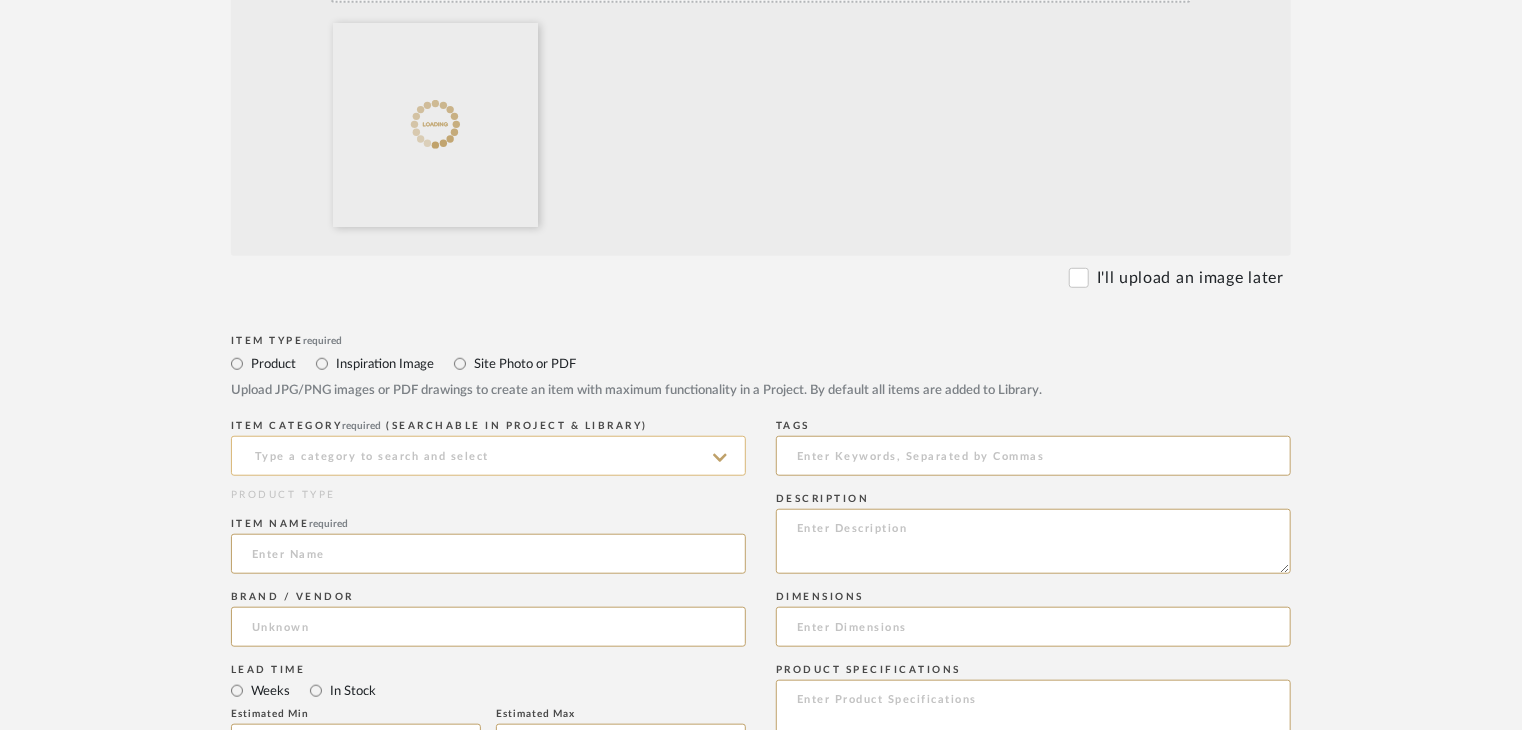 click 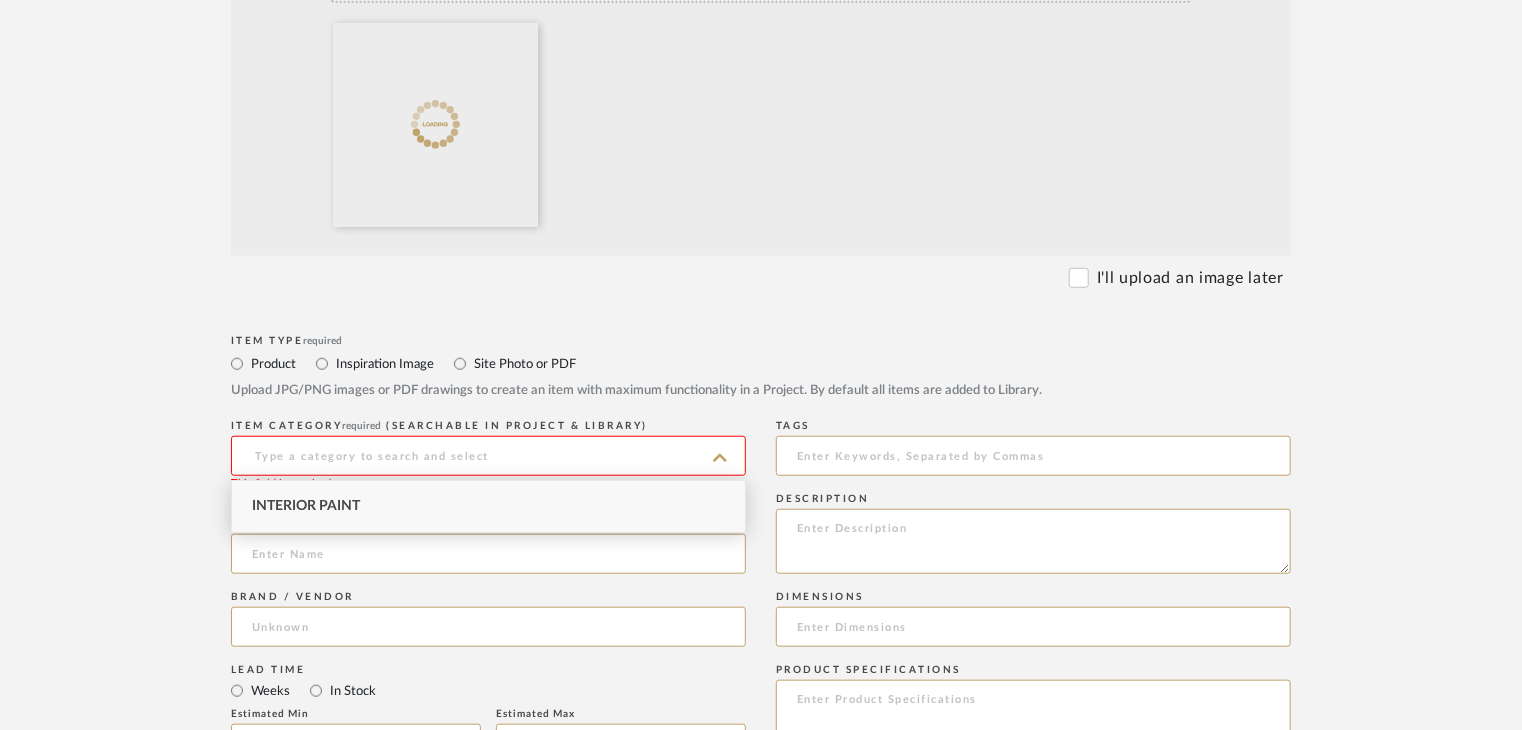 click on "Interior Paint" at bounding box center [306, 506] 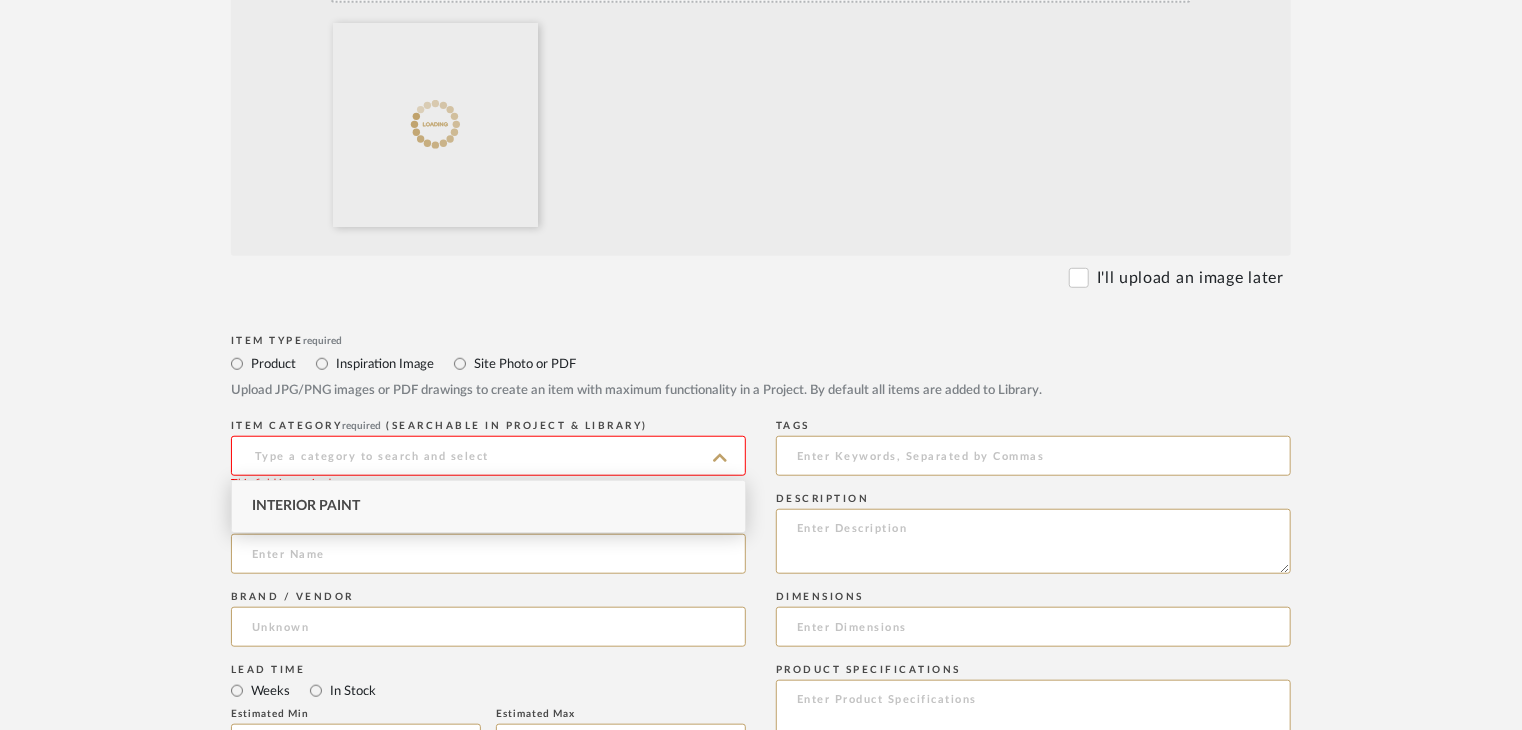 type on "Interior Paint" 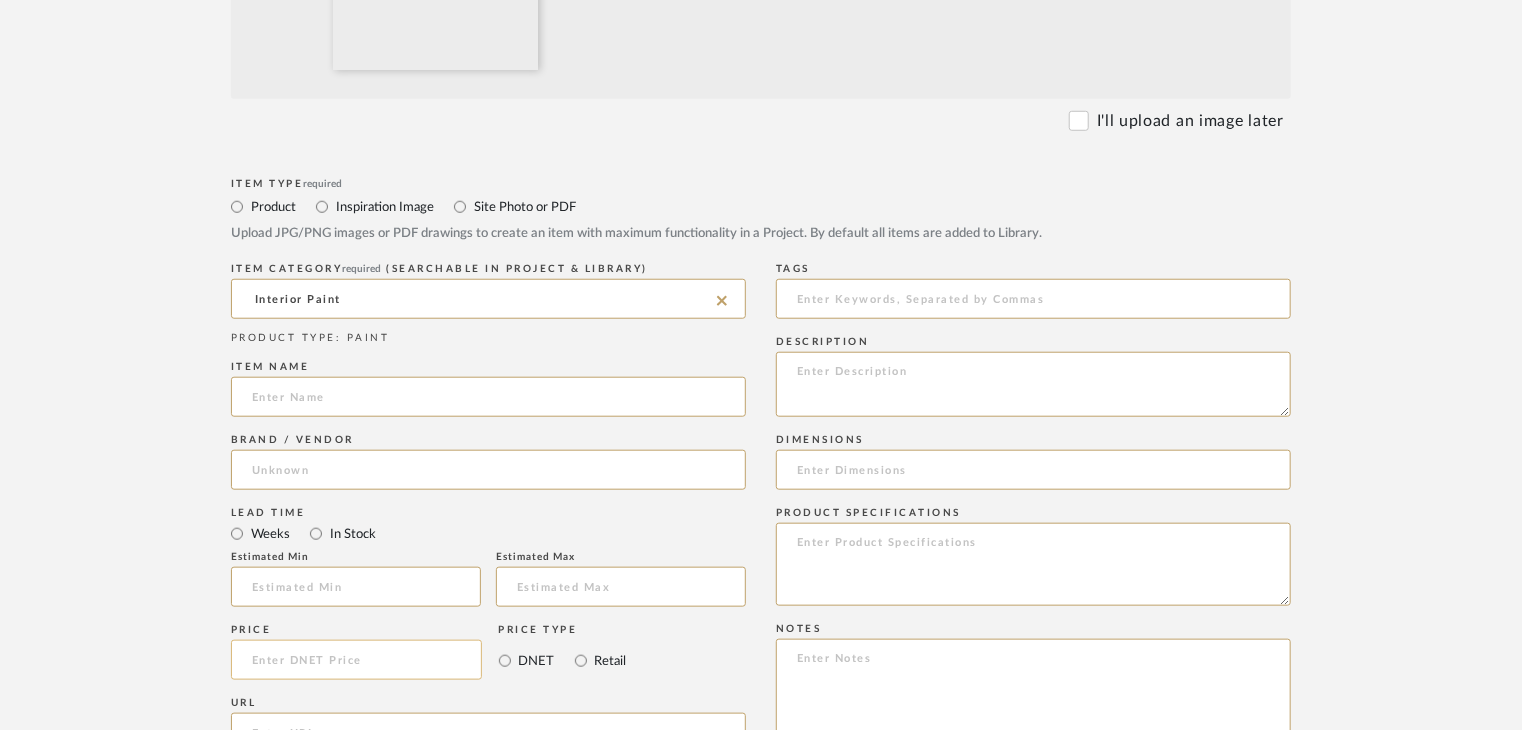 scroll, scrollTop: 1000, scrollLeft: 0, axis: vertical 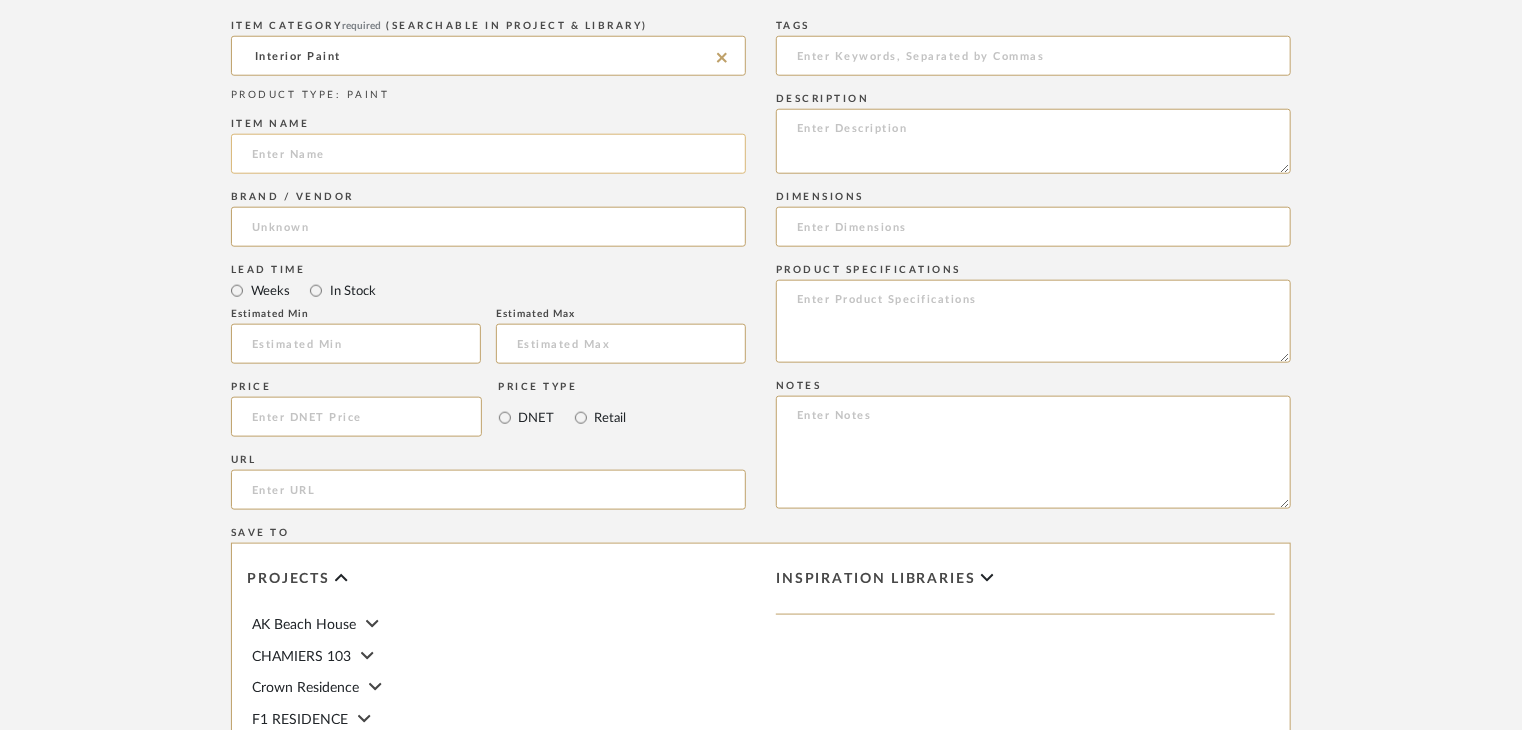 click 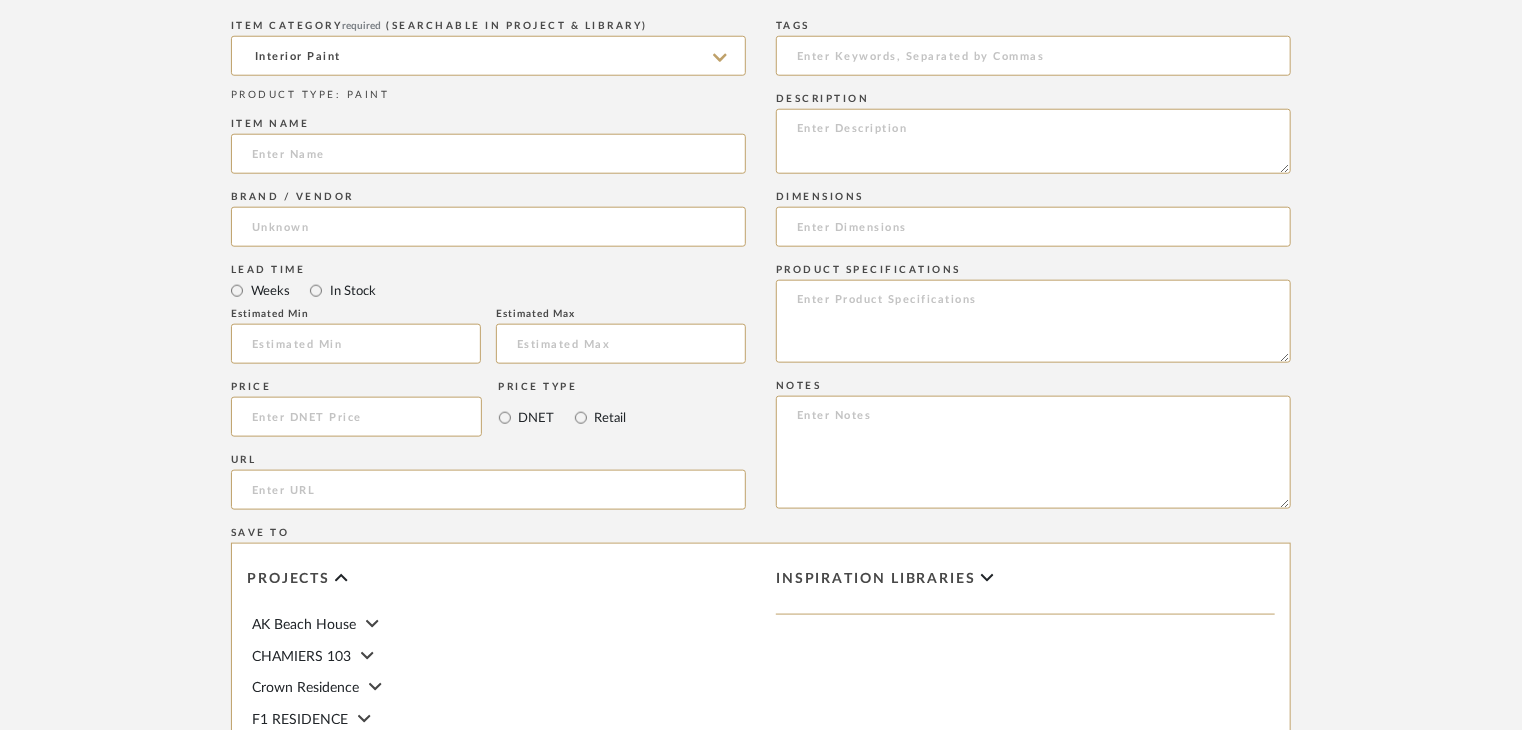 paste on "Pianocolor Microcement" 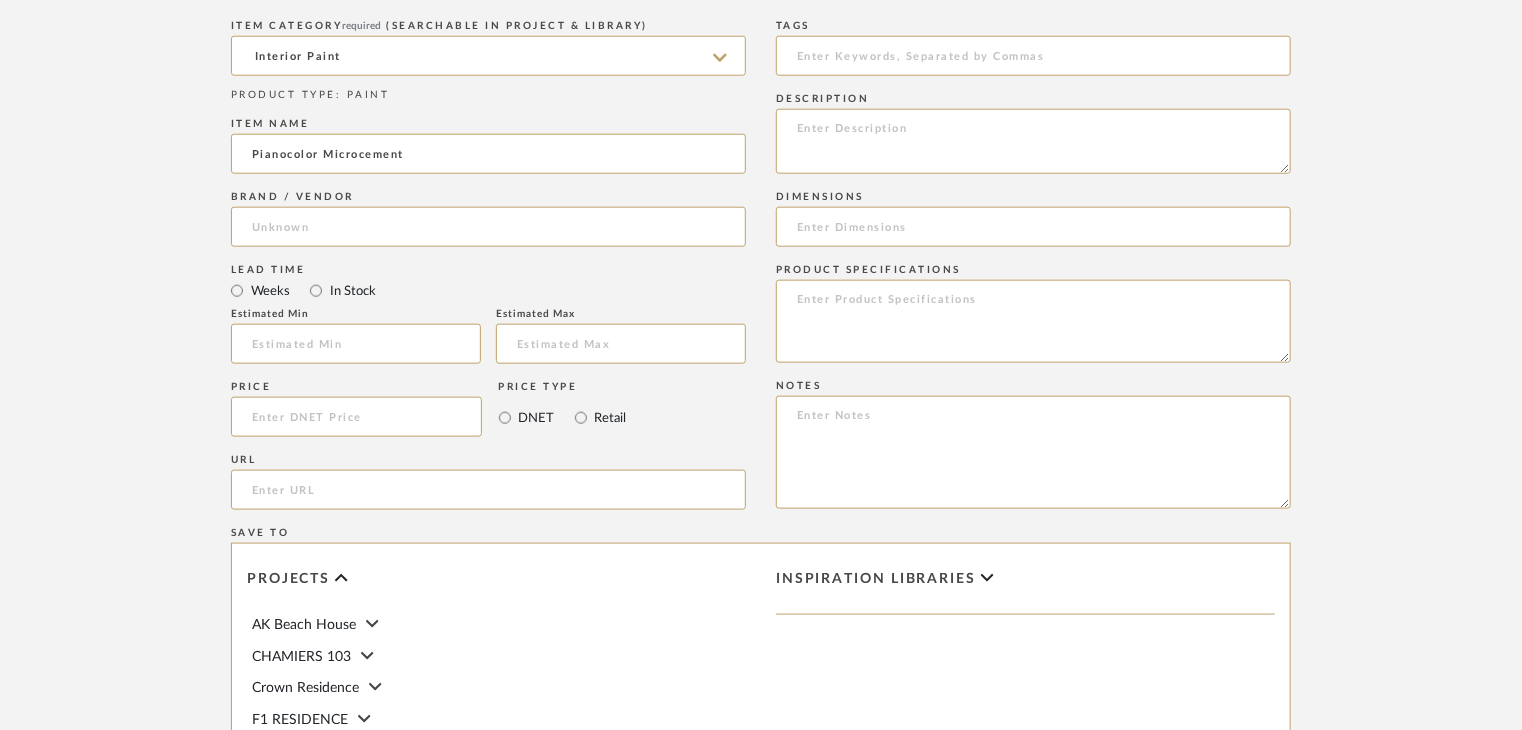 type on "Pianocolor Microcement" 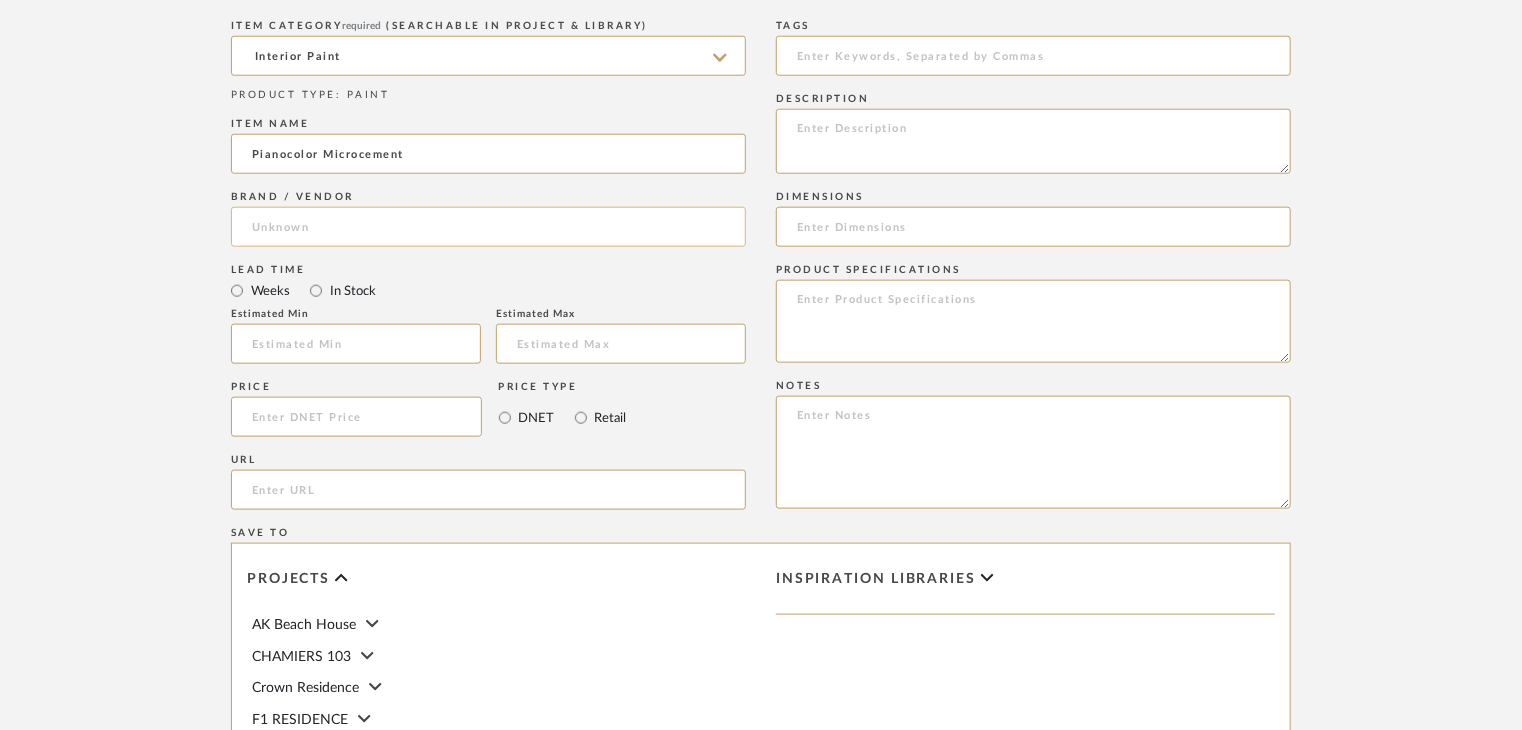 click 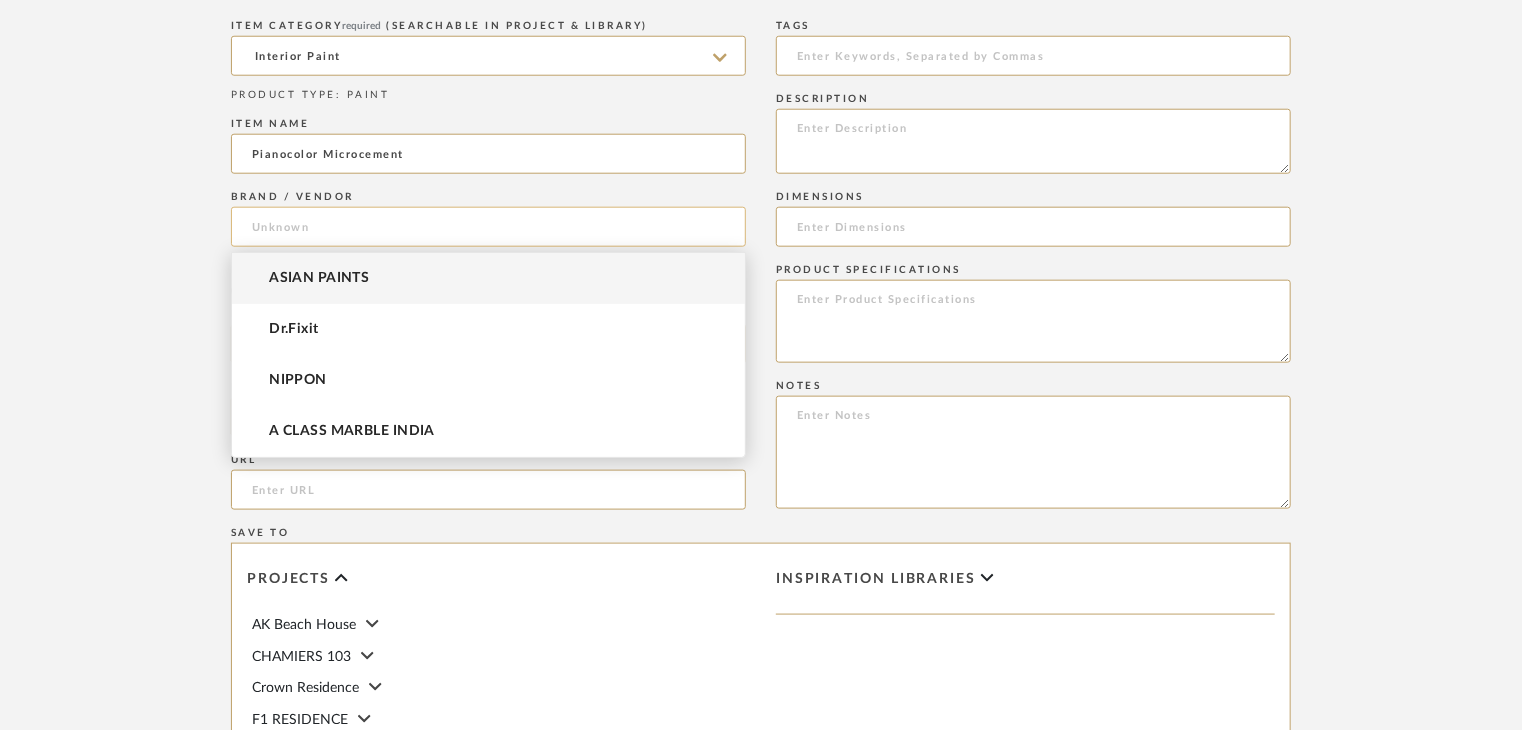 paste on "Novamix" 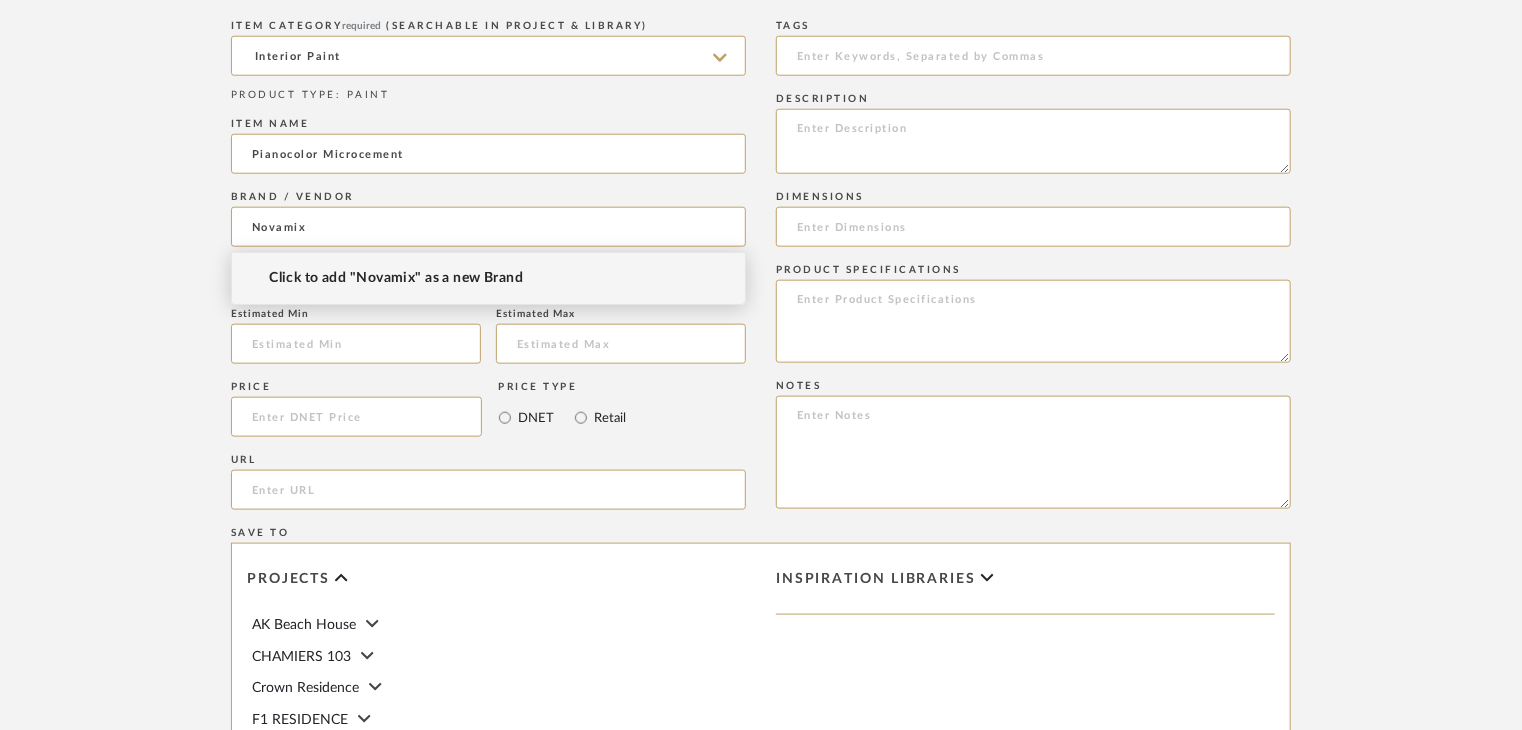 type on "Novamix" 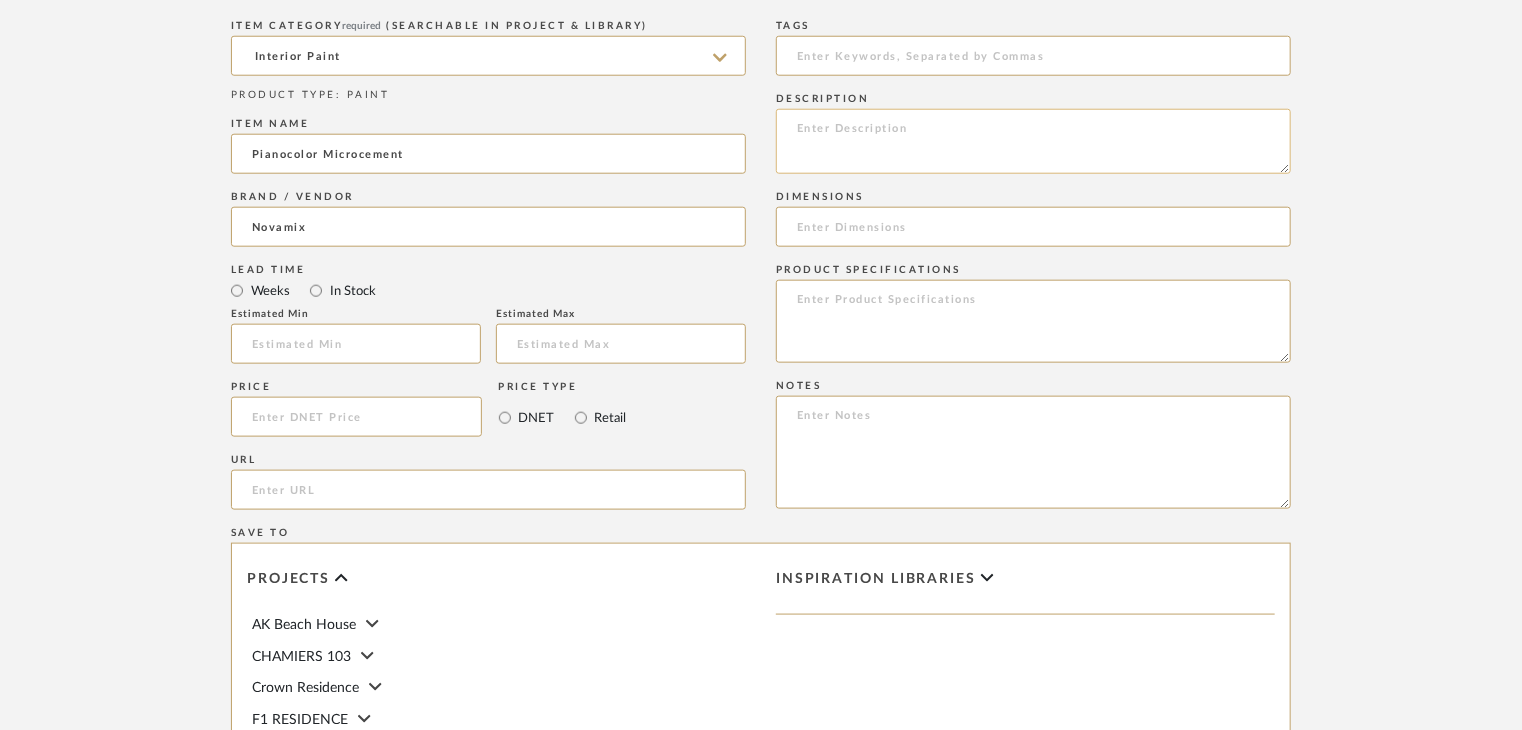 click 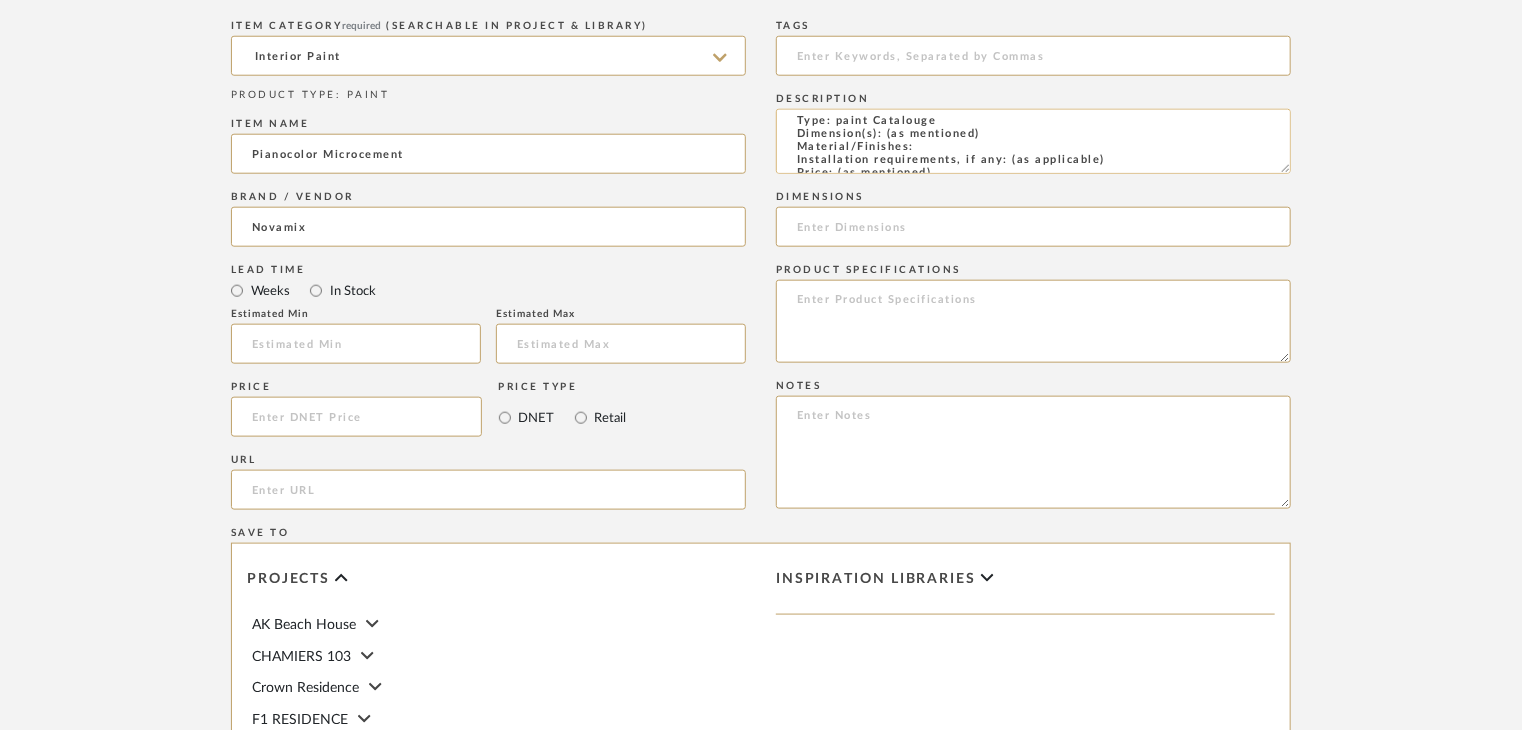 scroll, scrollTop: 0, scrollLeft: 0, axis: both 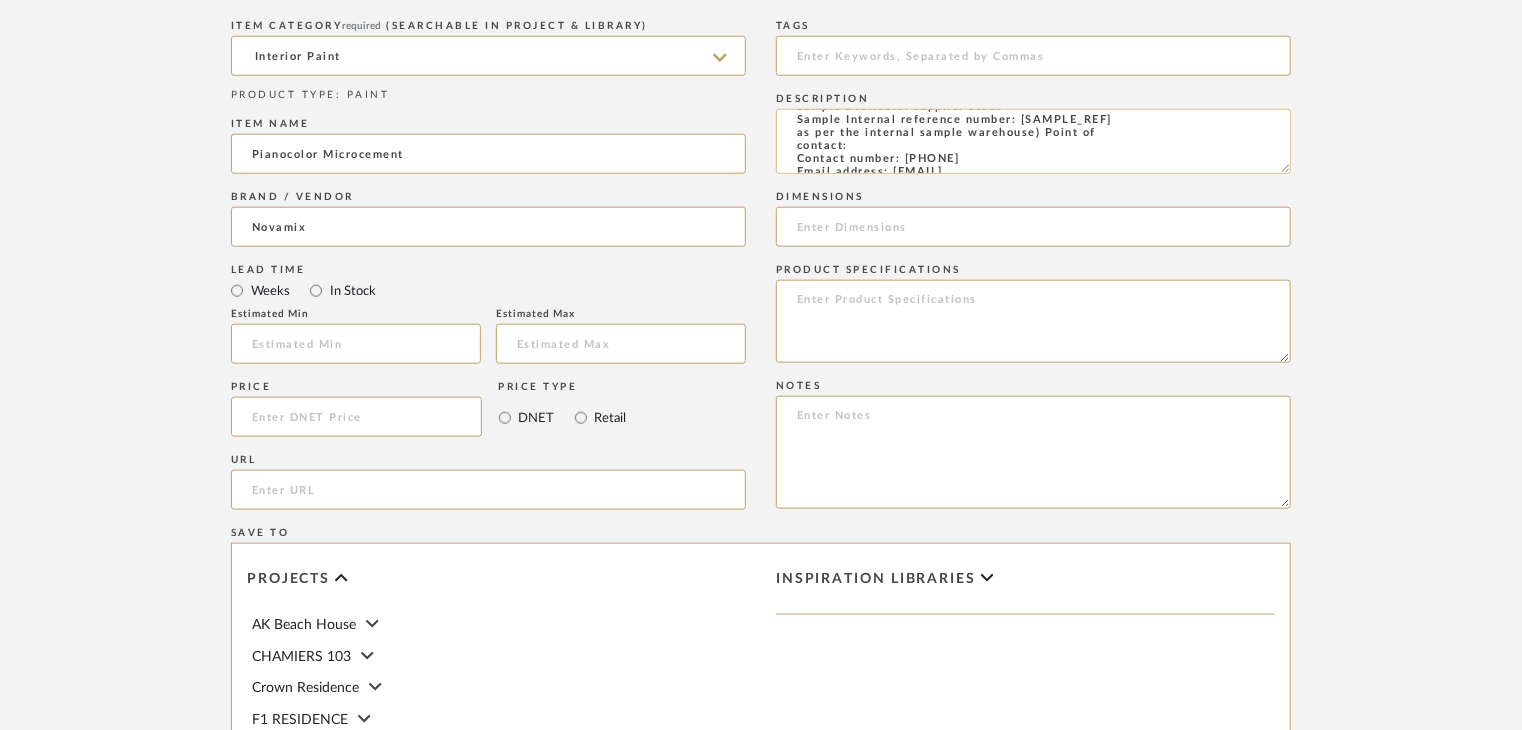 click on "Type: paint Catalouge
Dimension(s): (as mentioned)
Material/Finishes:
Installation requirements, if any: (as applicable)
Price: (as mentioned)
Lead time: (as mentioned)
Sample available: supplier stock
Sample Internal reference number: [SAMPLE_REF]
as per the internal sample warehouse) Point of
contact:
Contact number: [PHONE]
Email address: [EMAIL]
Address: [ADDRESS]
Additional contact information:" 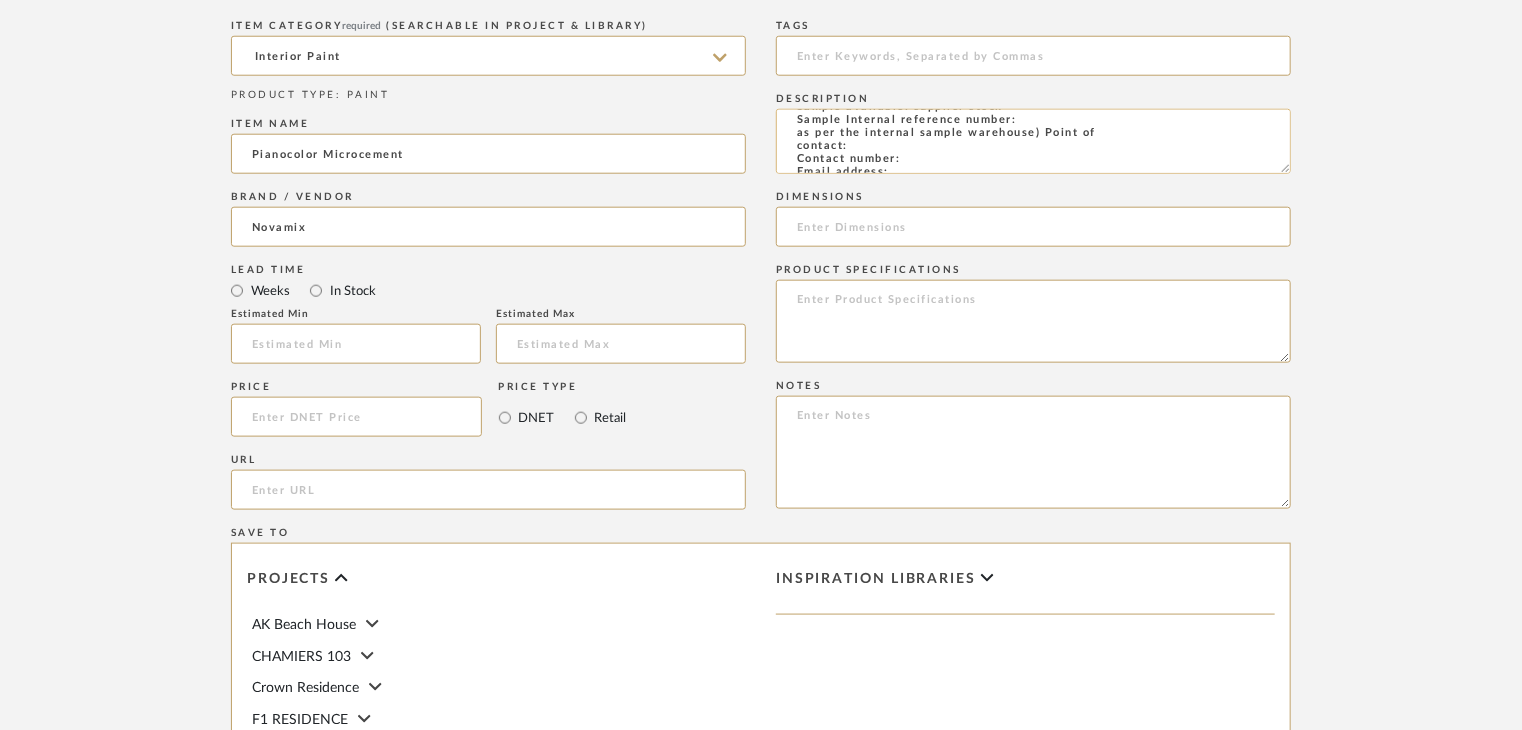 paste on "PT-IP-CT-1" 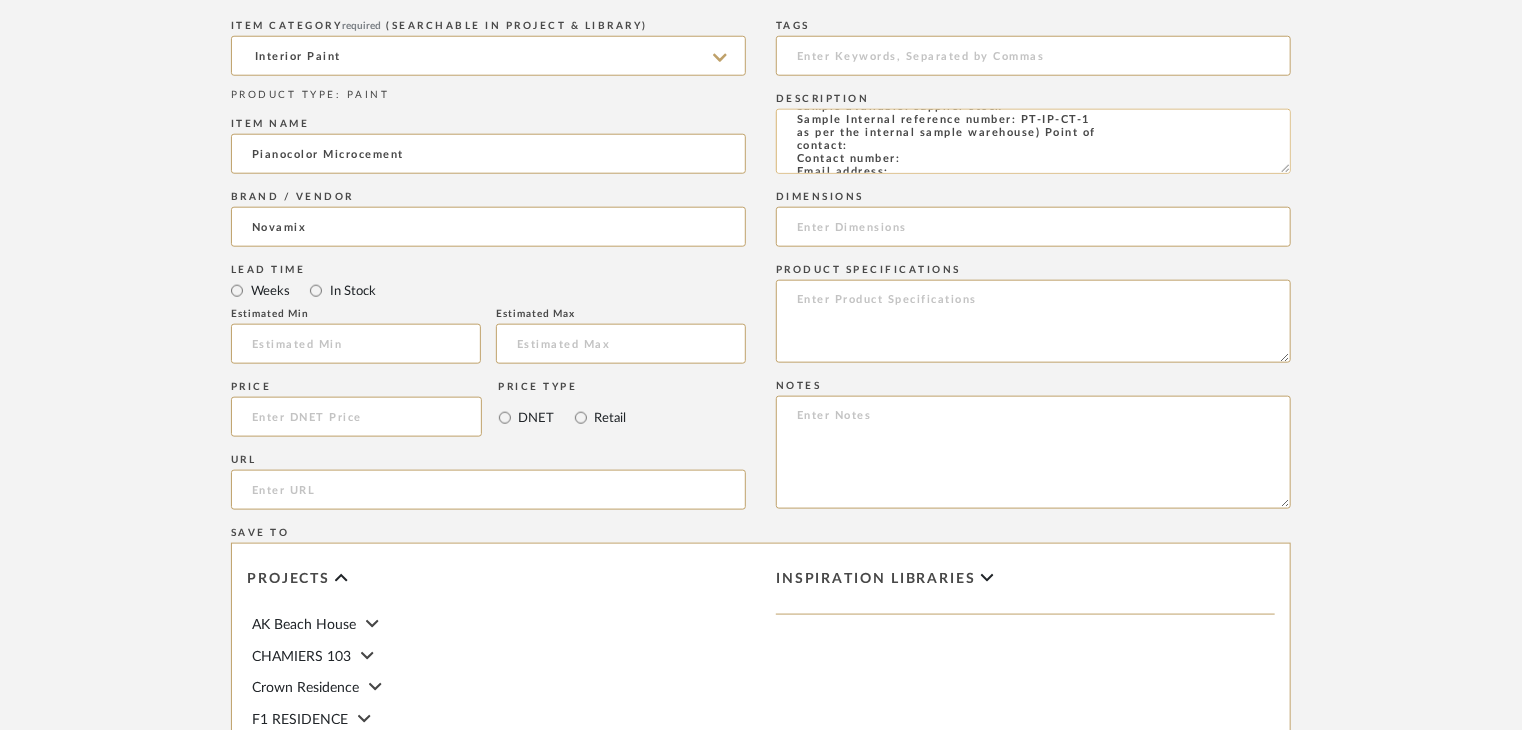 type on "Type: paint Catalouge
Dimension(s): (as mentioned)
Material/Finishes:
Installation requirements, if any: (as applicable)
Price: (as mentioned)
Lead time: (as mentioned)
Sample available: supplier stock
Sample Internal reference number: PT-IP-CT-1
as per the internal sample warehouse) Point of
contact:
Contact number:
Email address:
Address:
Additional contact information:" 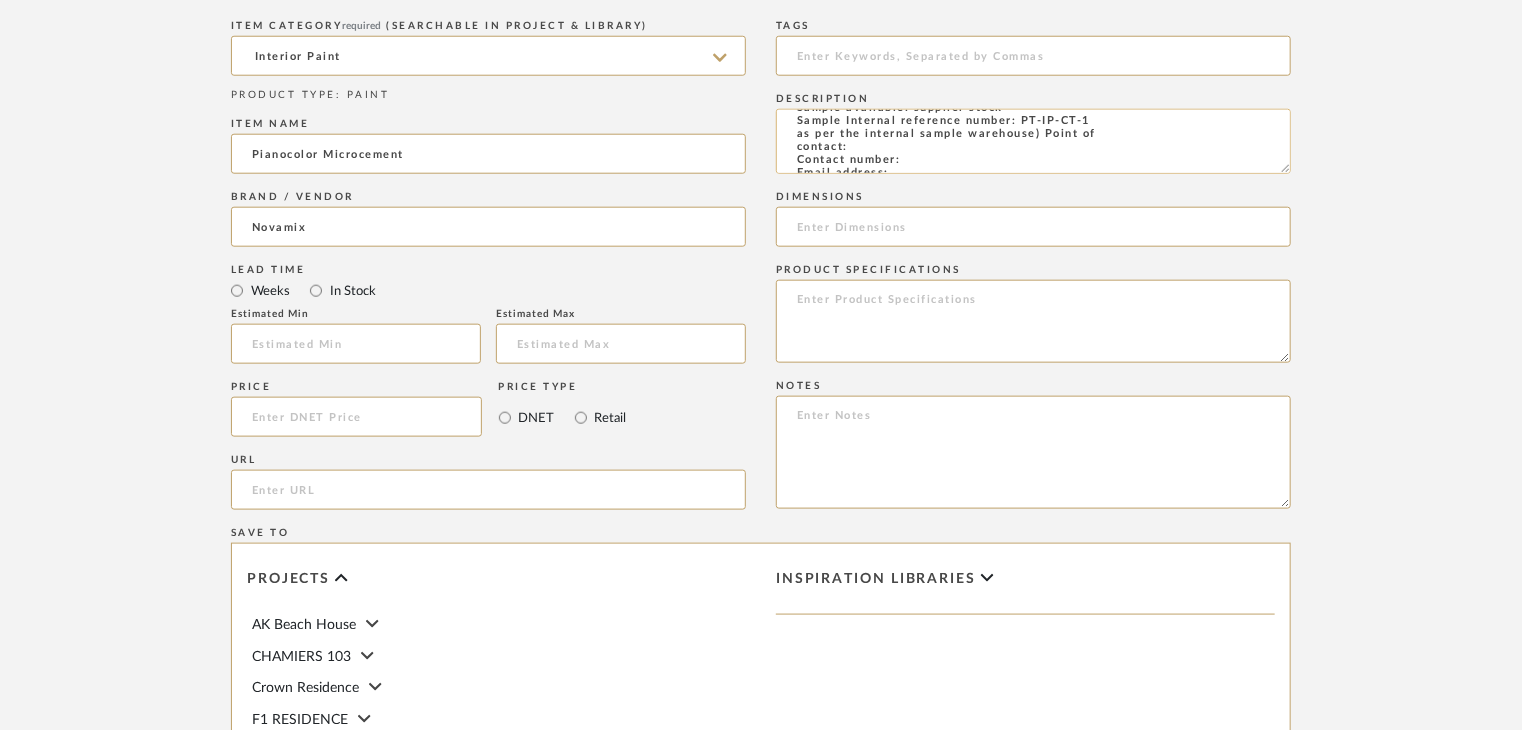 scroll, scrollTop: 100, scrollLeft: 0, axis: vertical 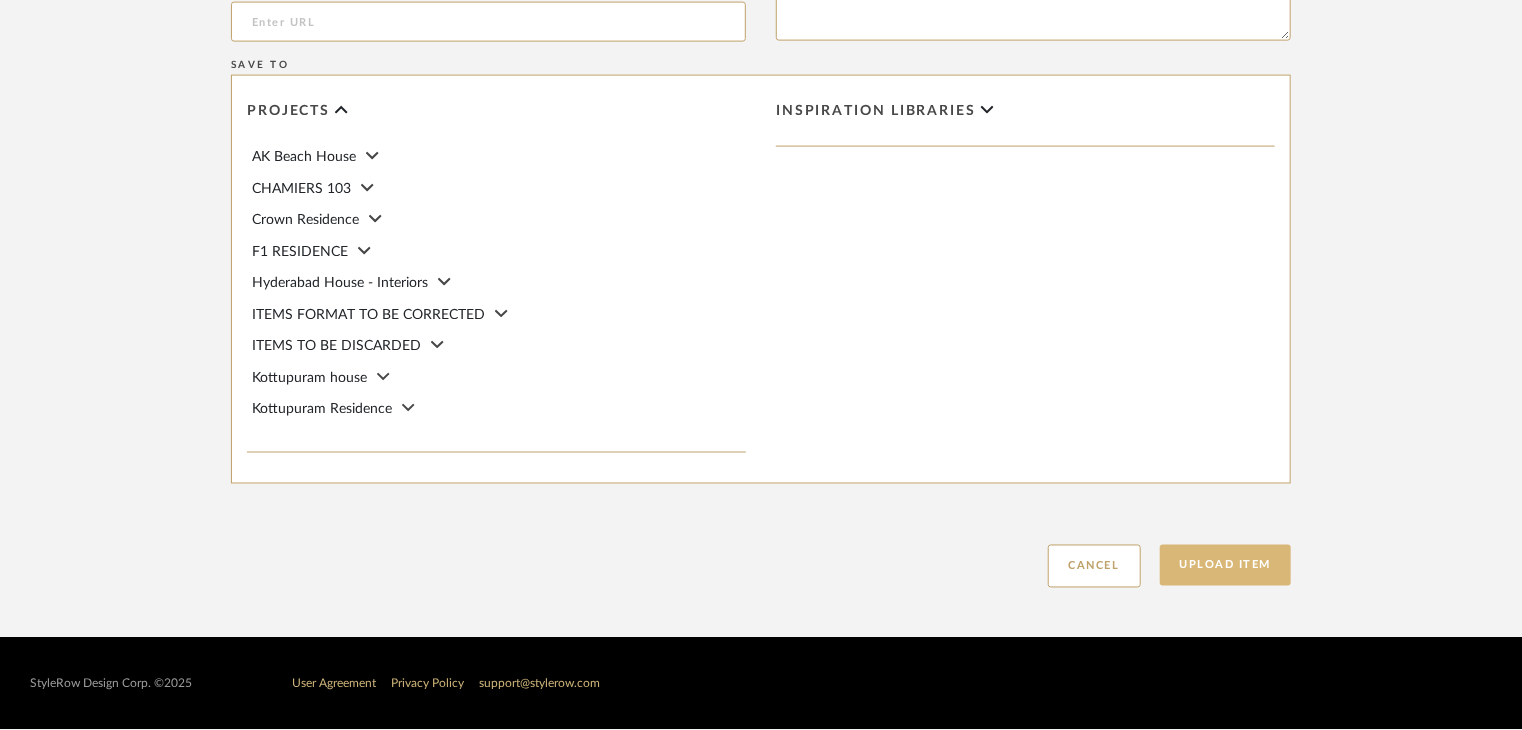 click on "Upload Item" 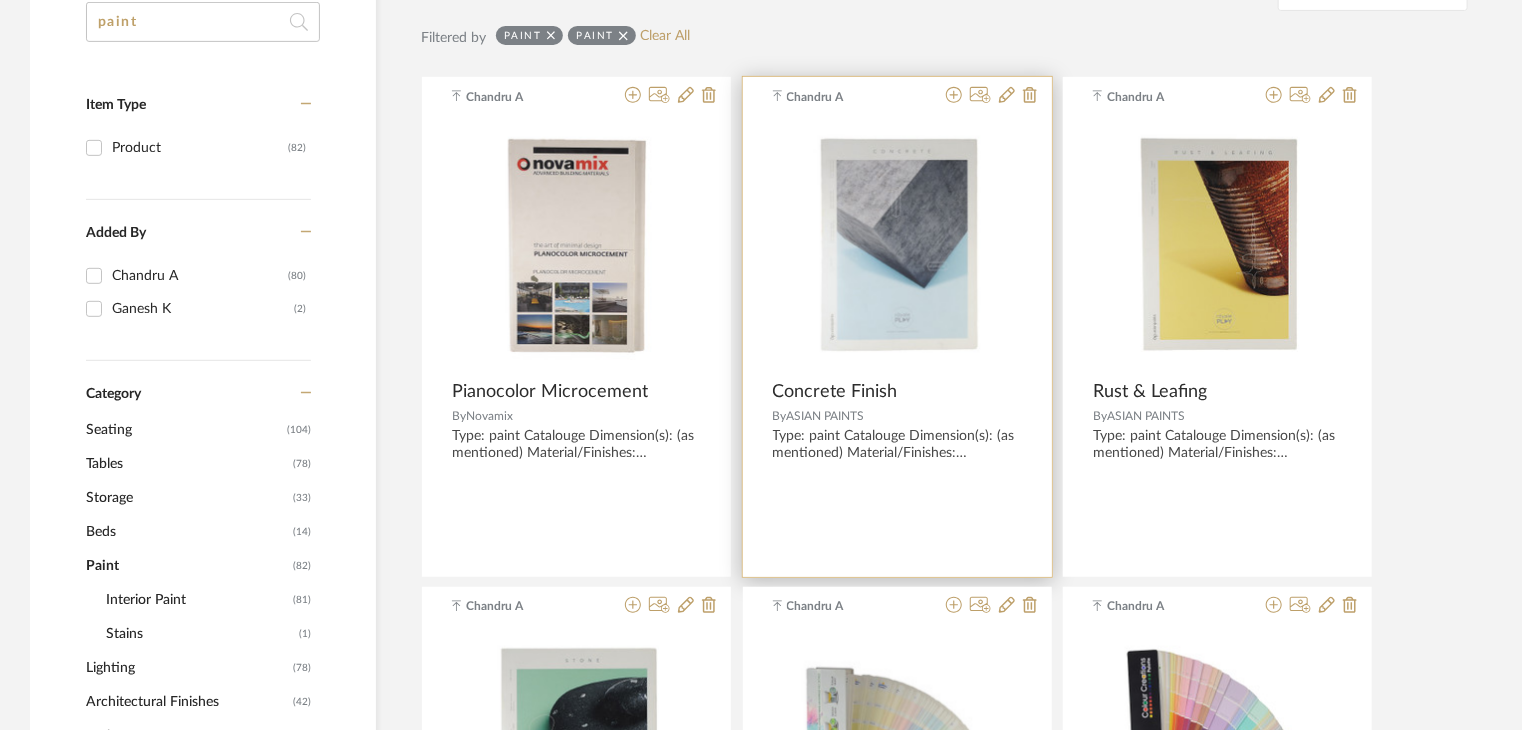 scroll, scrollTop: 400, scrollLeft: 0, axis: vertical 